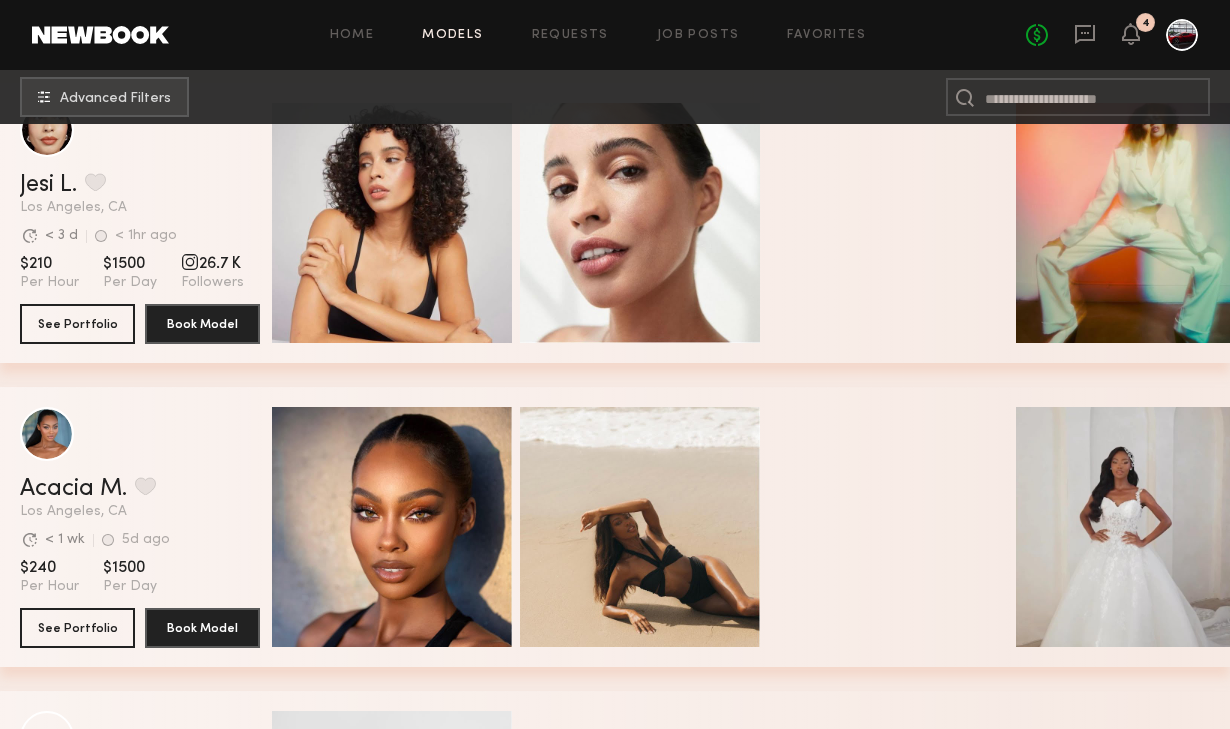 scroll, scrollTop: 0, scrollLeft: 0, axis: both 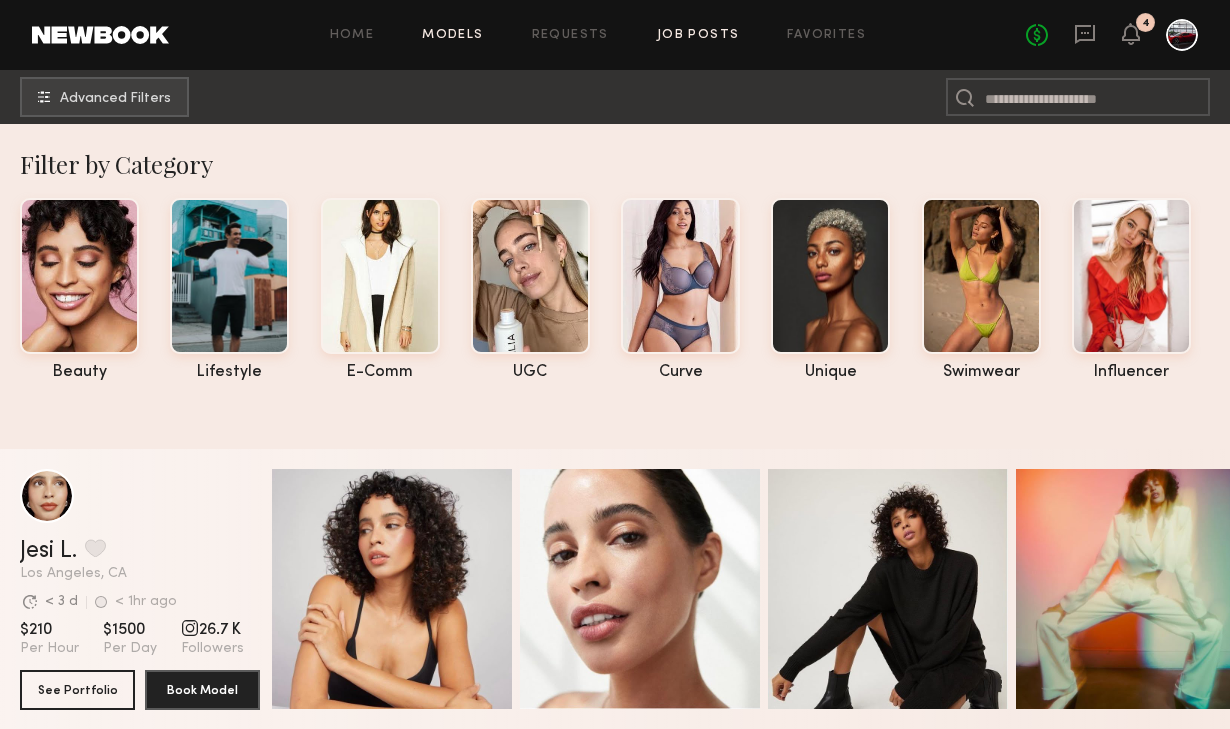 click on "Job Posts" 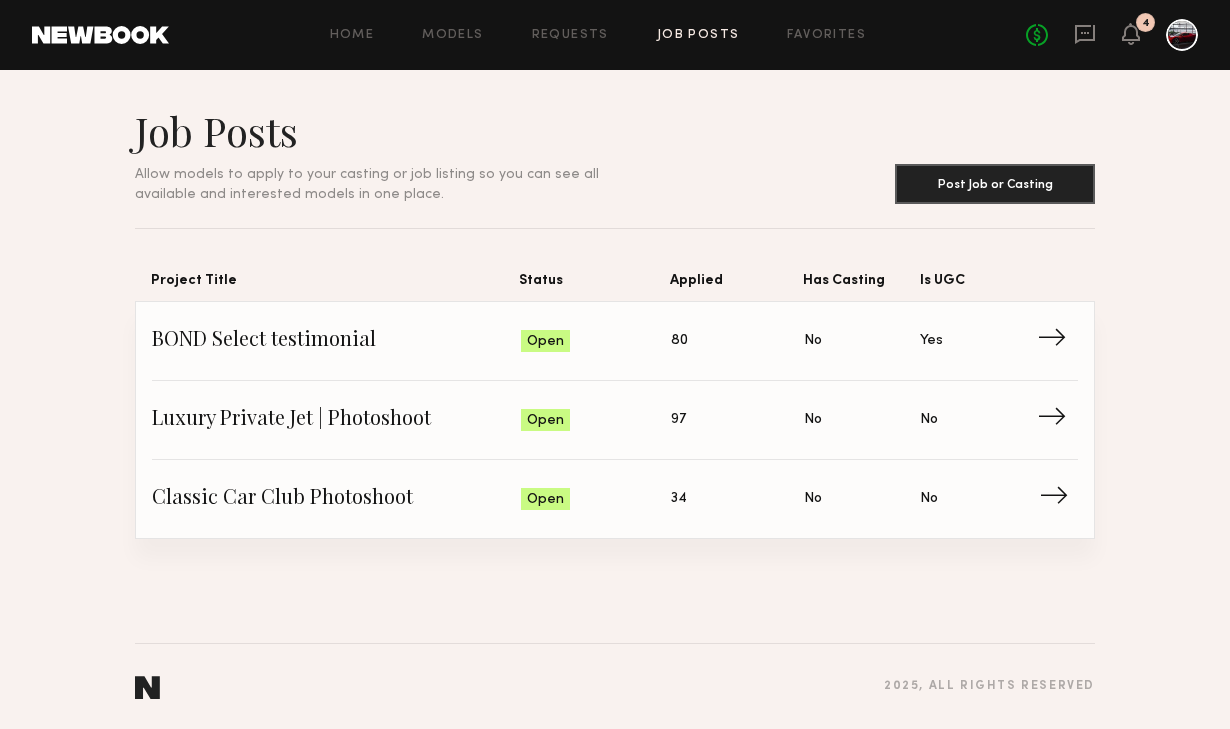 click on "Classic Car Club Photoshoot" 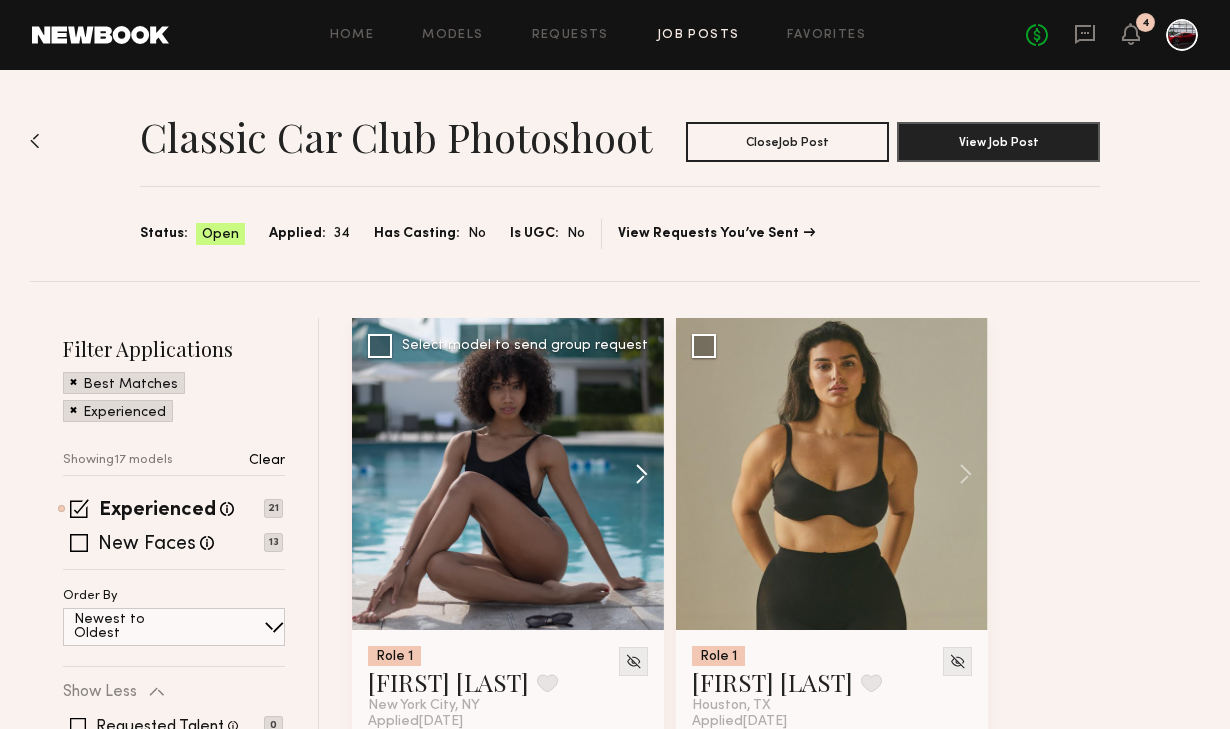 scroll, scrollTop: 94, scrollLeft: 0, axis: vertical 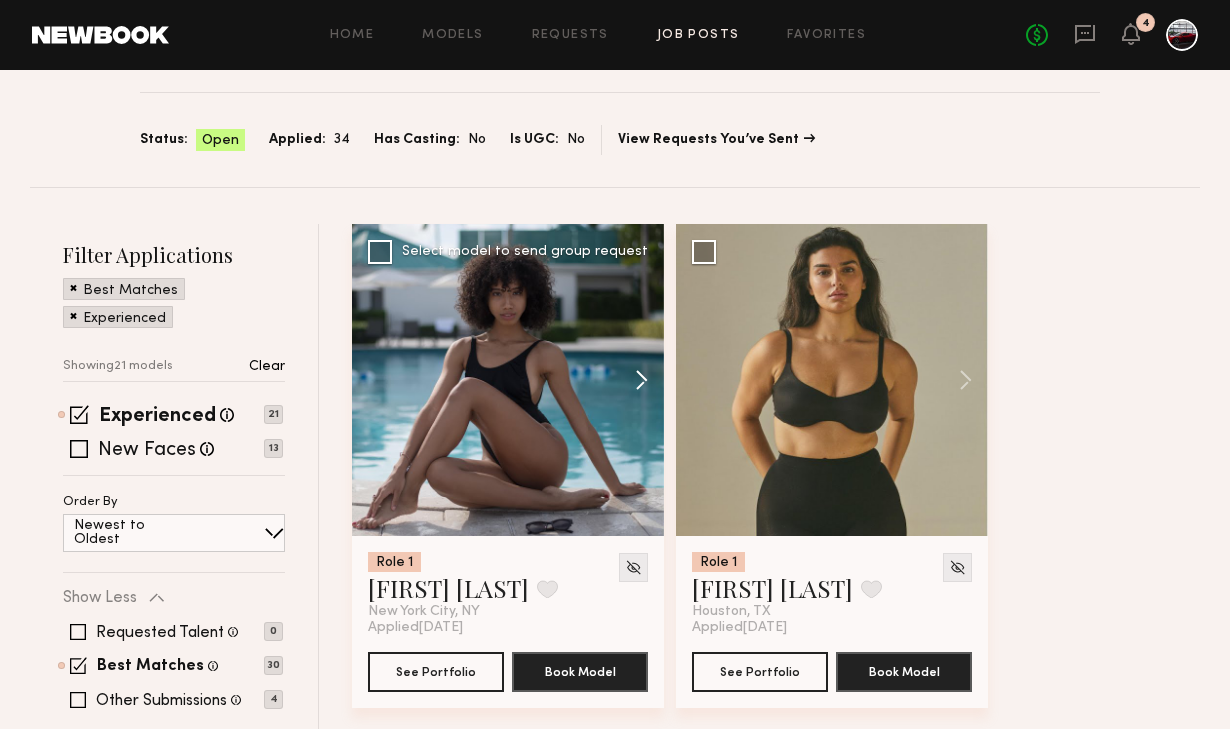 click 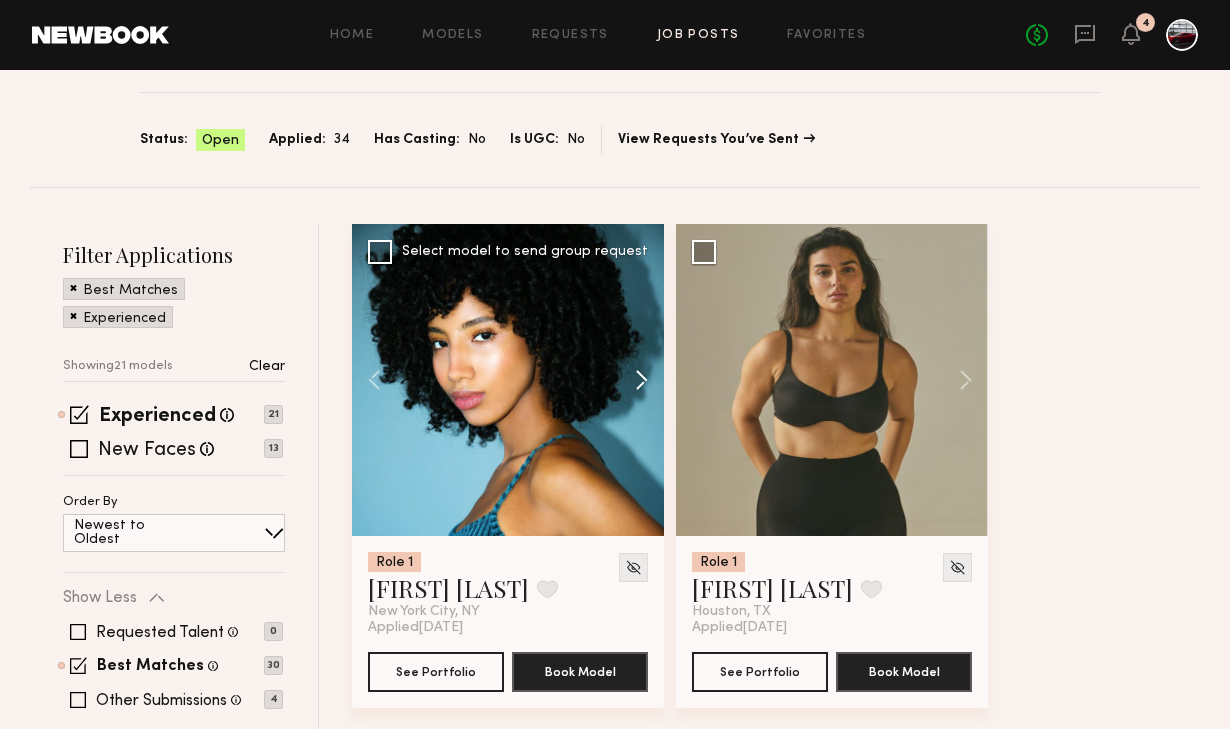 click 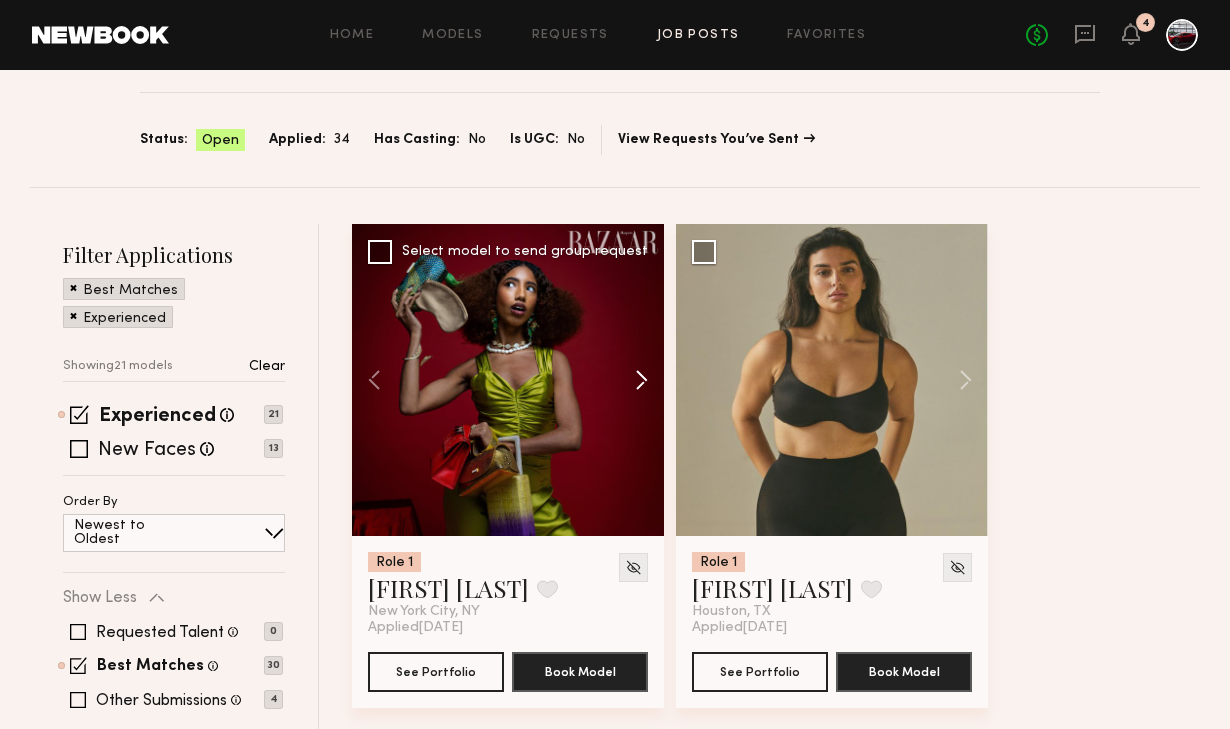 click 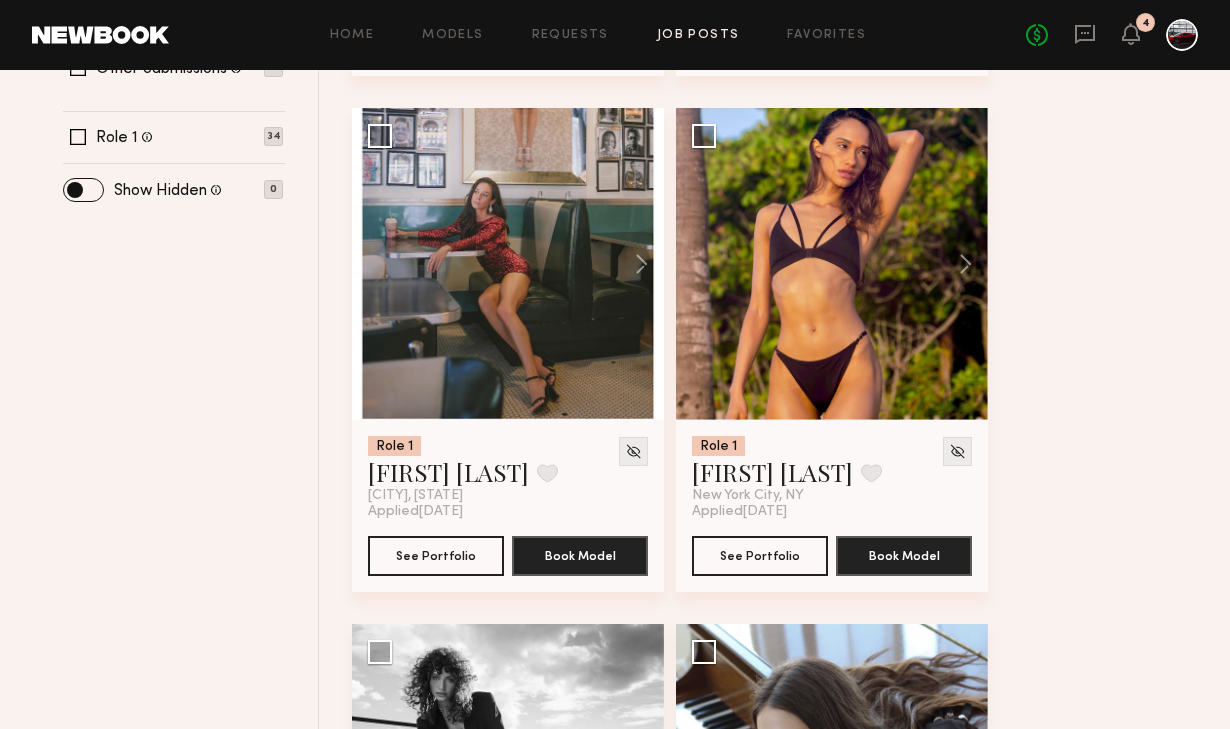 scroll, scrollTop: 719, scrollLeft: 0, axis: vertical 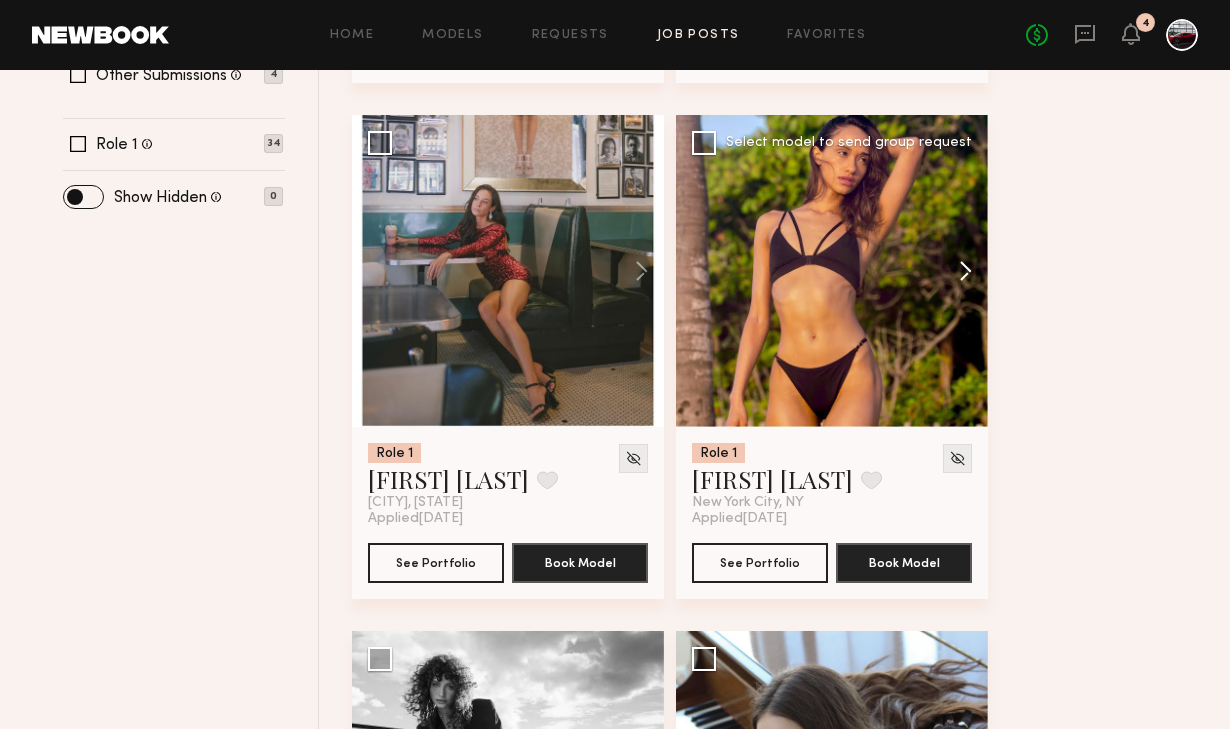 click 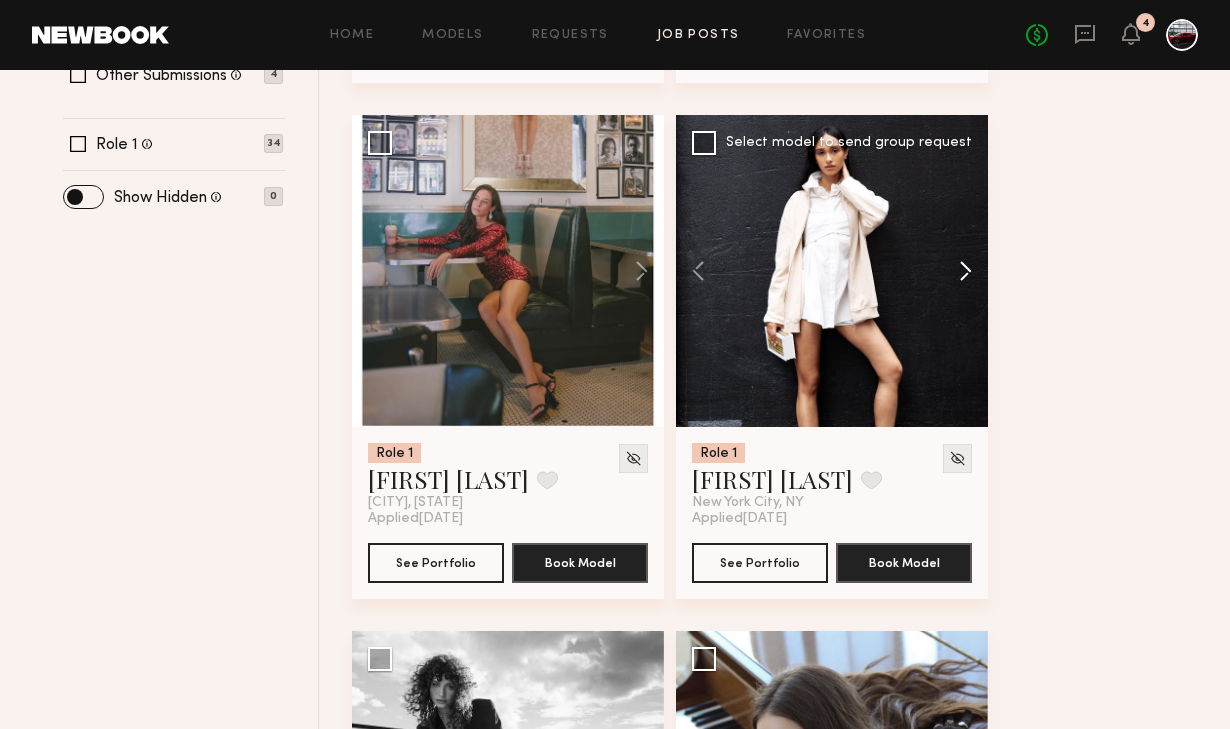 click 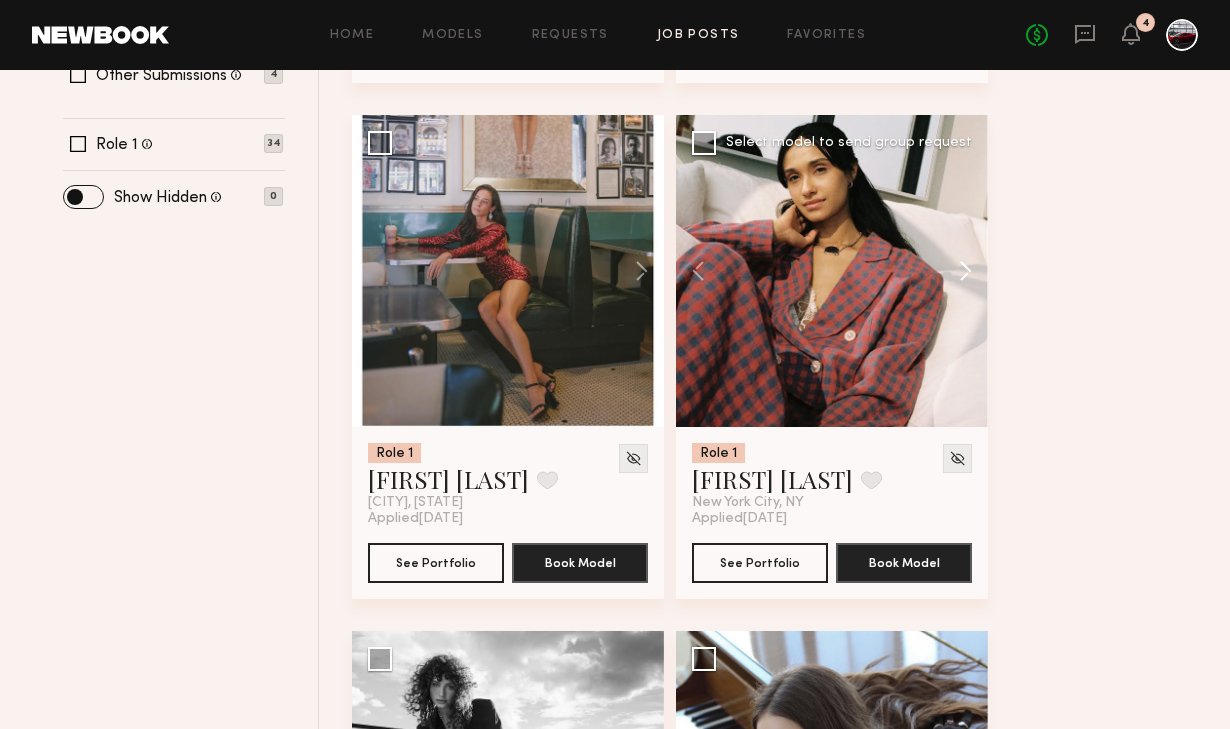 click 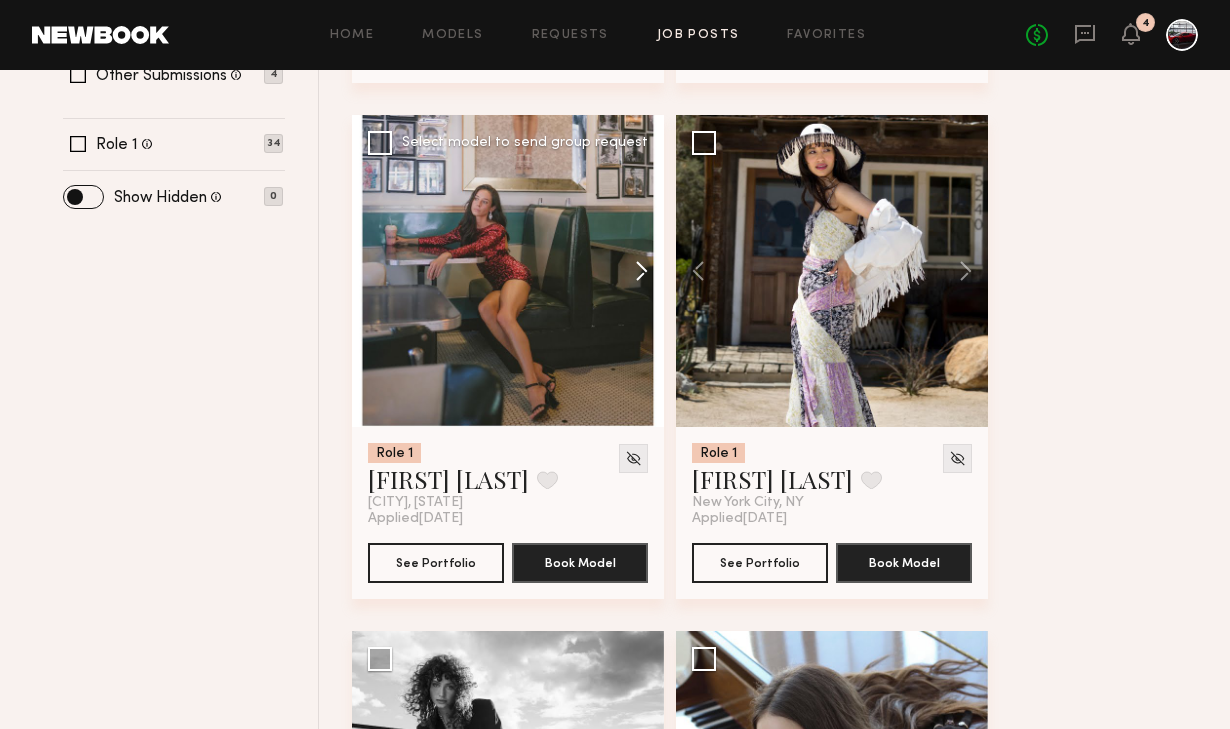 click 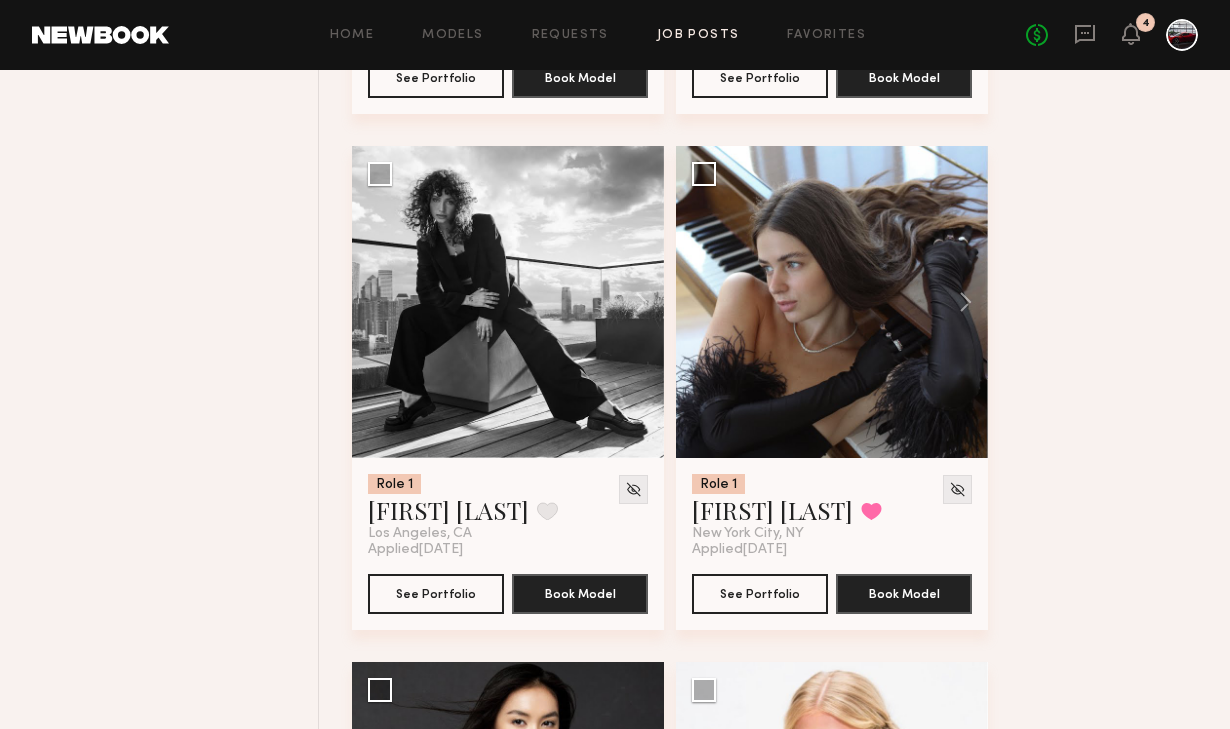 scroll, scrollTop: 1207, scrollLeft: 0, axis: vertical 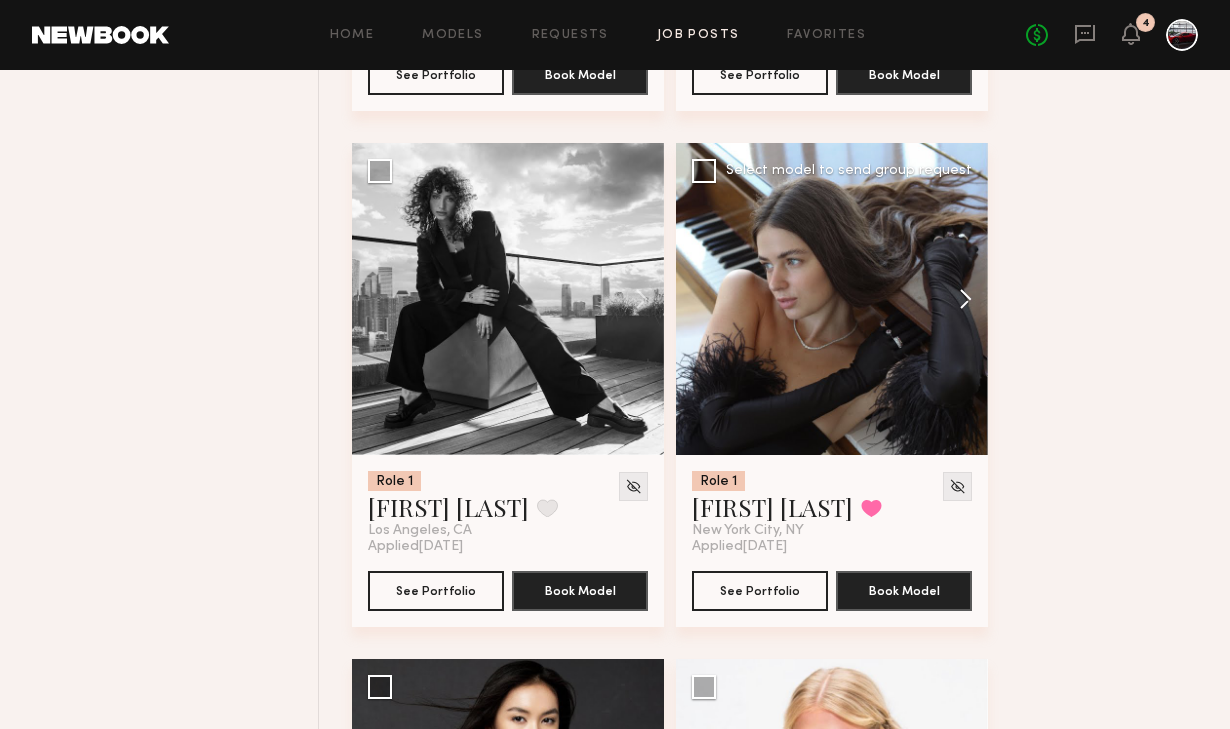 click 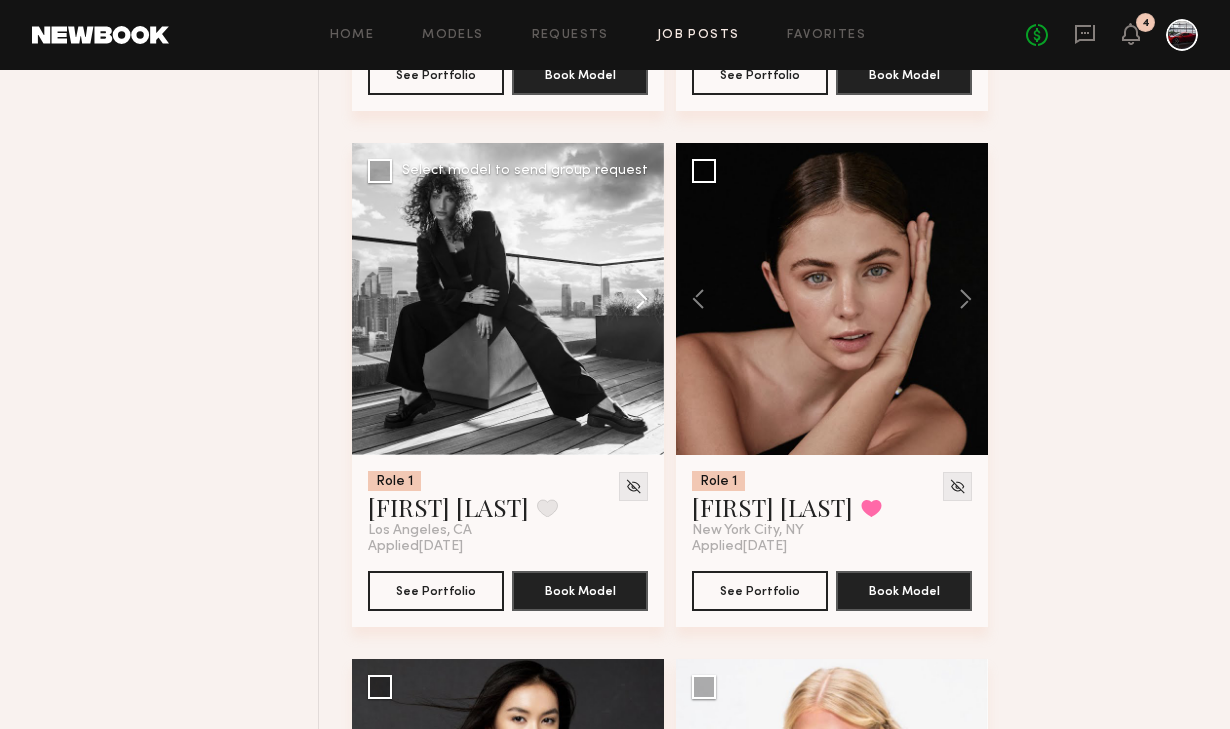 click 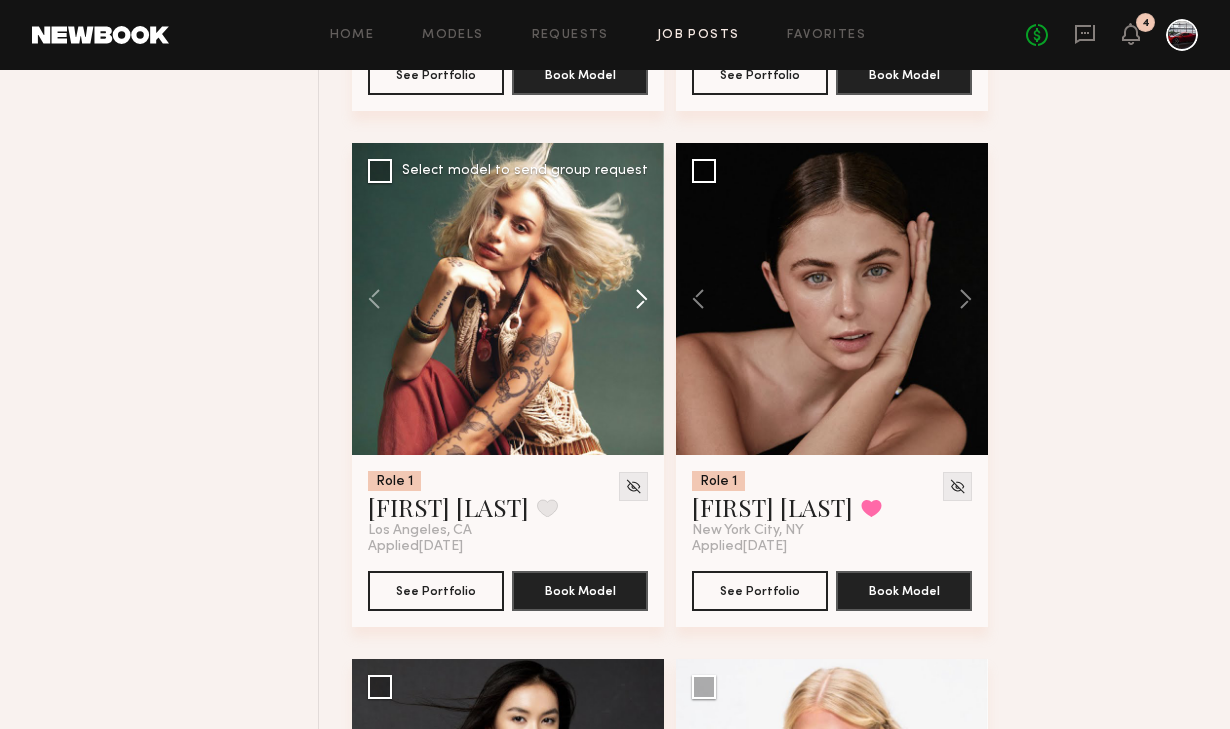 click 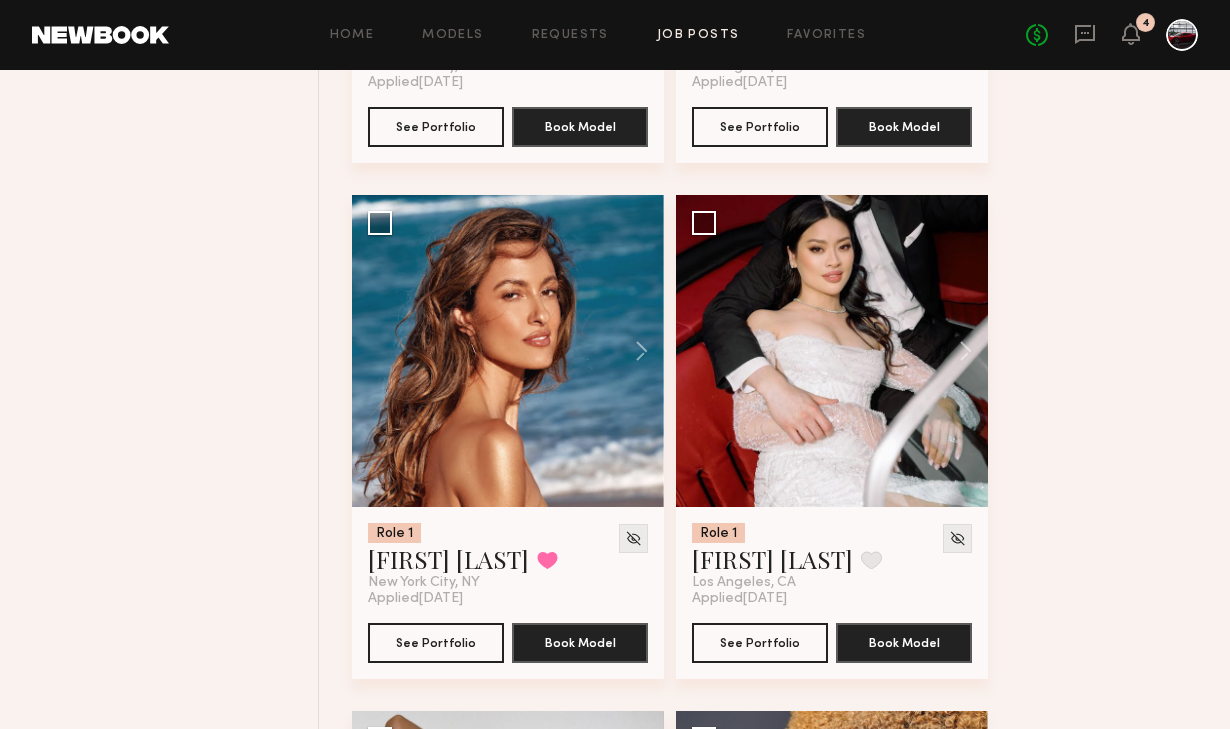 scroll, scrollTop: 2192, scrollLeft: 0, axis: vertical 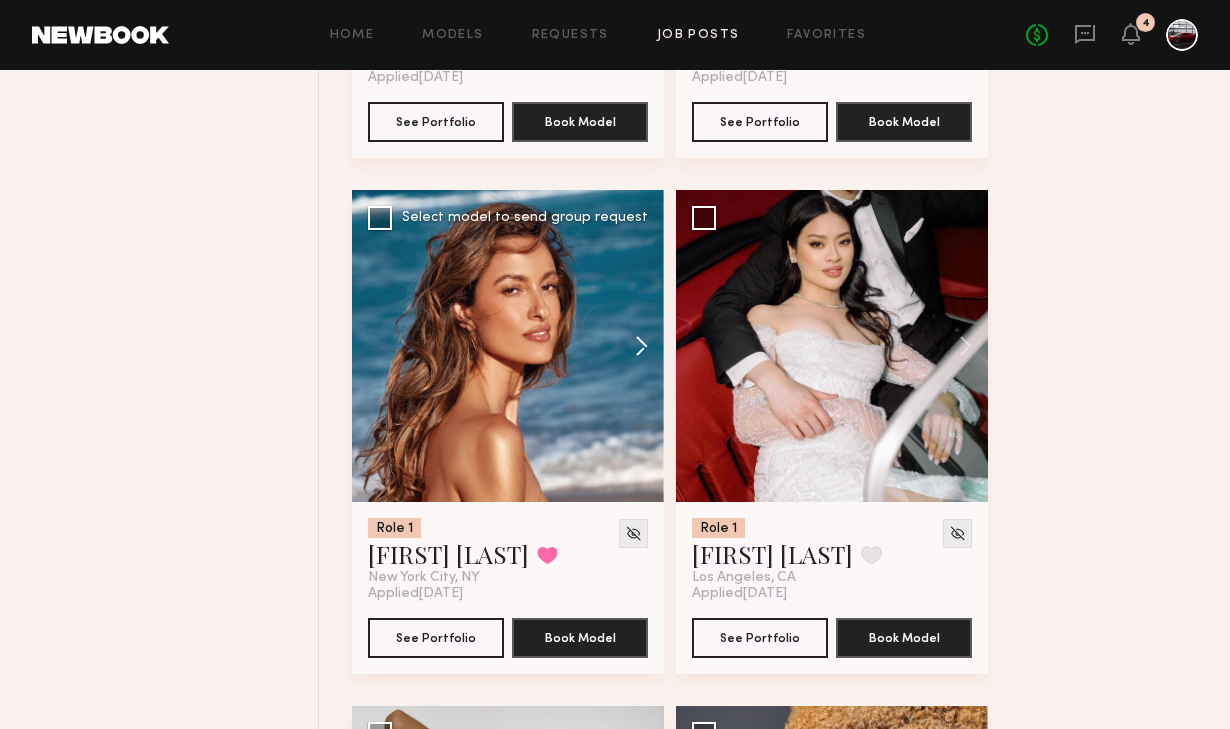 click 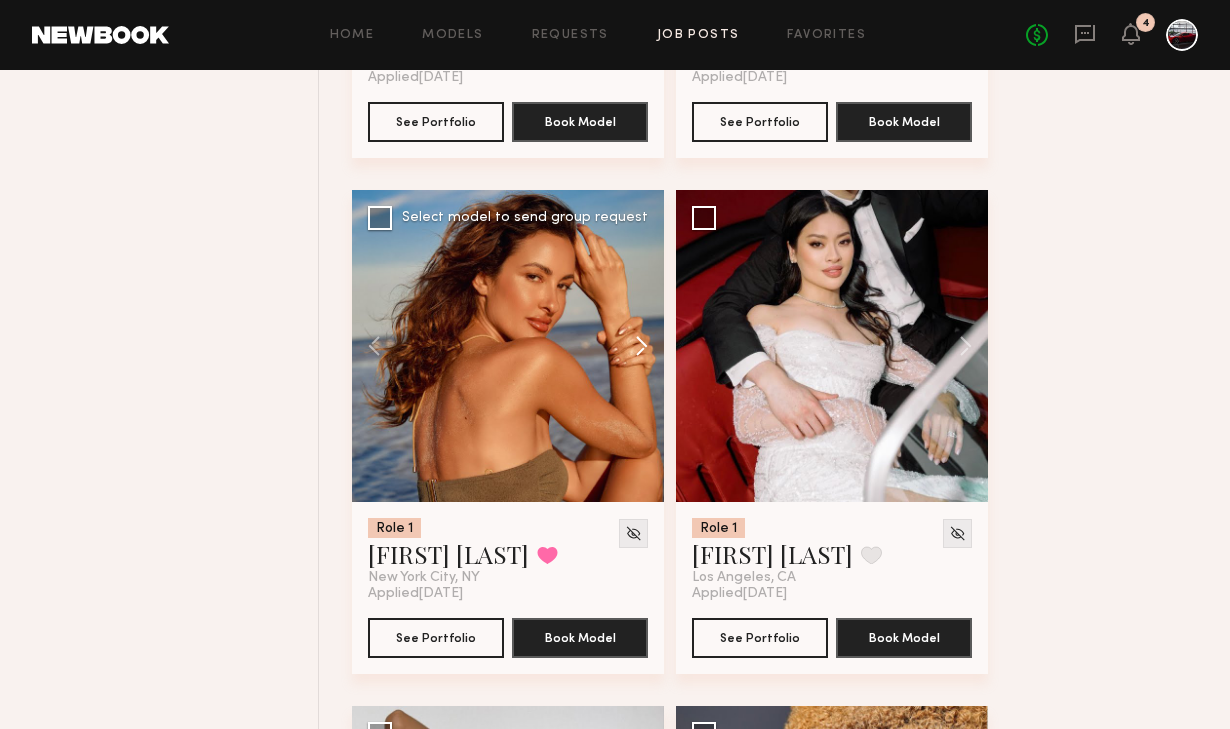 click 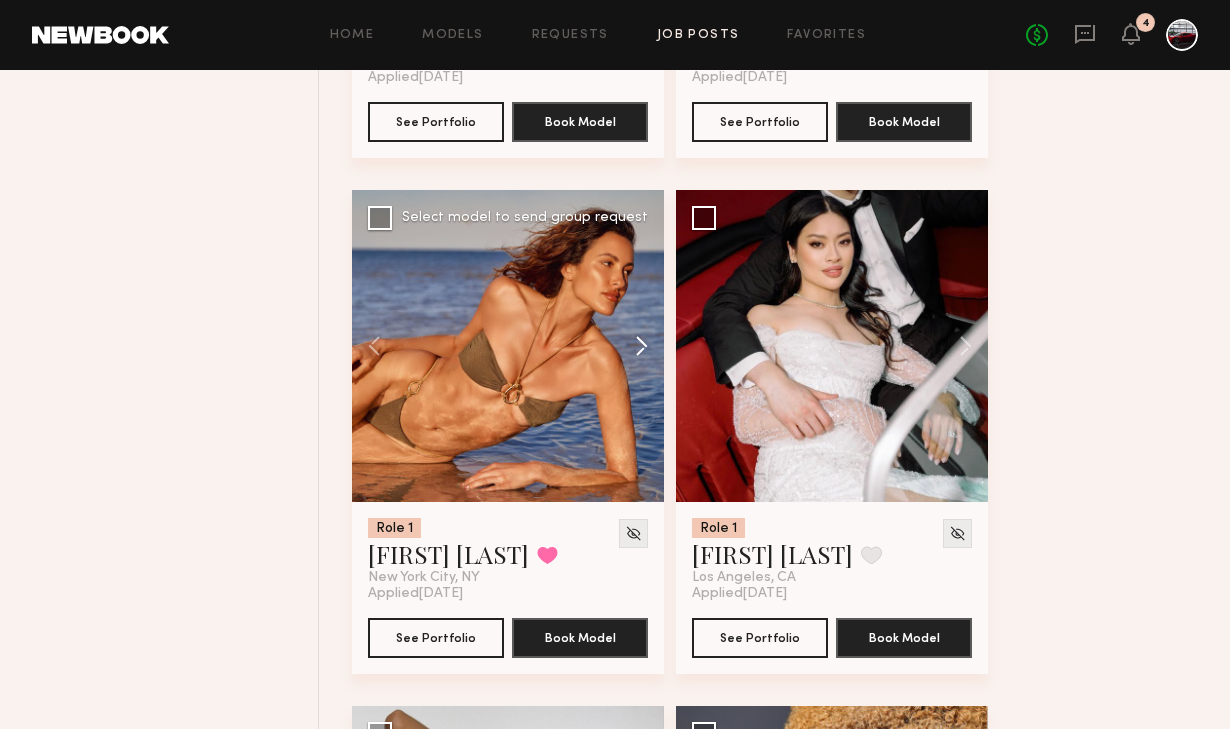 click 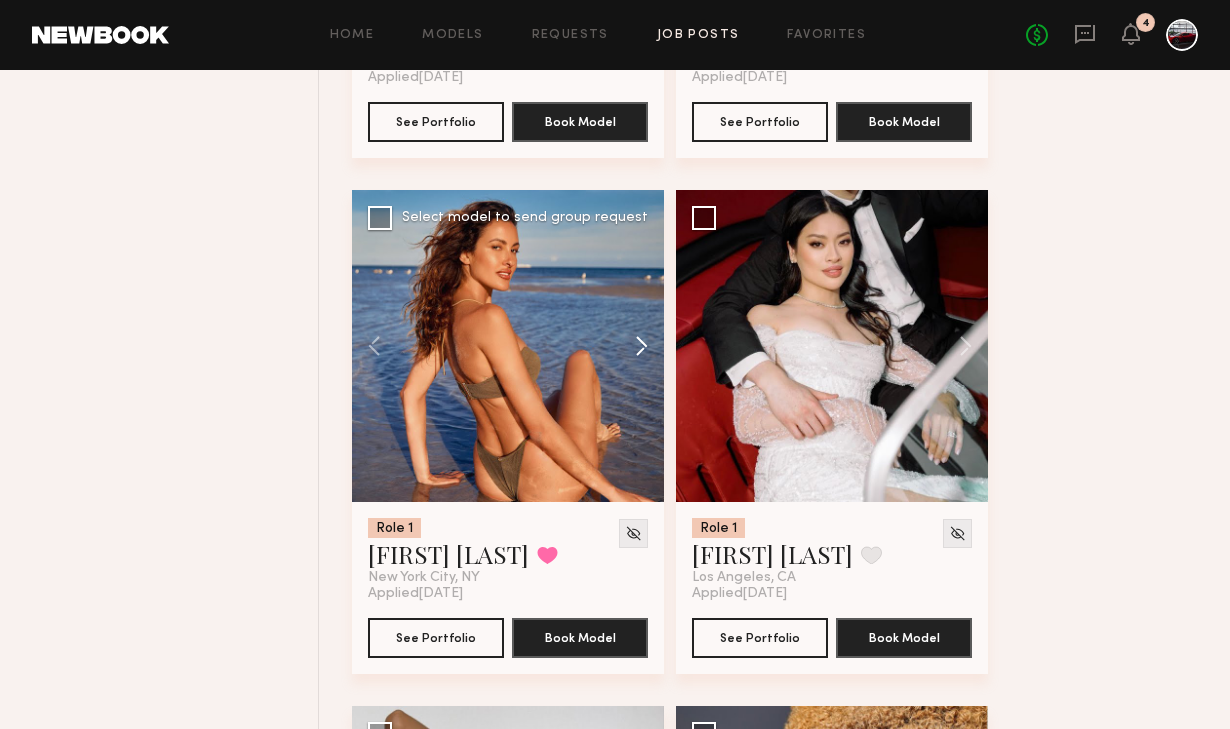 click 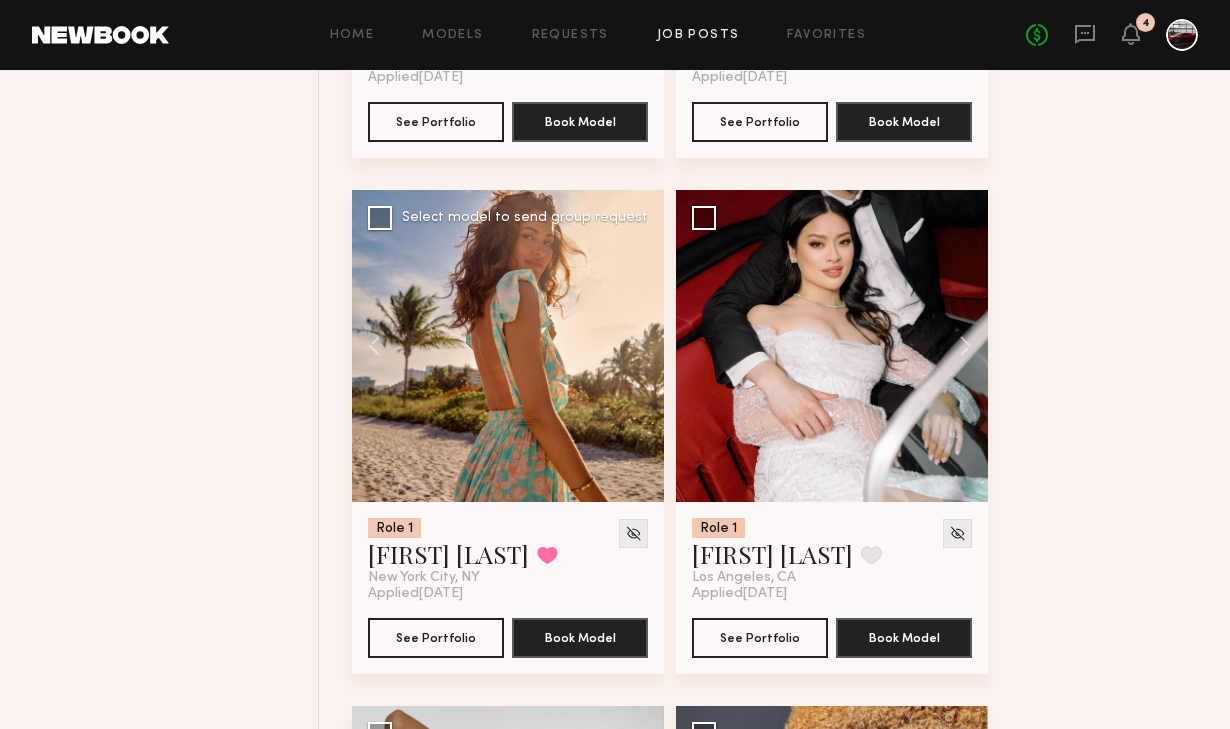 click 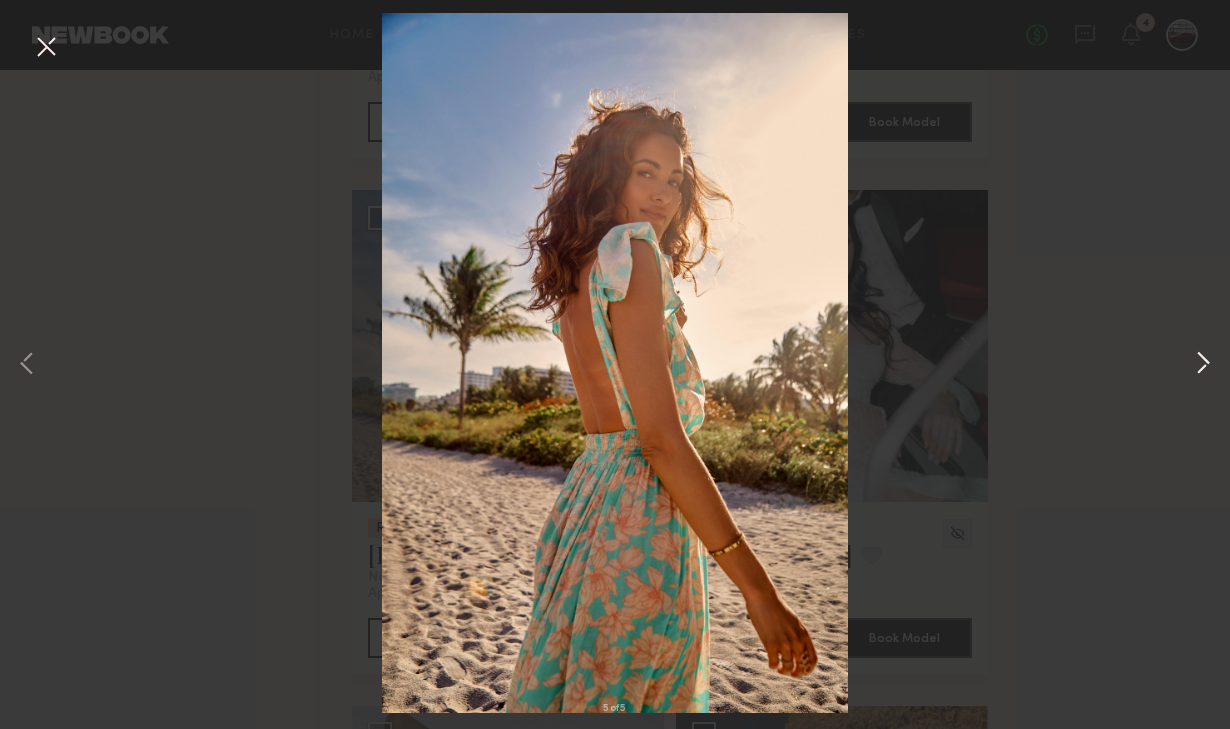 click at bounding box center [1203, 364] 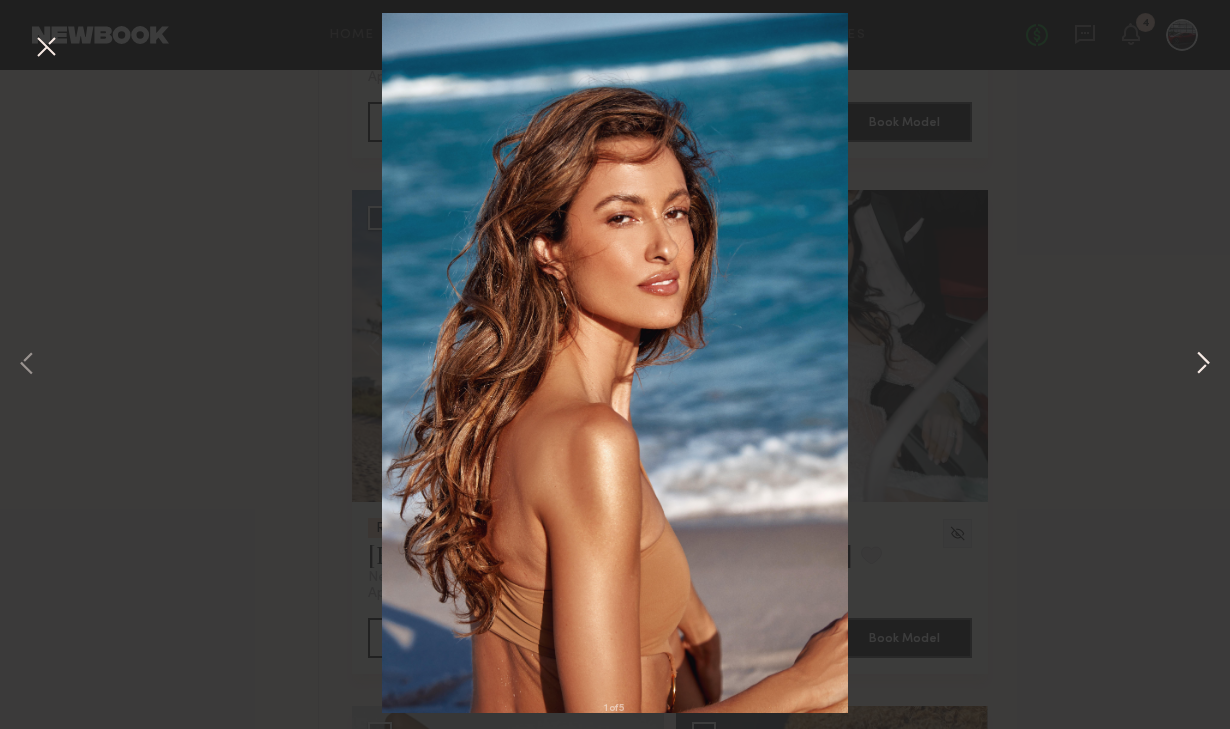 click at bounding box center [1203, 364] 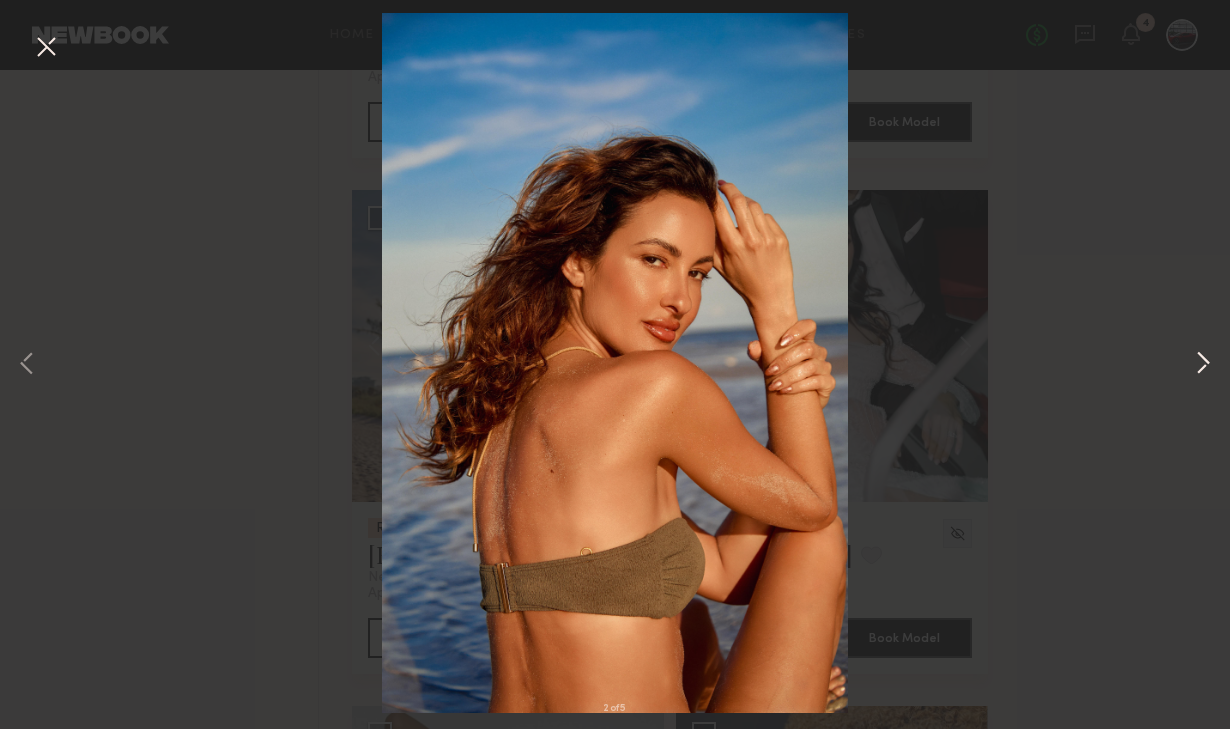 click at bounding box center [1203, 364] 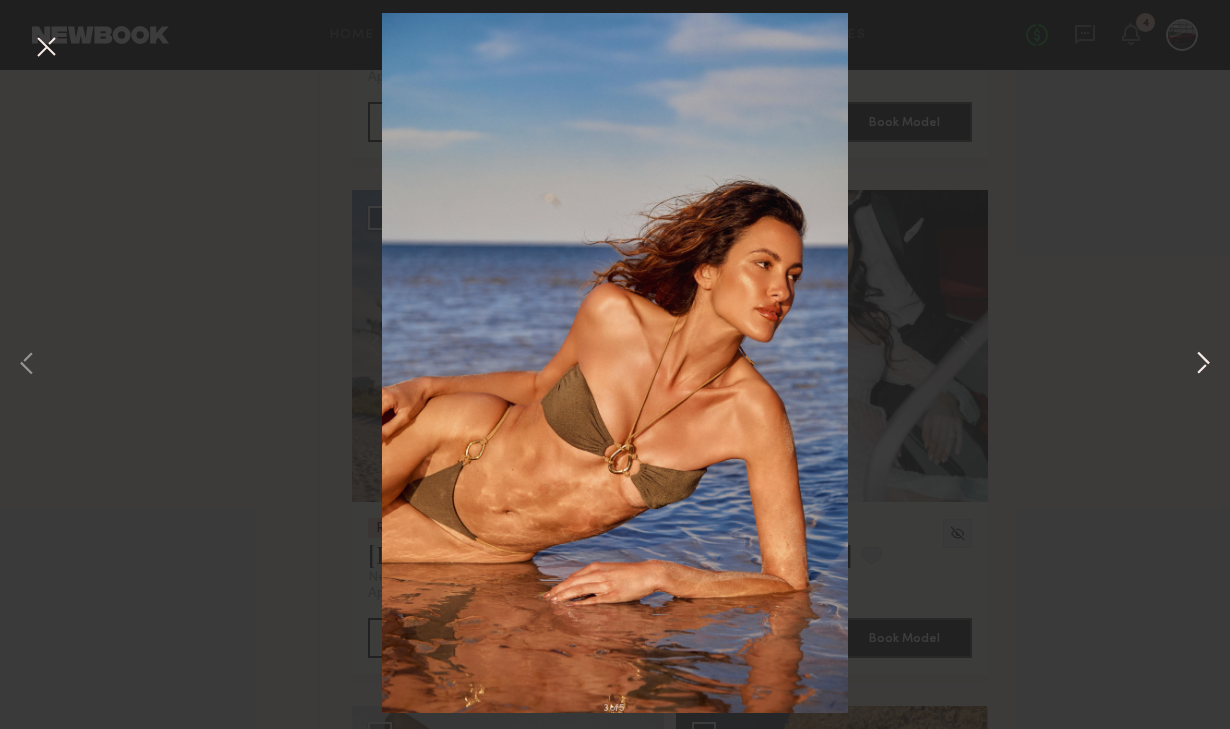 click at bounding box center [1203, 364] 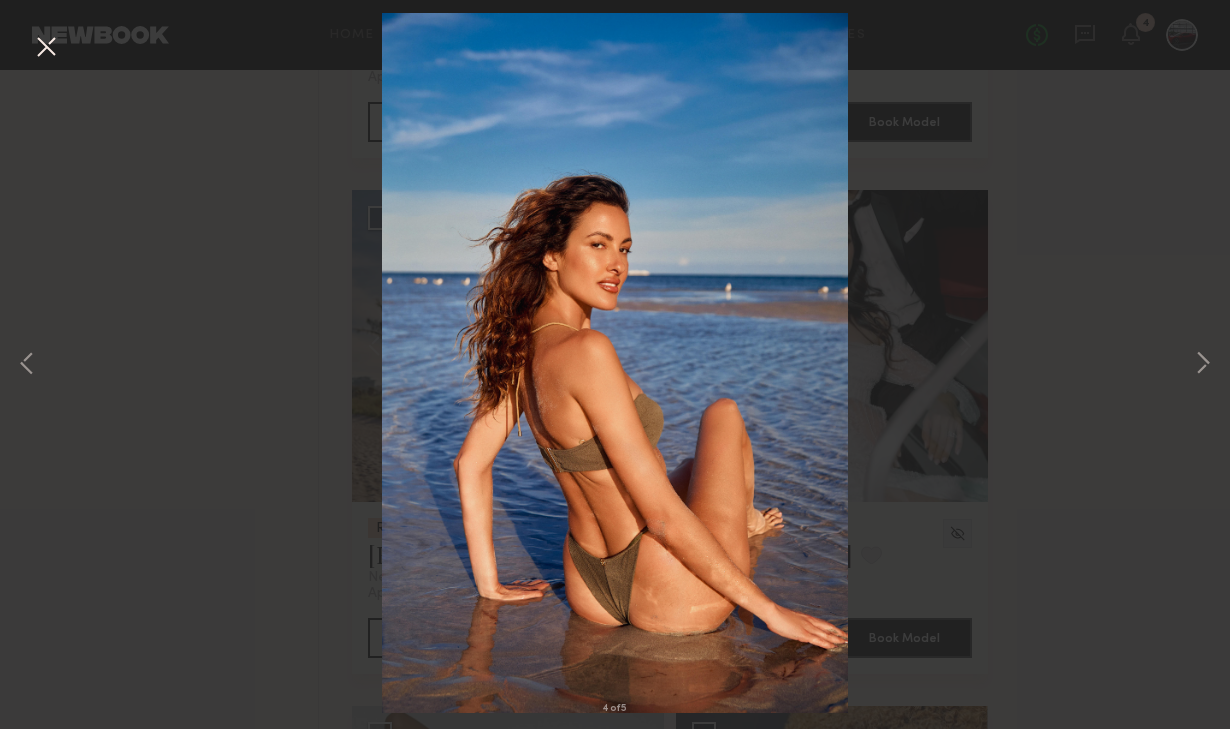 click on "4  of  5" at bounding box center [615, 364] 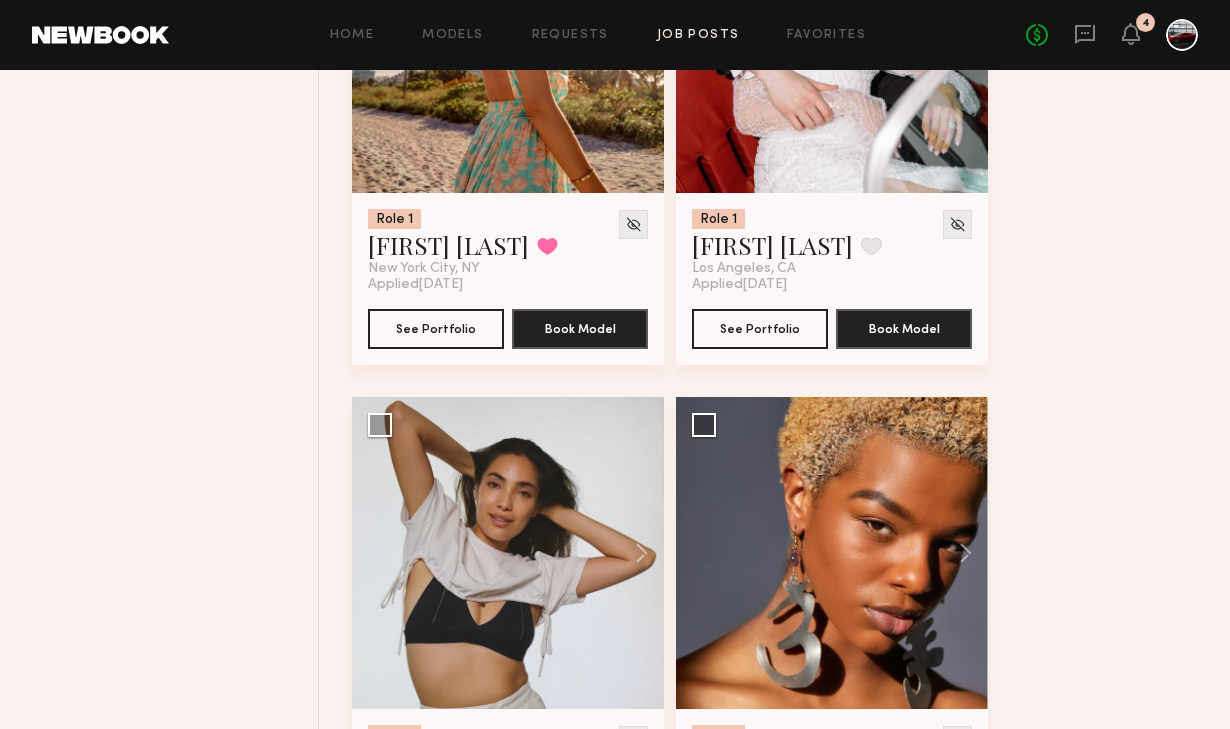 scroll, scrollTop: 2491, scrollLeft: 0, axis: vertical 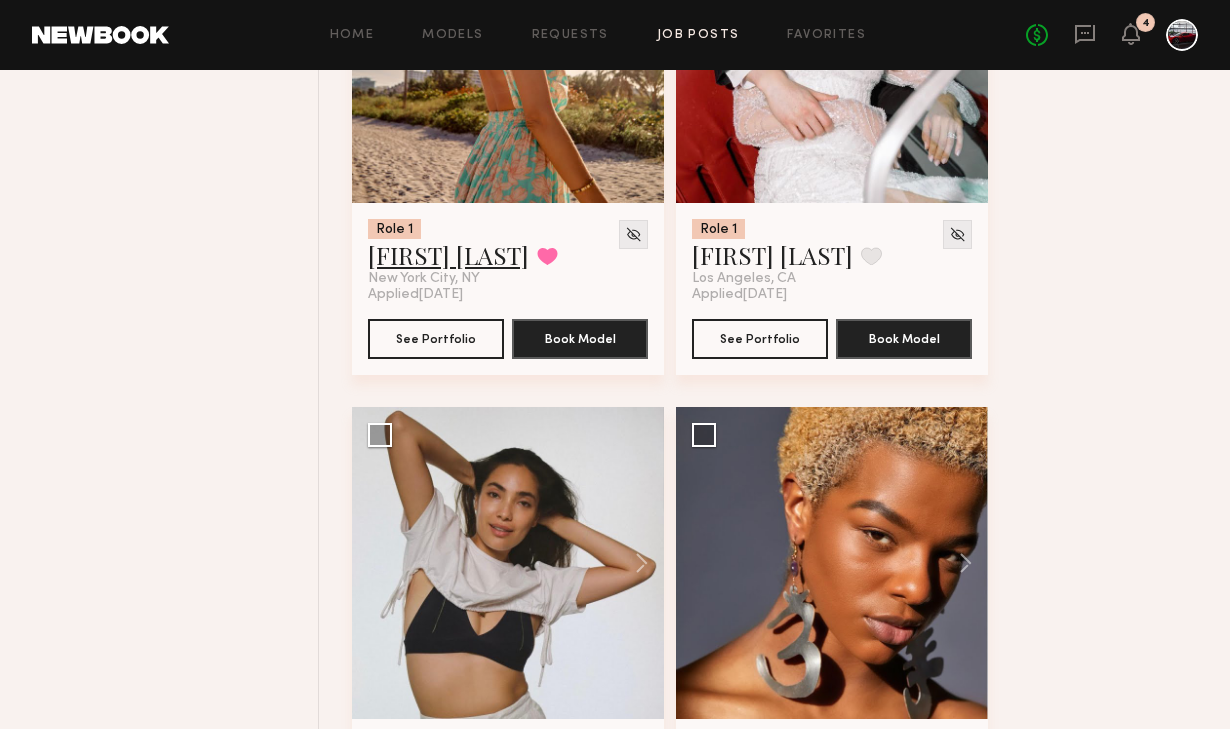 click on "[FIRST] [LAST]" 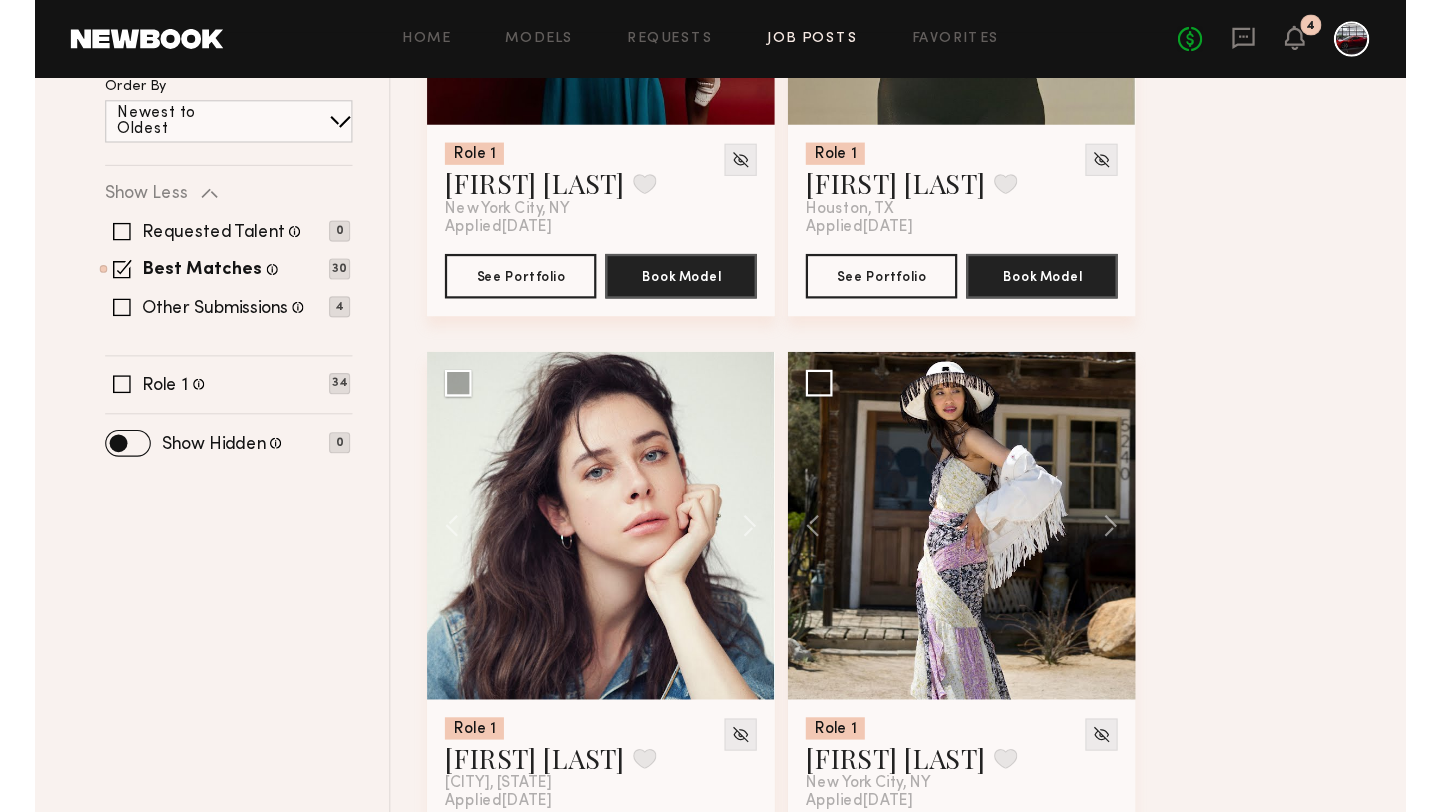 scroll, scrollTop: 0, scrollLeft: 0, axis: both 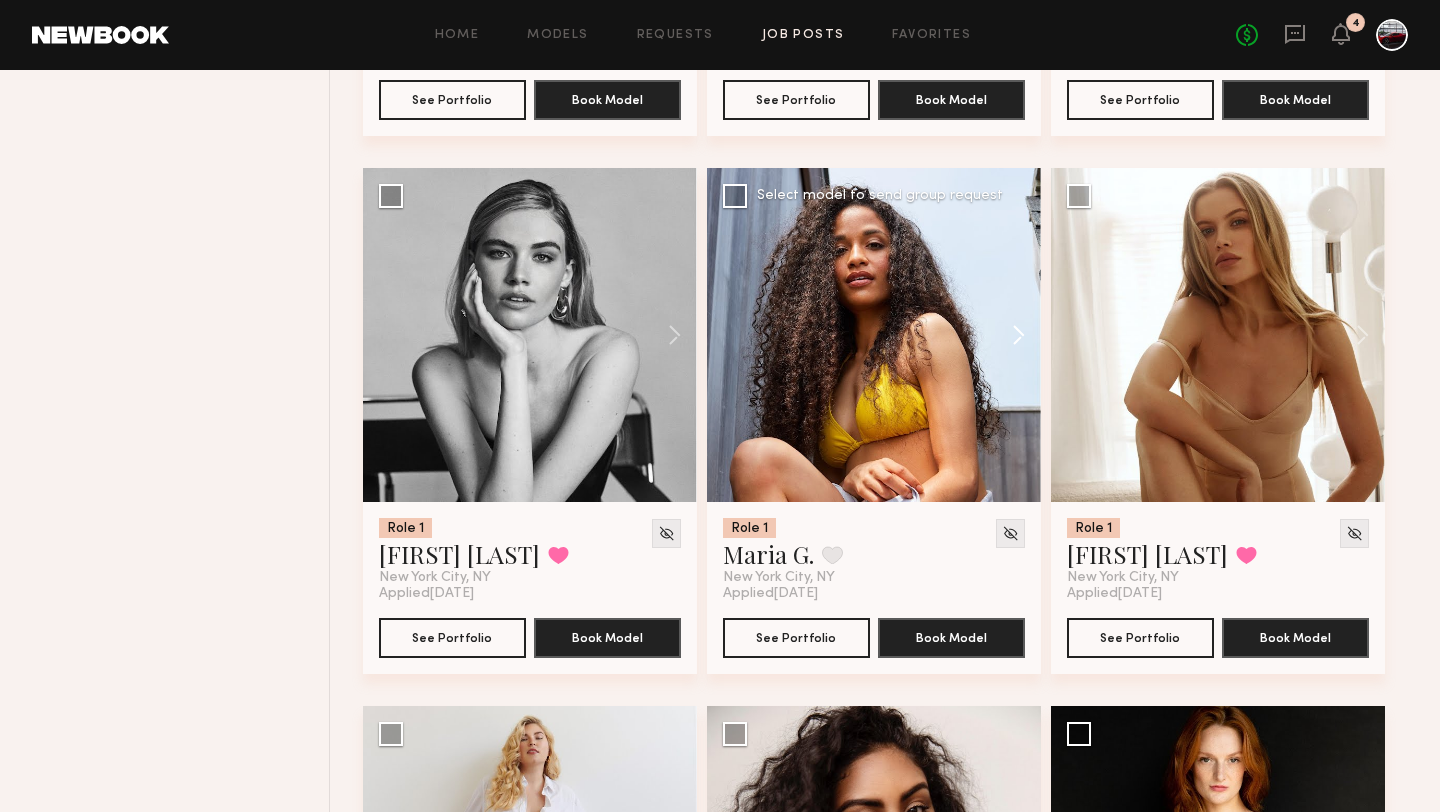 click 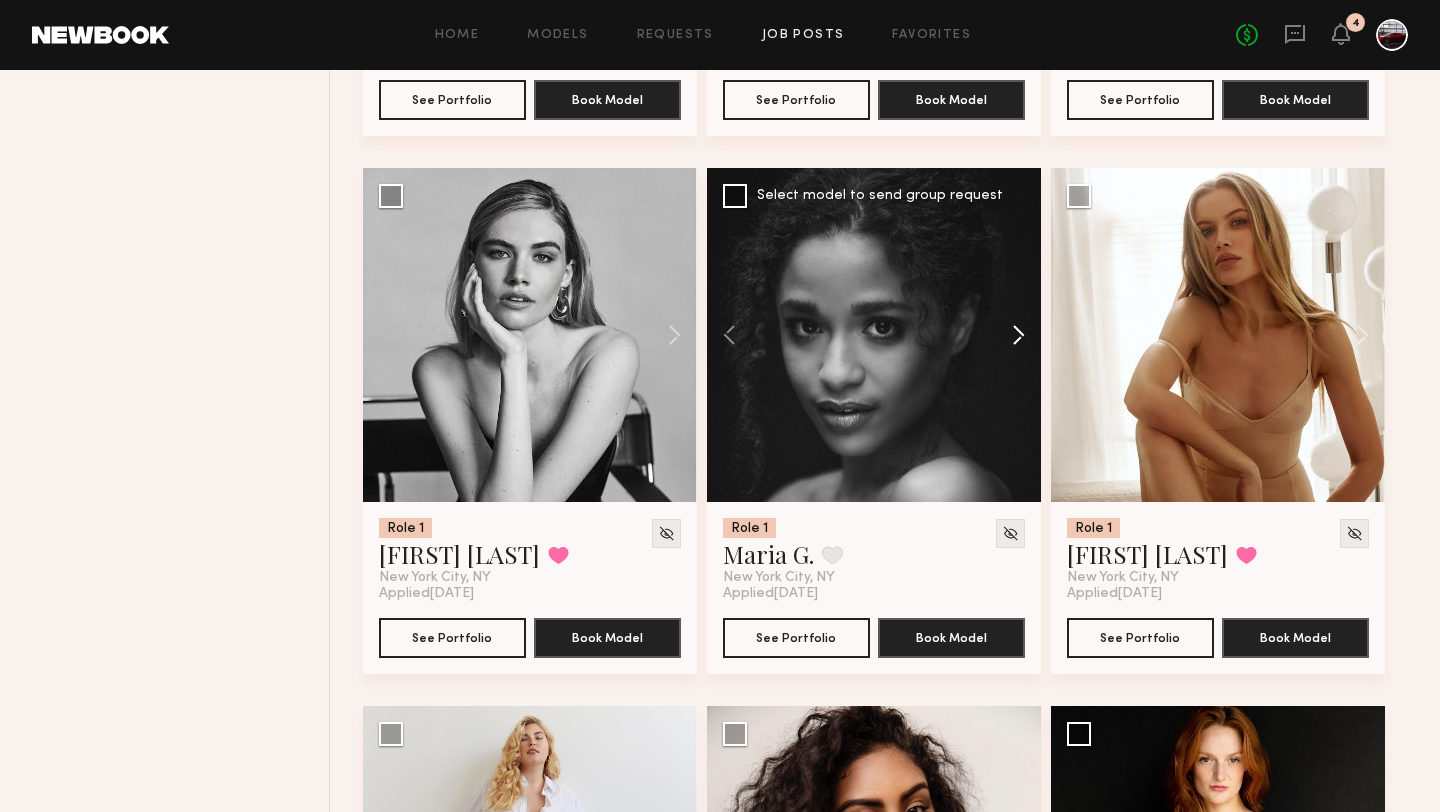 click 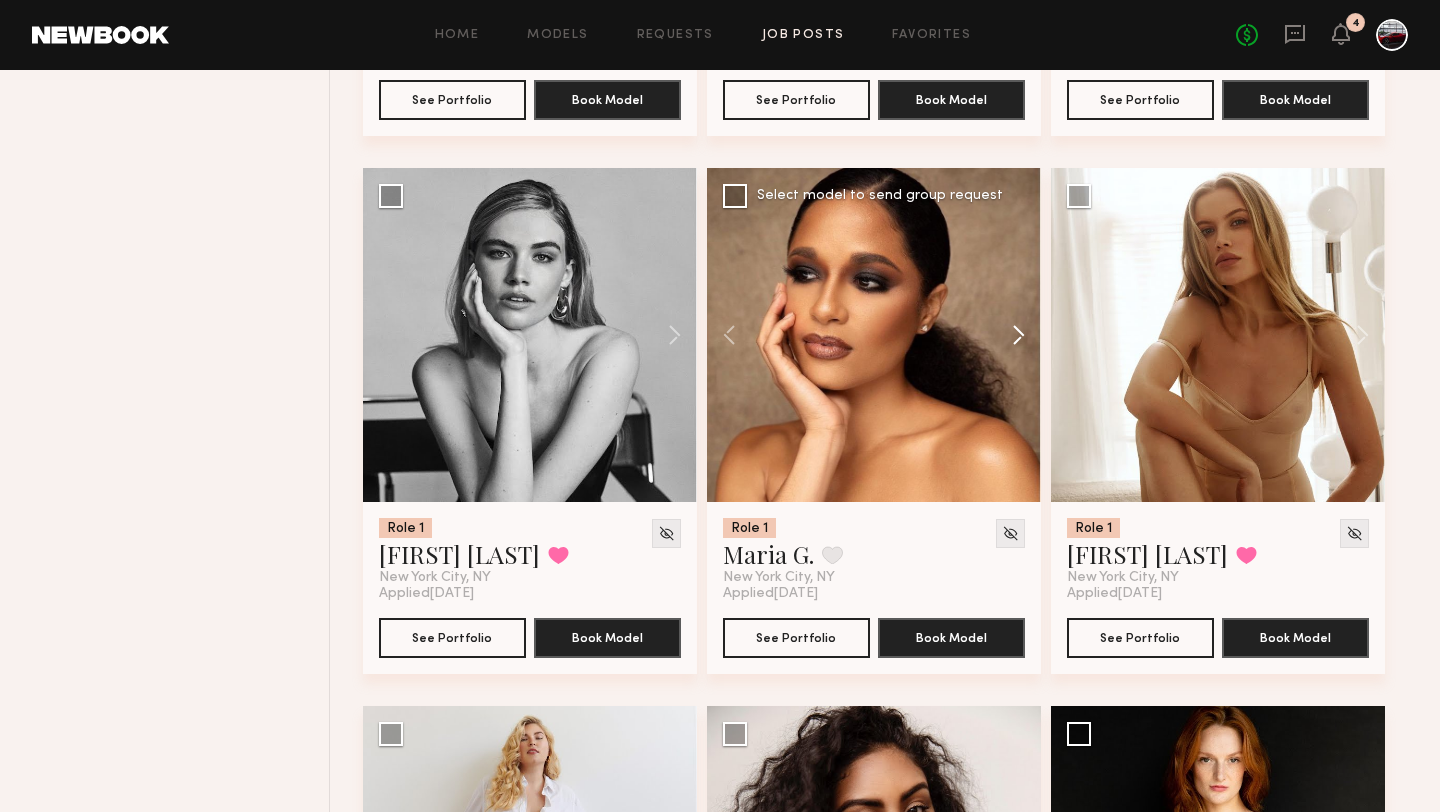 click 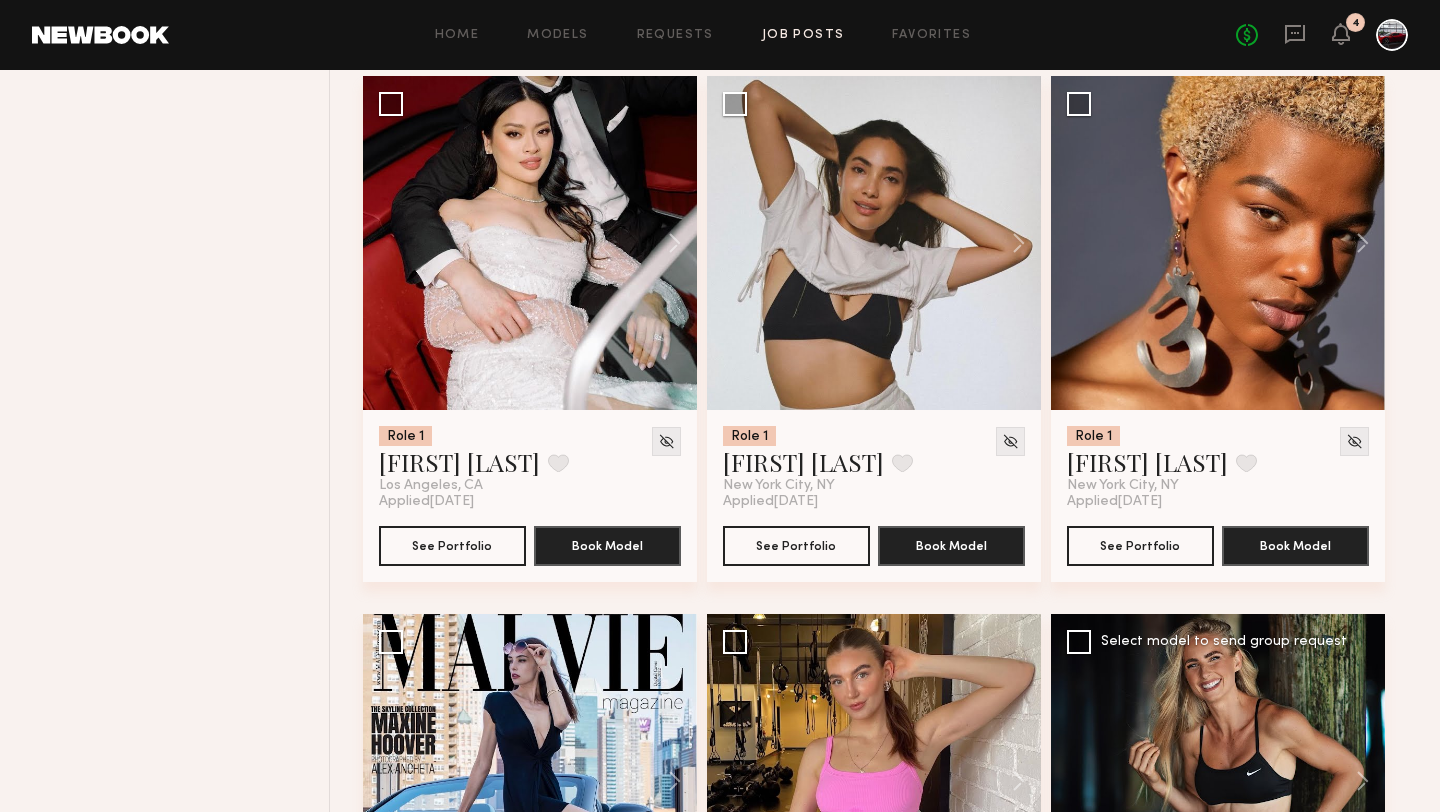 scroll, scrollTop: 1810, scrollLeft: 0, axis: vertical 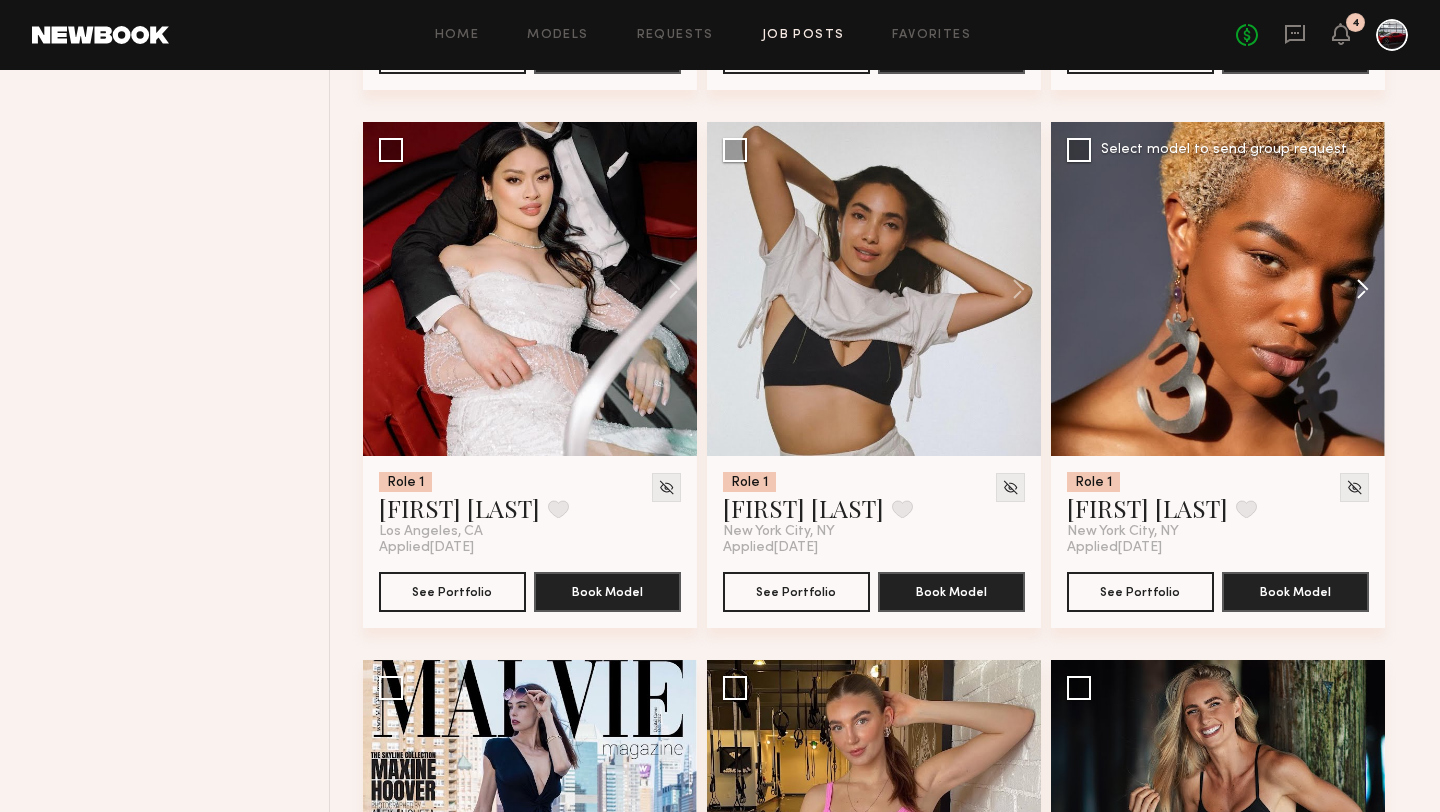 click 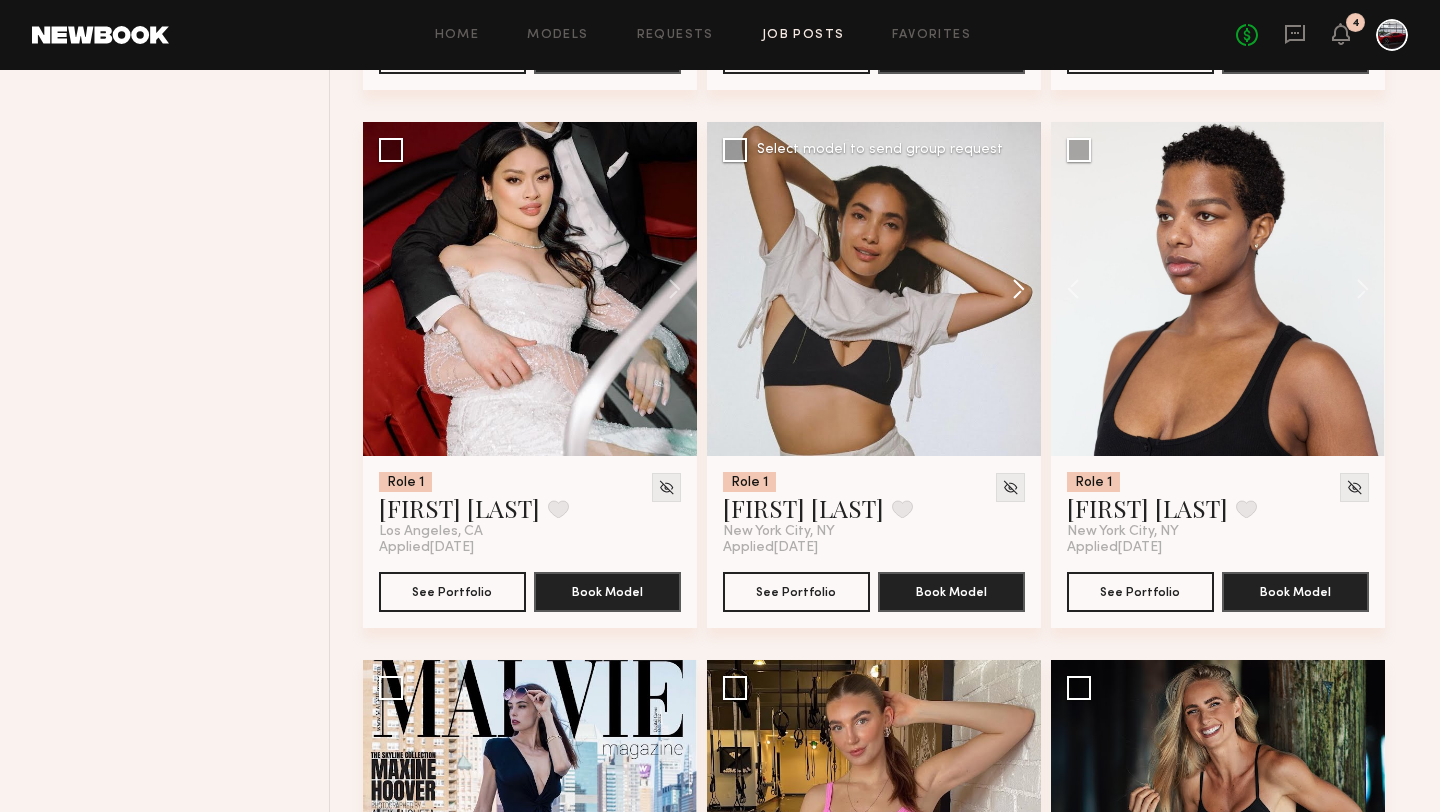 click 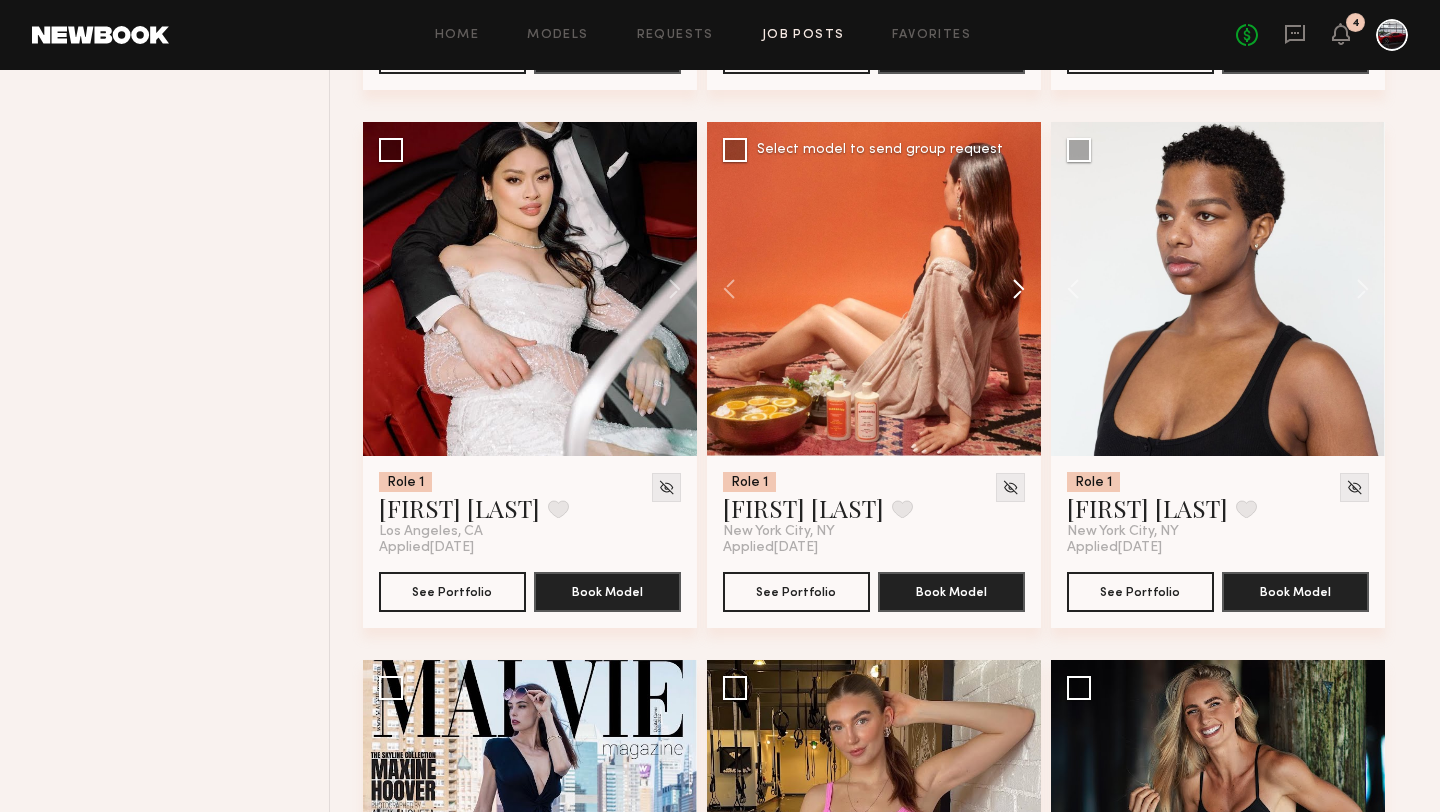 click 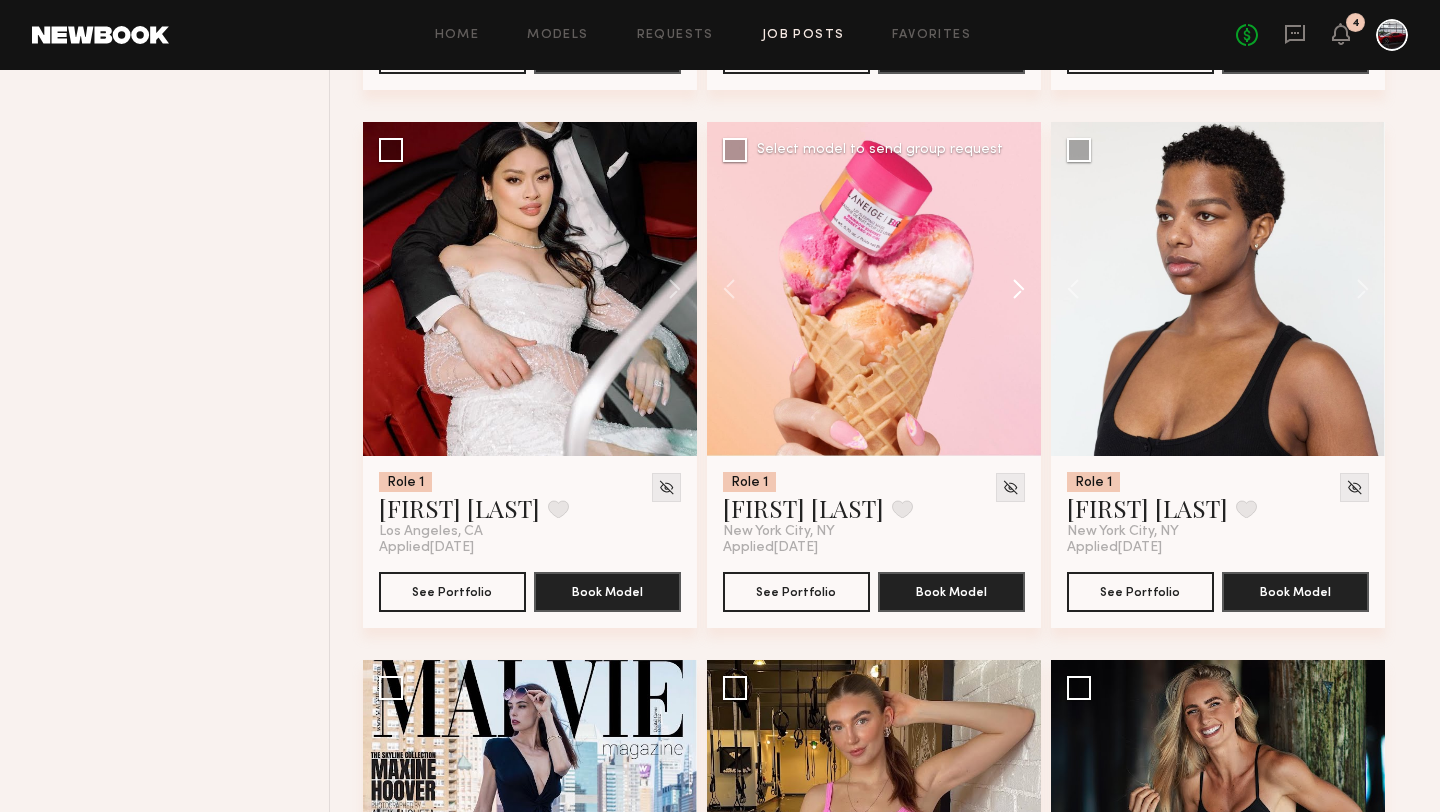 click 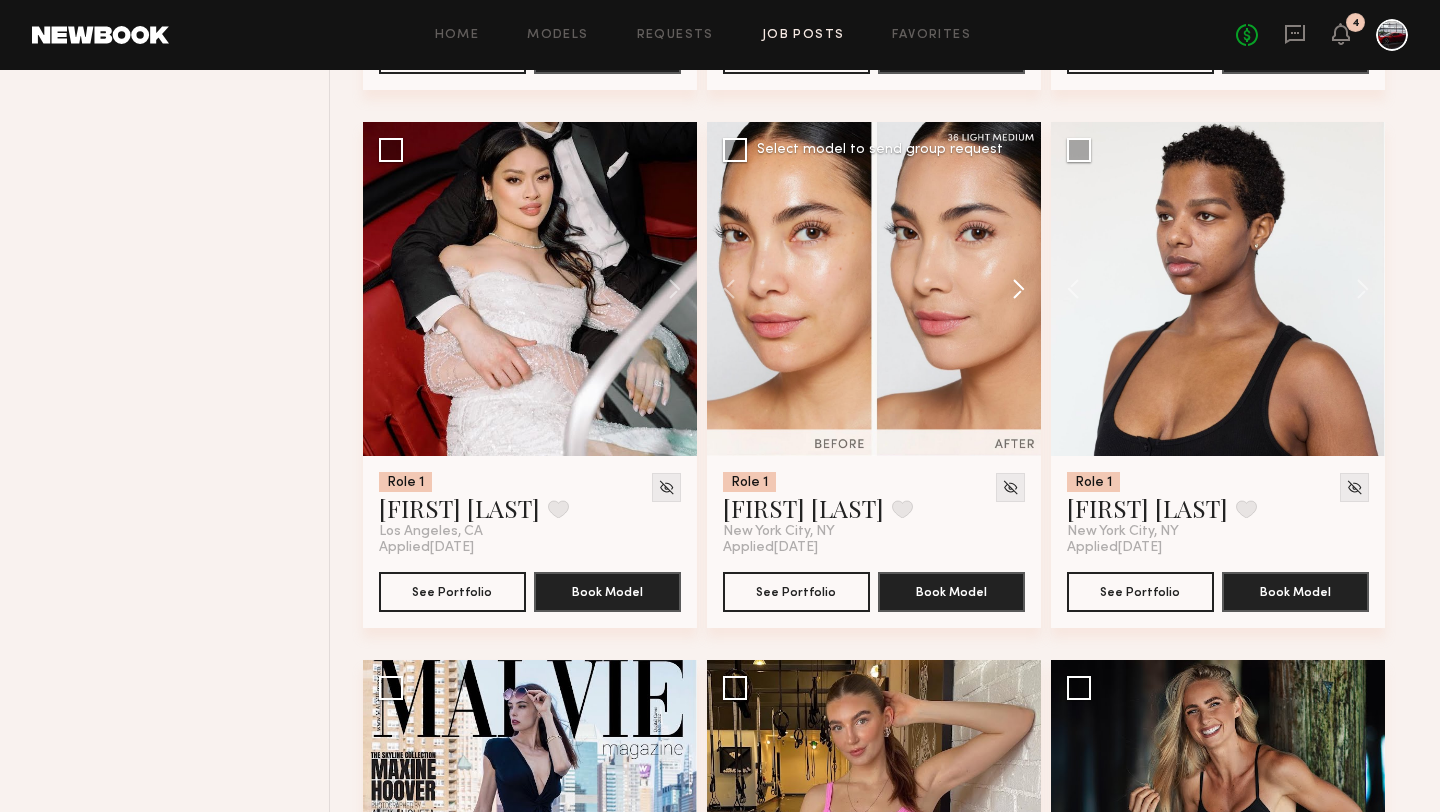 click 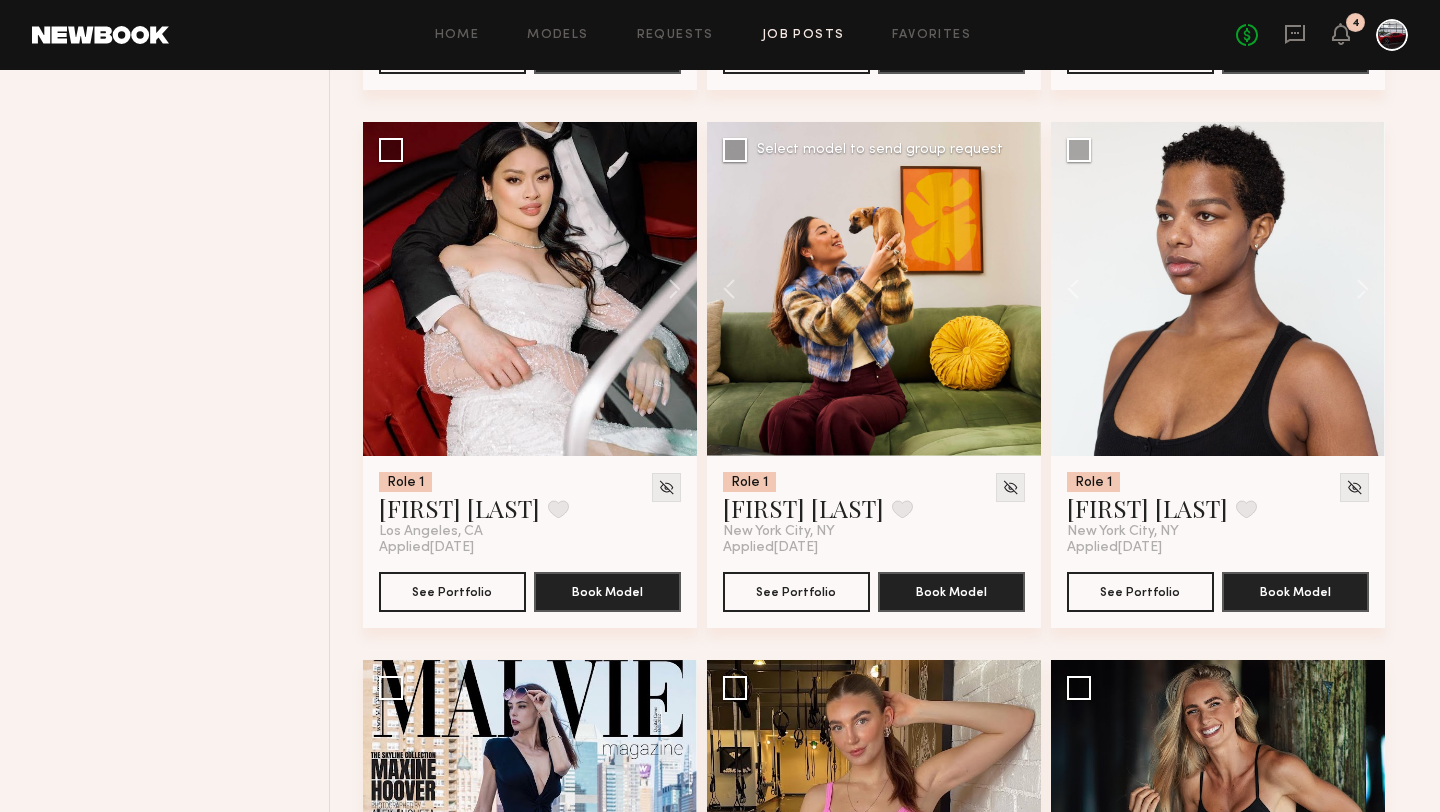 click 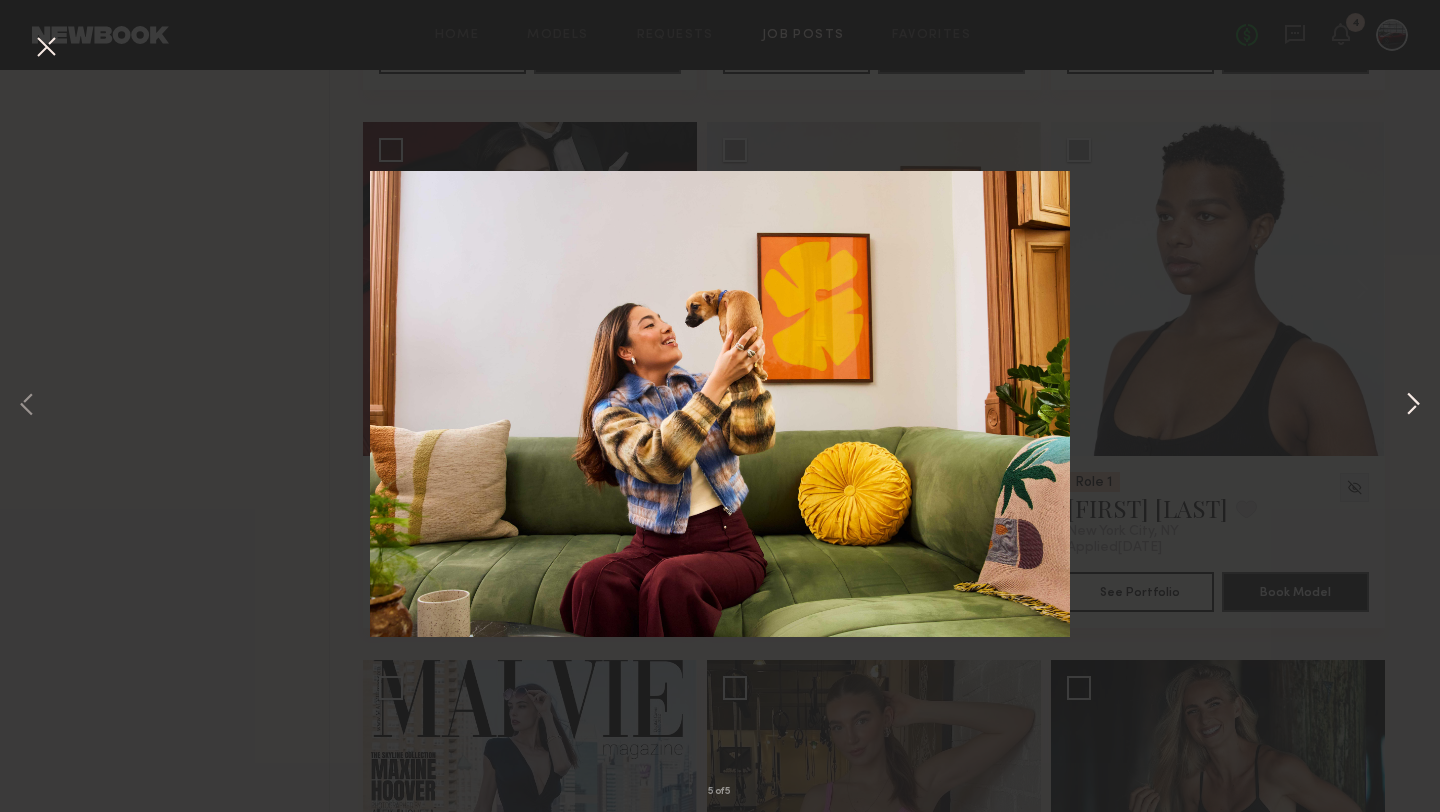 click at bounding box center [1413, 406] 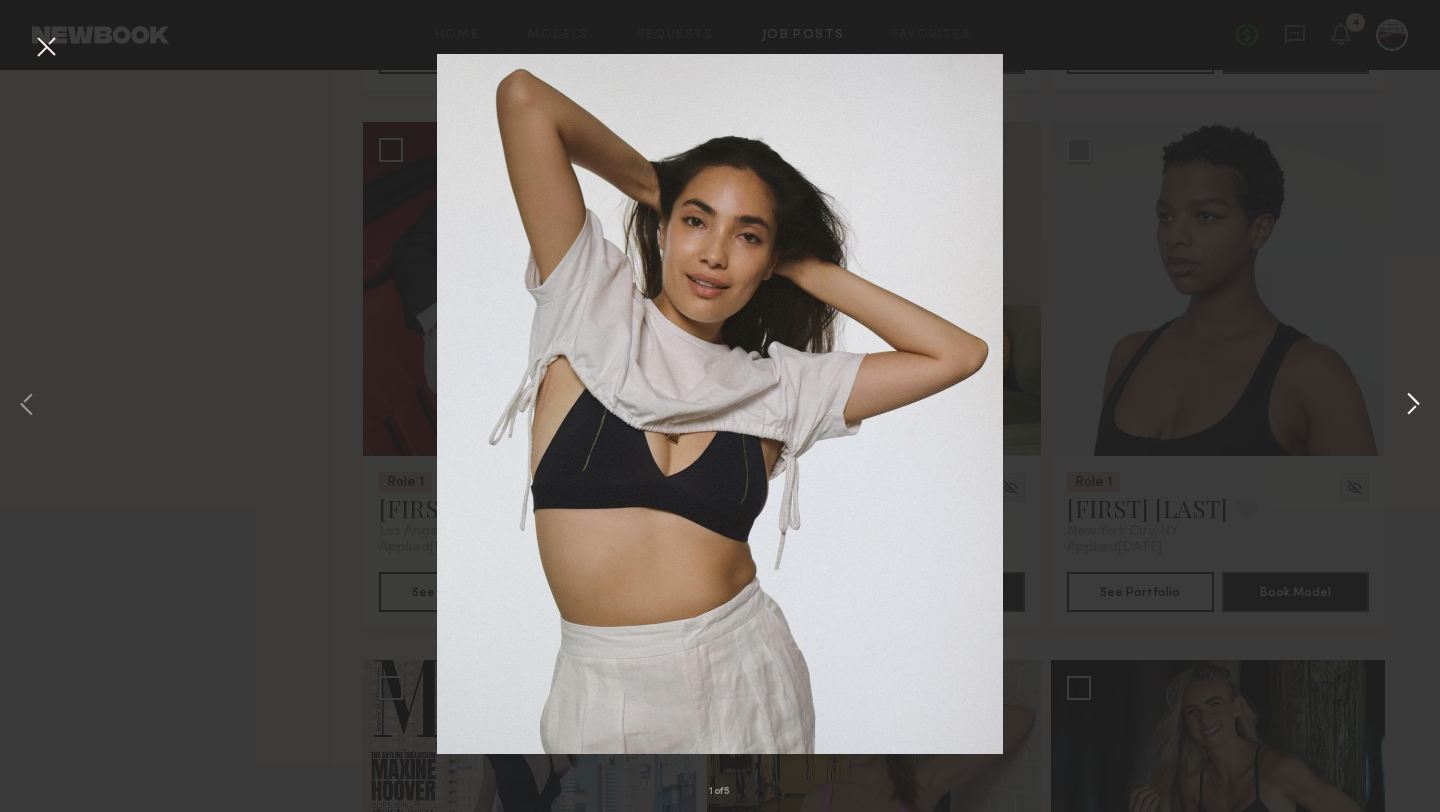 click at bounding box center (1413, 406) 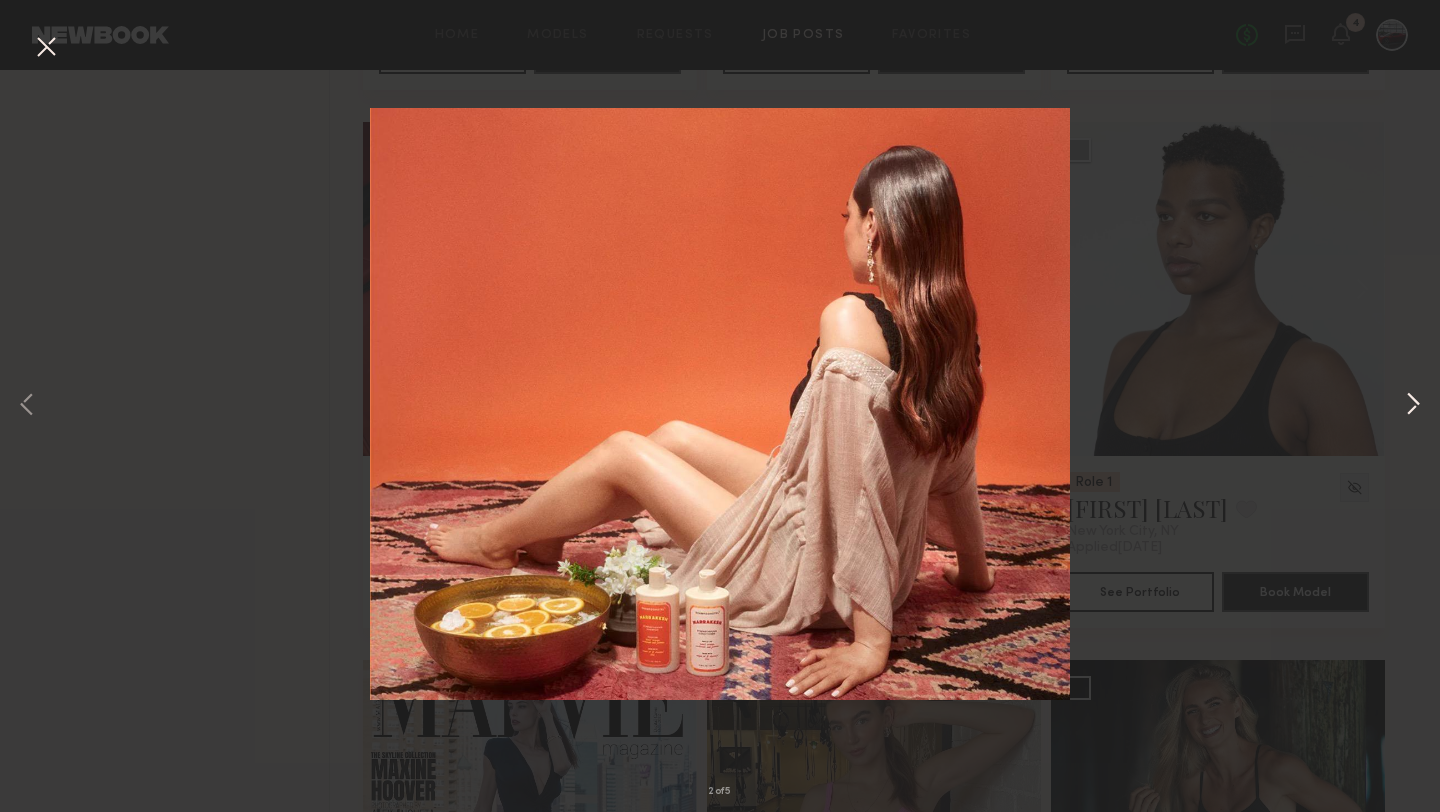 click at bounding box center (1413, 406) 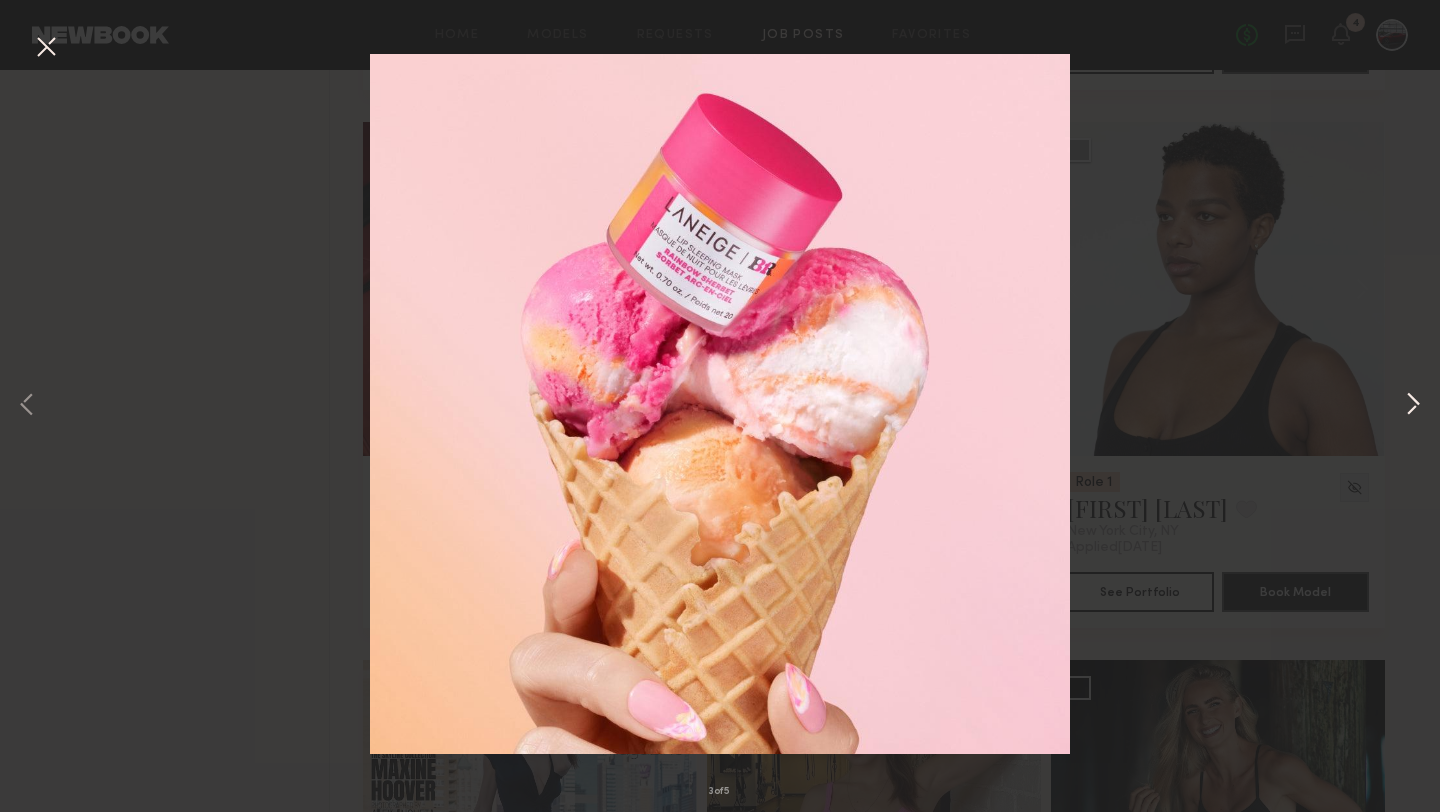 click at bounding box center (1413, 406) 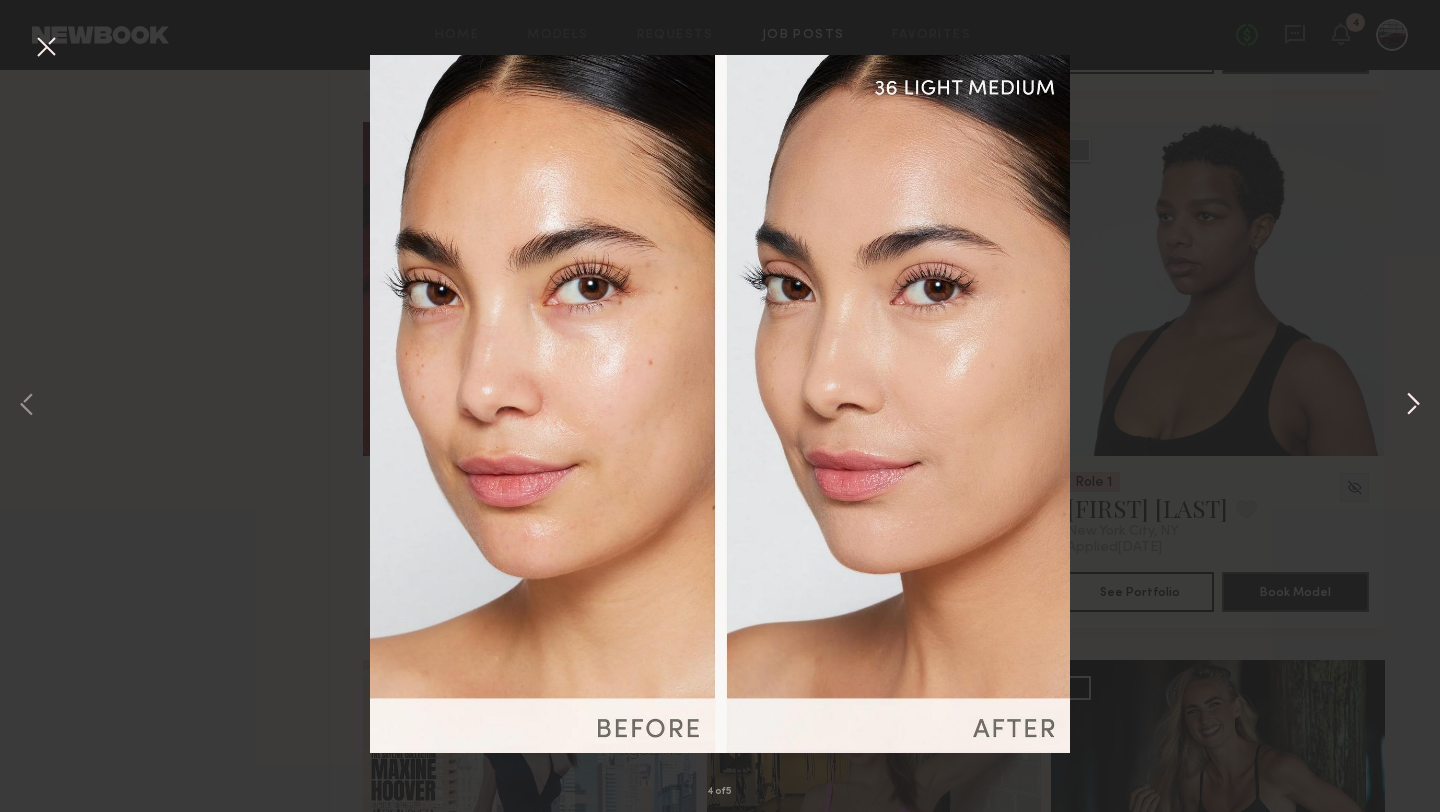 click at bounding box center [1413, 406] 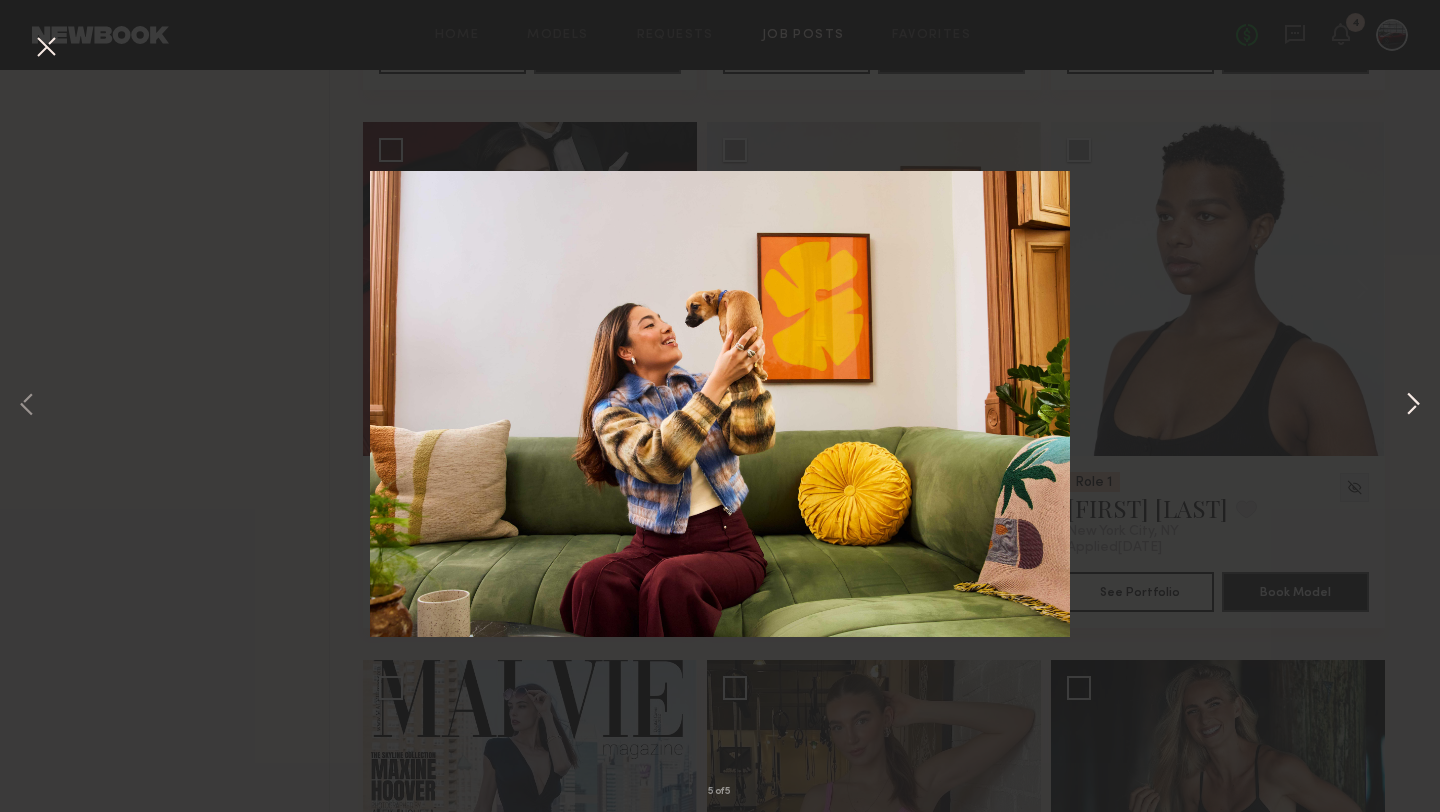 click at bounding box center (1413, 406) 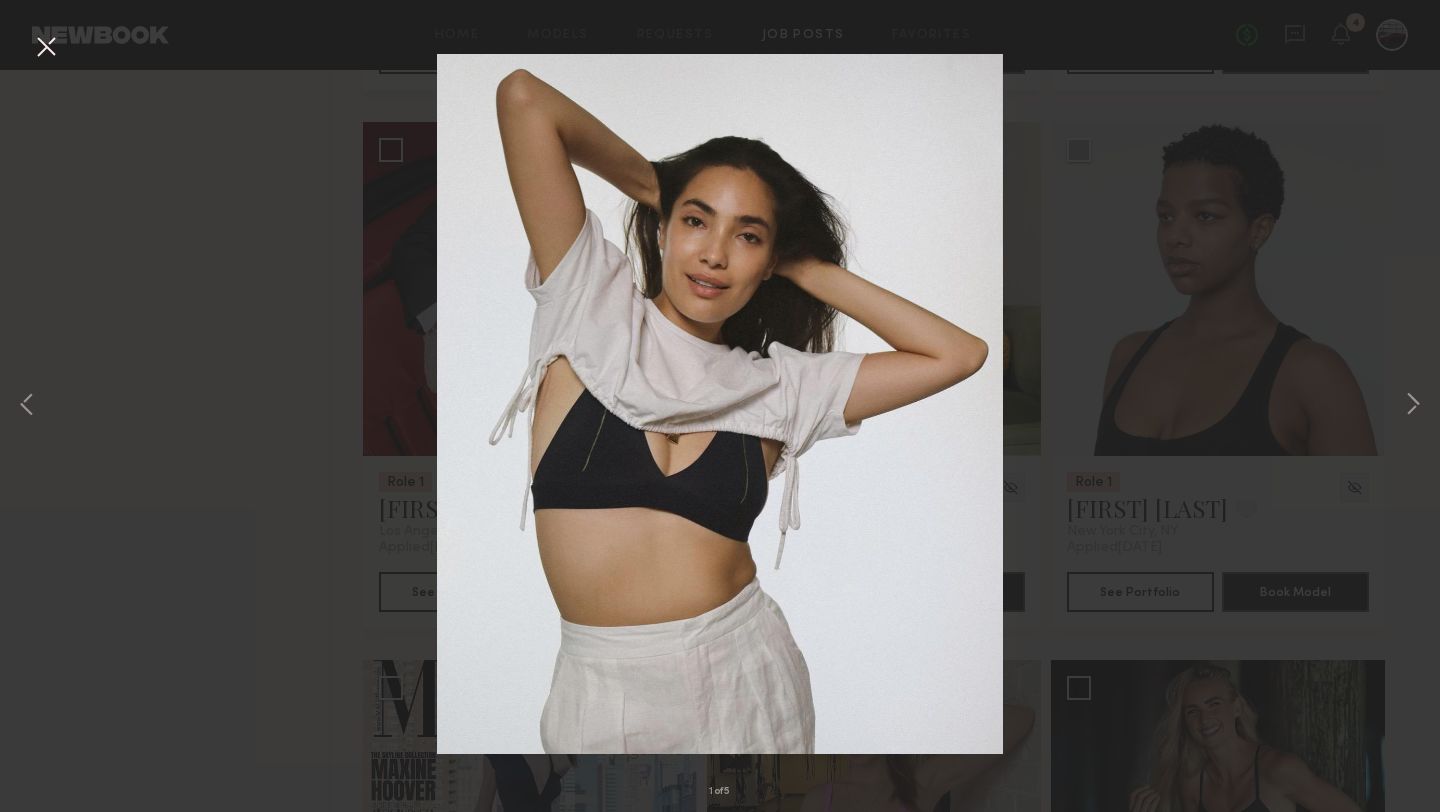 click on "1  of  5" at bounding box center (720, 406) 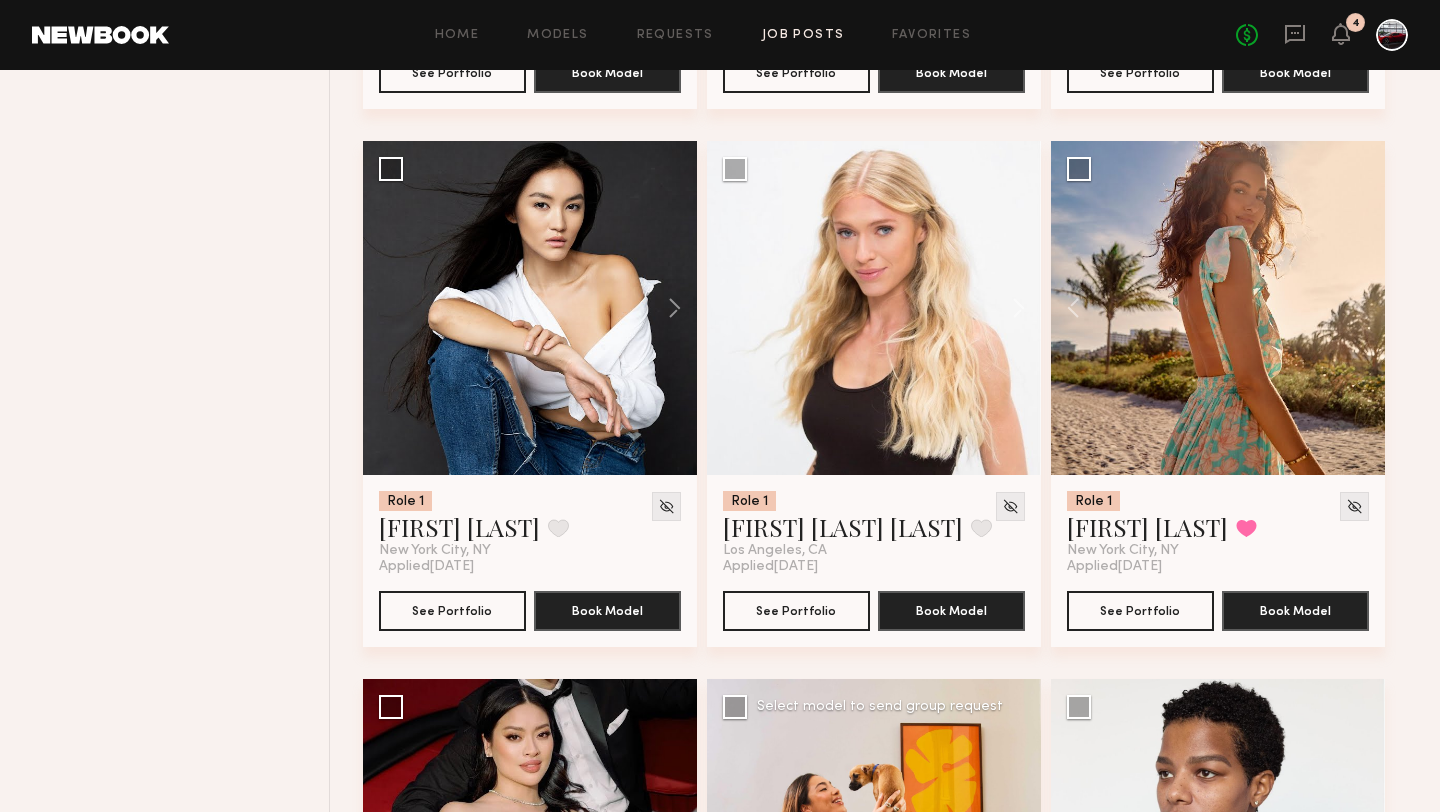 scroll, scrollTop: 1187, scrollLeft: 0, axis: vertical 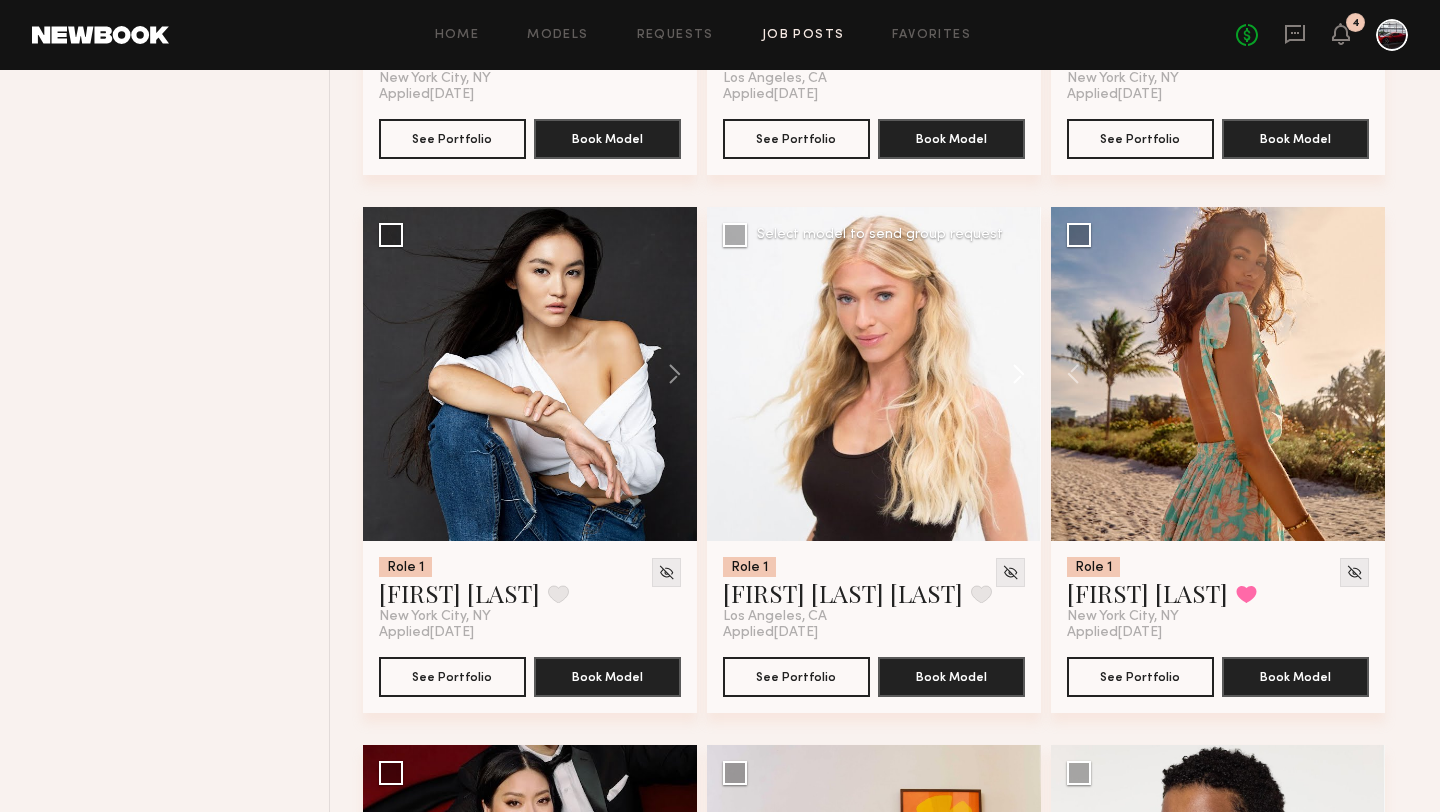 click 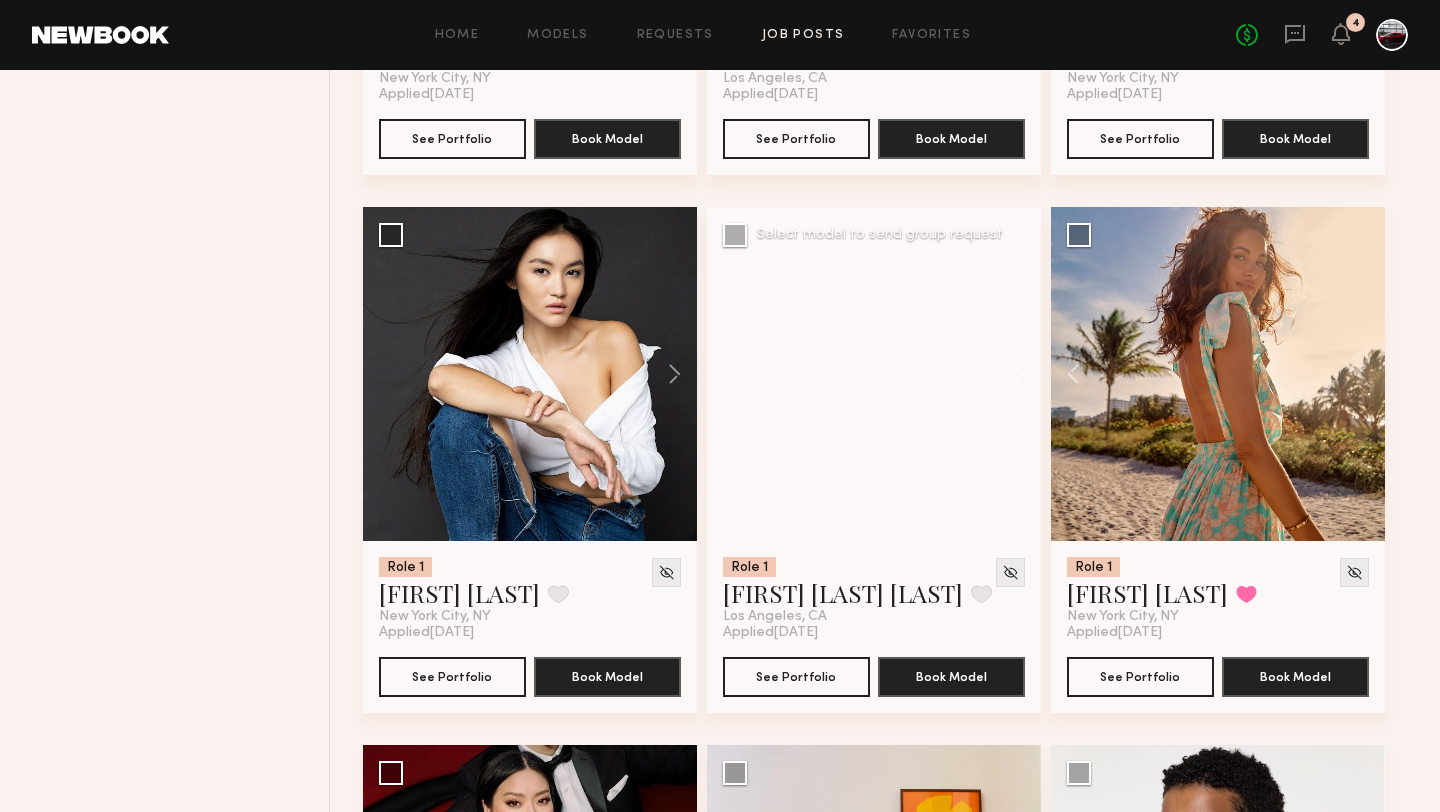 click 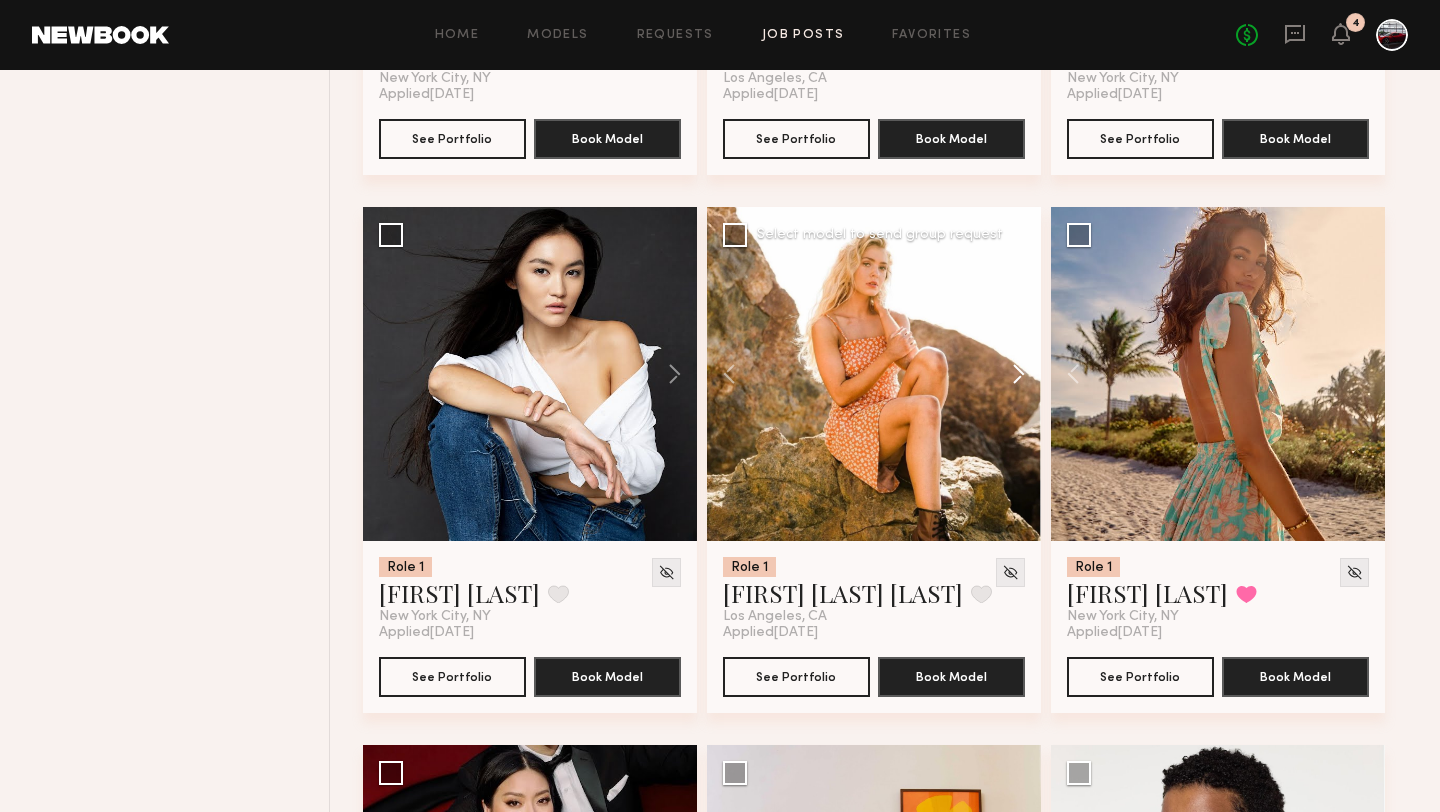 click 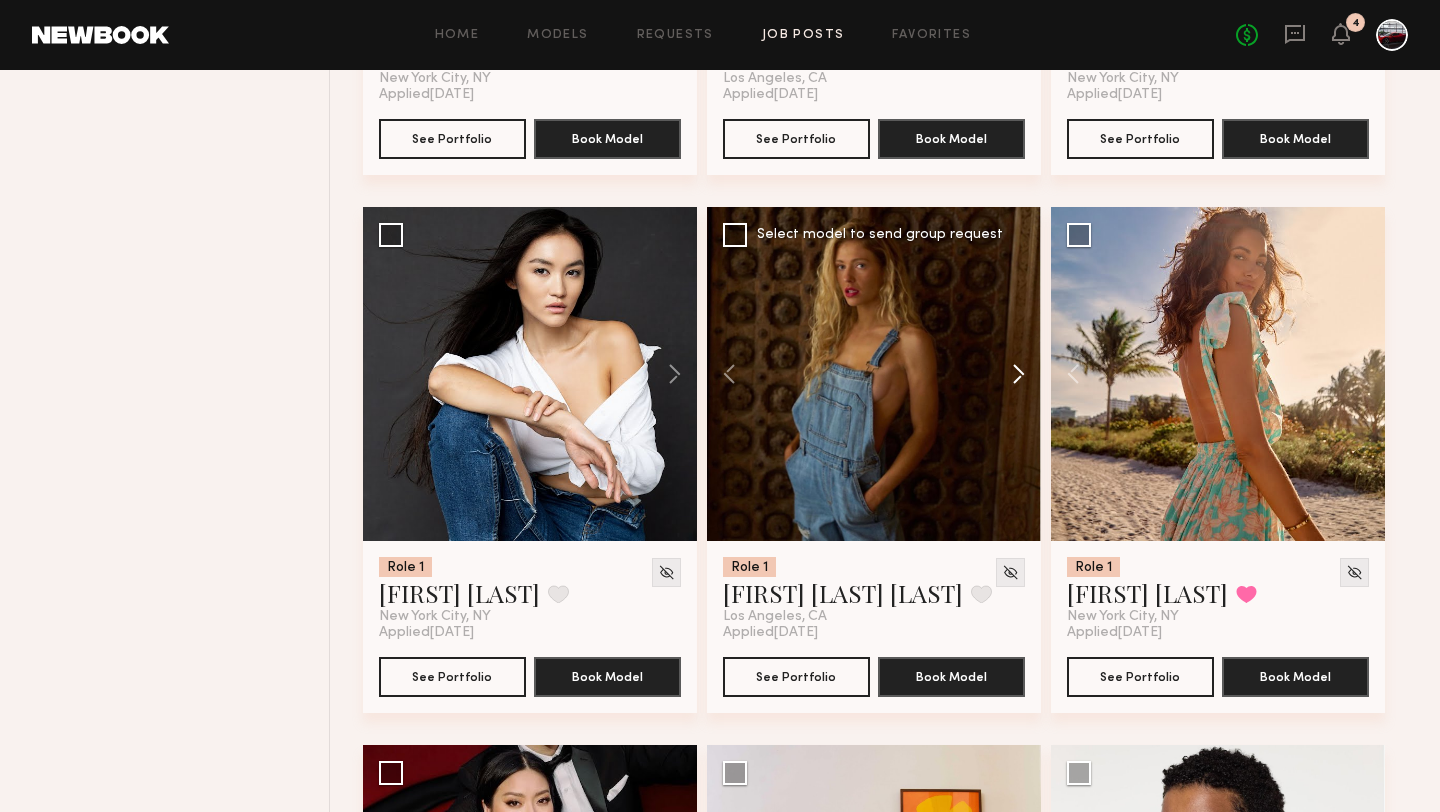 click 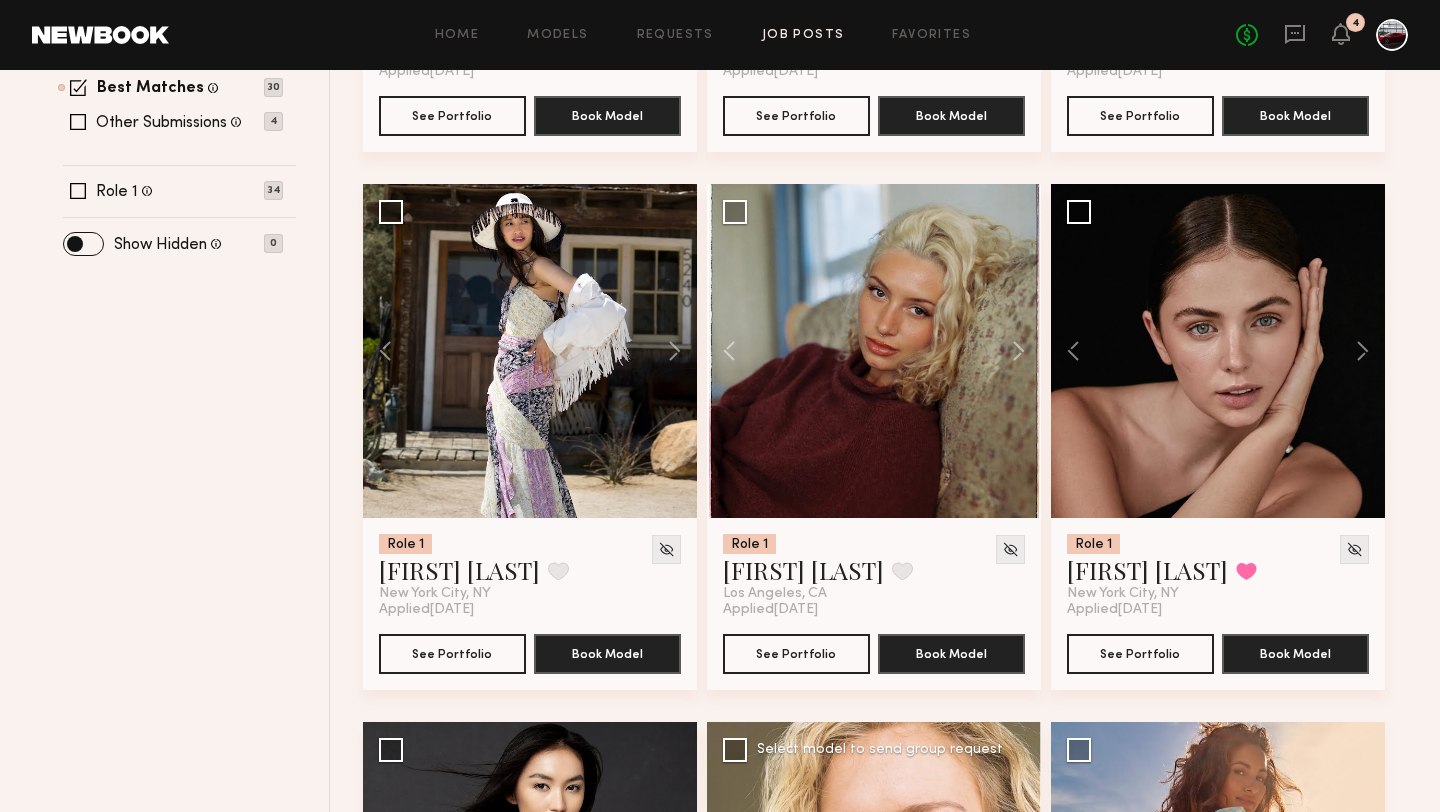 scroll, scrollTop: 653, scrollLeft: 0, axis: vertical 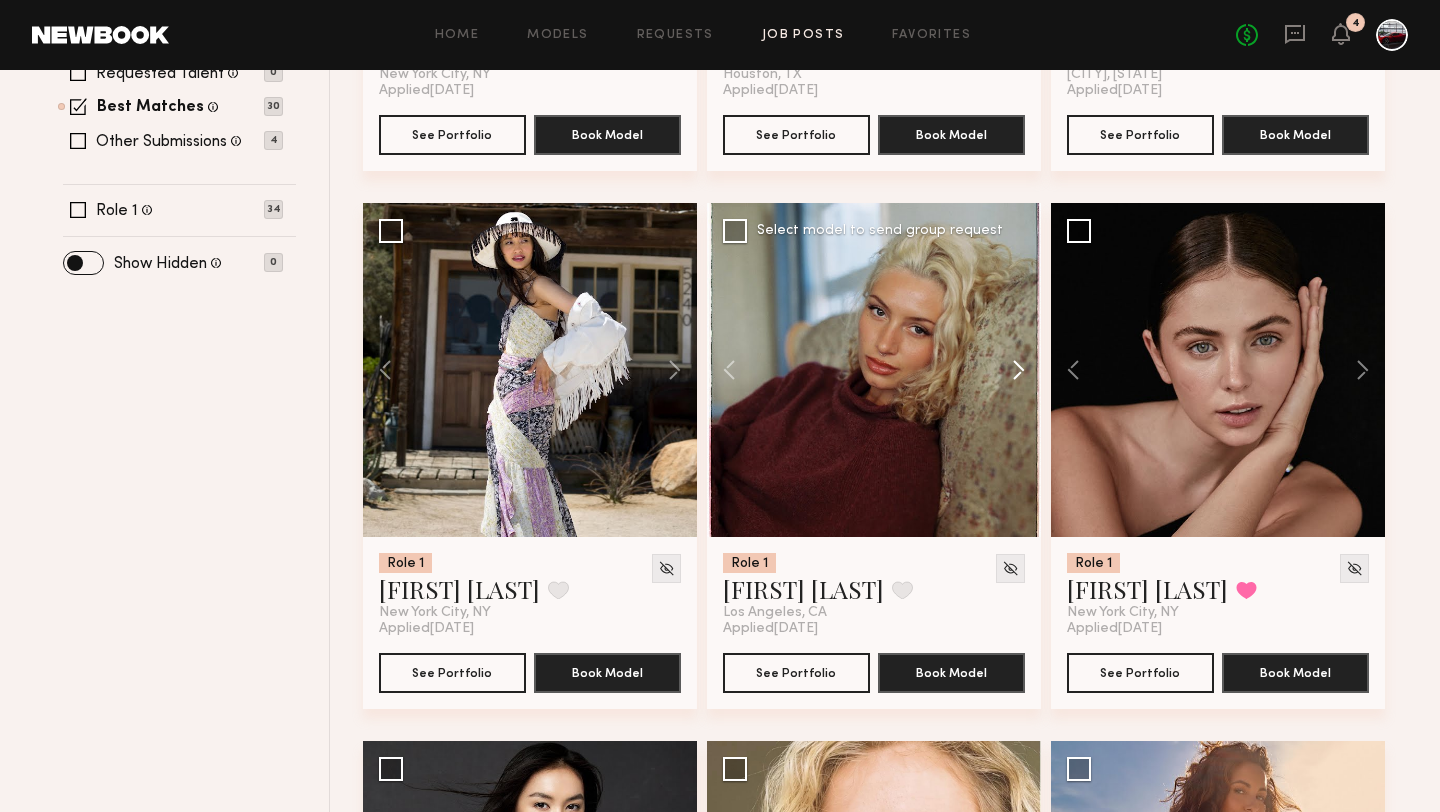 click 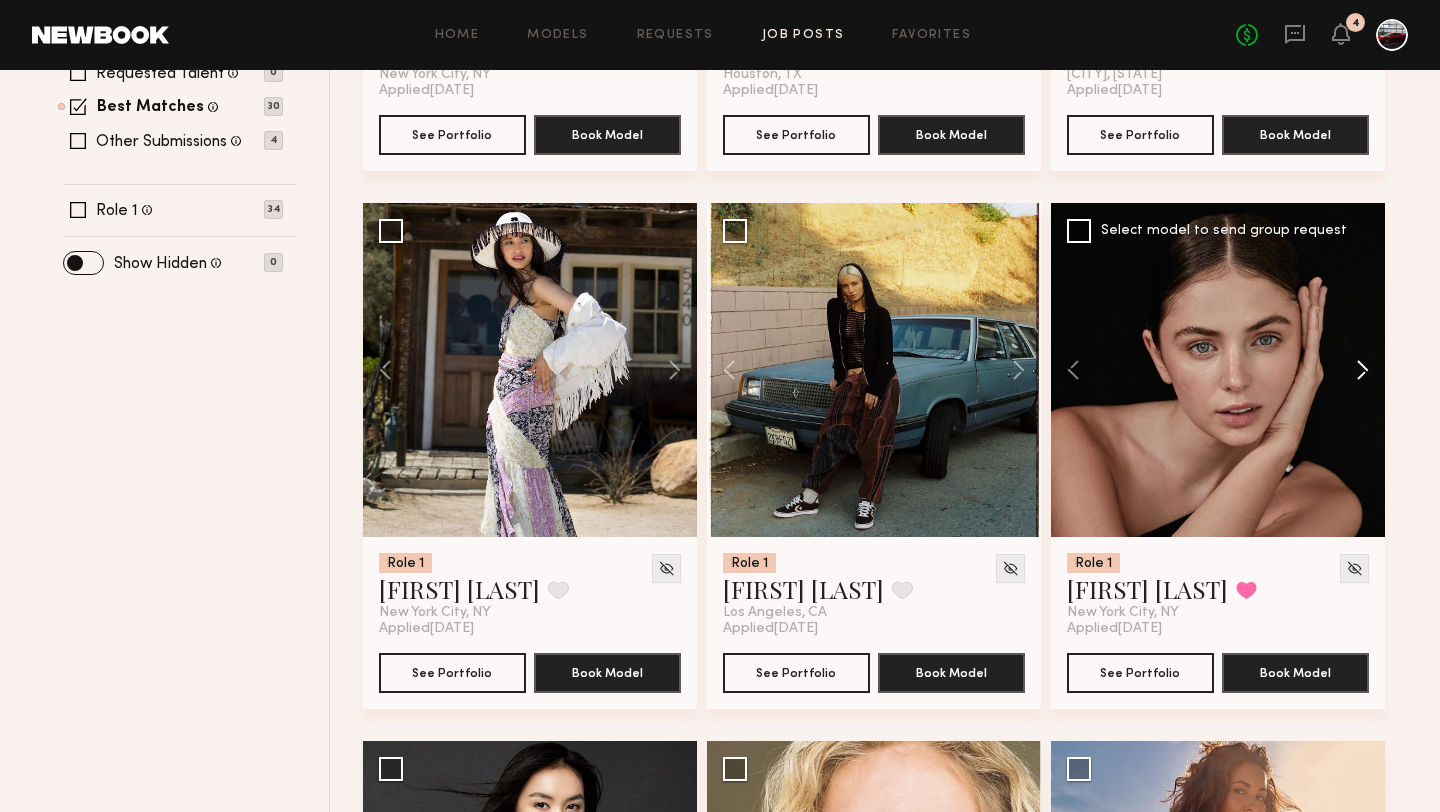 click 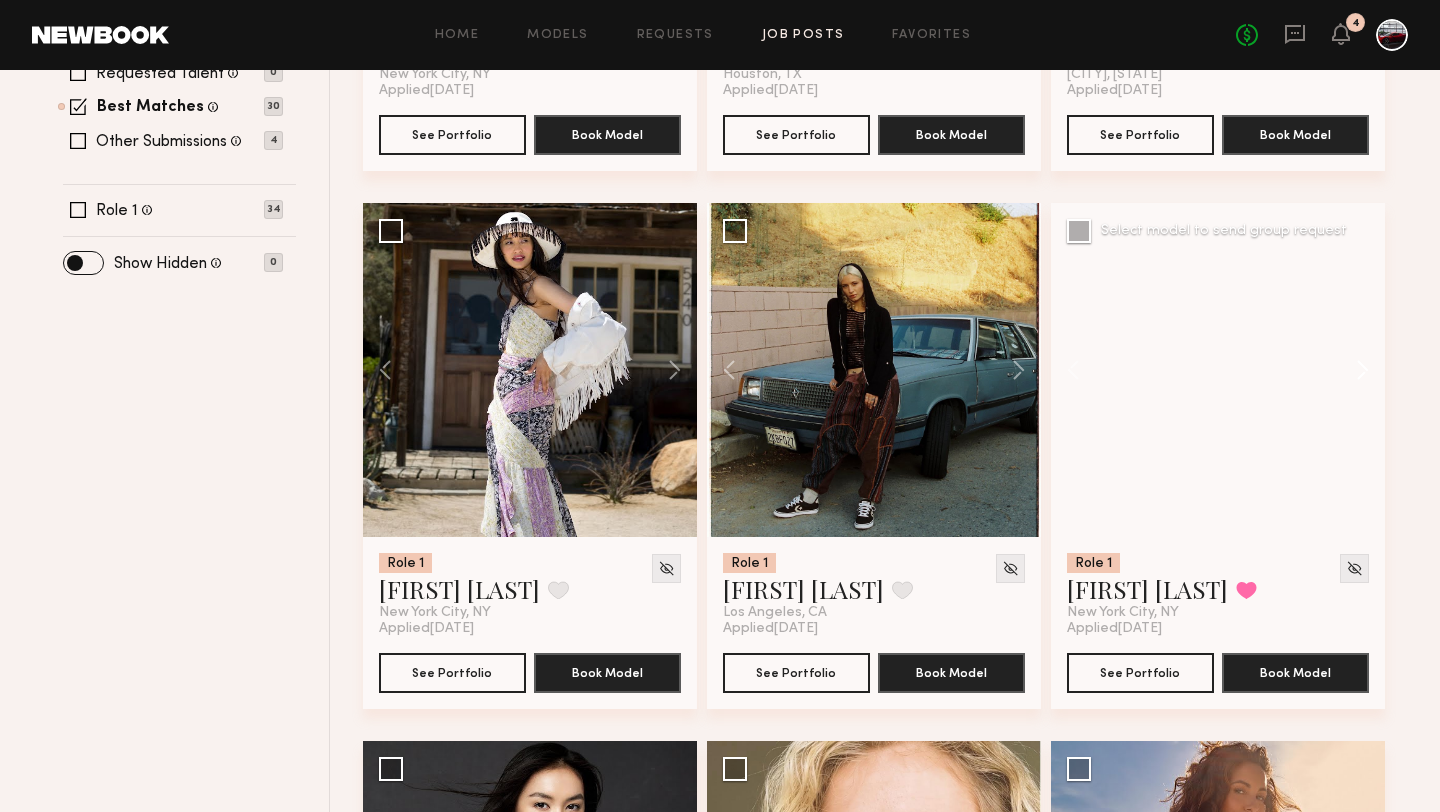 click 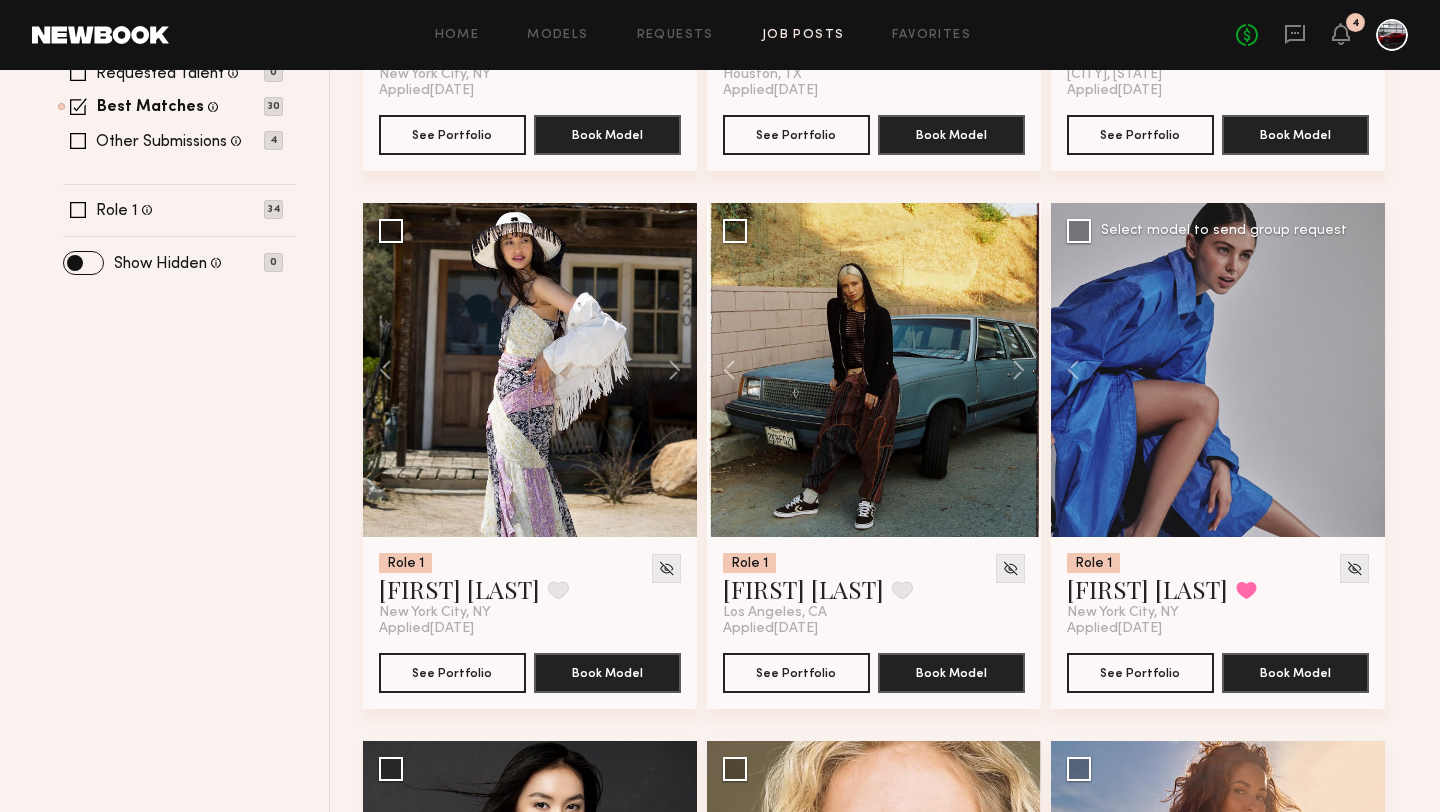 click 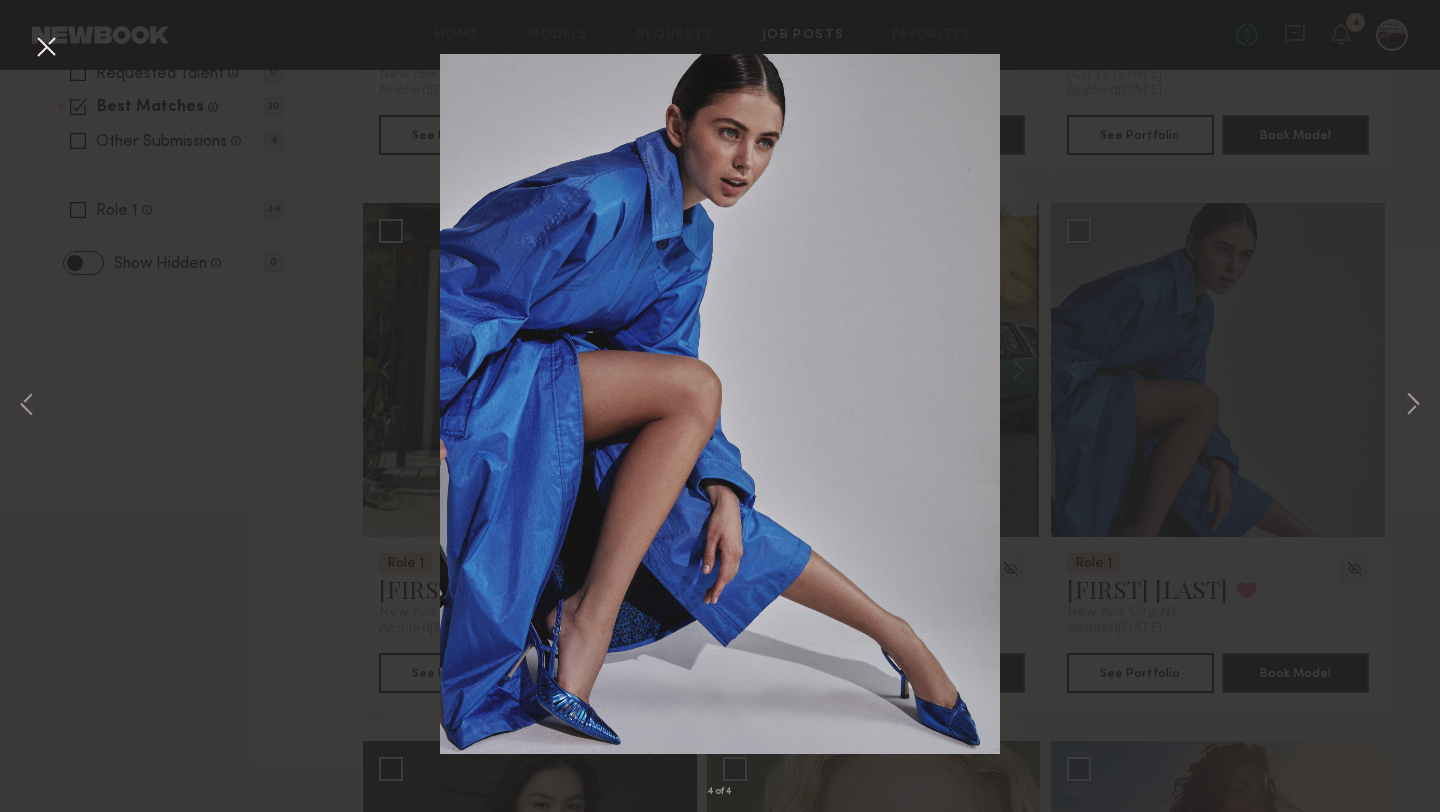 click on "4  of  4" at bounding box center [720, 406] 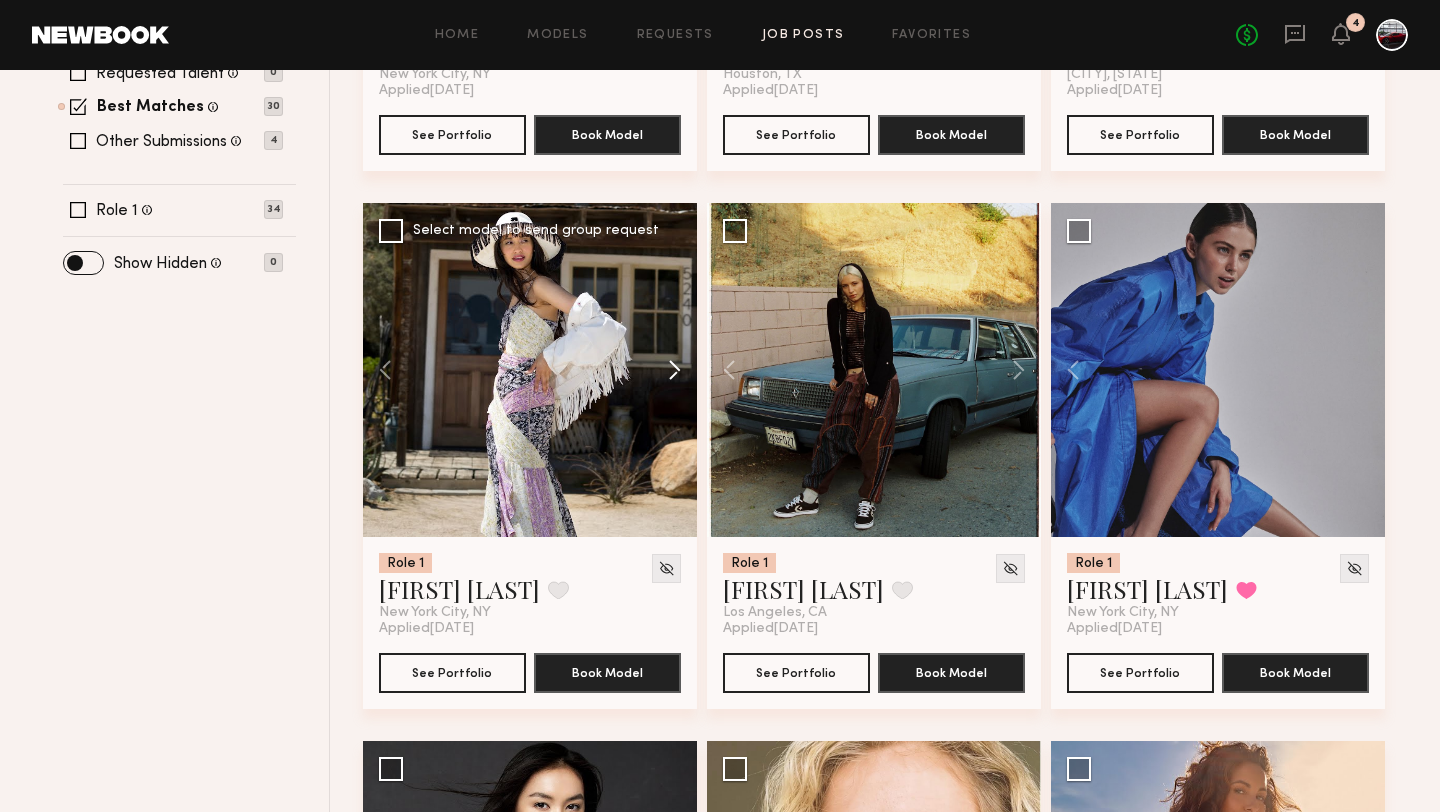 click 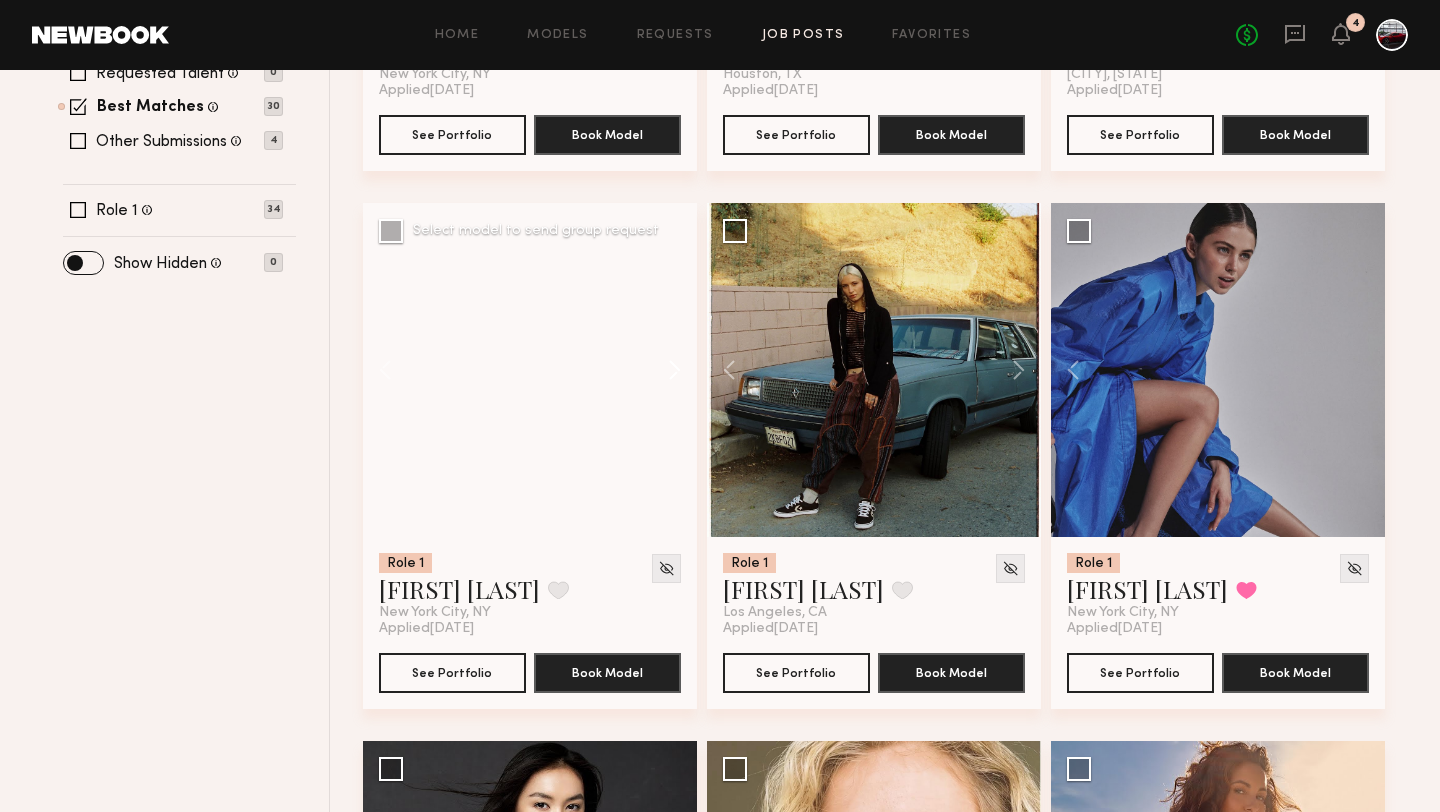 click 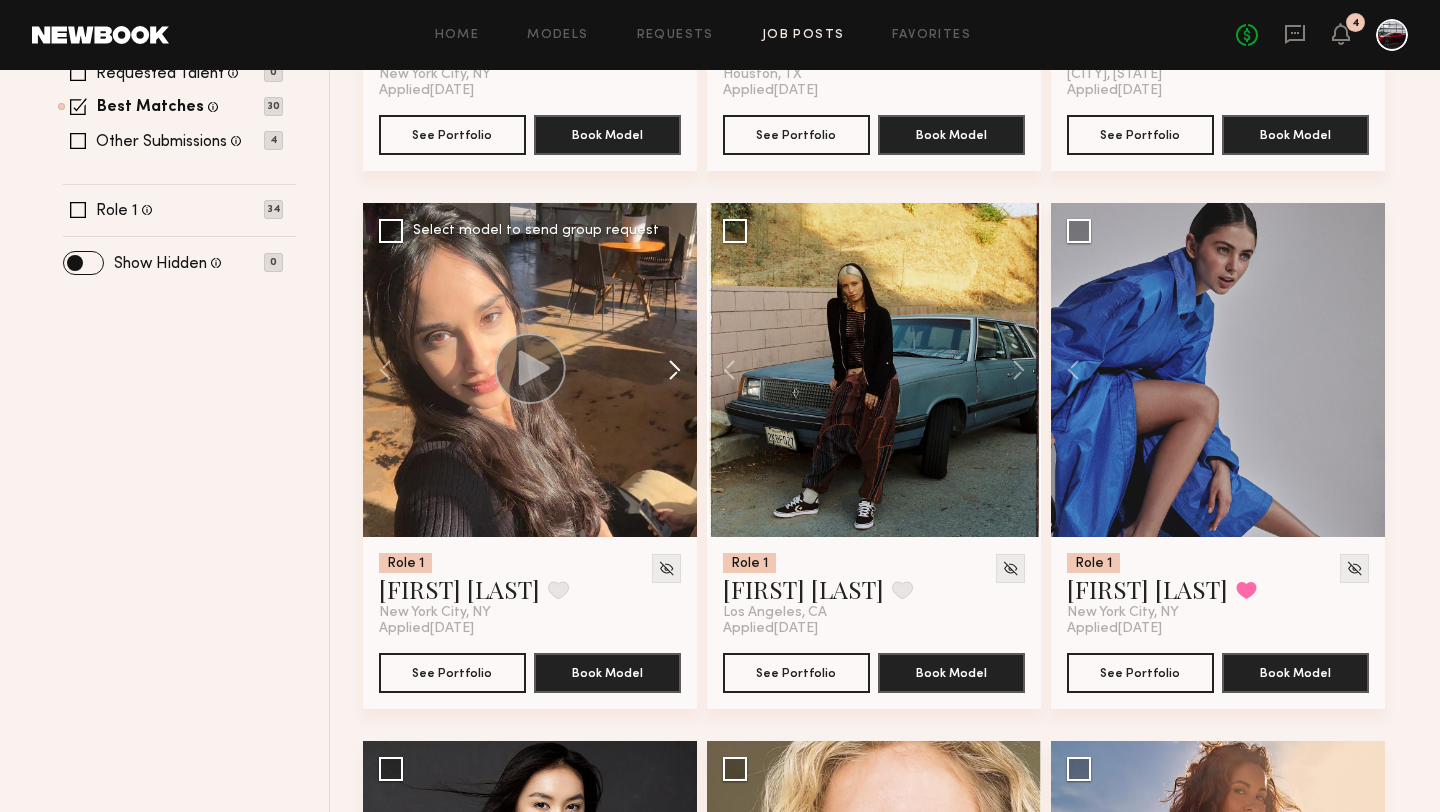 click 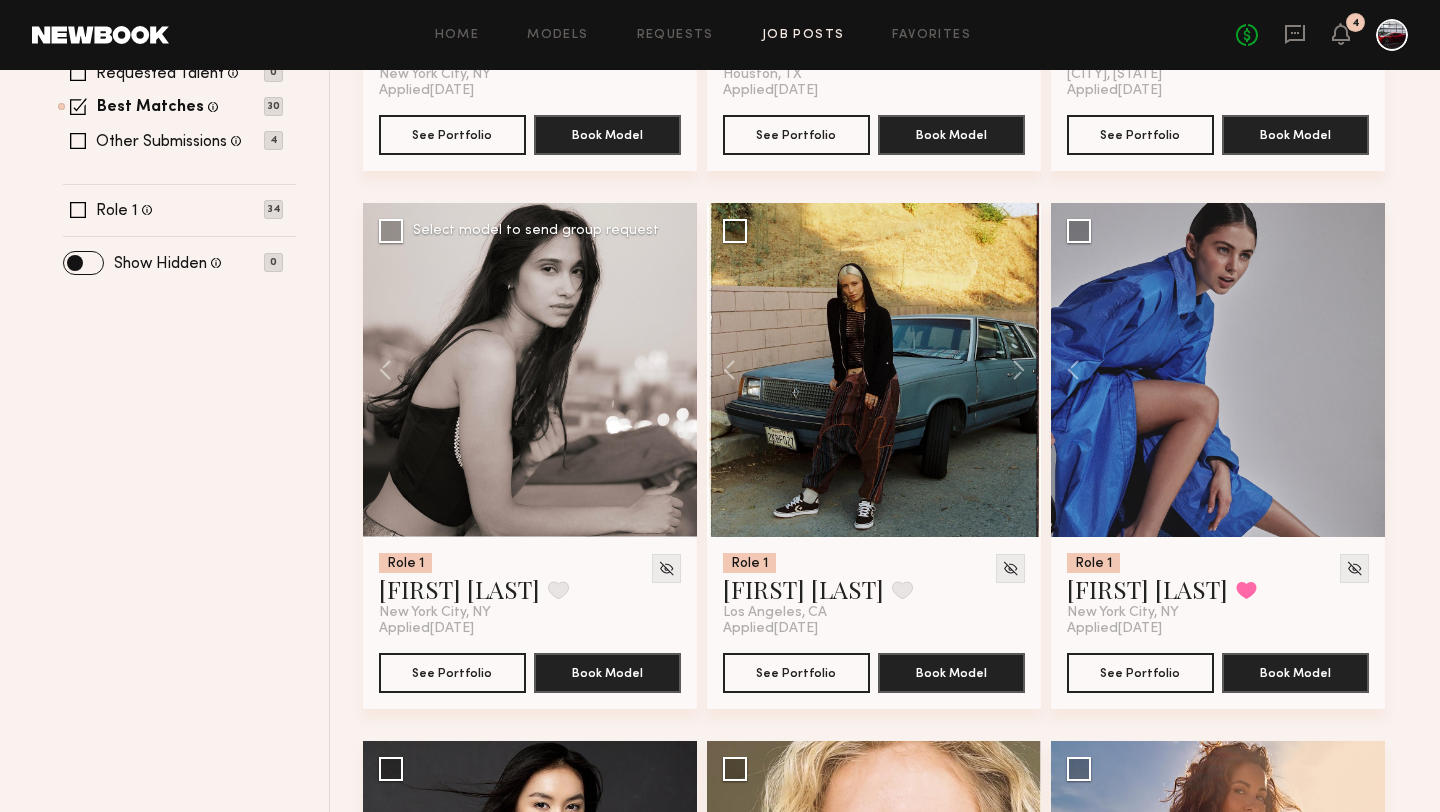 click 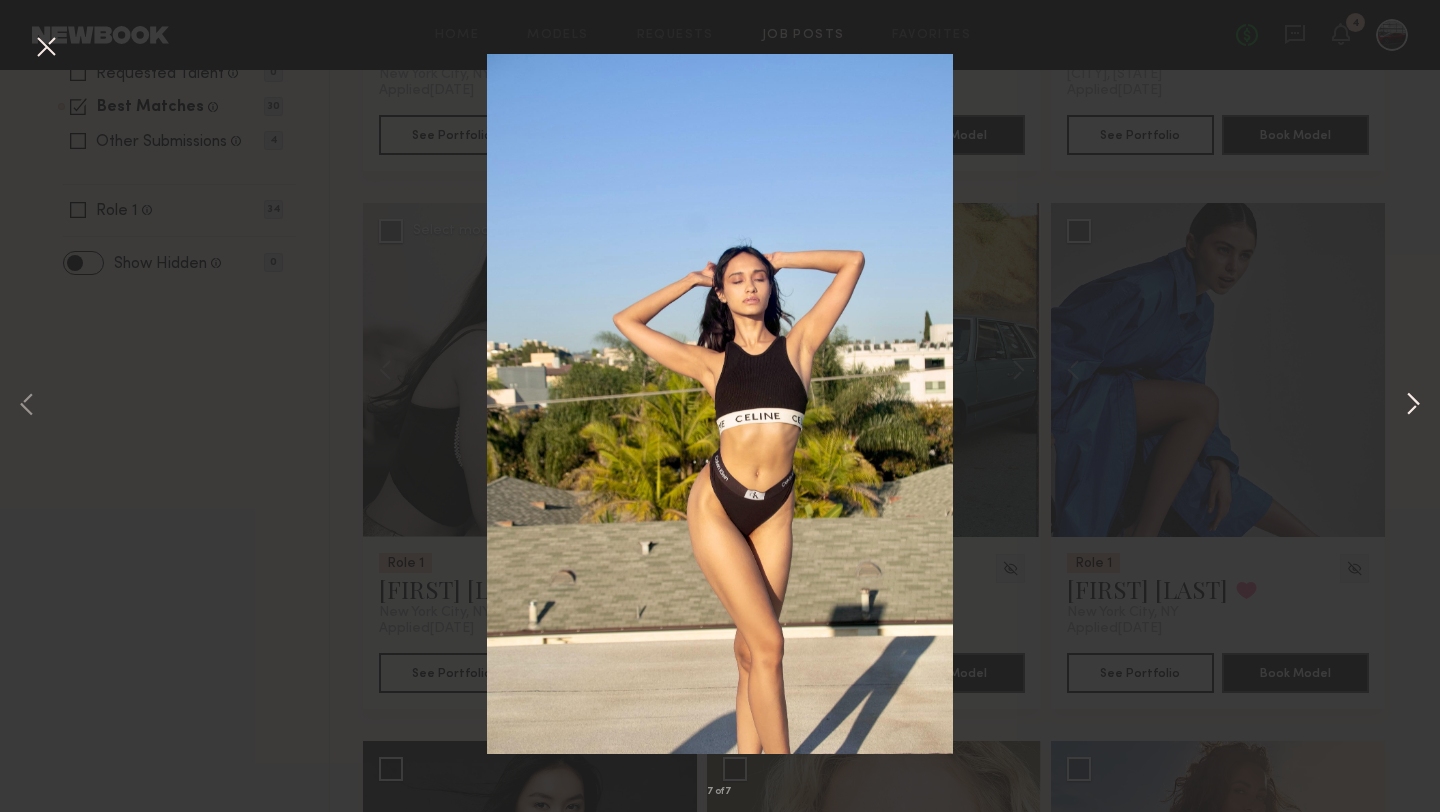 click at bounding box center [1413, 406] 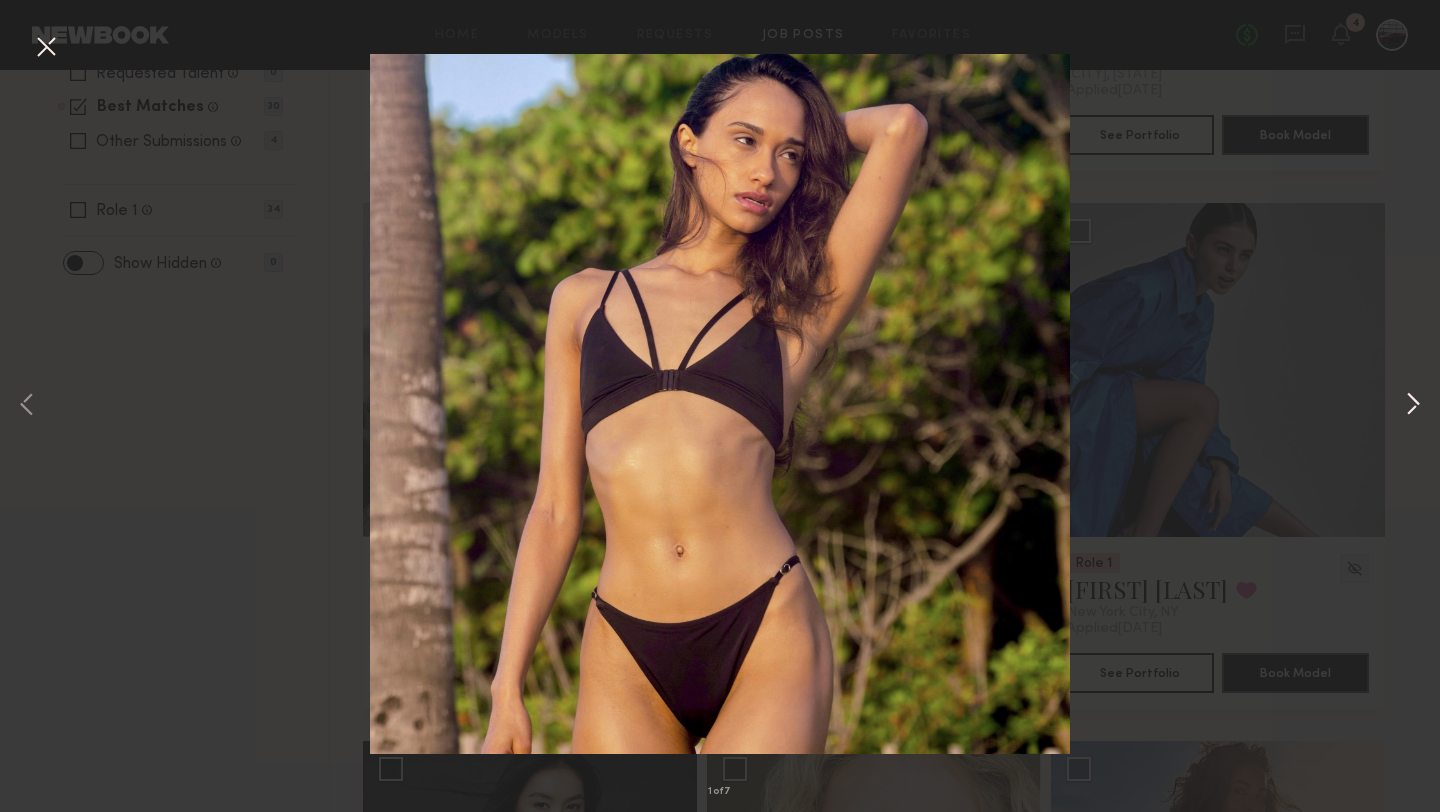 click at bounding box center [1413, 406] 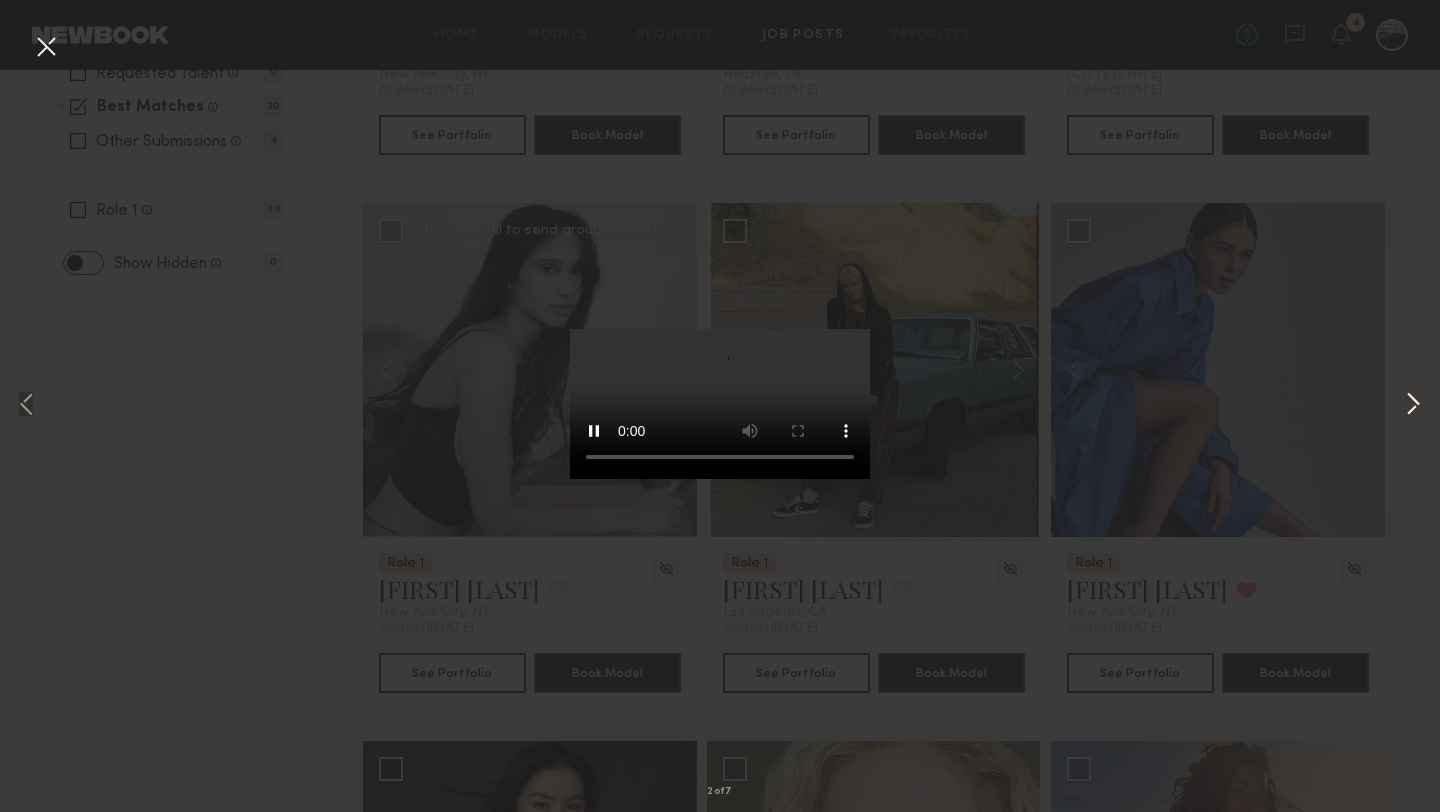 click at bounding box center (1413, 406) 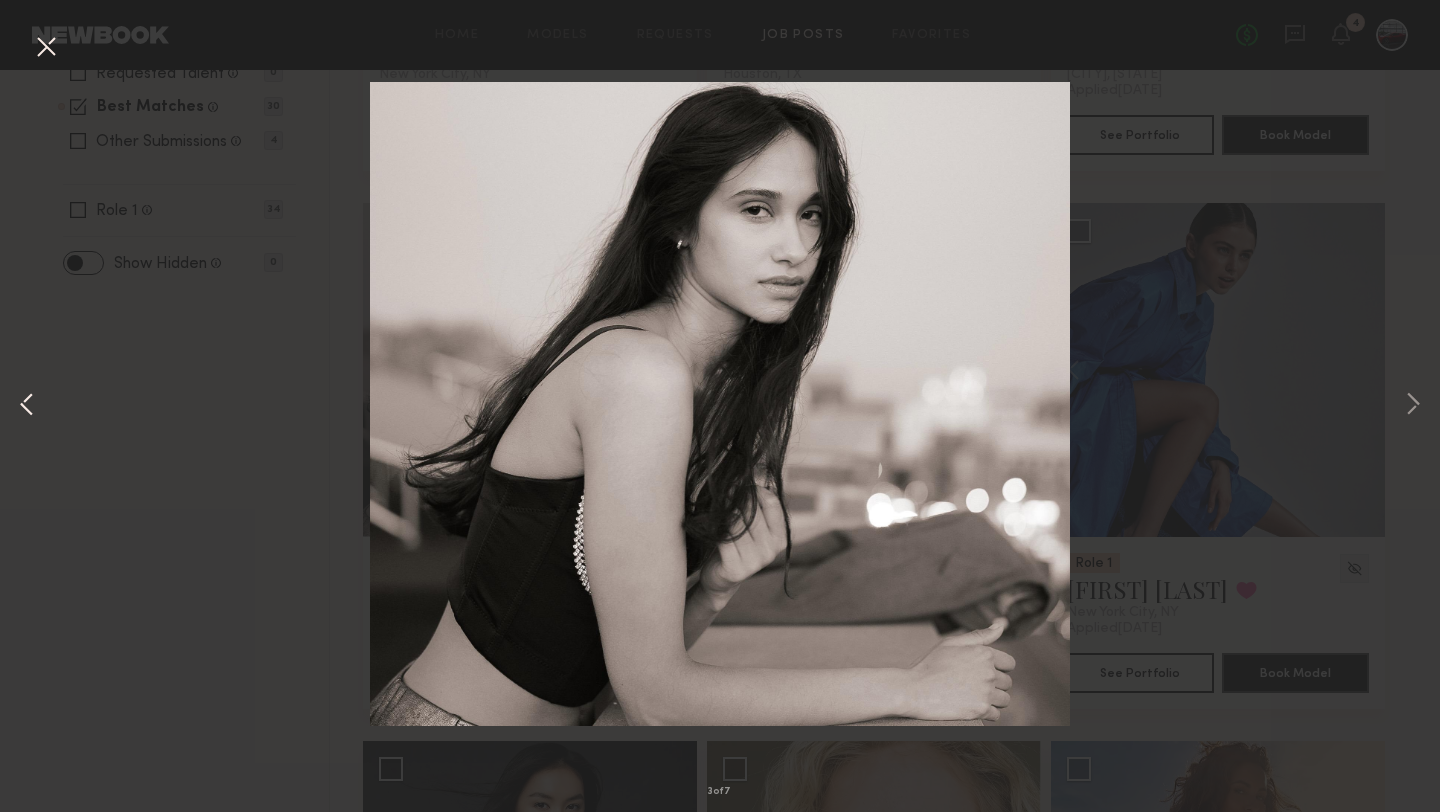 click at bounding box center (27, 406) 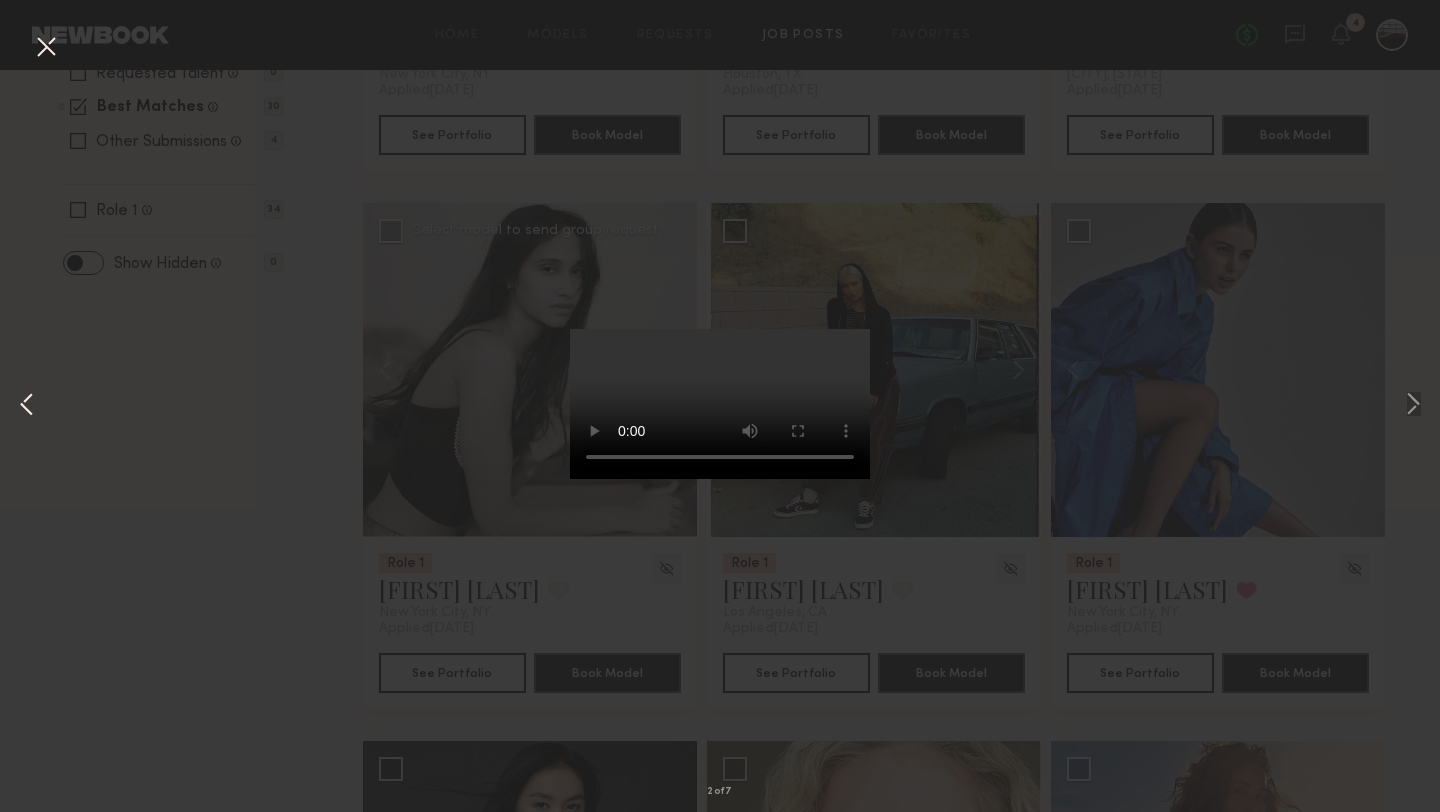 click at bounding box center [27, 406] 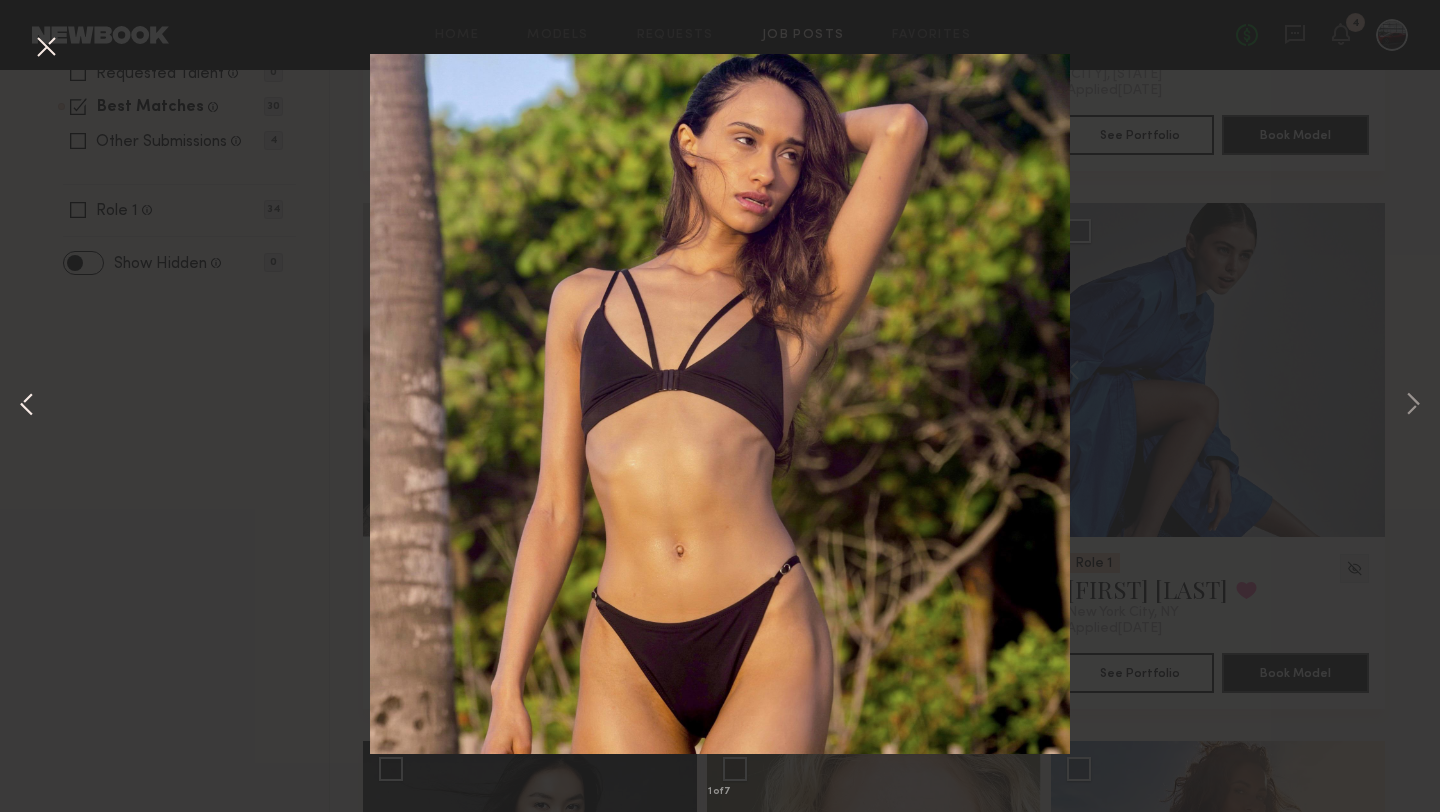 click at bounding box center (27, 406) 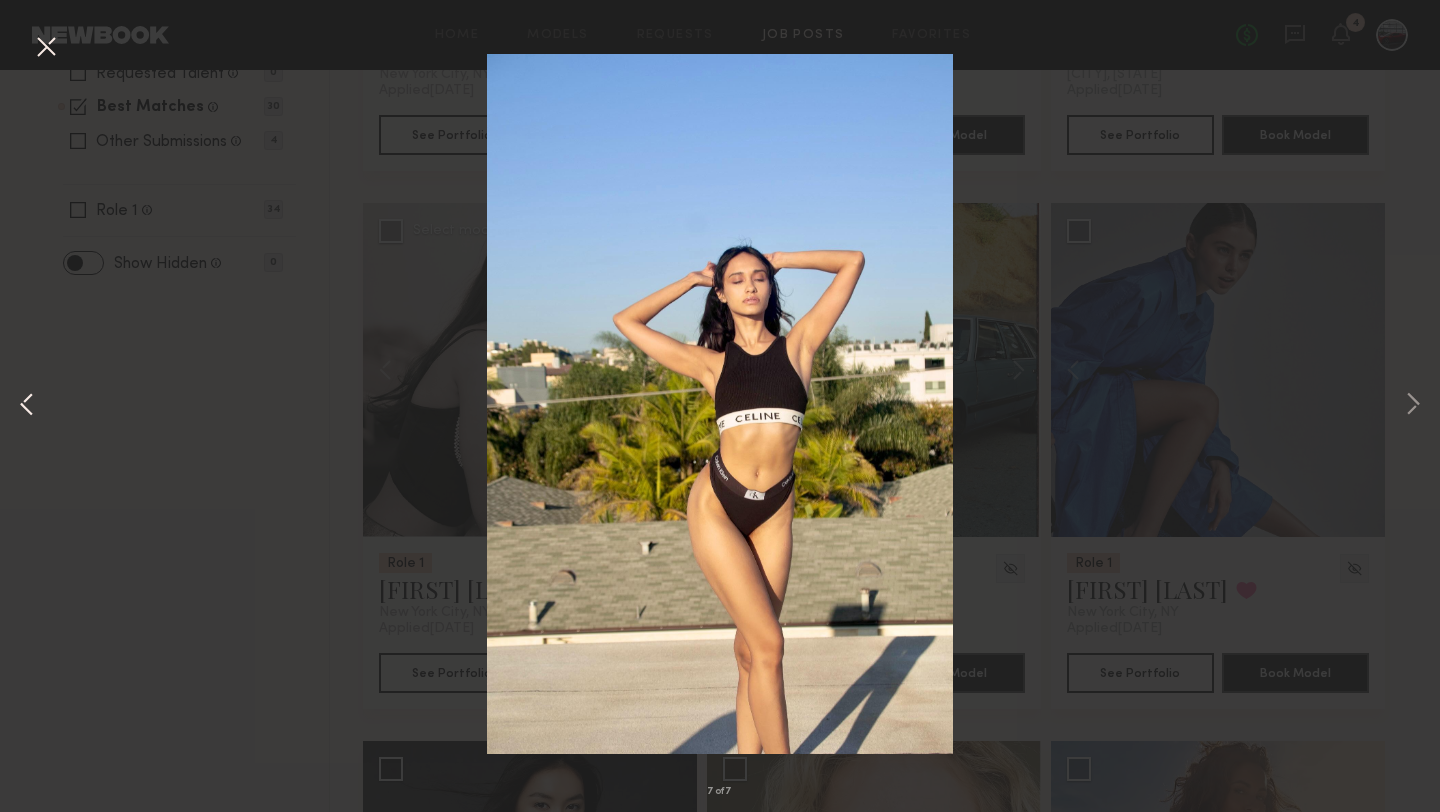 click at bounding box center (27, 406) 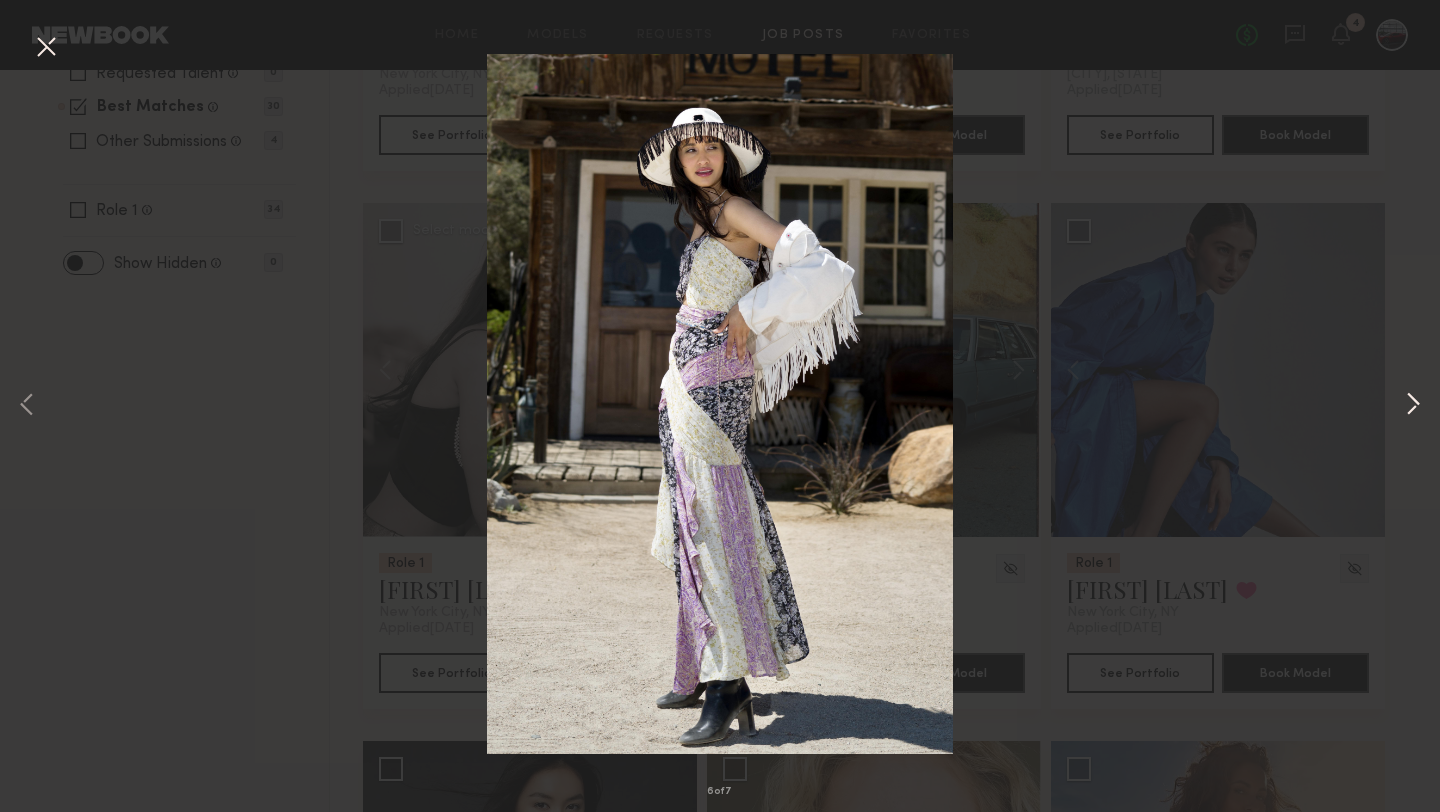 click at bounding box center (1413, 406) 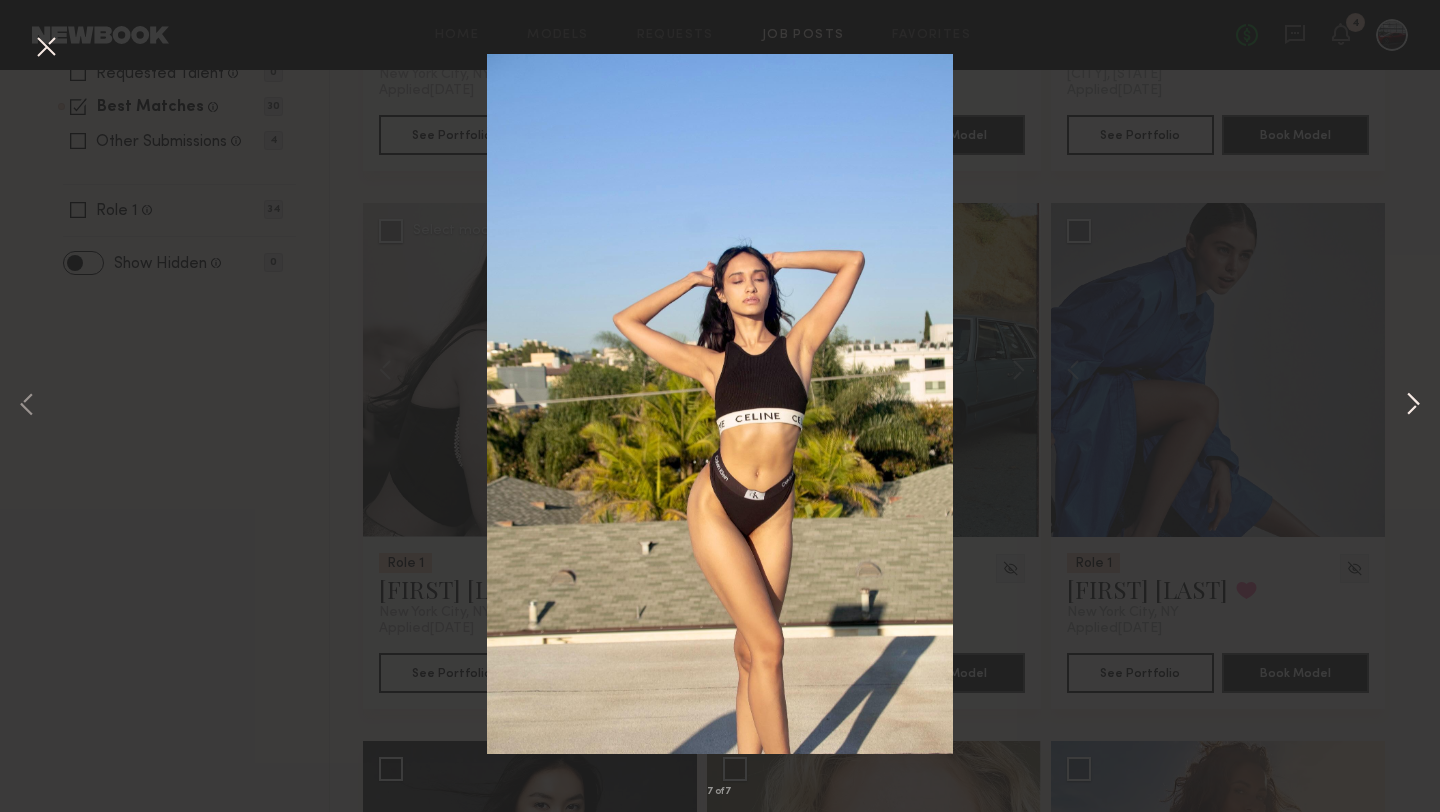 click at bounding box center [1413, 406] 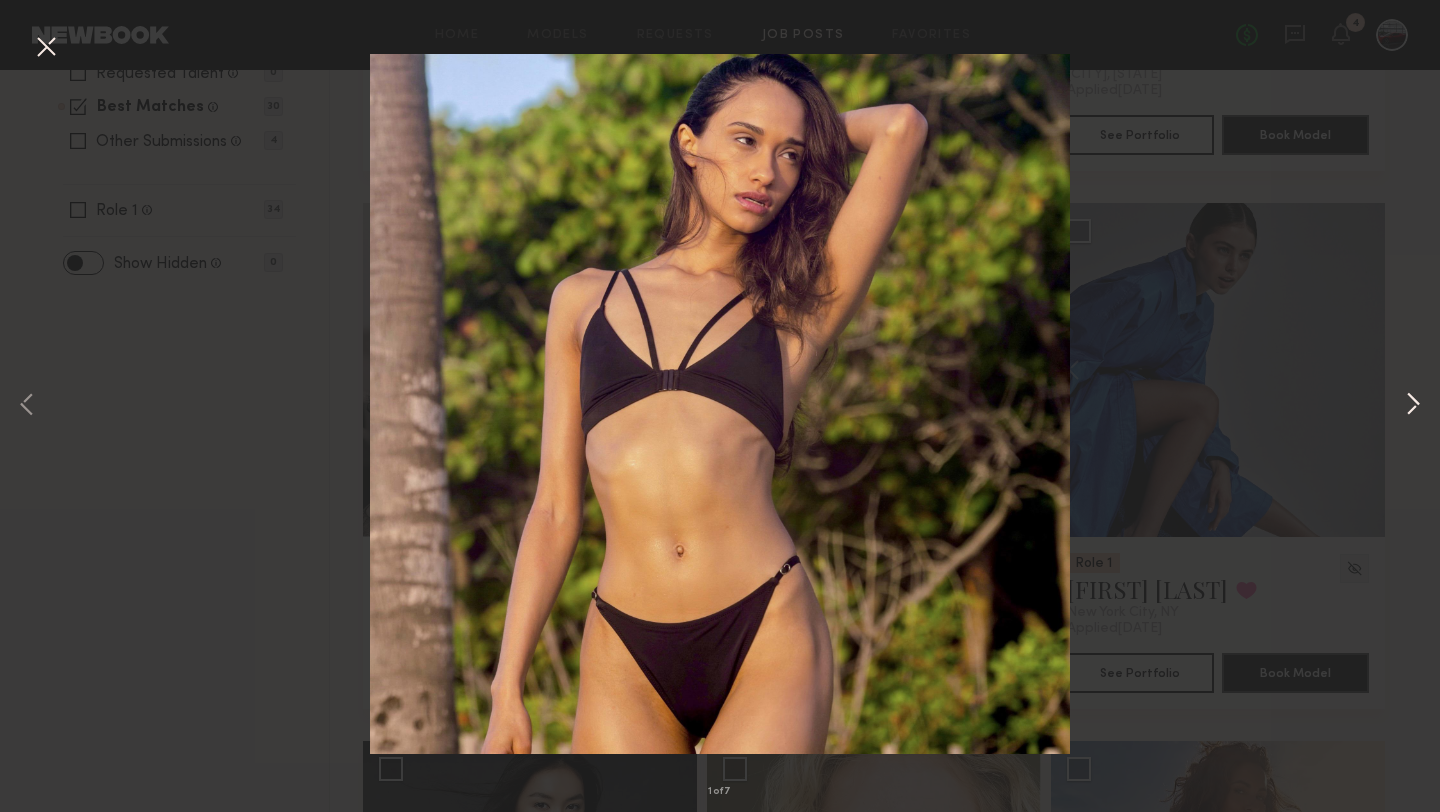 click at bounding box center (1413, 406) 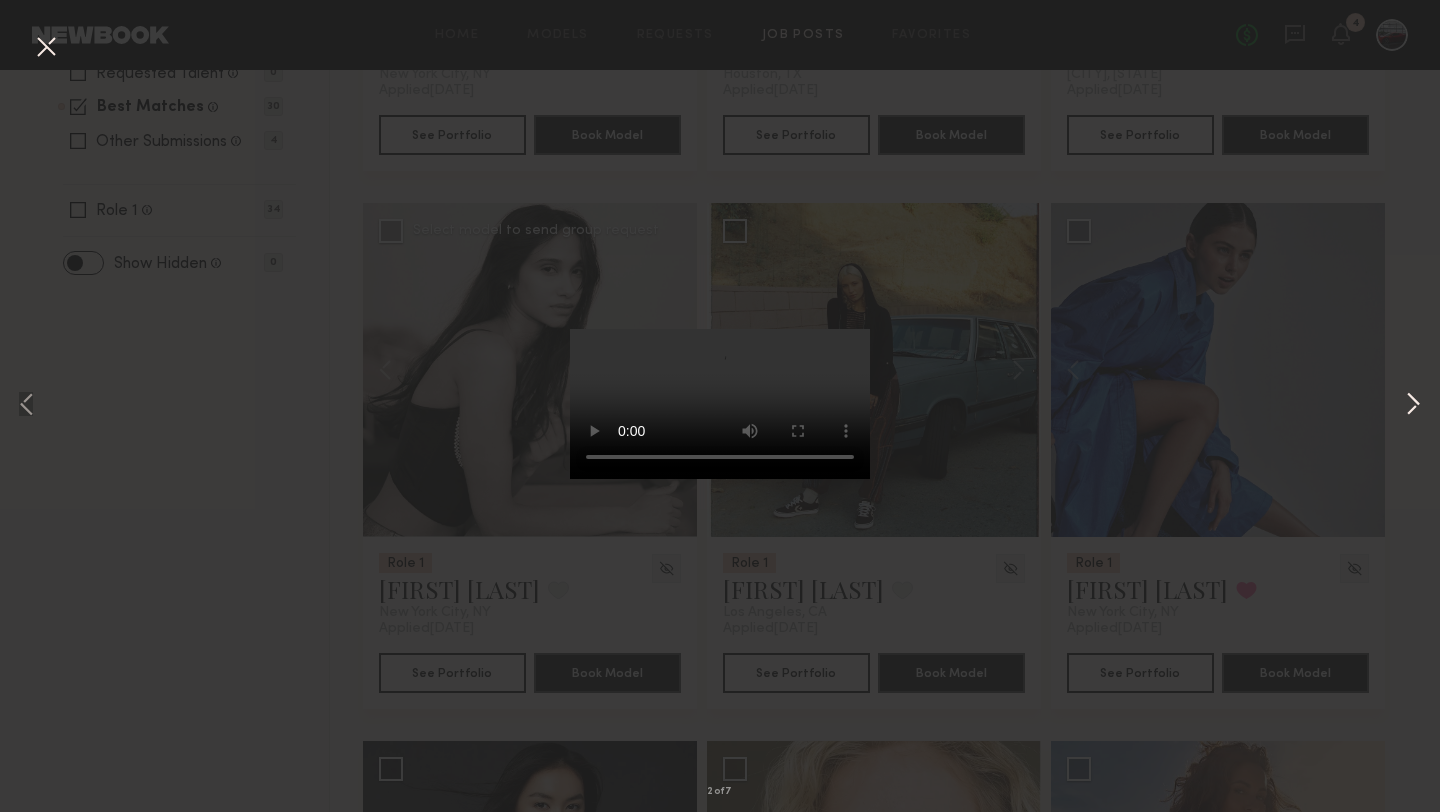 click at bounding box center [1413, 406] 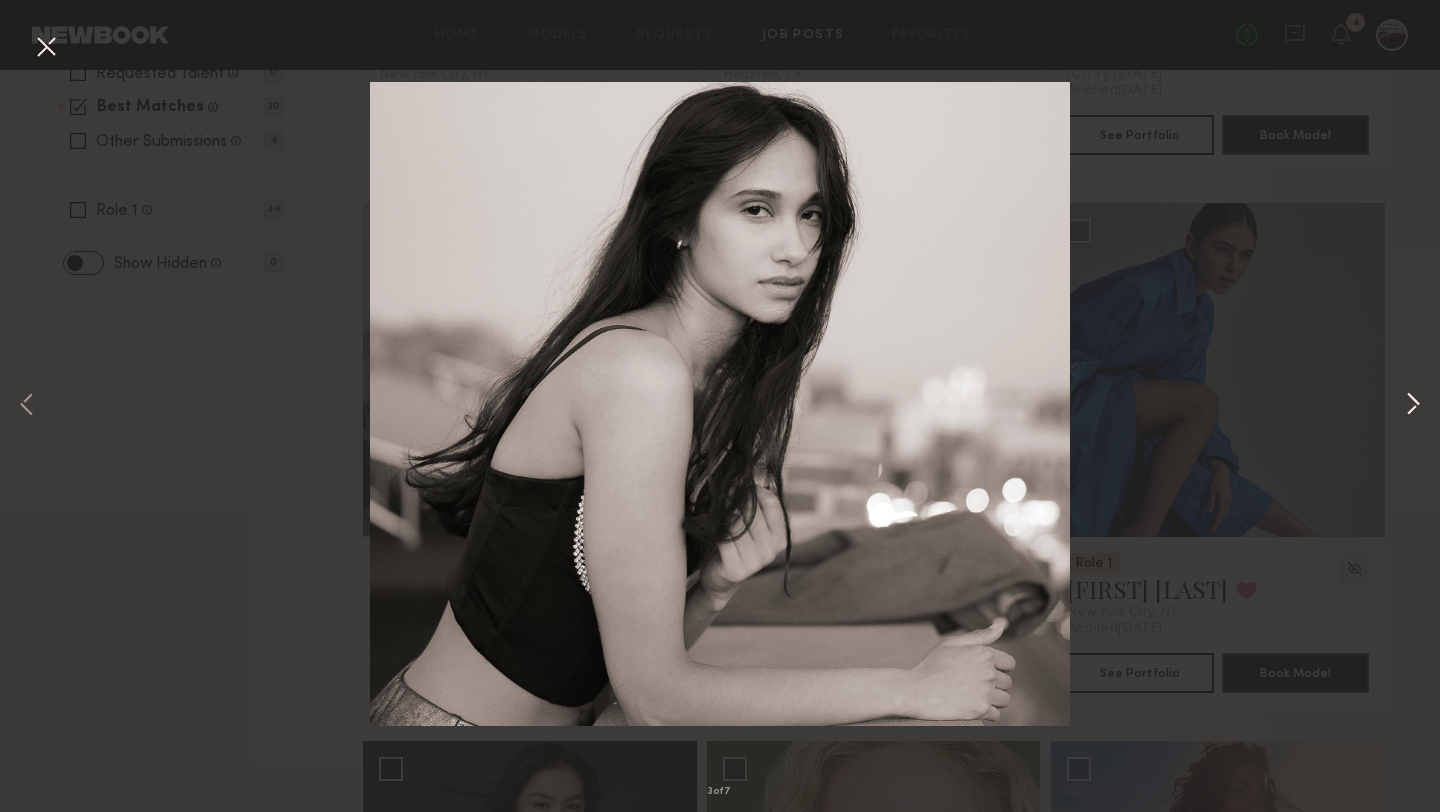 click at bounding box center [1413, 406] 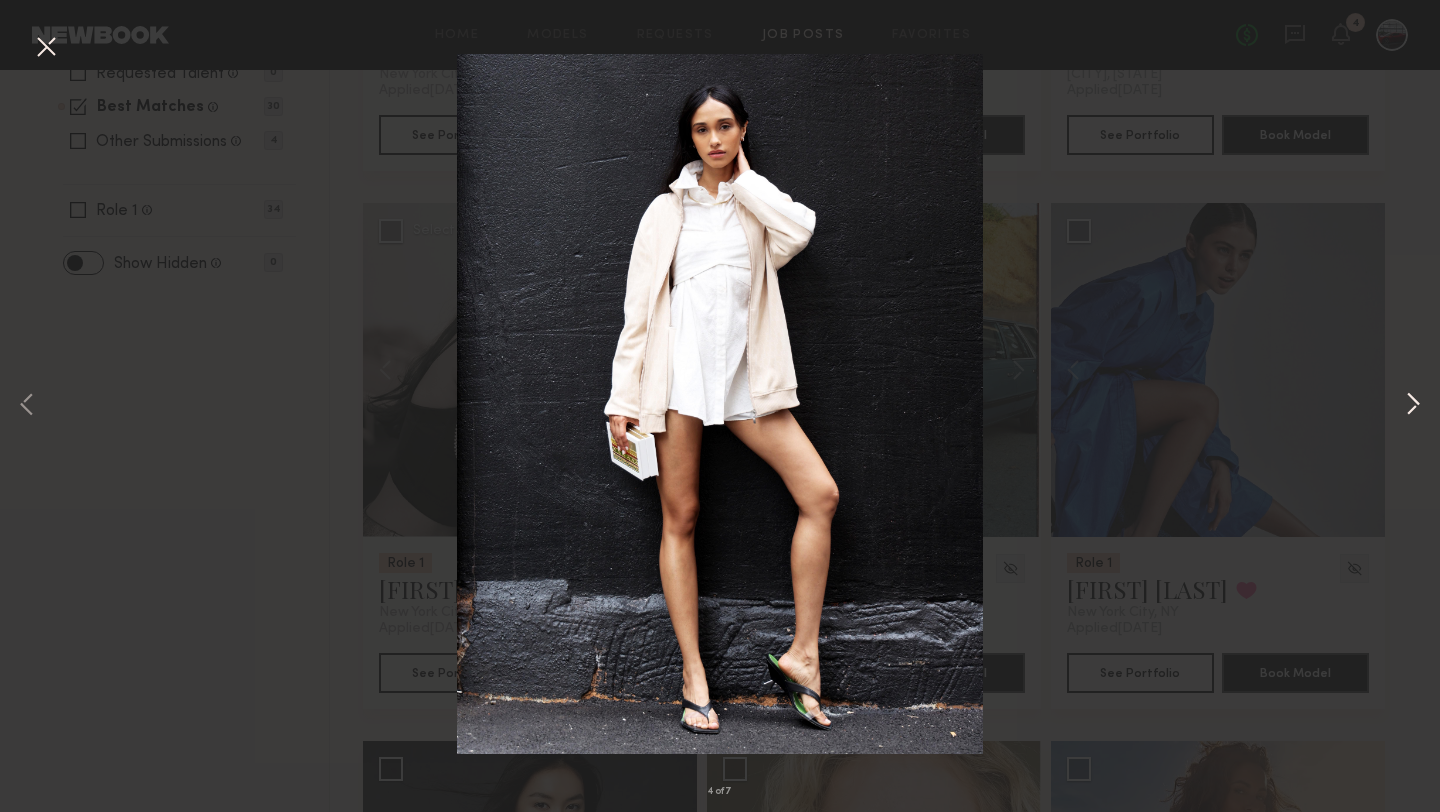 click at bounding box center [1413, 406] 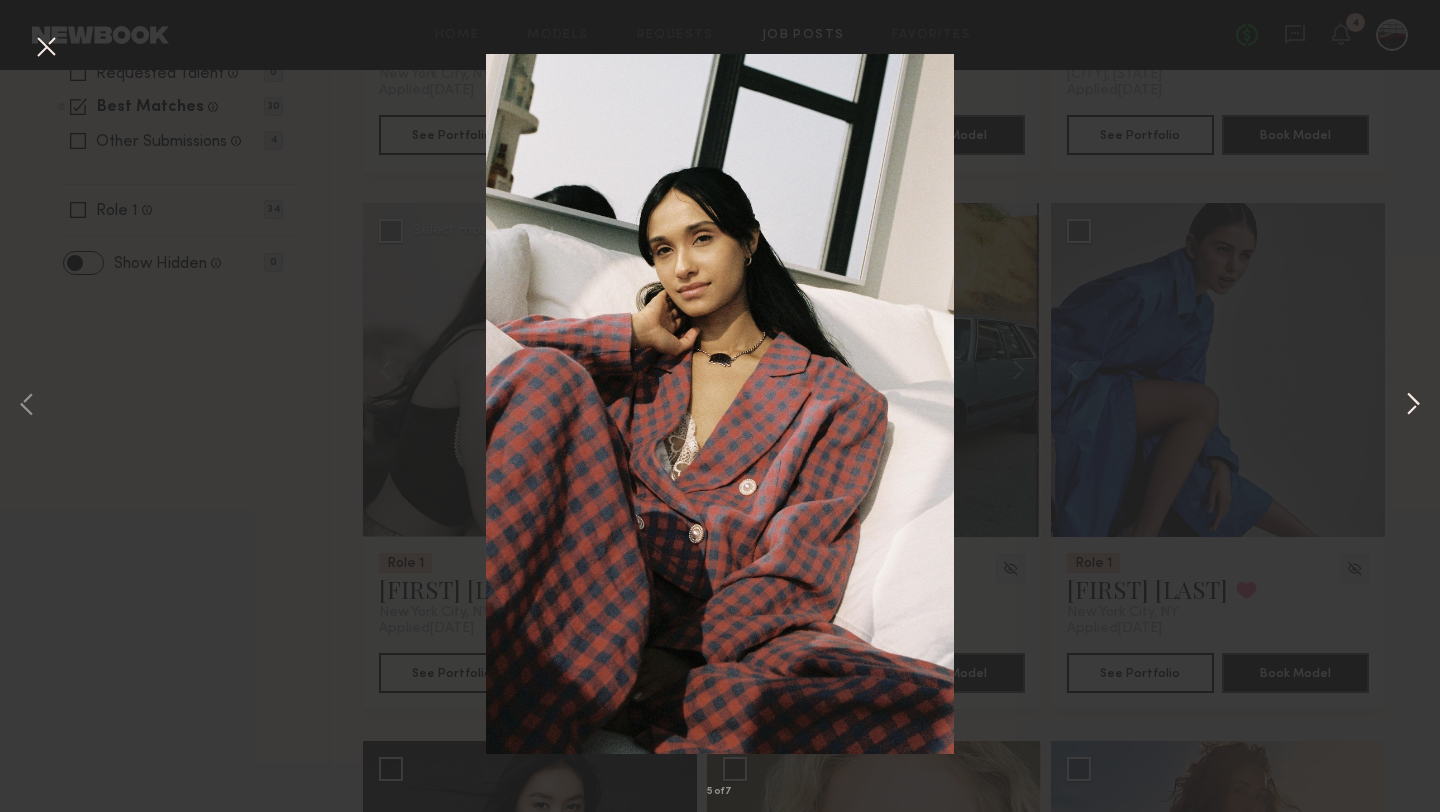 click at bounding box center (1413, 406) 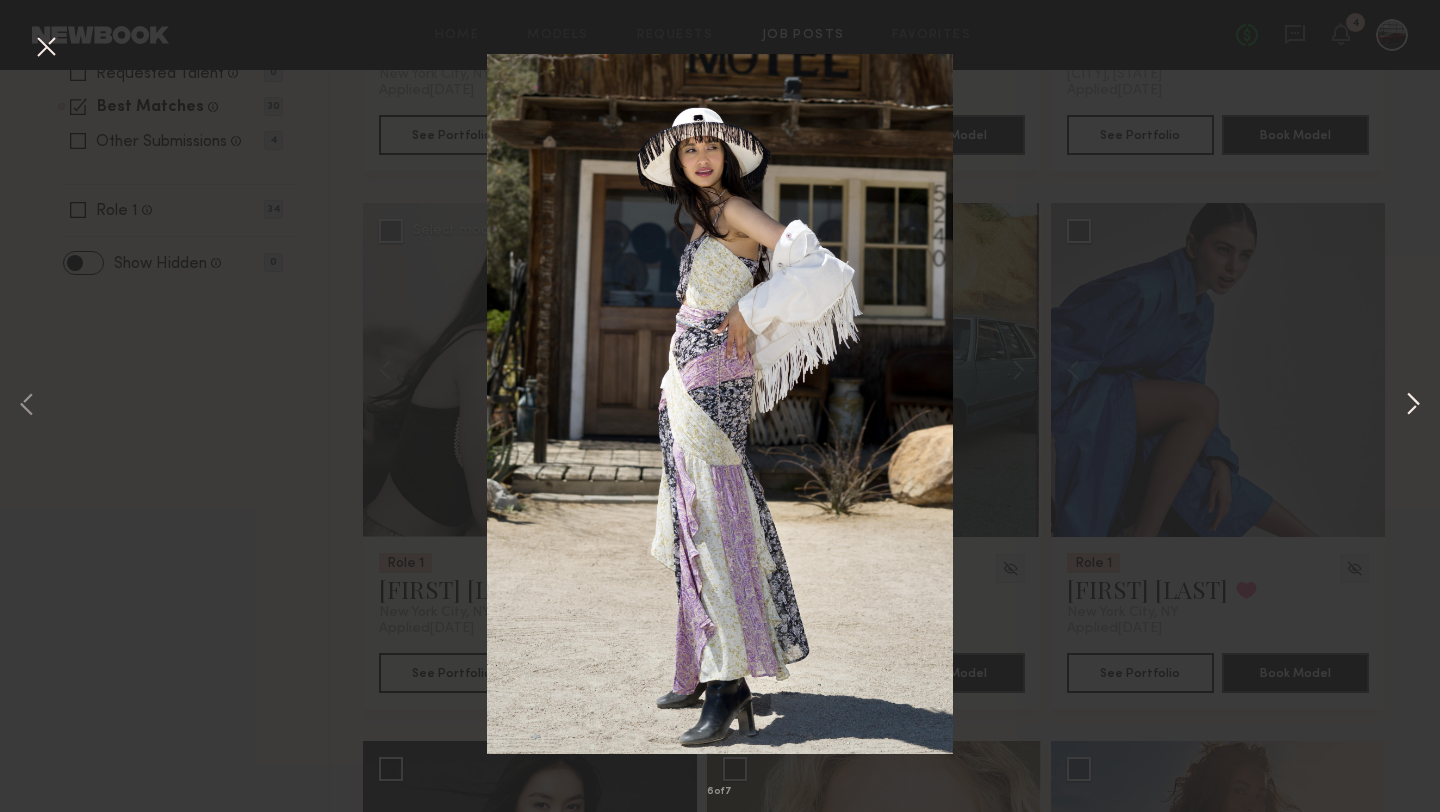 click at bounding box center (1413, 406) 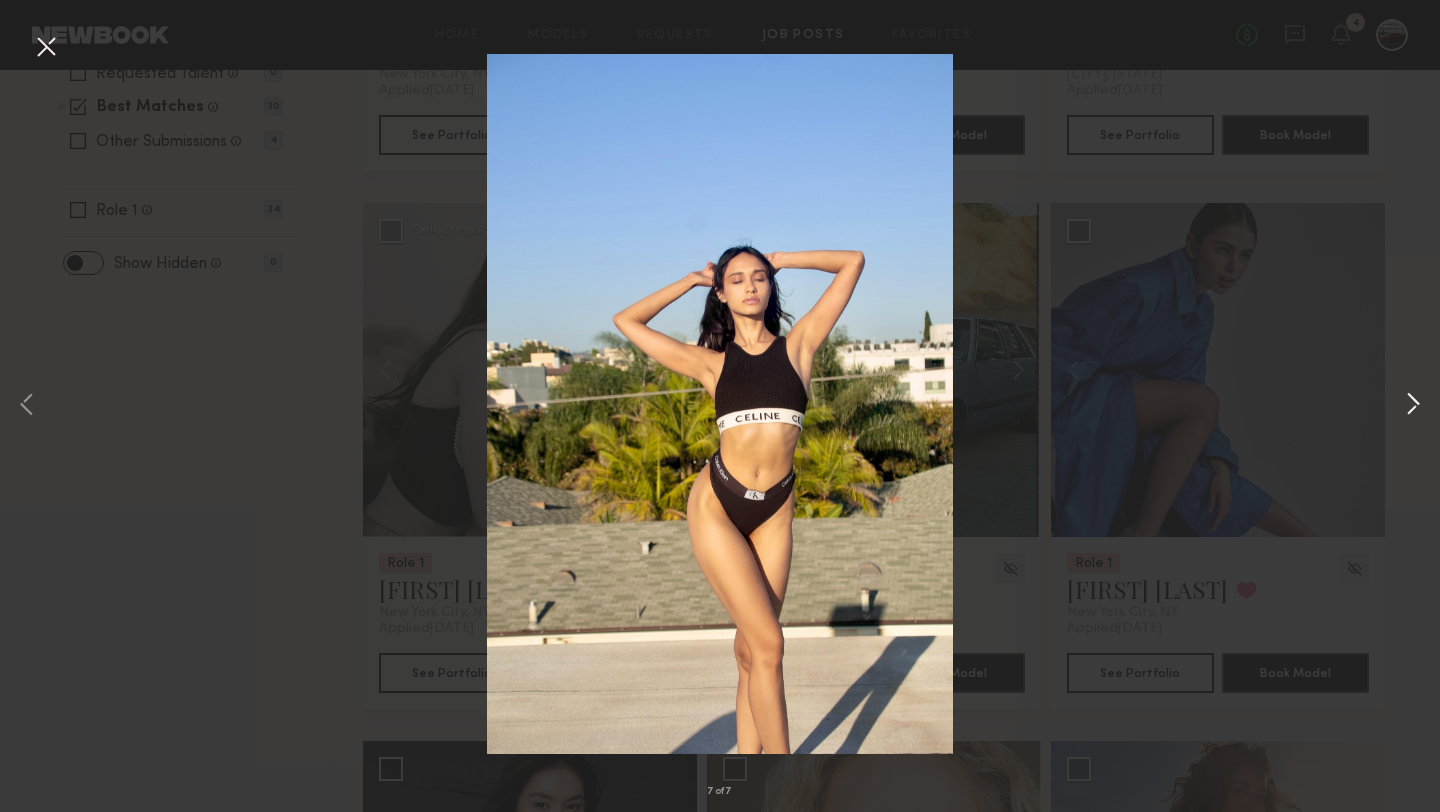 click at bounding box center (1413, 406) 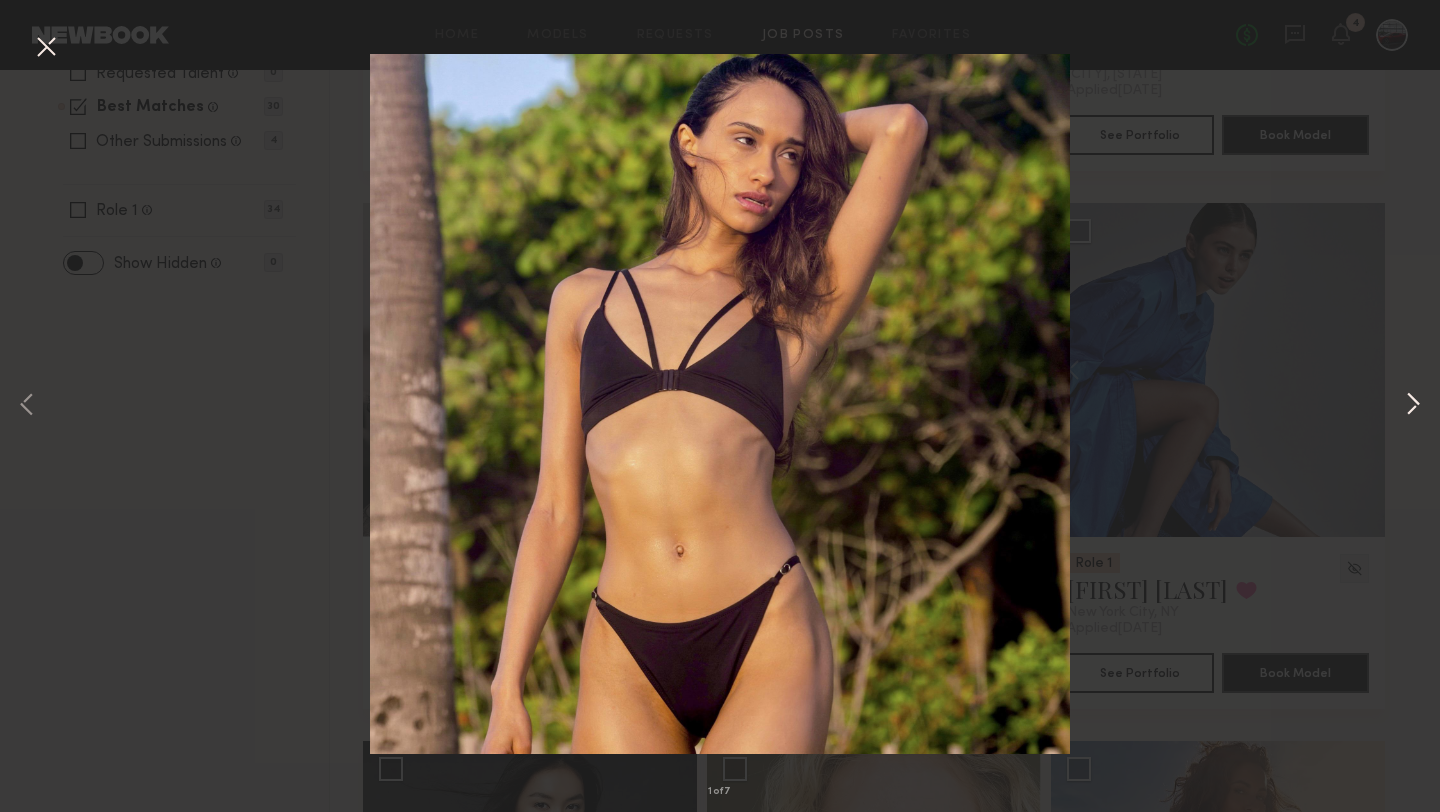 click at bounding box center (1413, 406) 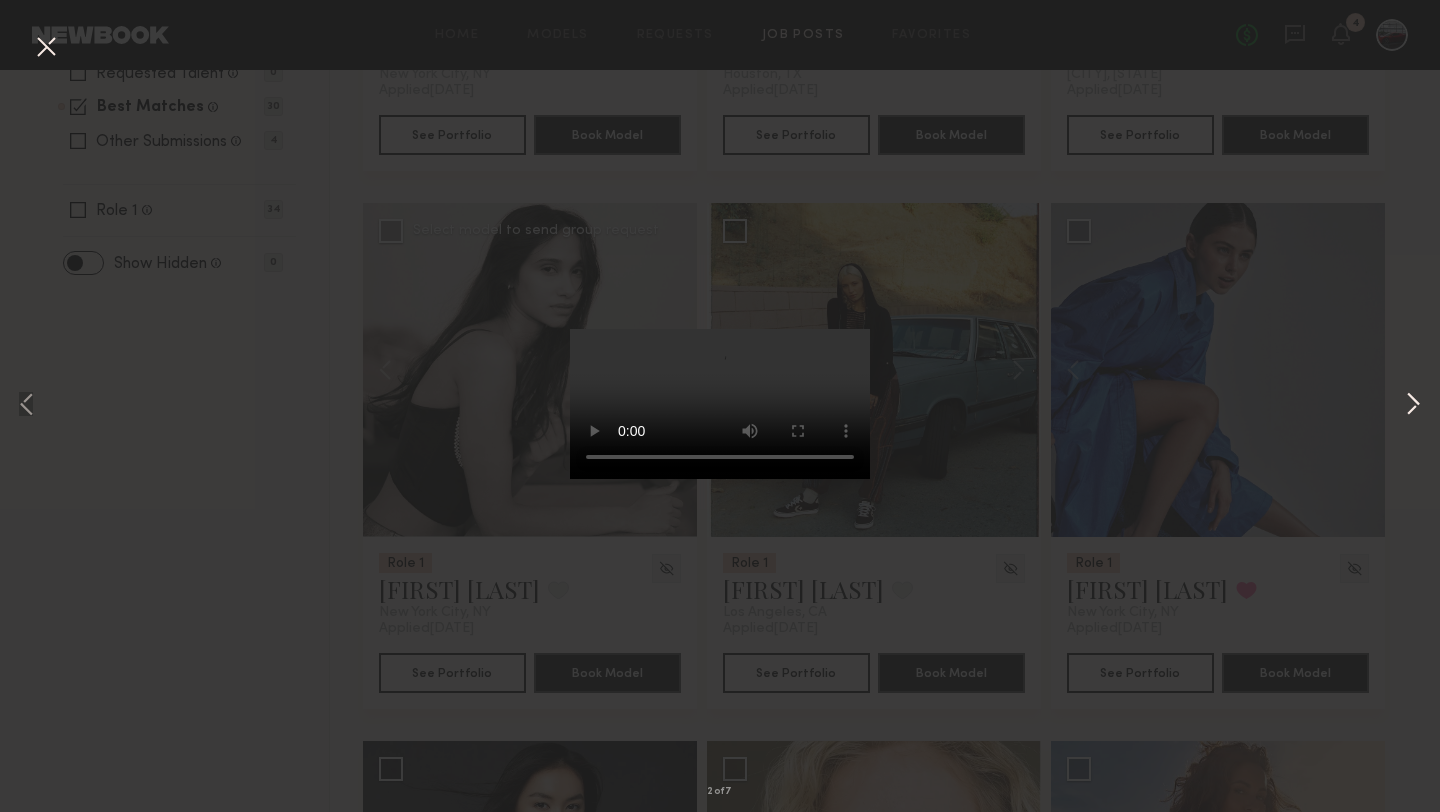click at bounding box center [1413, 406] 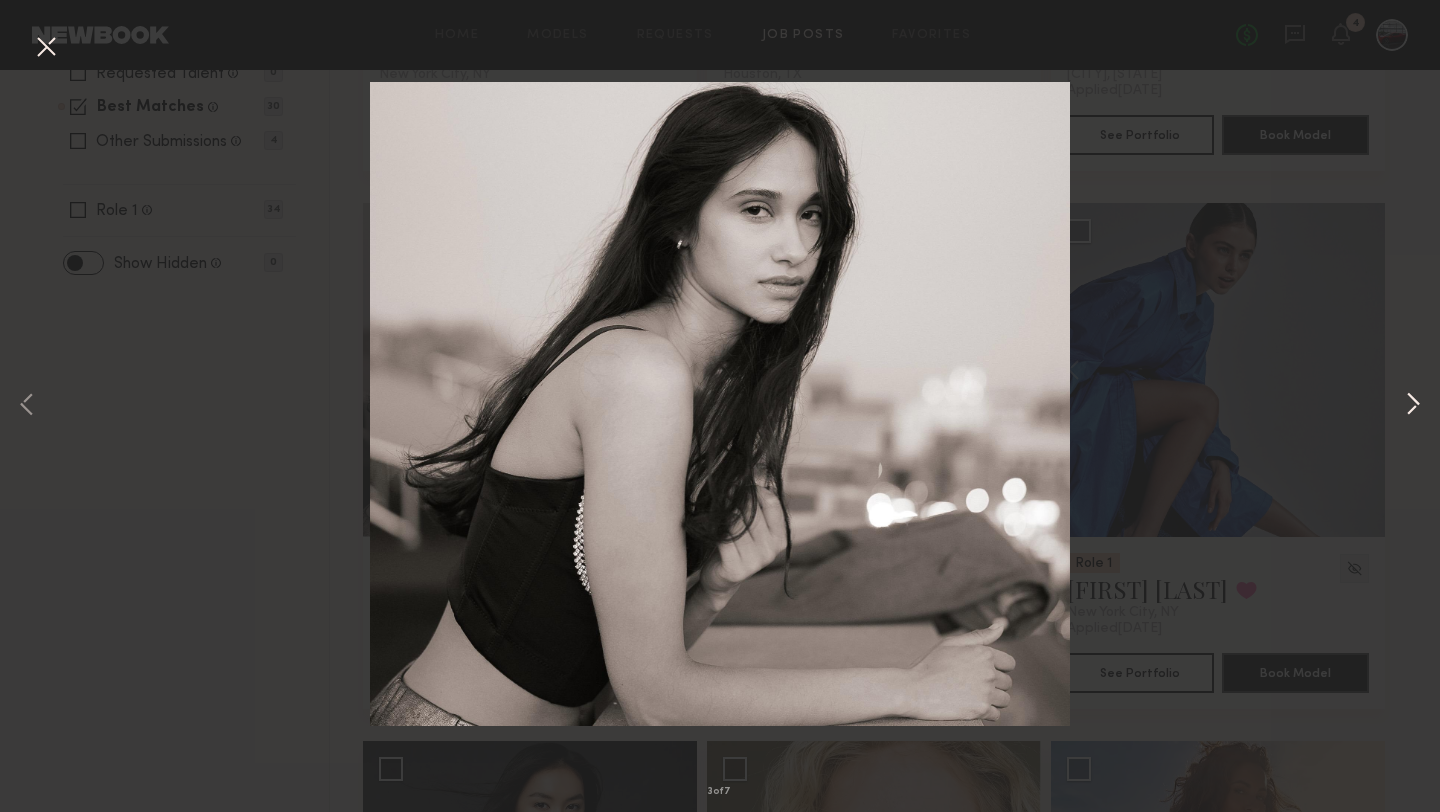 click at bounding box center [1413, 406] 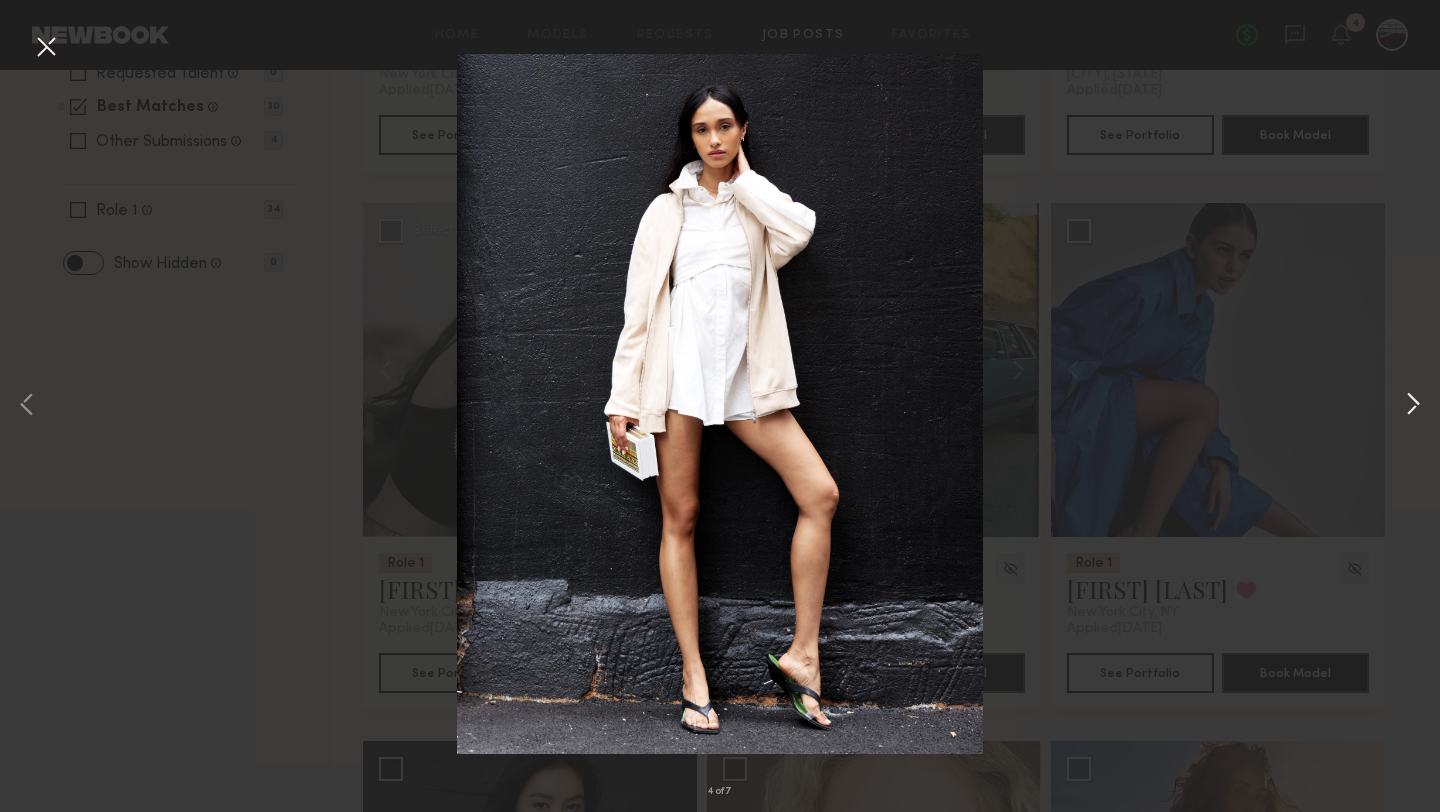 click at bounding box center [1413, 406] 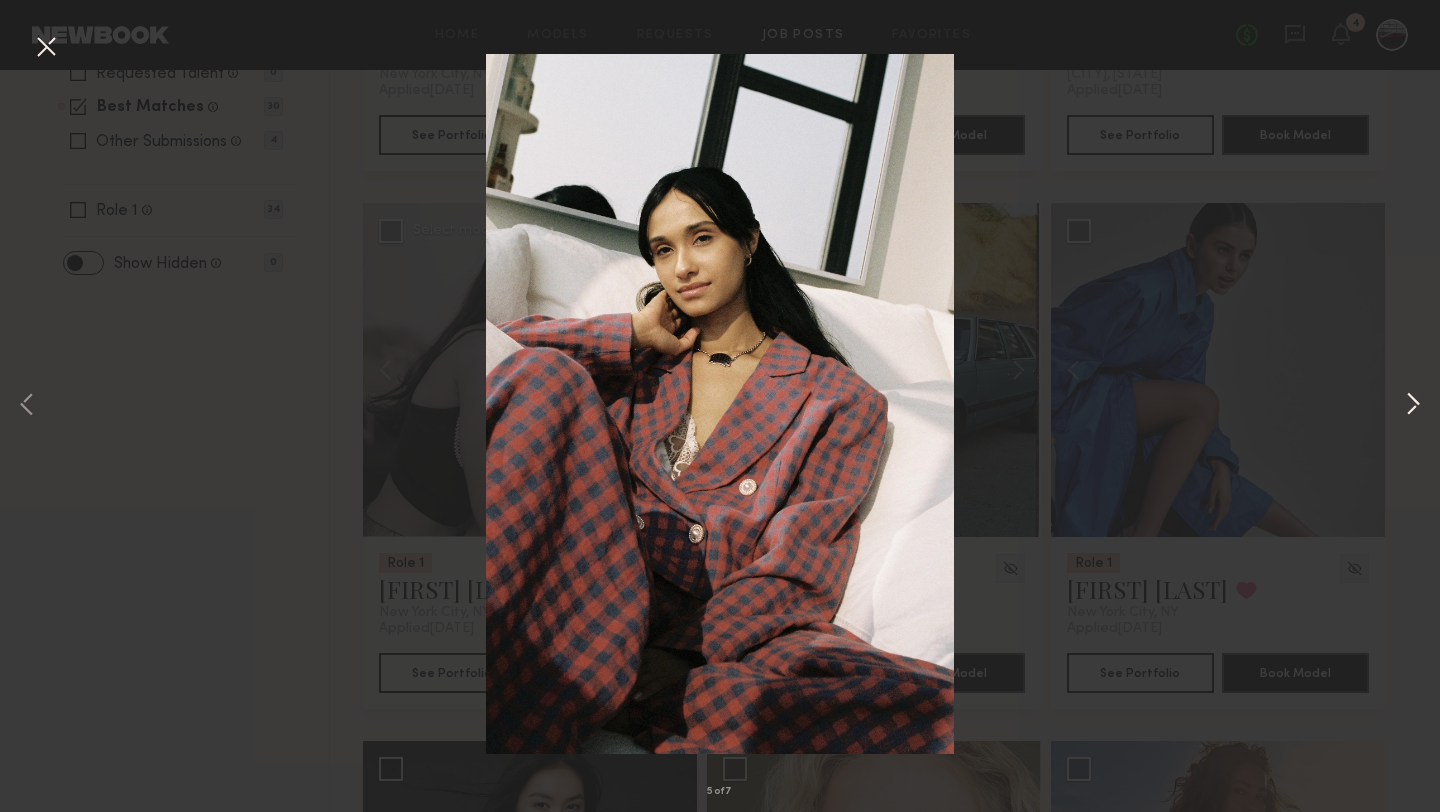 click at bounding box center (1413, 406) 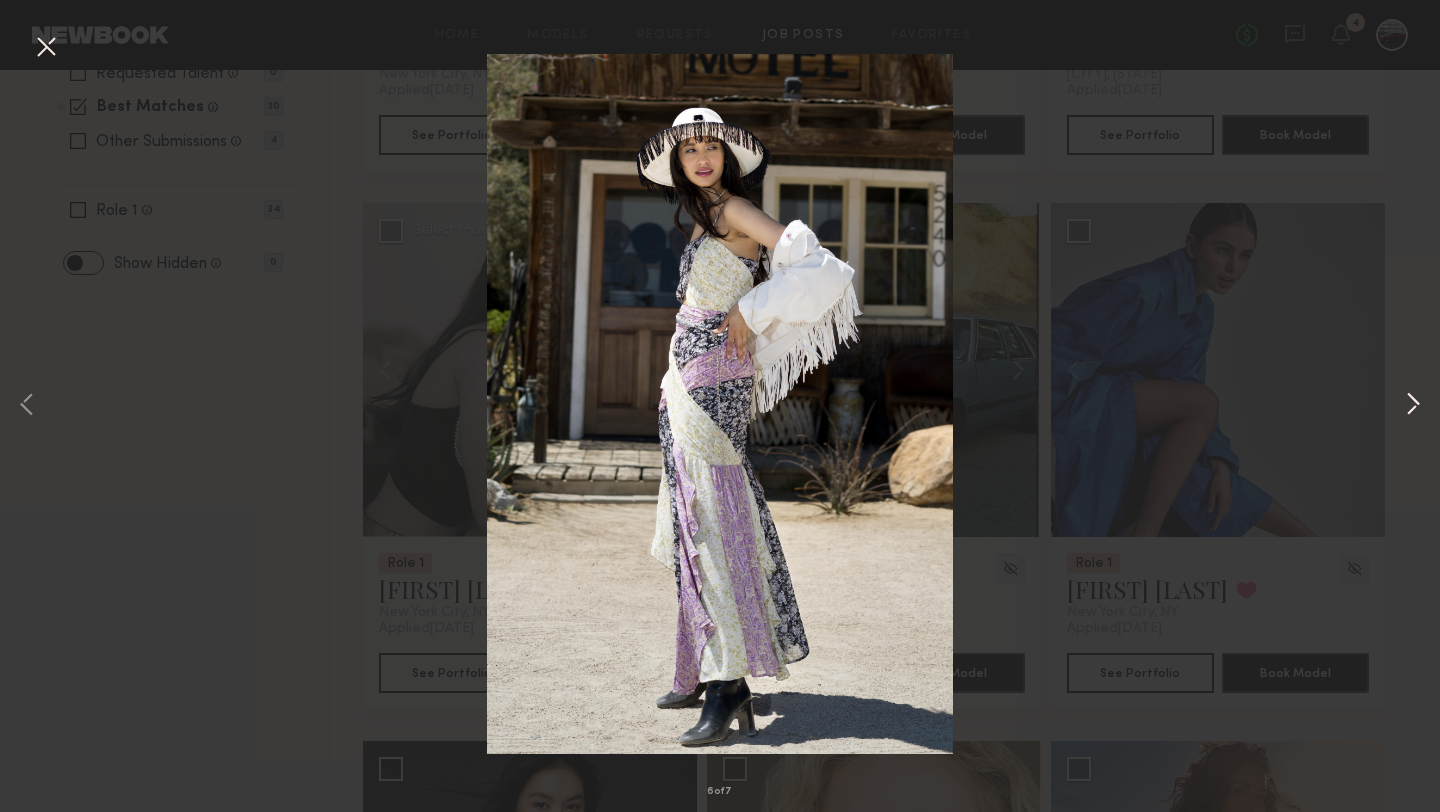 click at bounding box center [1413, 406] 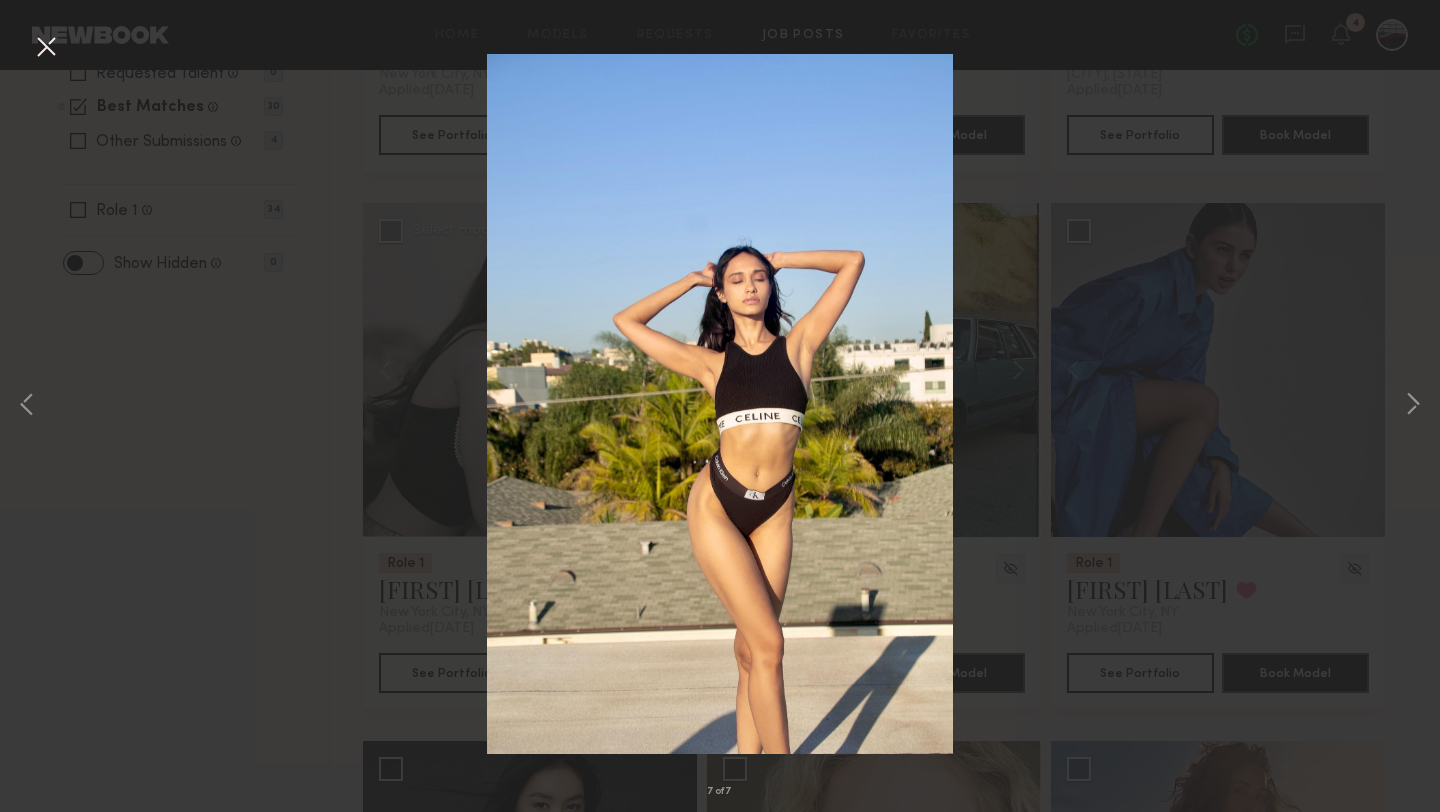 click on "7  of  7" at bounding box center (720, 406) 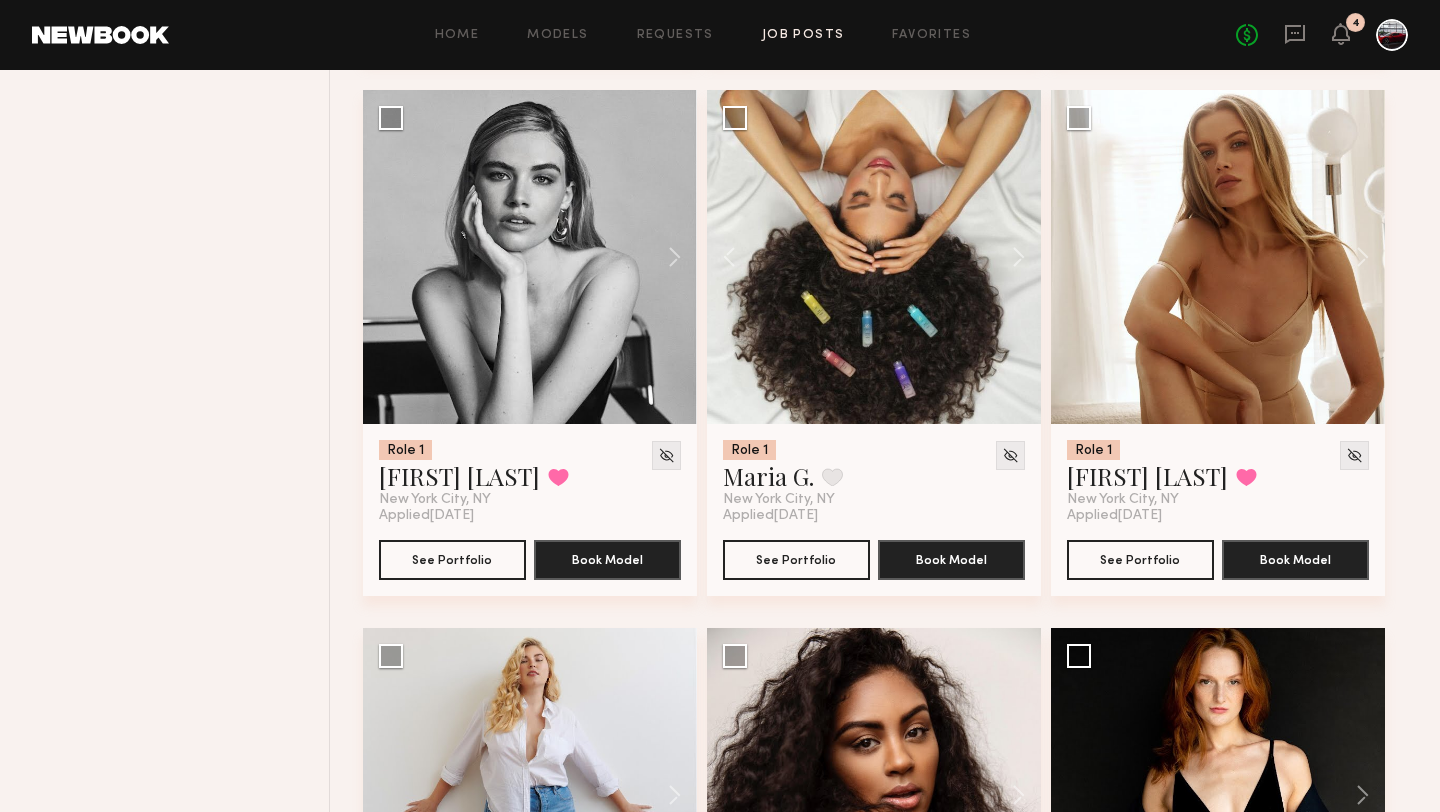 scroll, scrollTop: 2785, scrollLeft: 0, axis: vertical 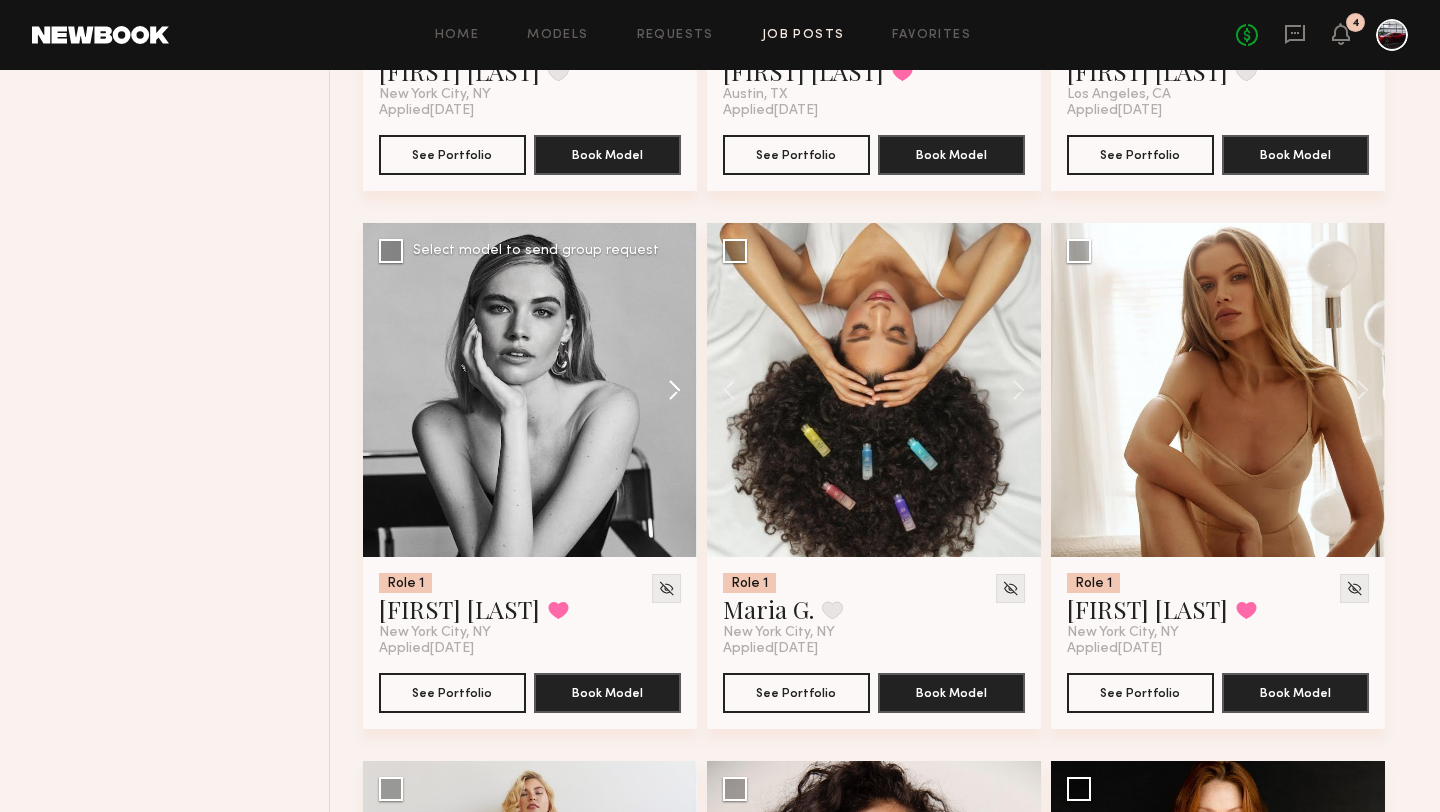 click 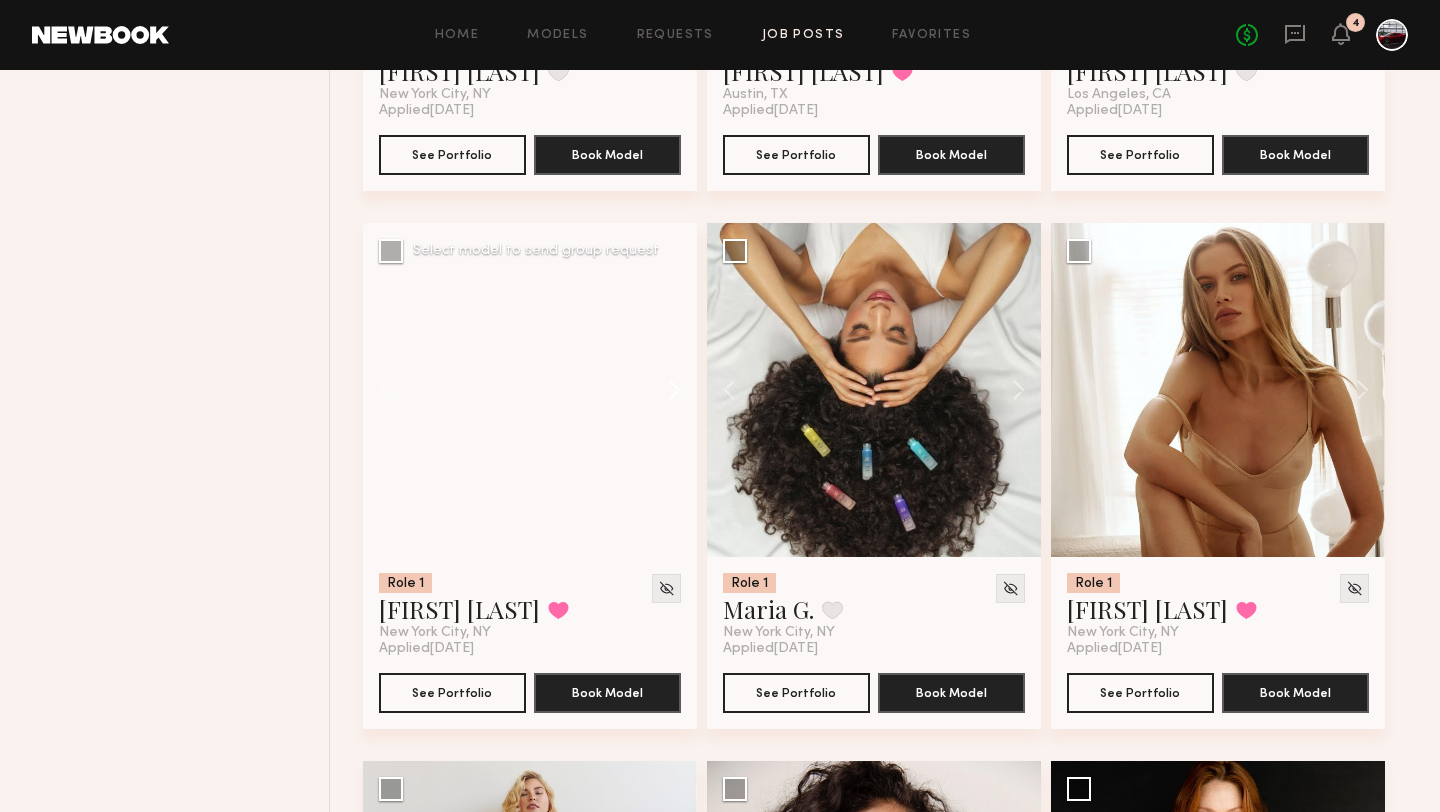 click 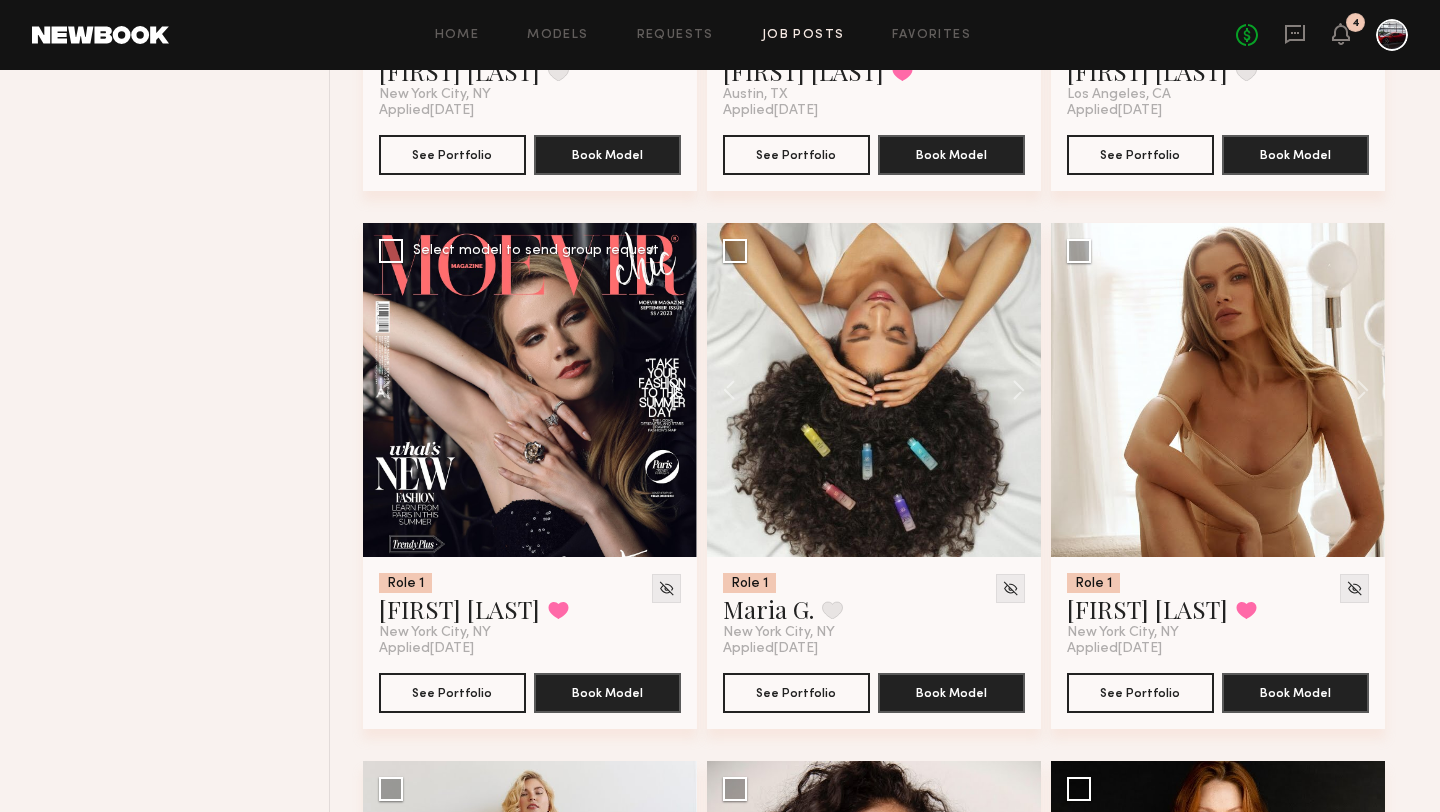 click 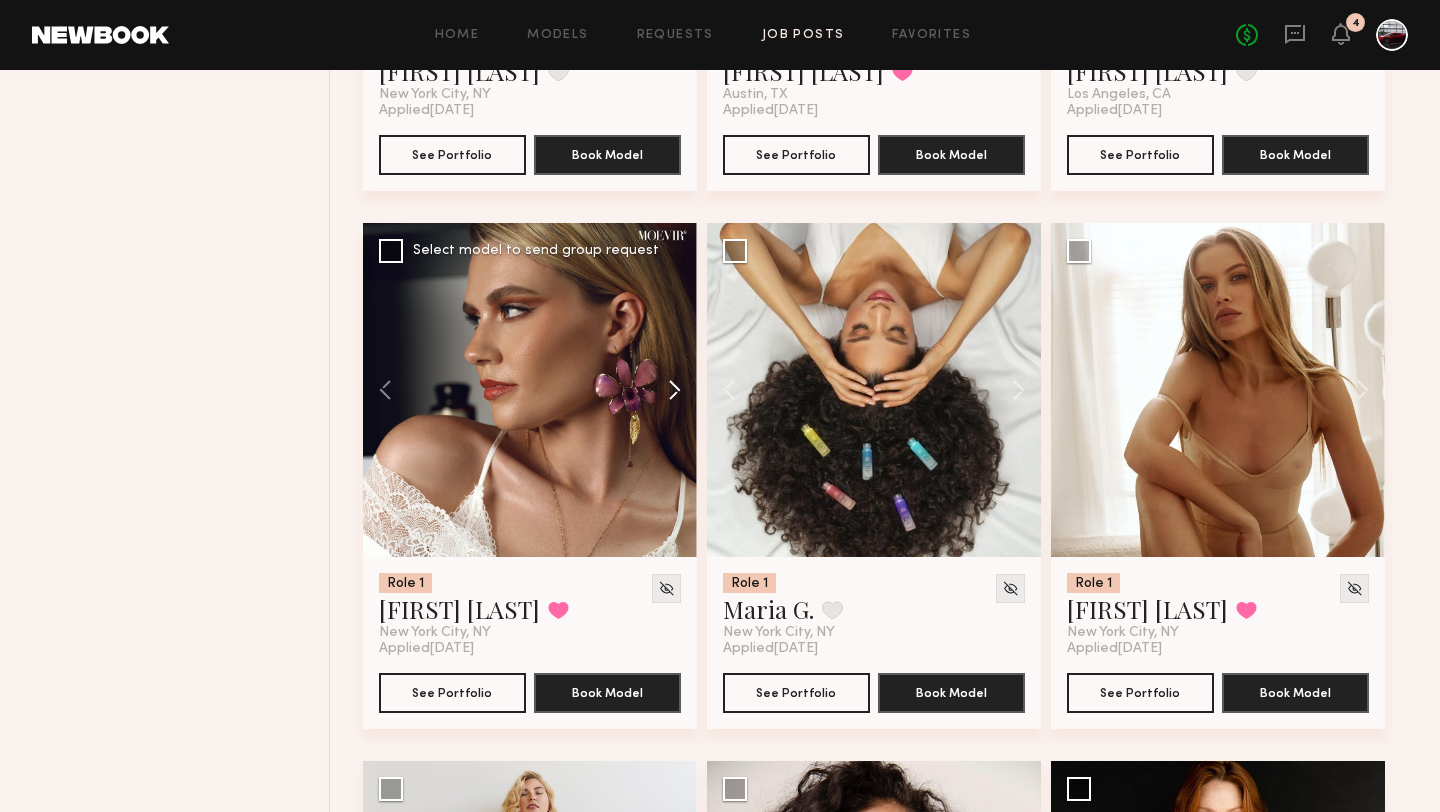 click 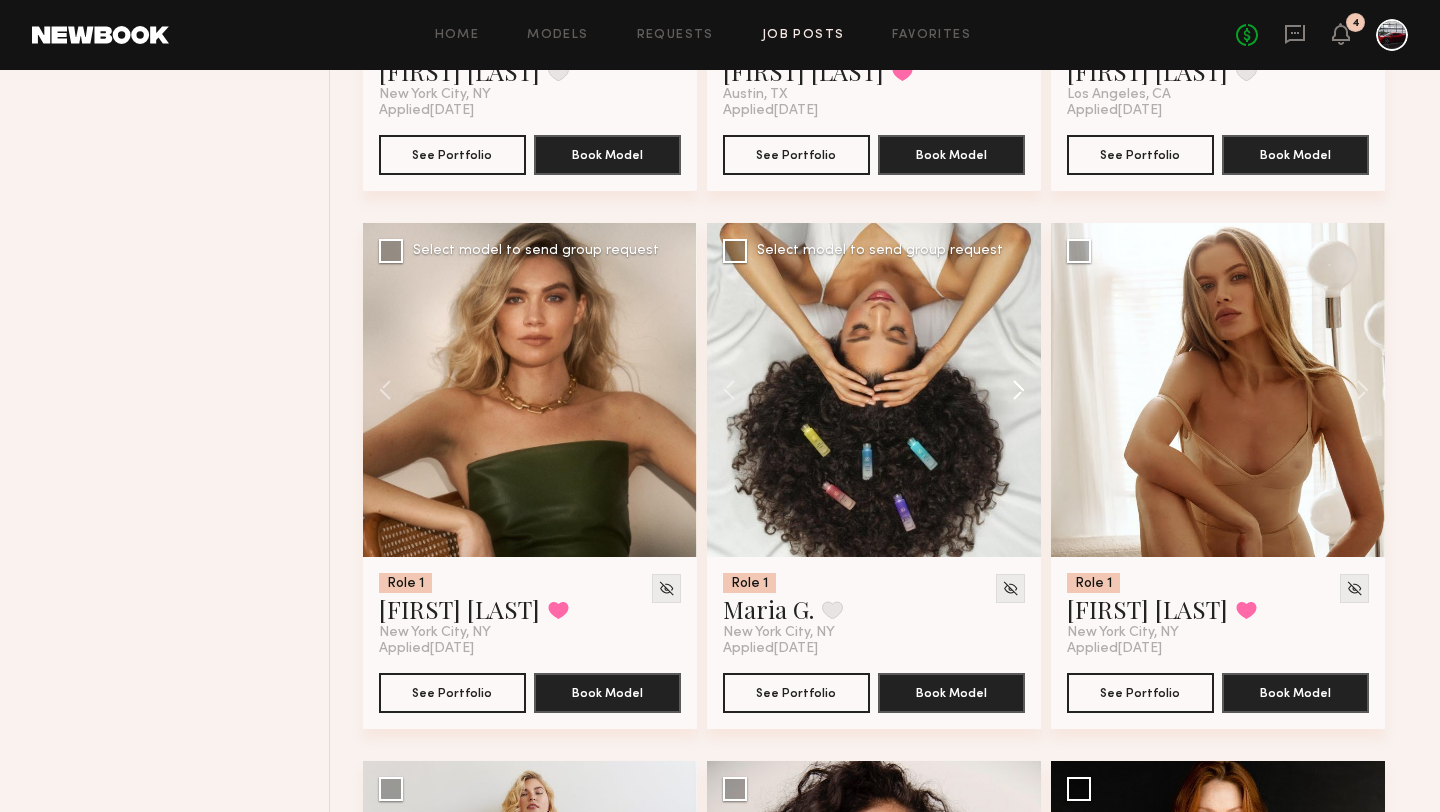 click 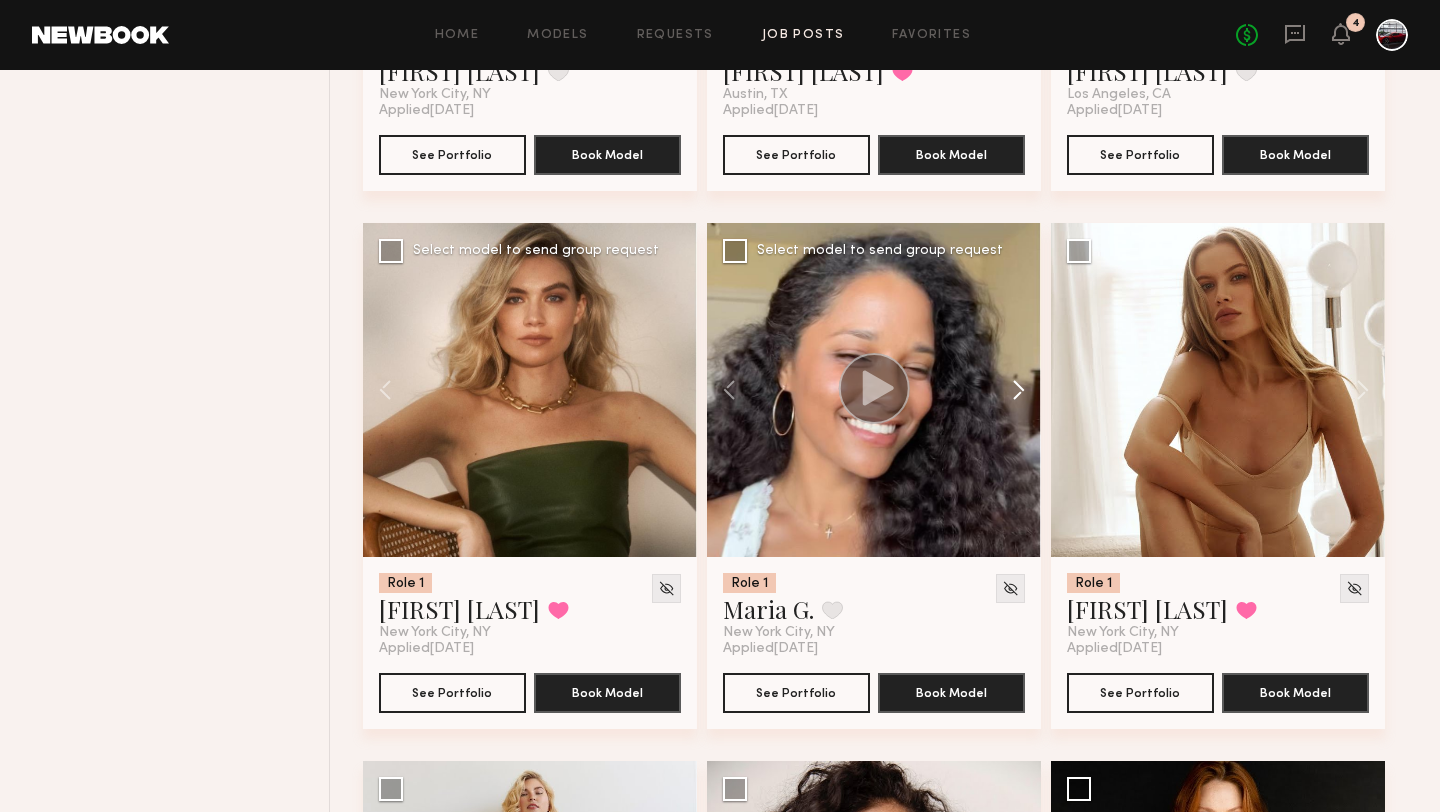 click 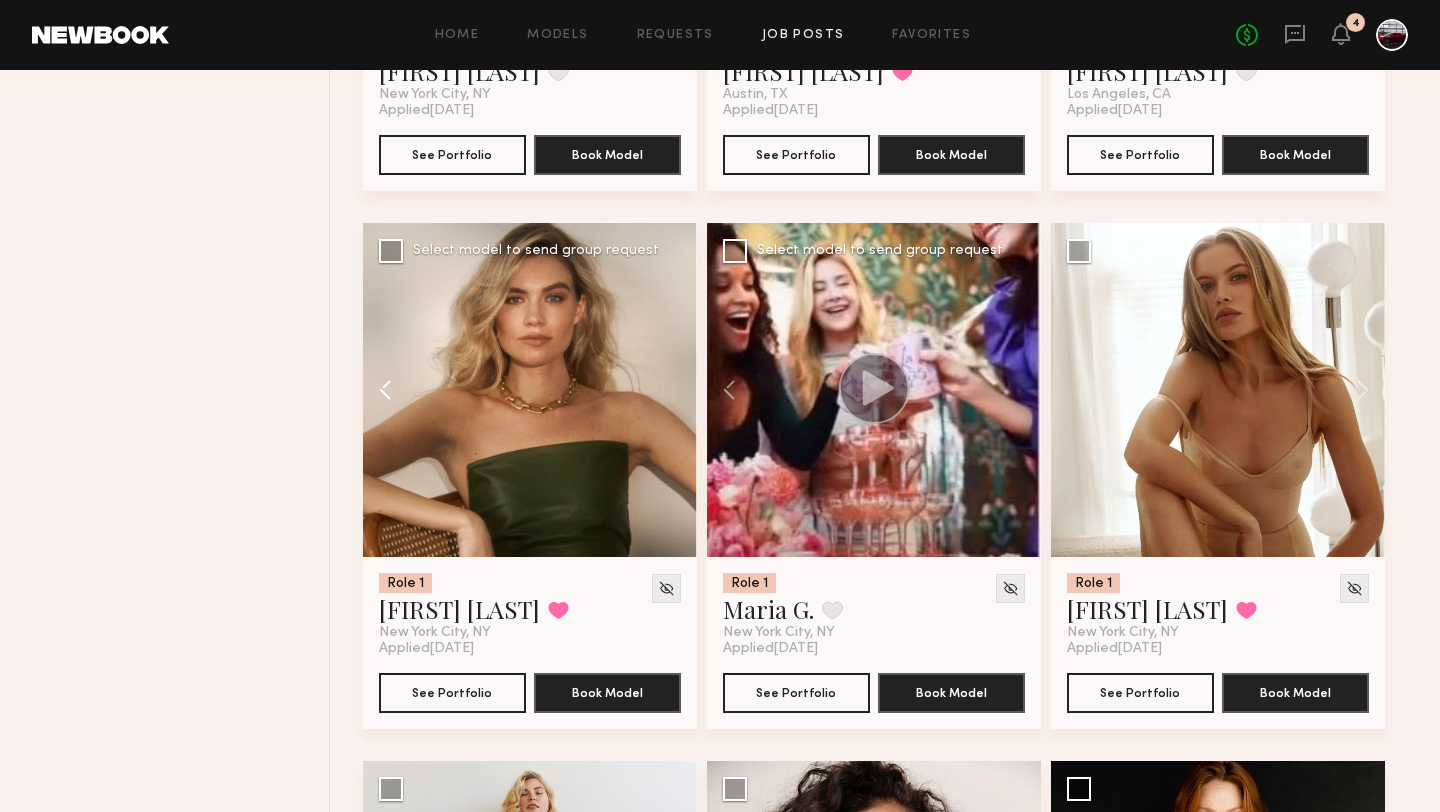 click 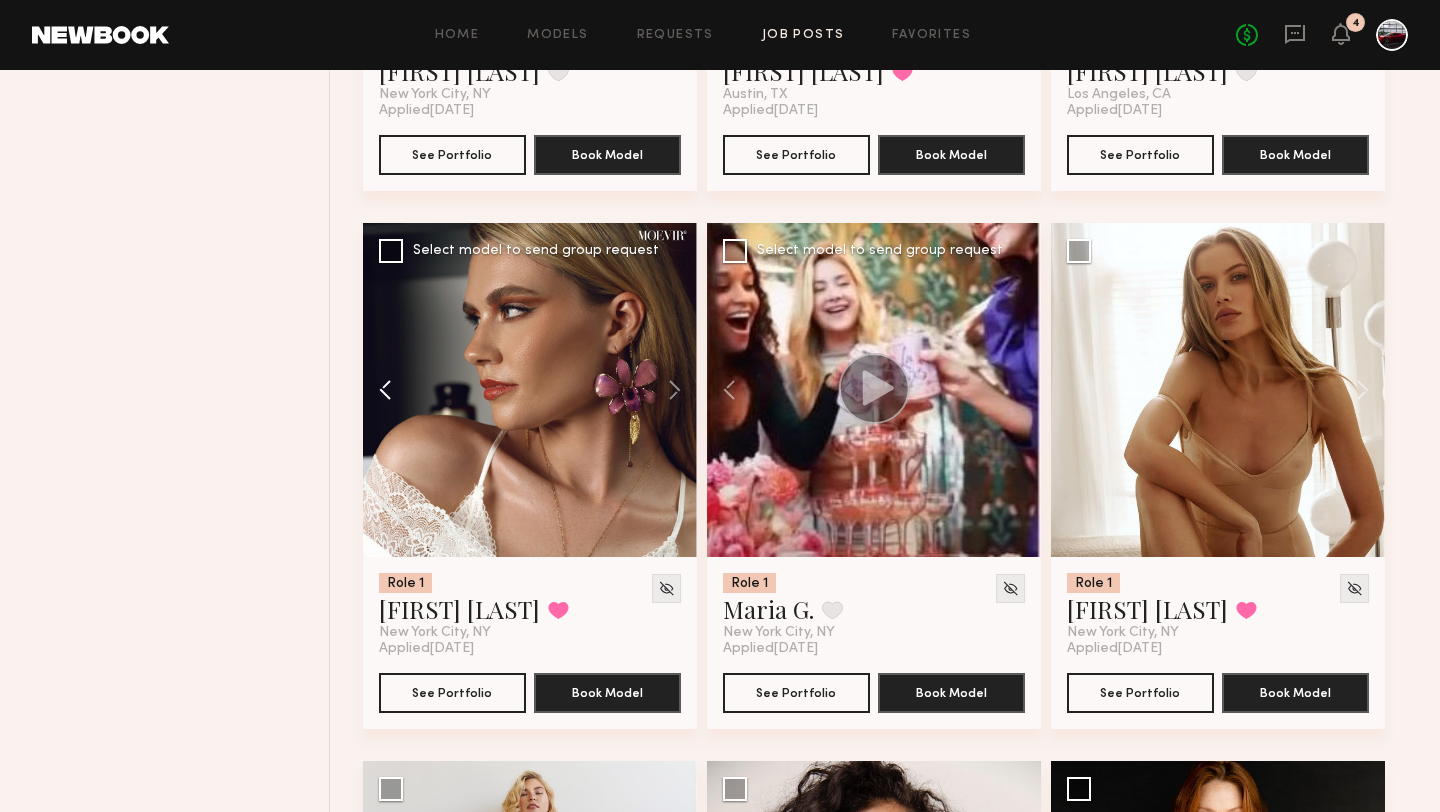 click 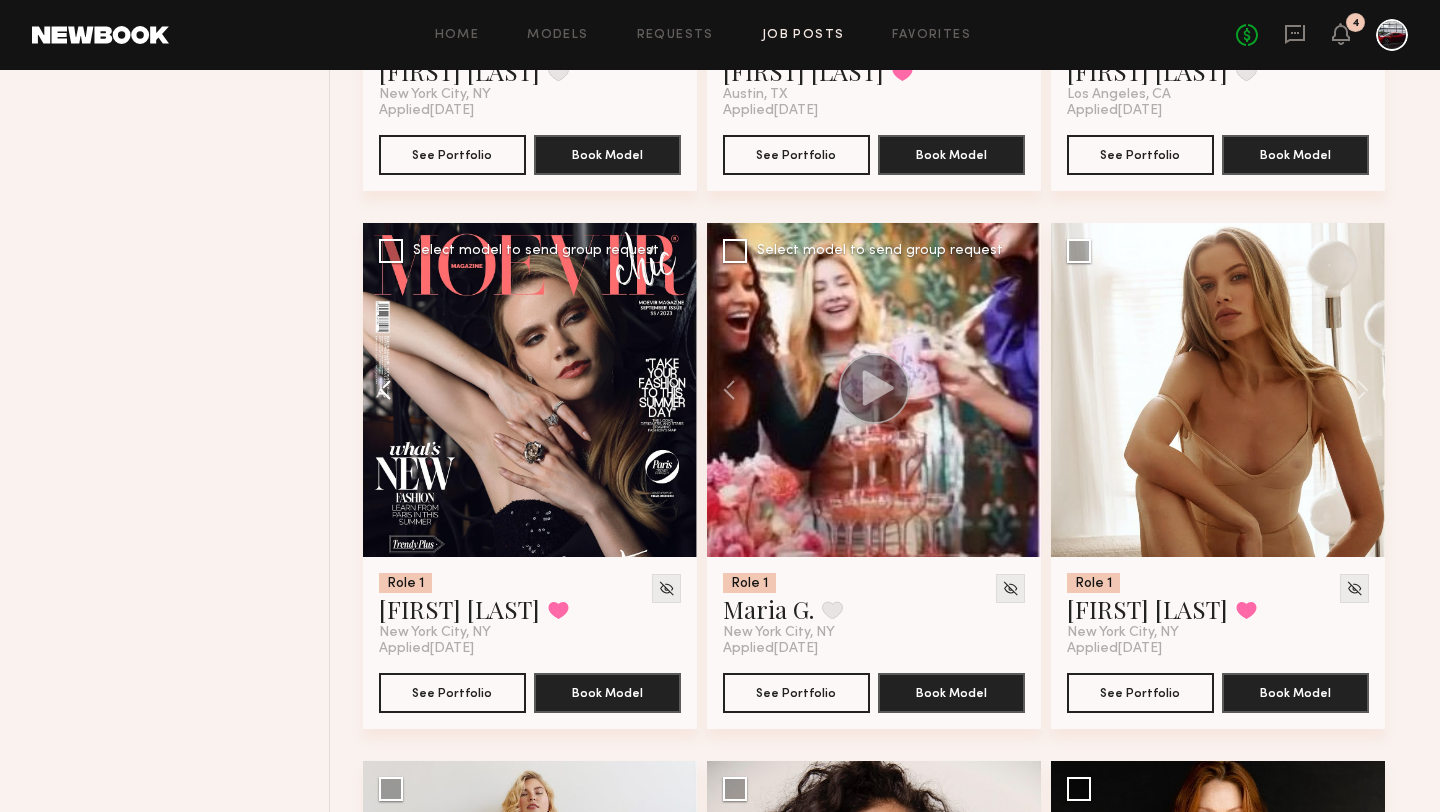 click 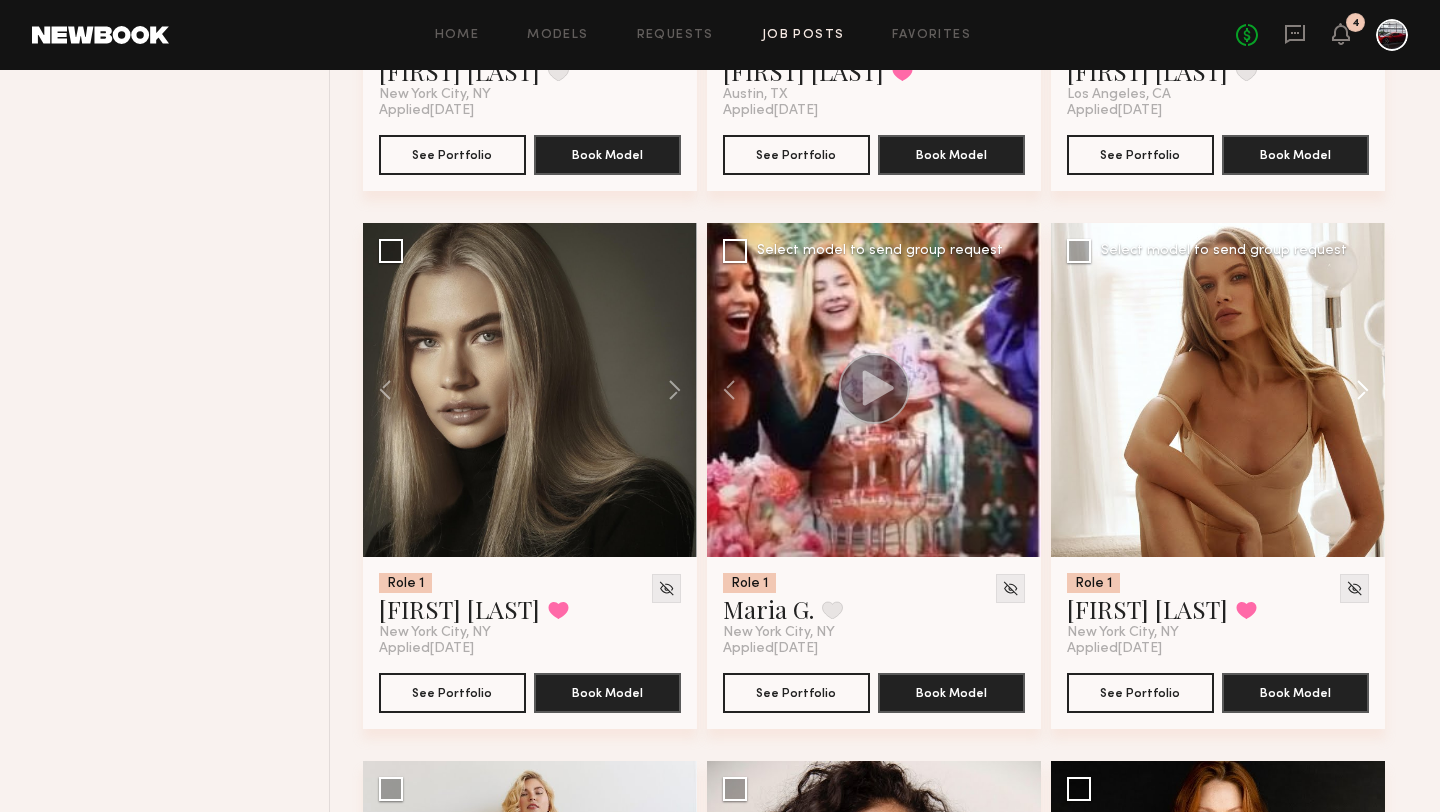 click 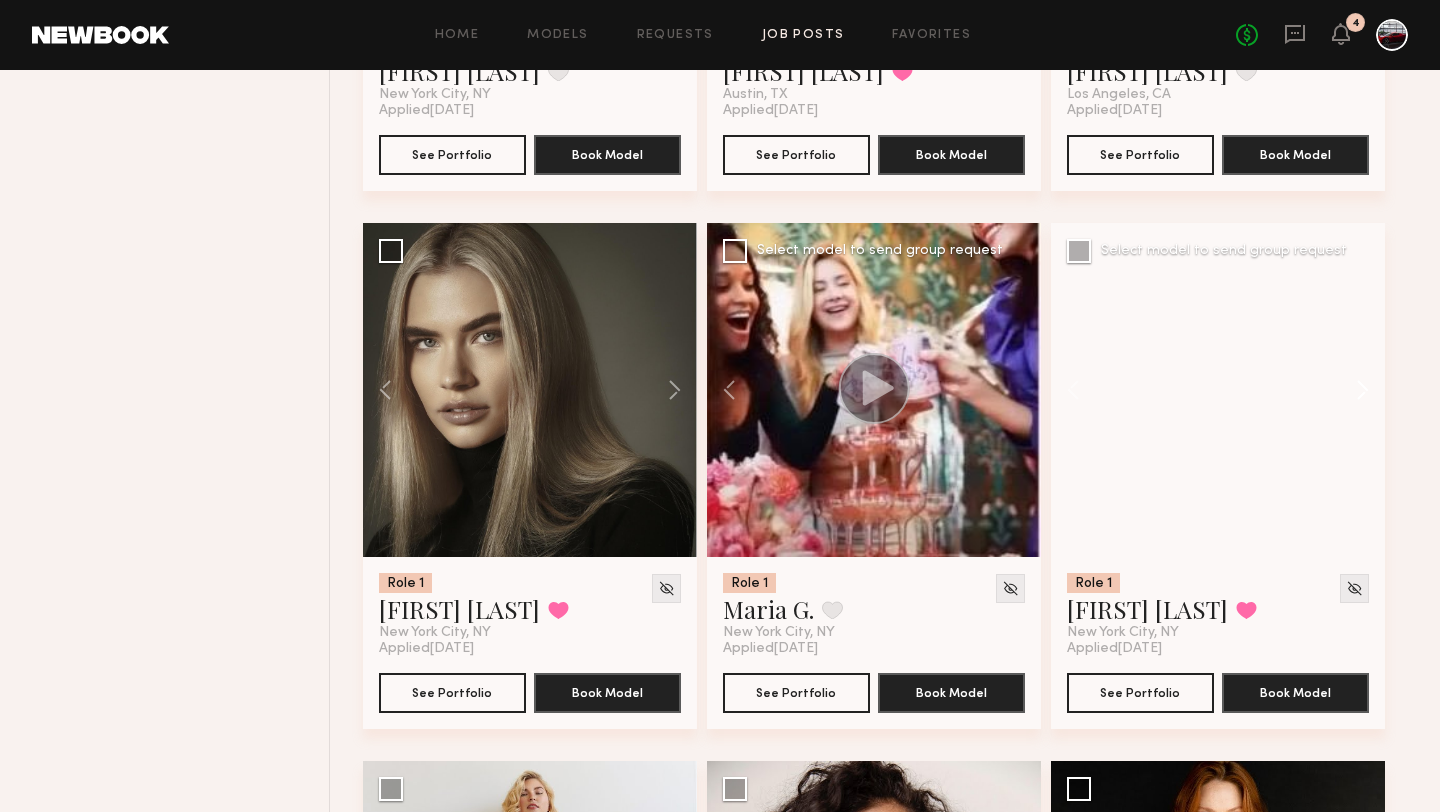 click 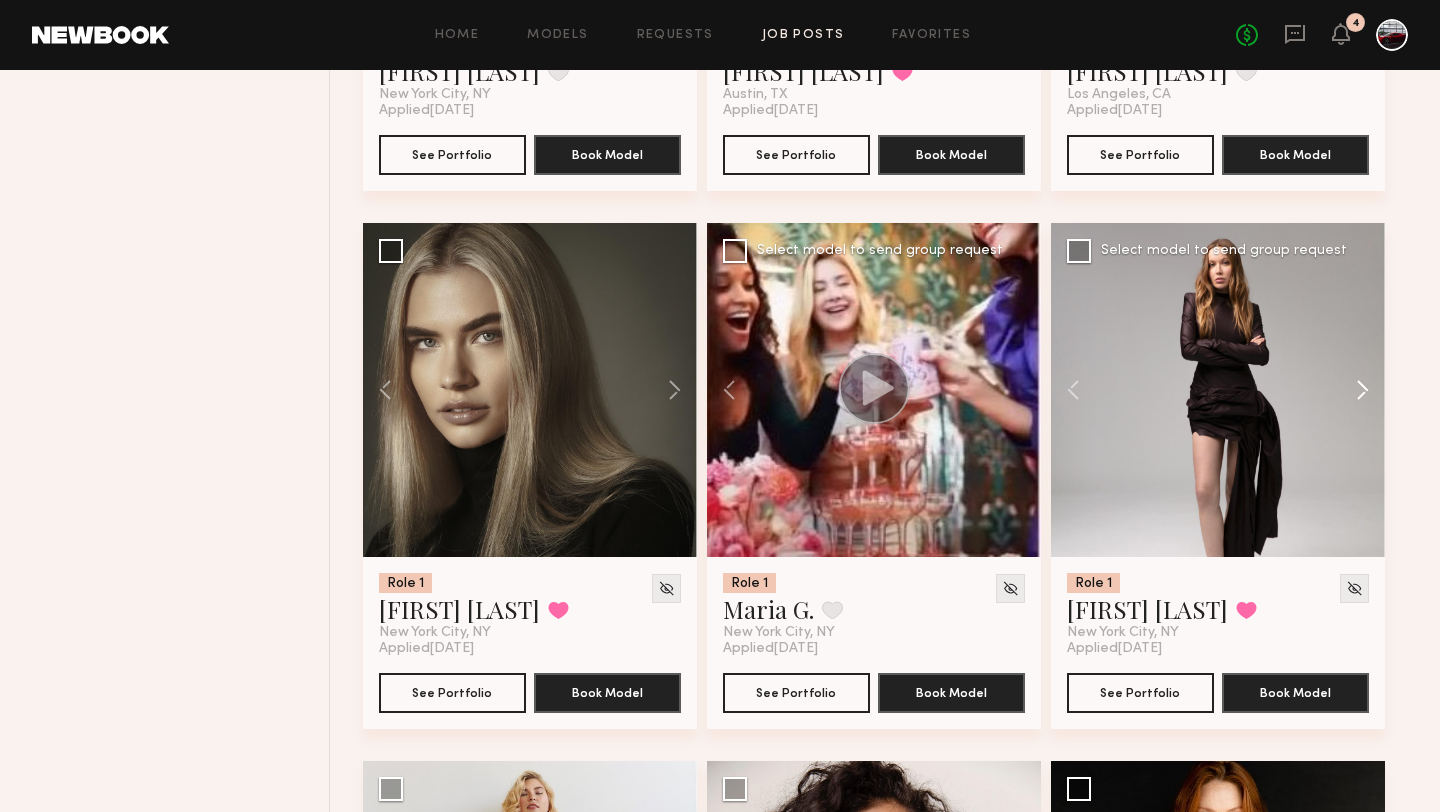 click 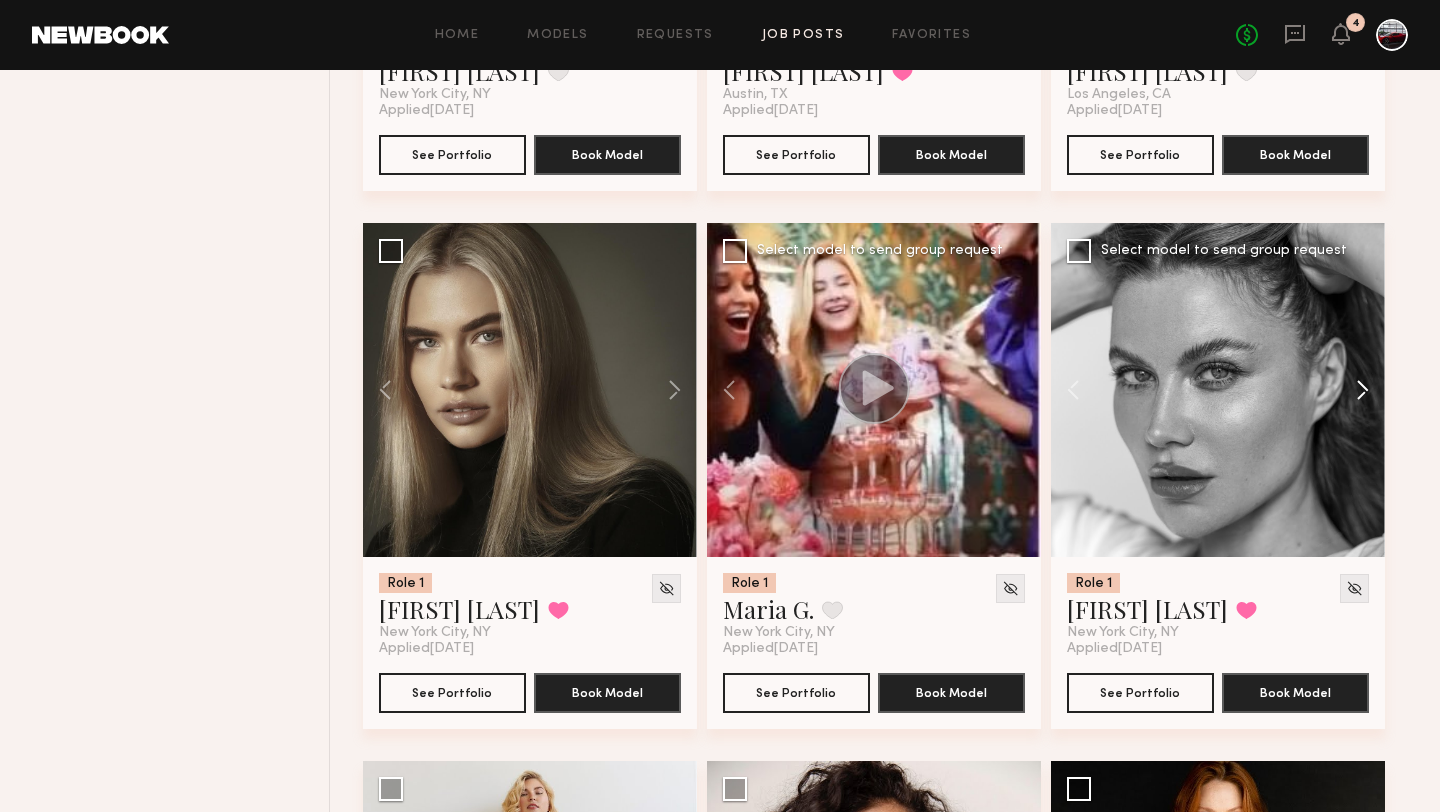 click 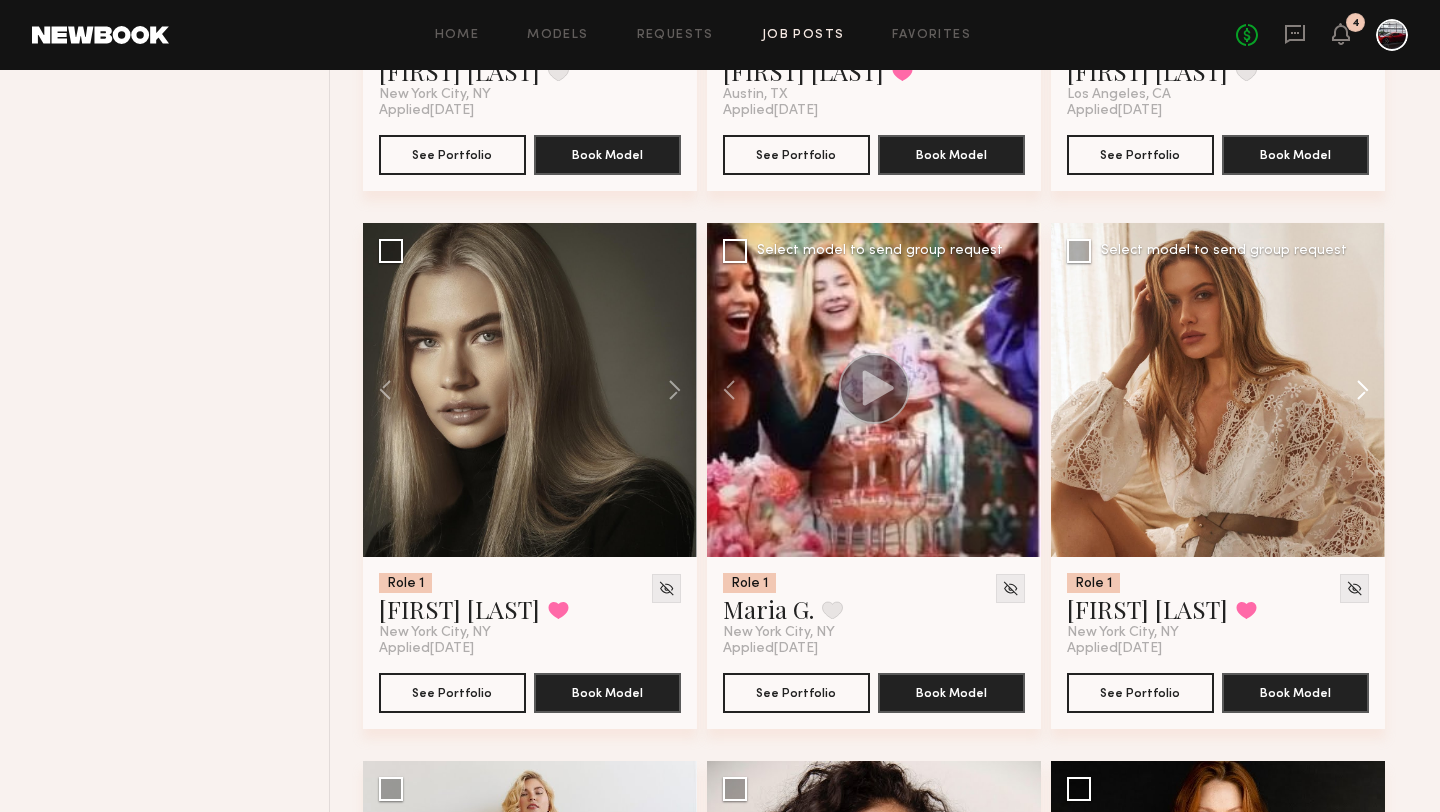 click 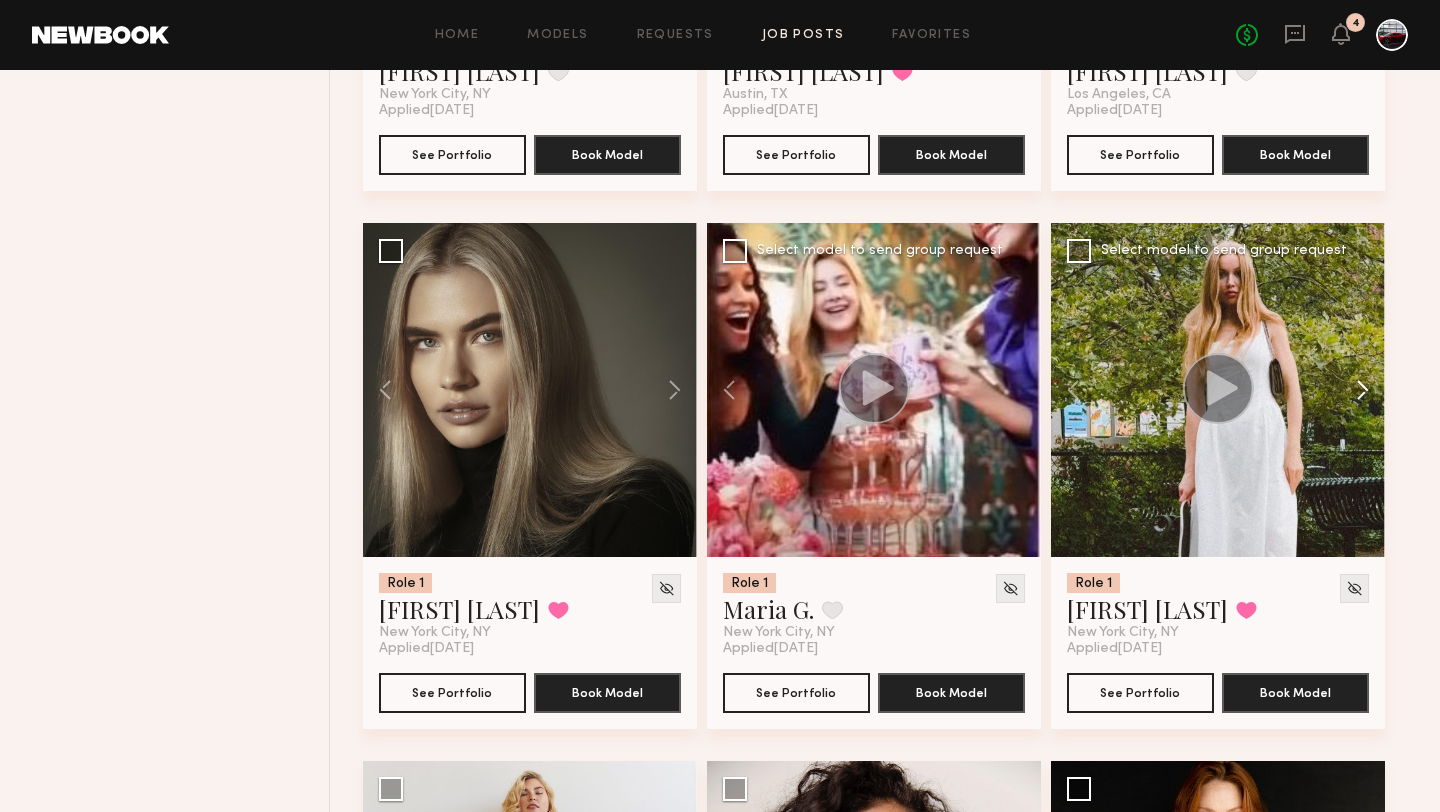 click 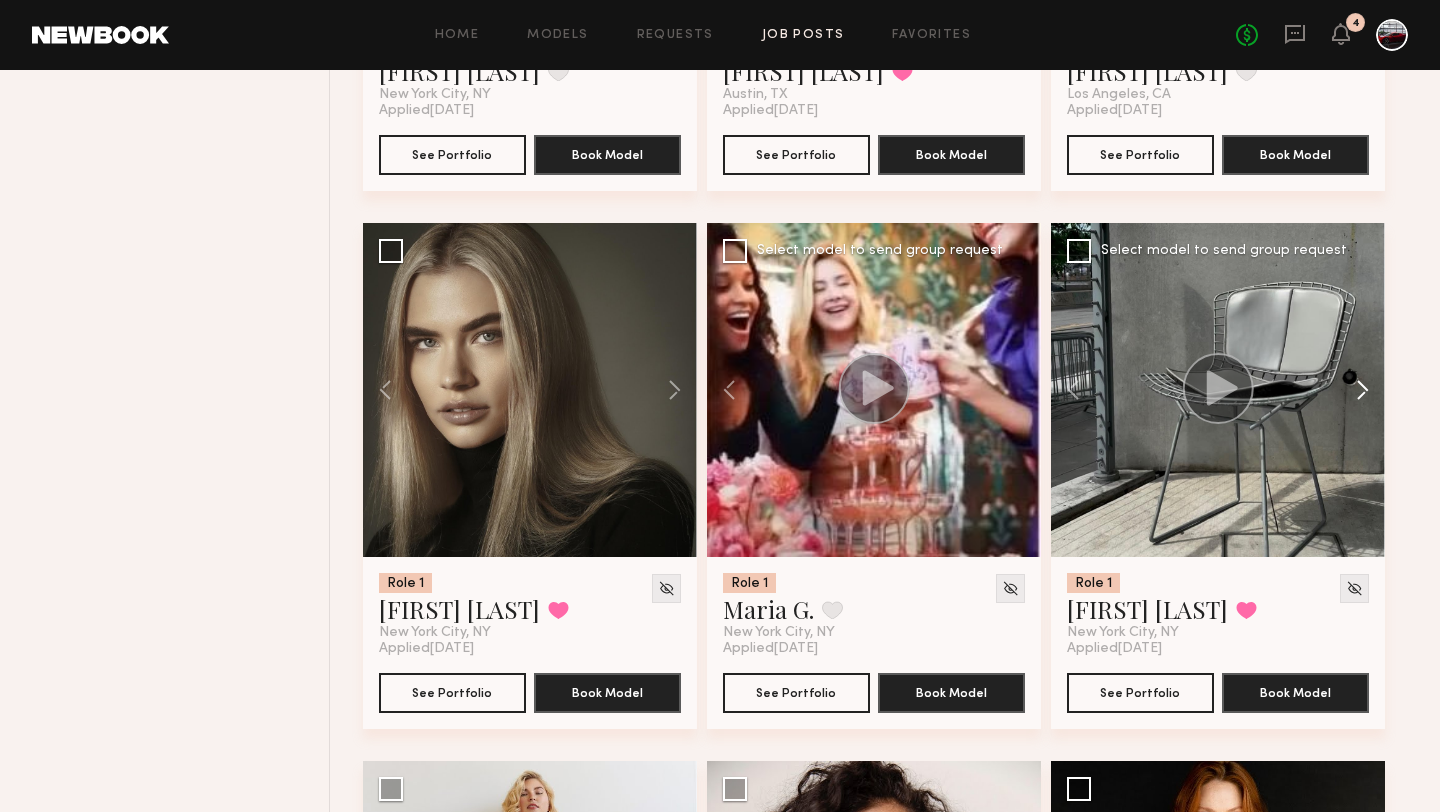 click 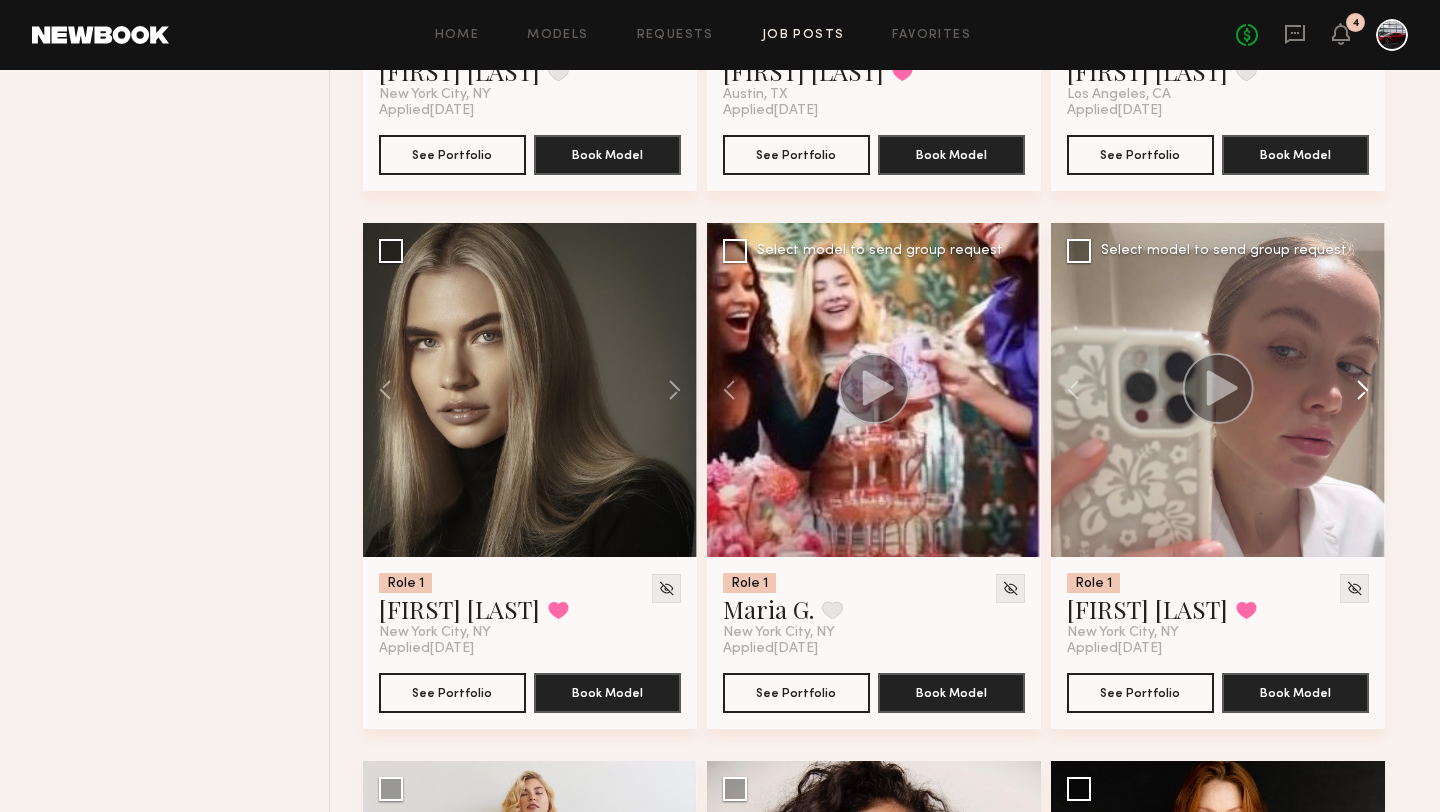 click 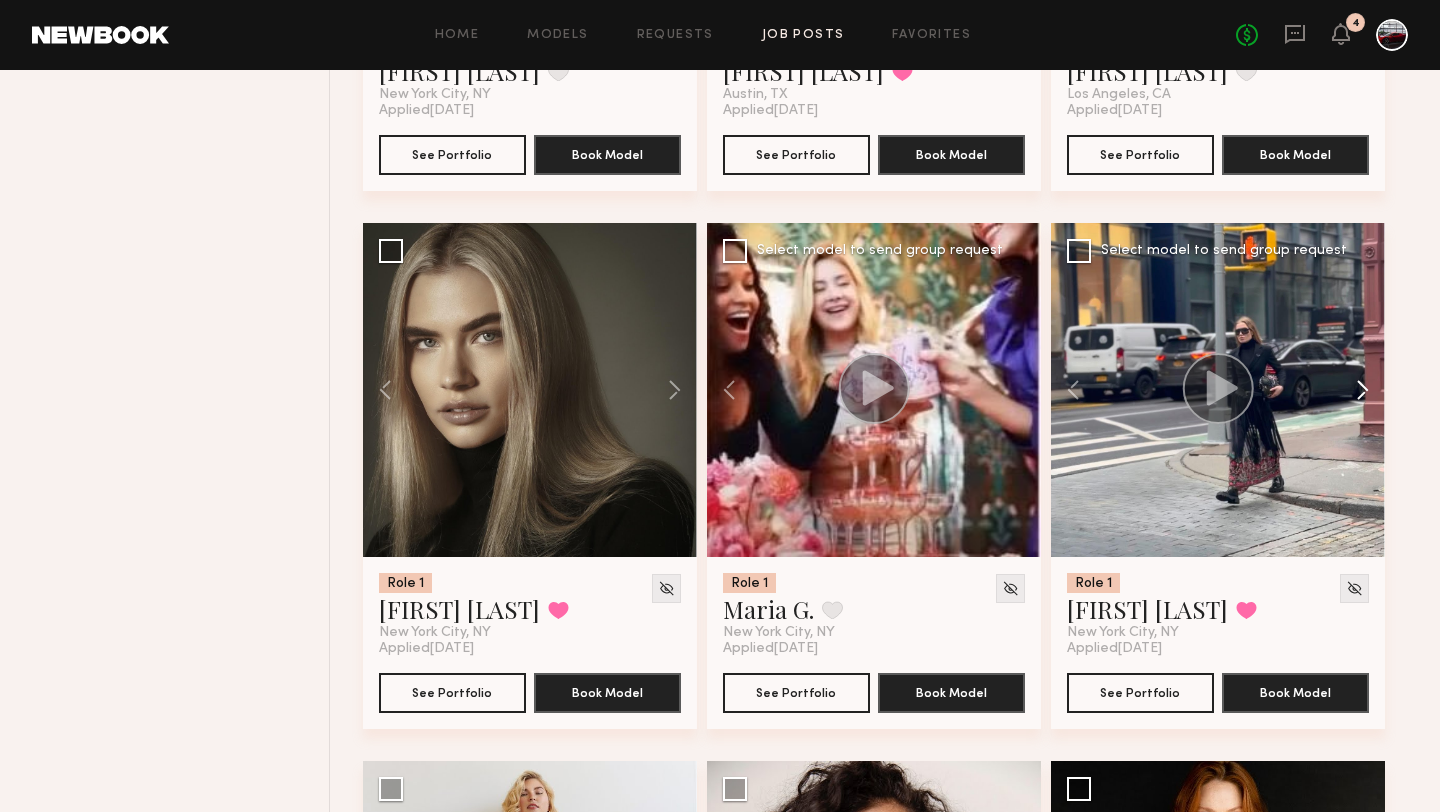 click 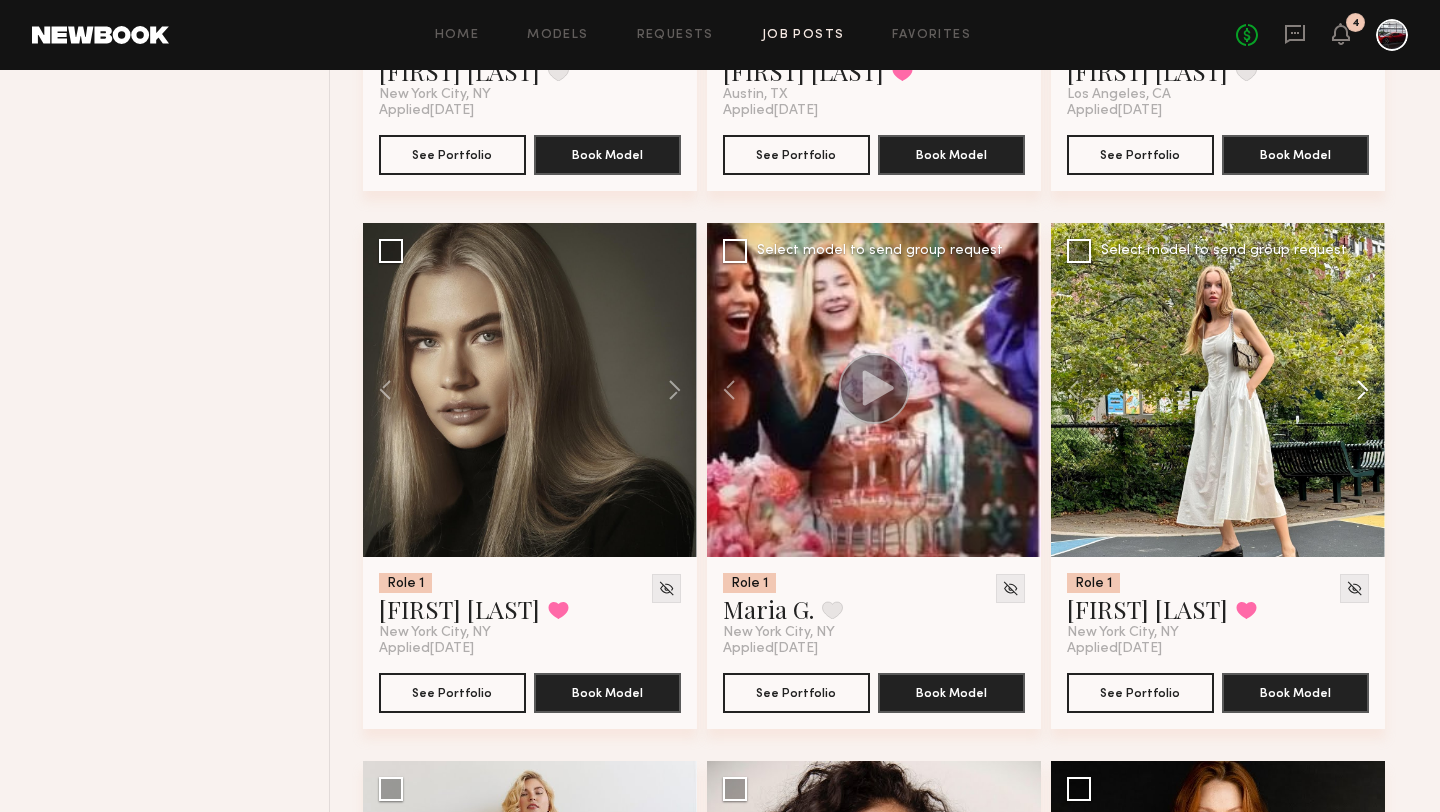 click 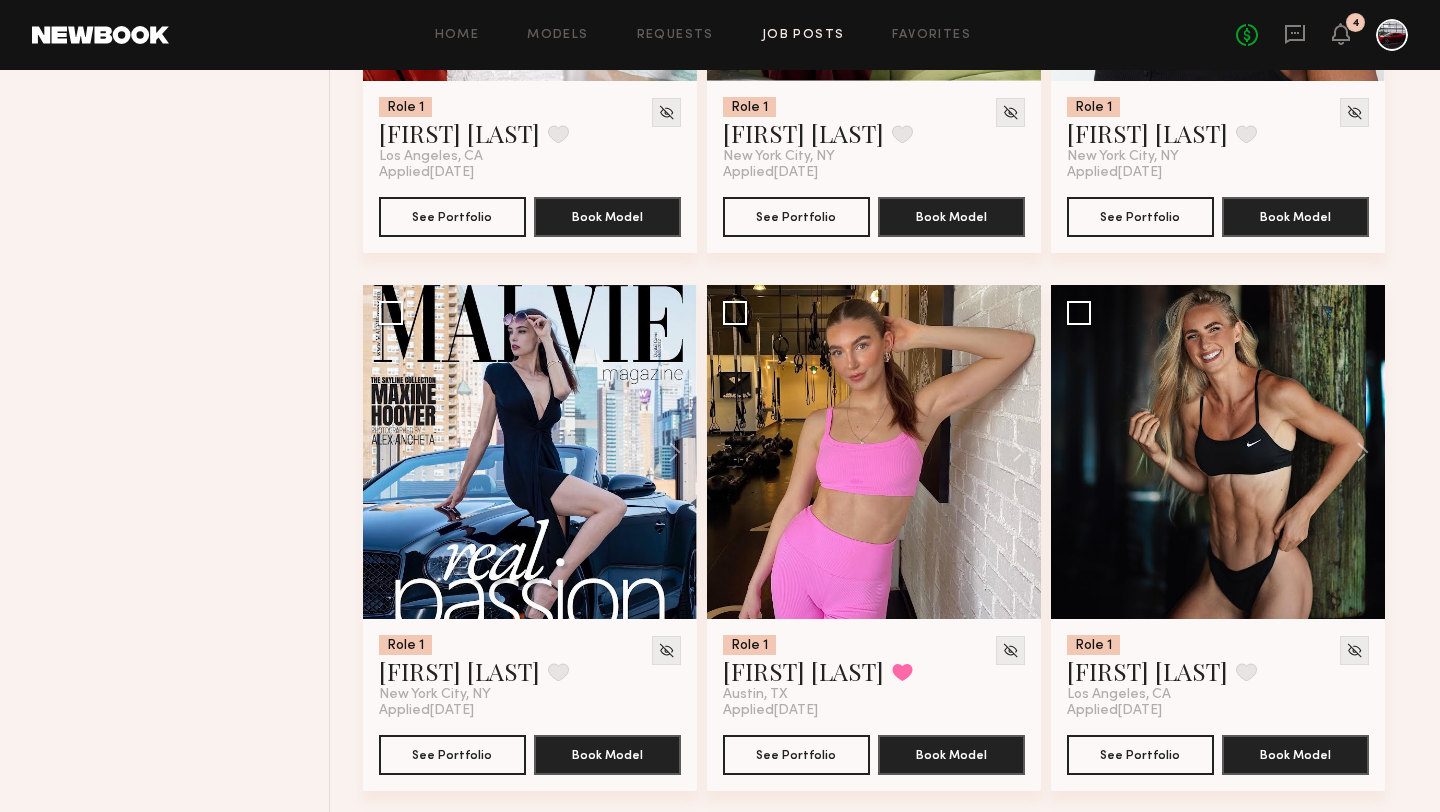 scroll, scrollTop: 2114, scrollLeft: 0, axis: vertical 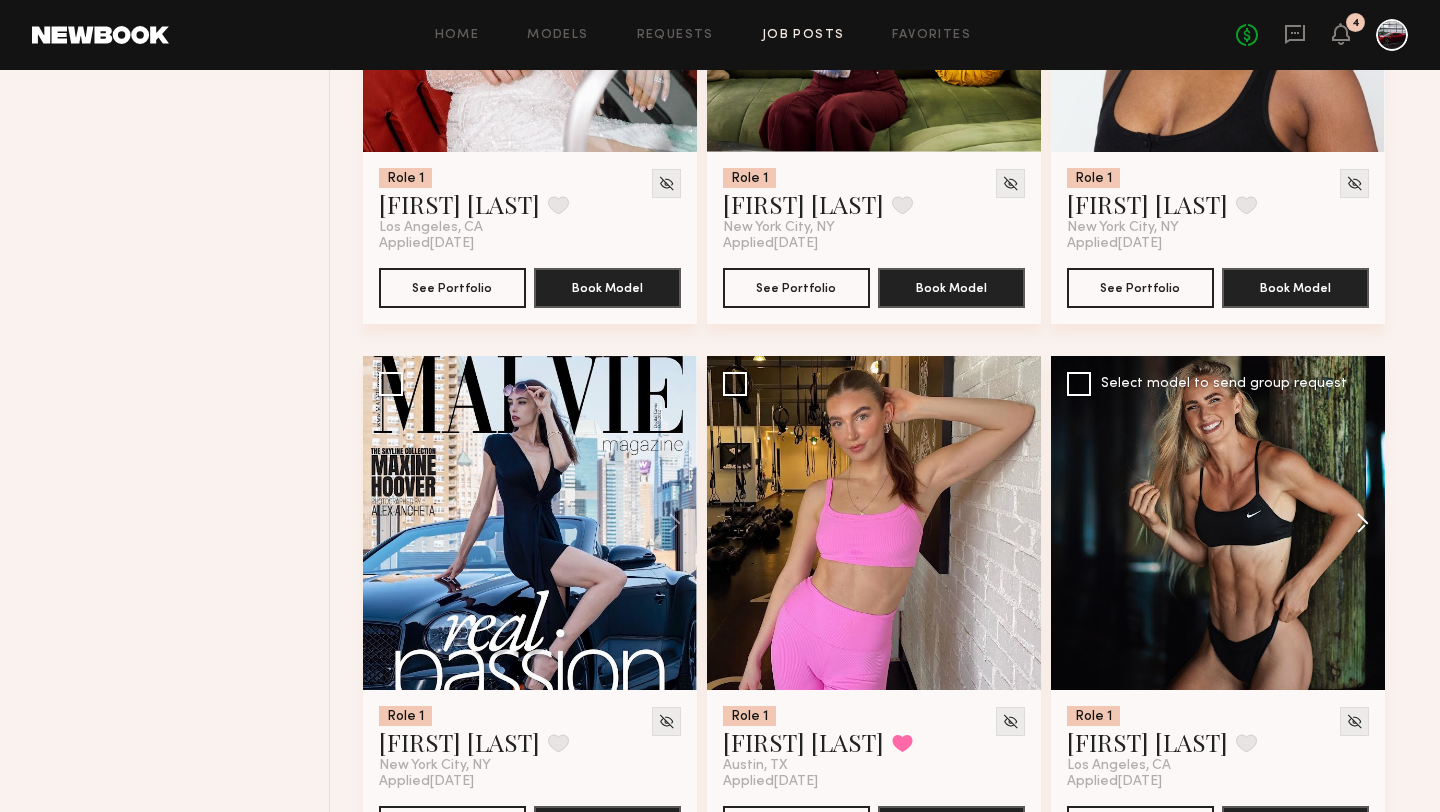 click 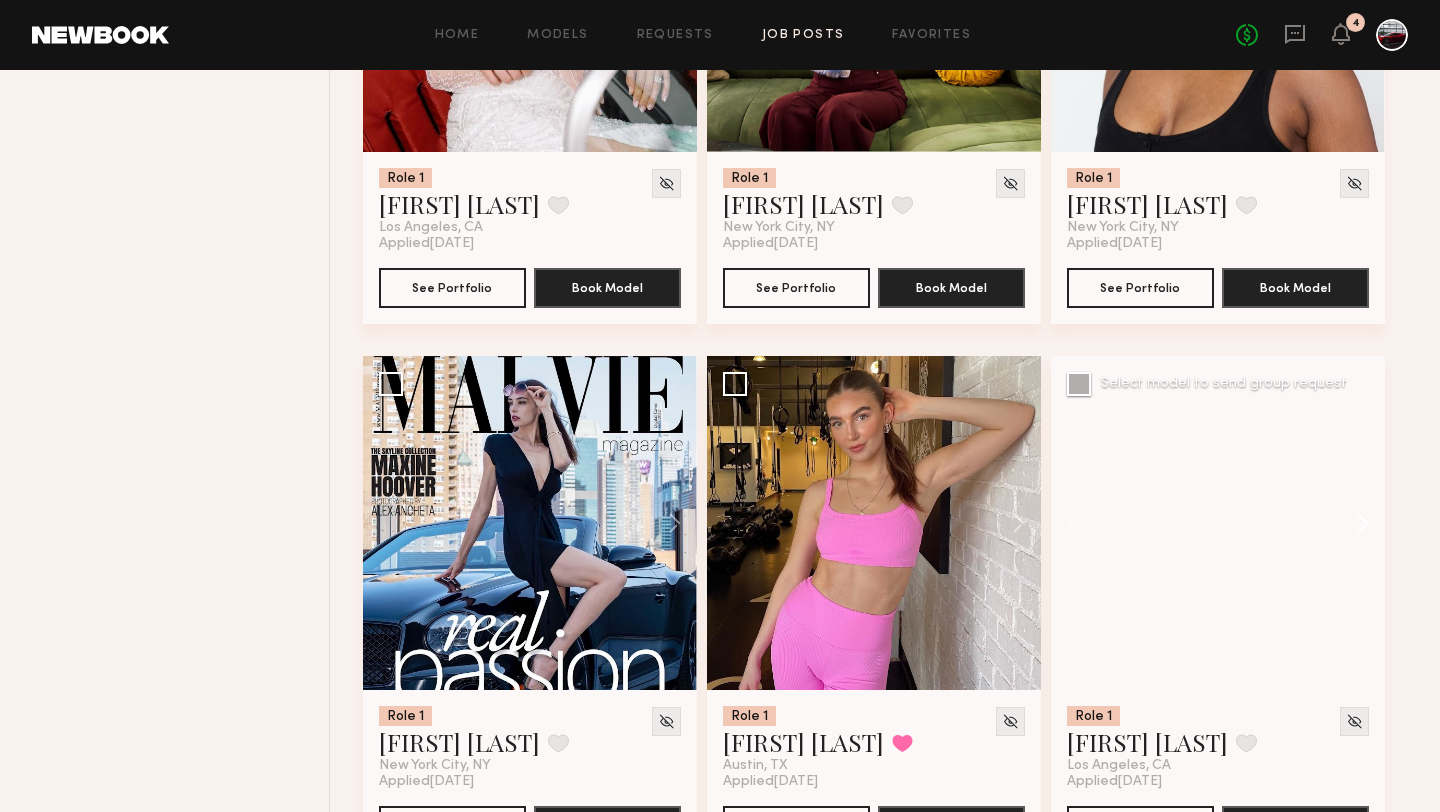 click 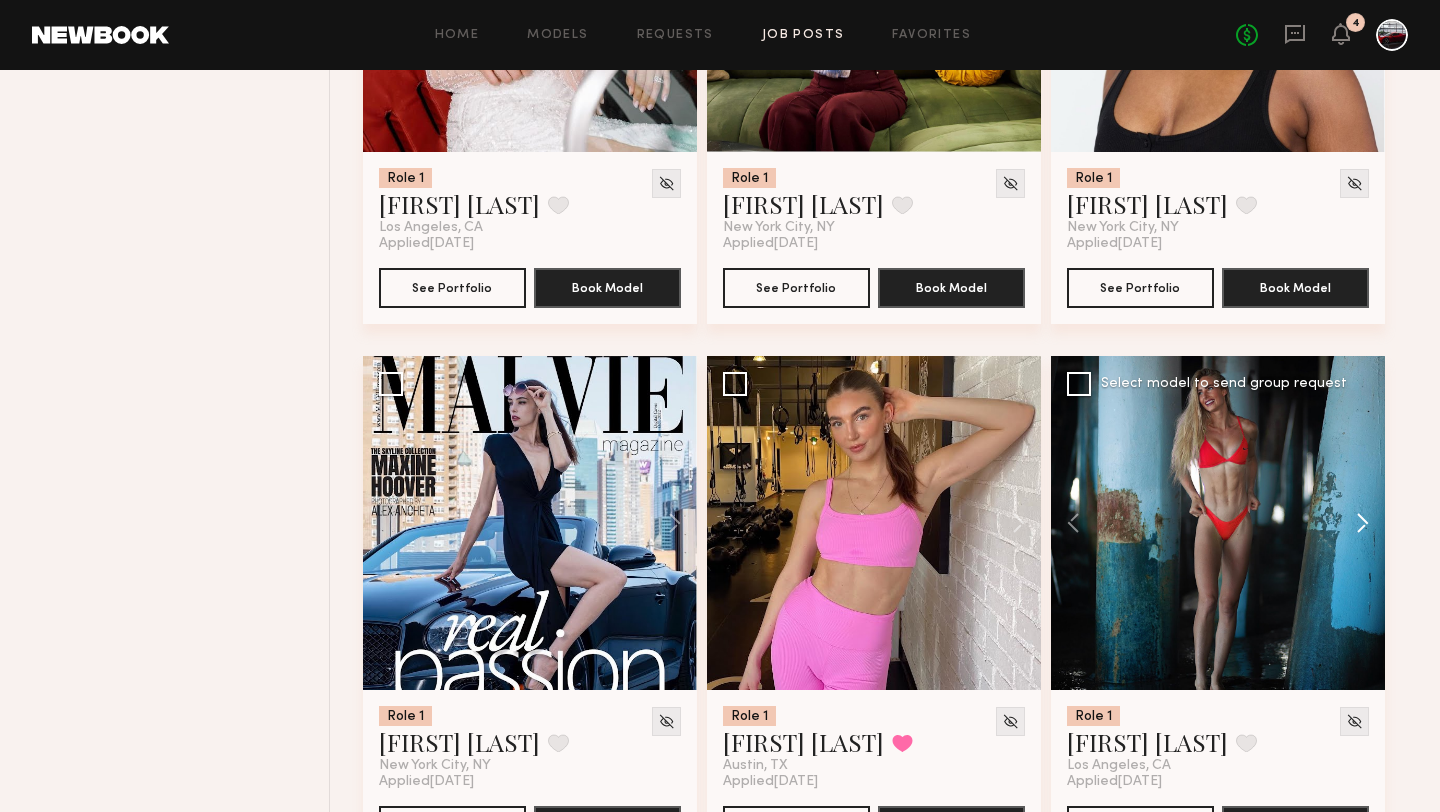 click 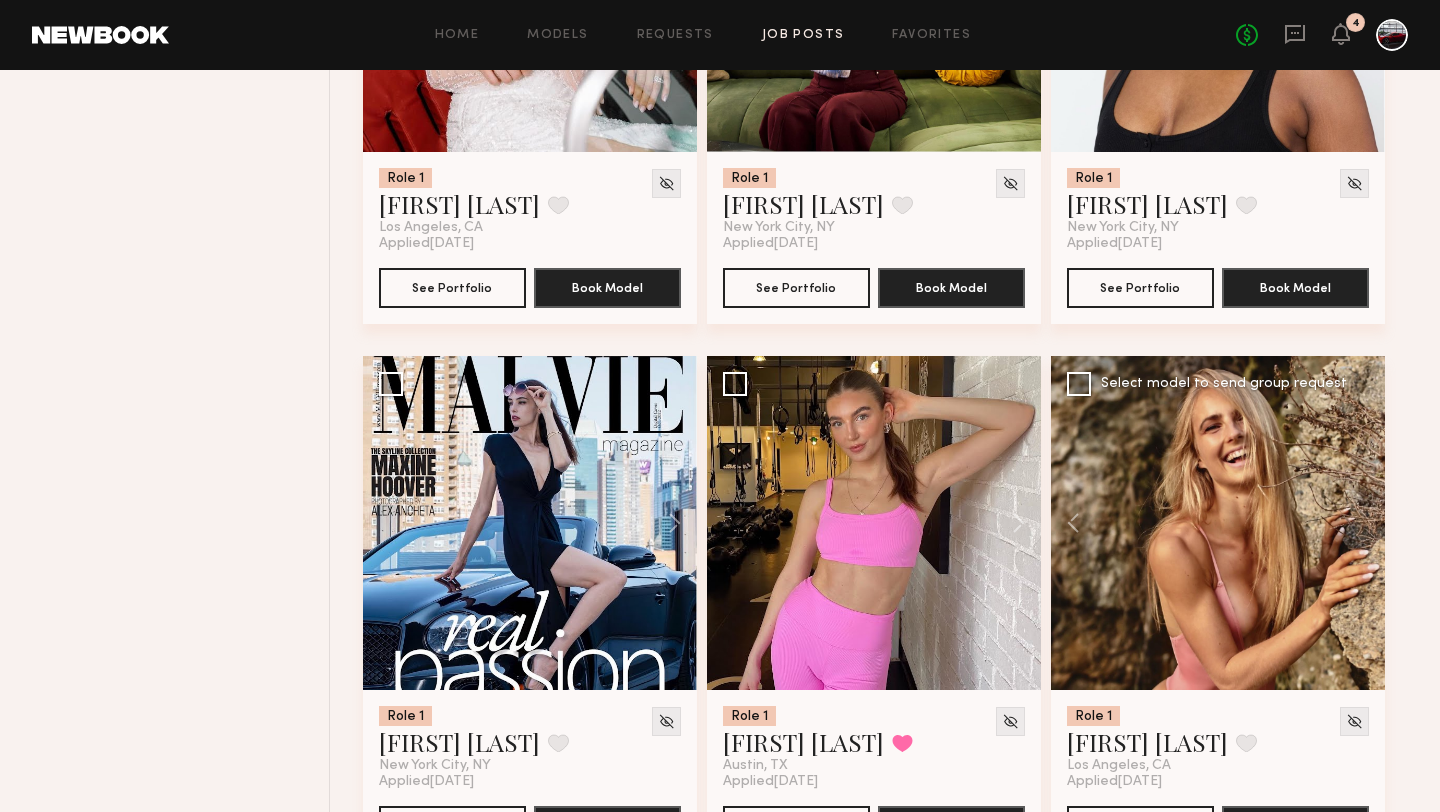 click 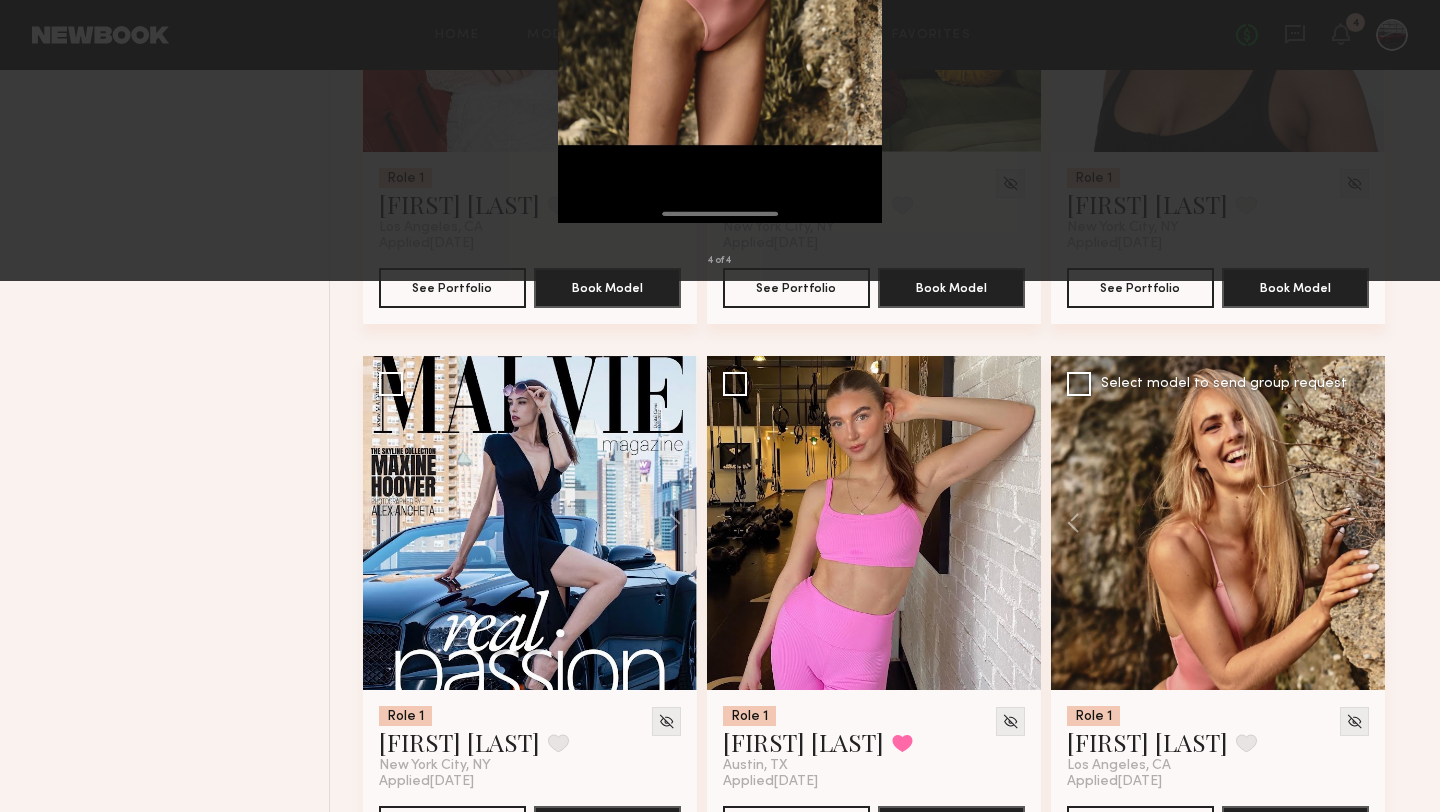 click at bounding box center (1413, 406) 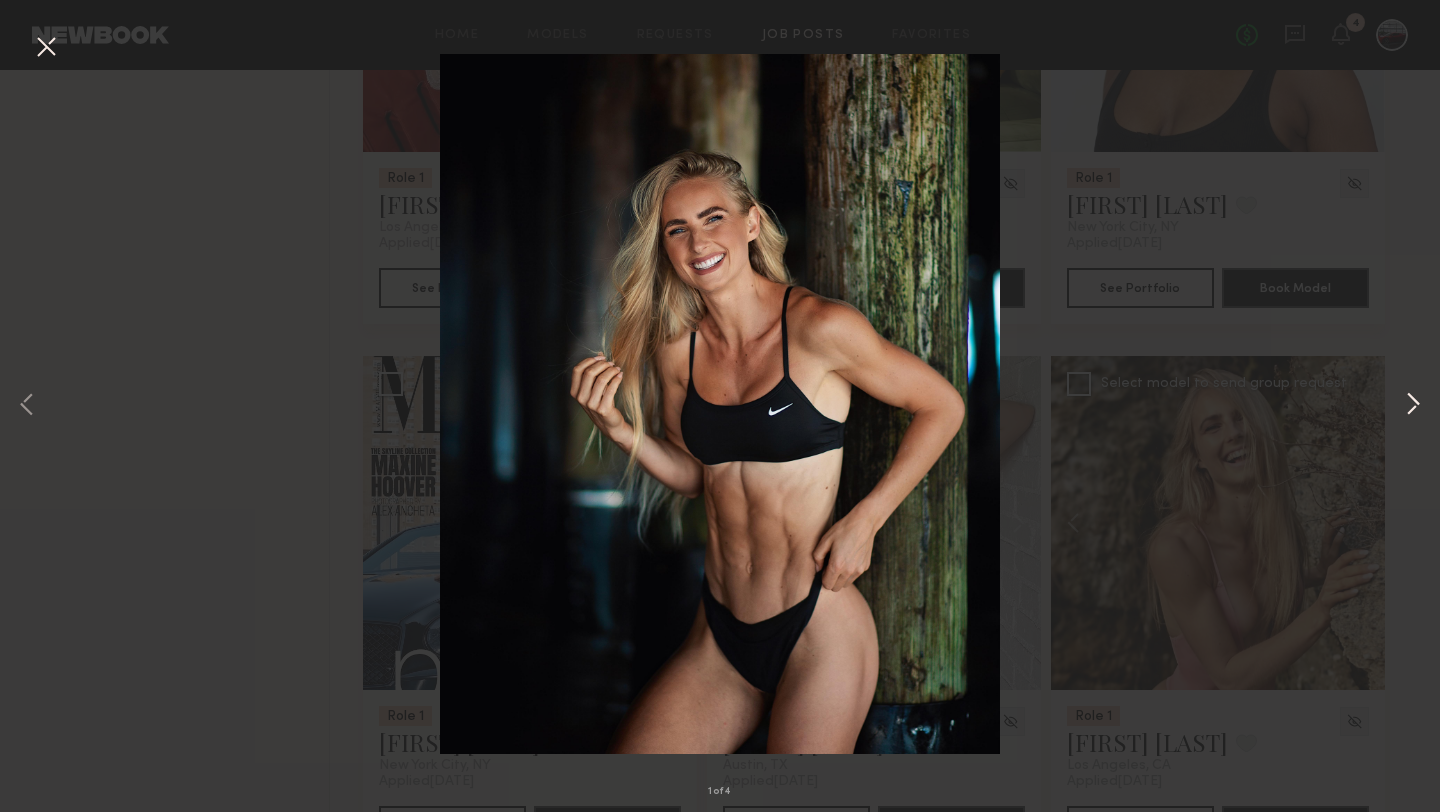 click at bounding box center (1413, 406) 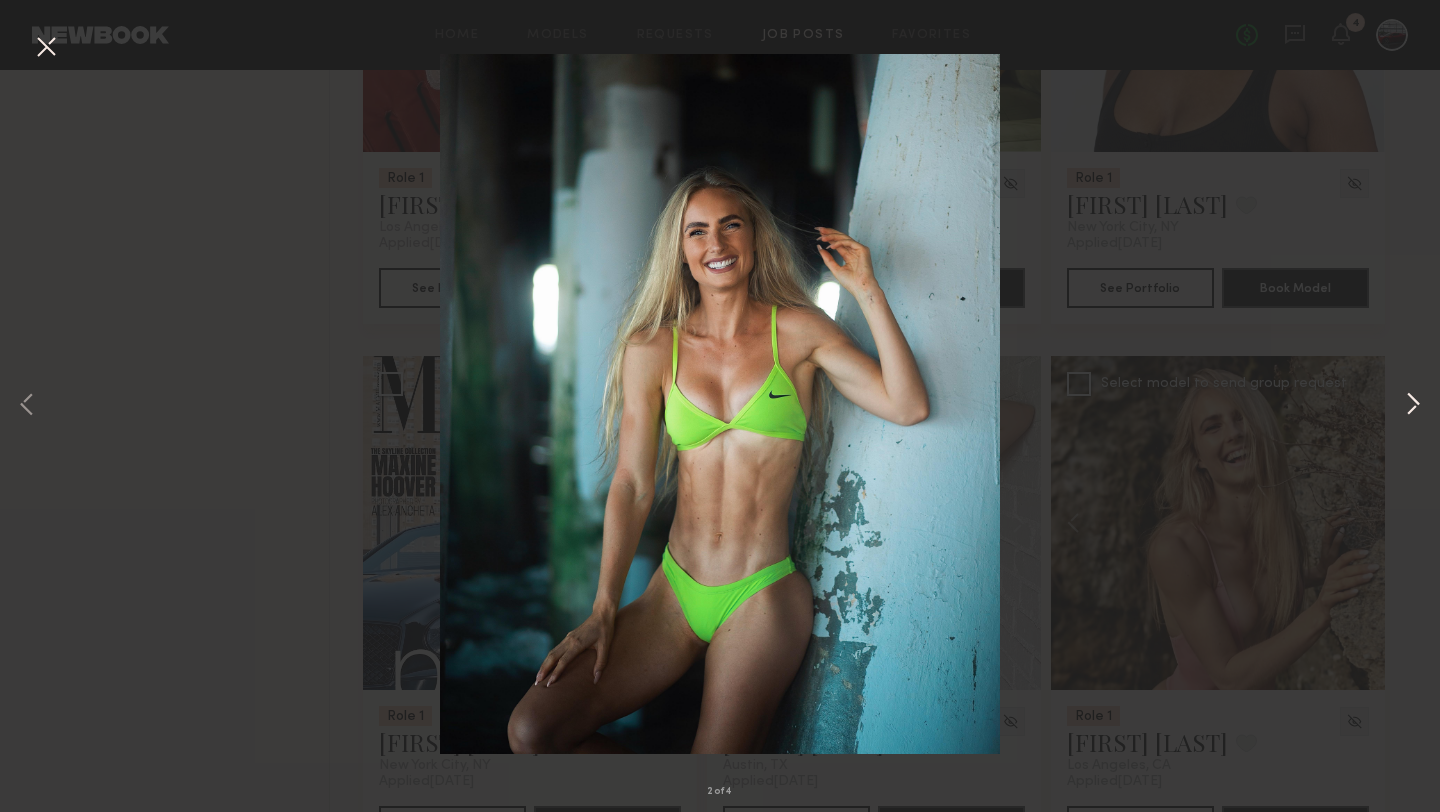 click at bounding box center [1413, 406] 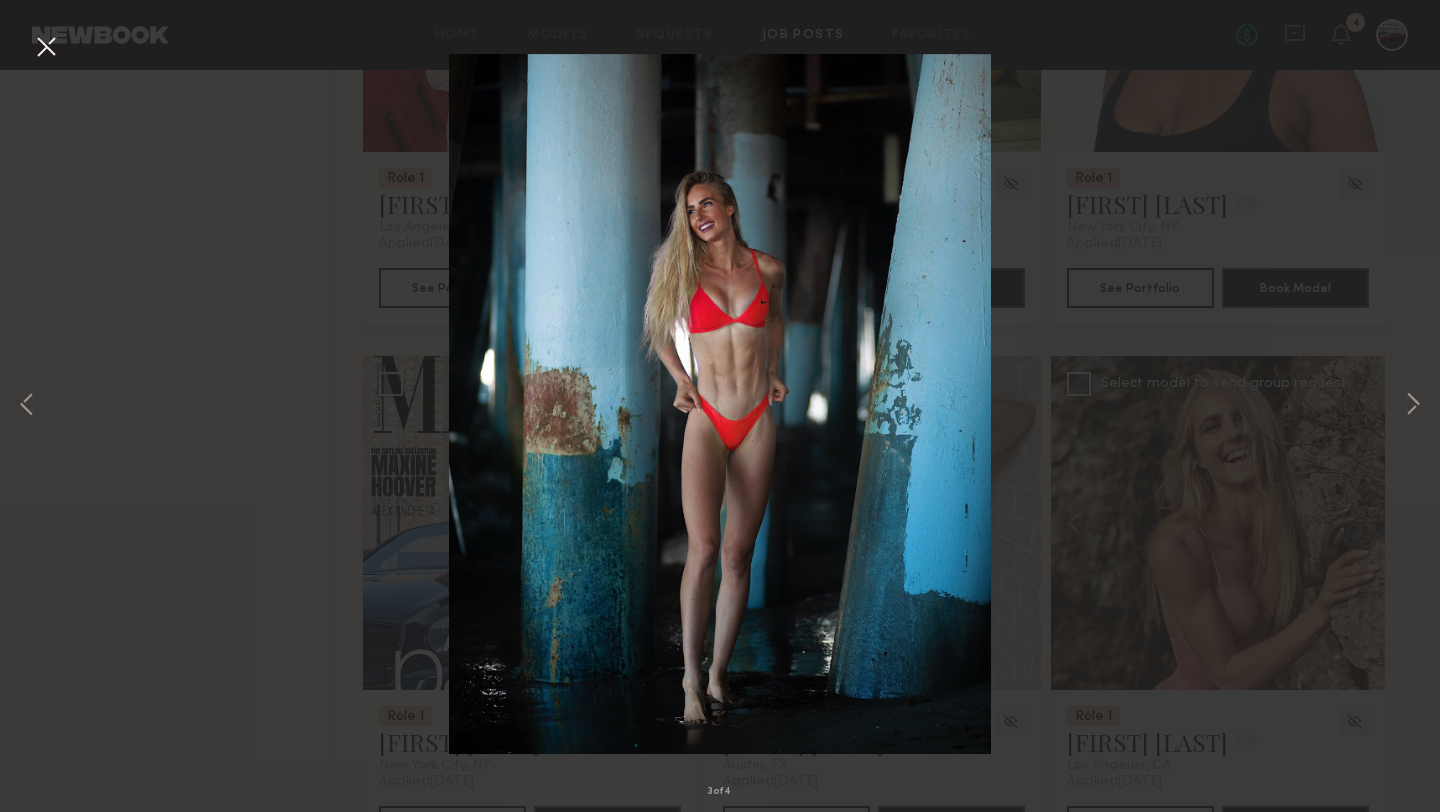 click on "3  of  4" at bounding box center (720, 406) 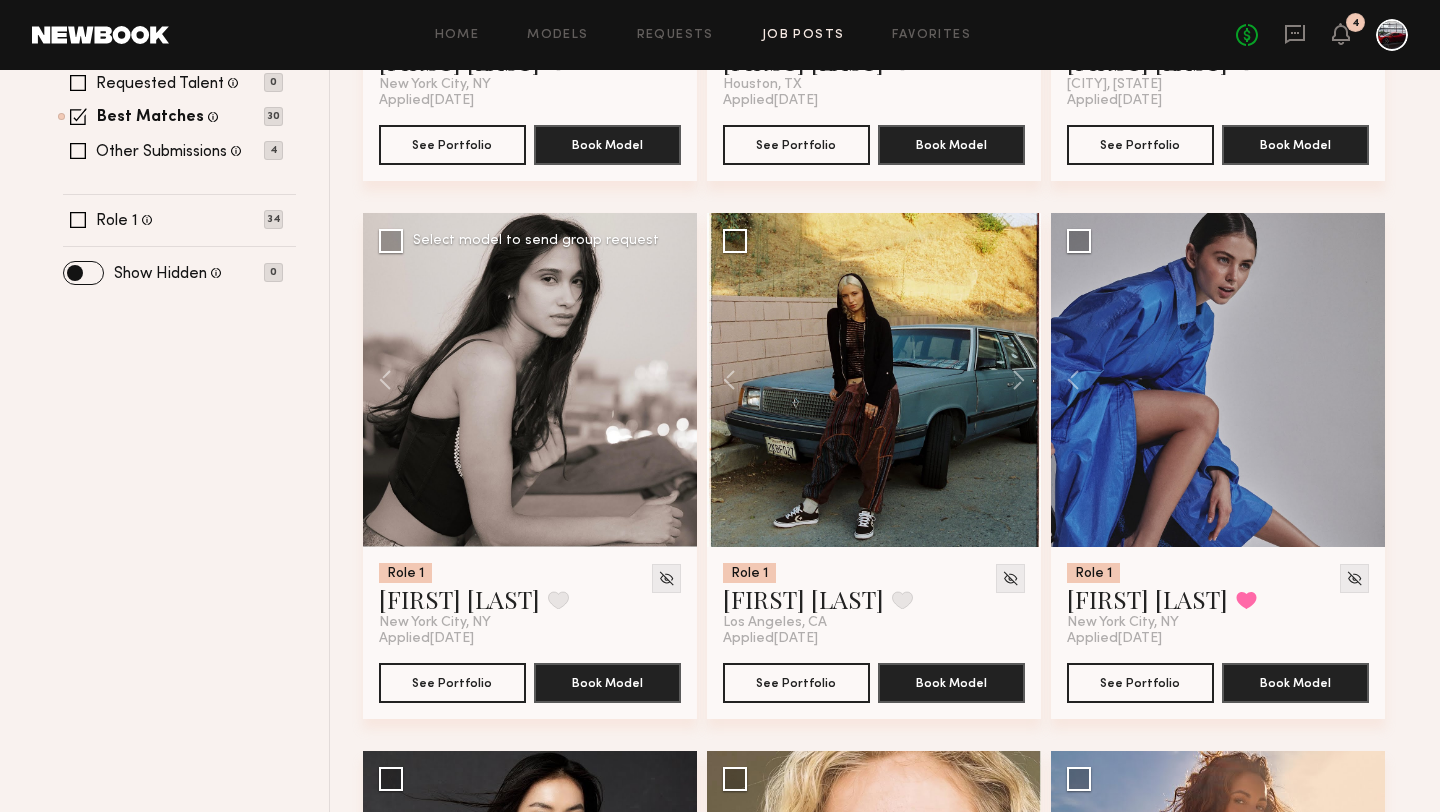 scroll, scrollTop: 0, scrollLeft: 0, axis: both 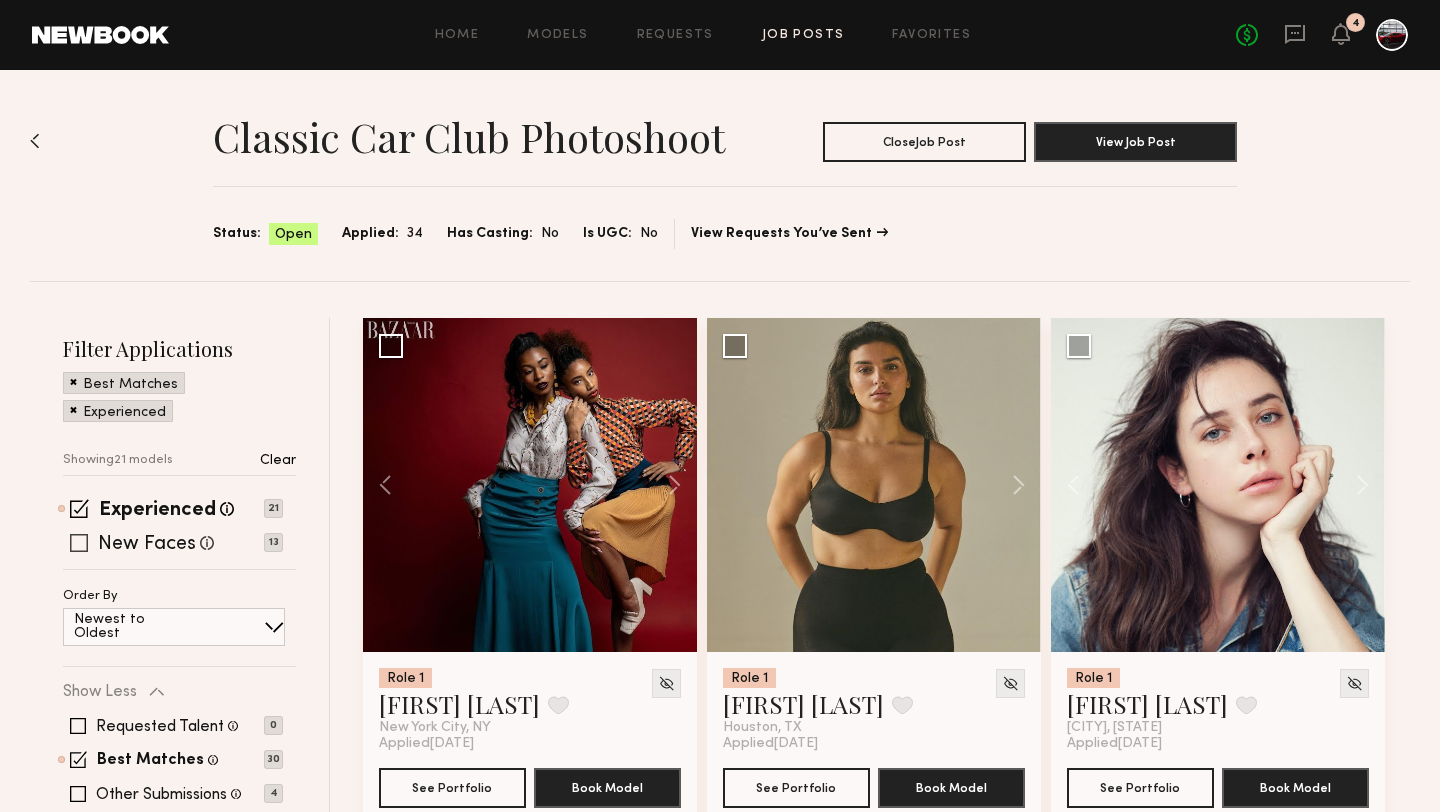 click 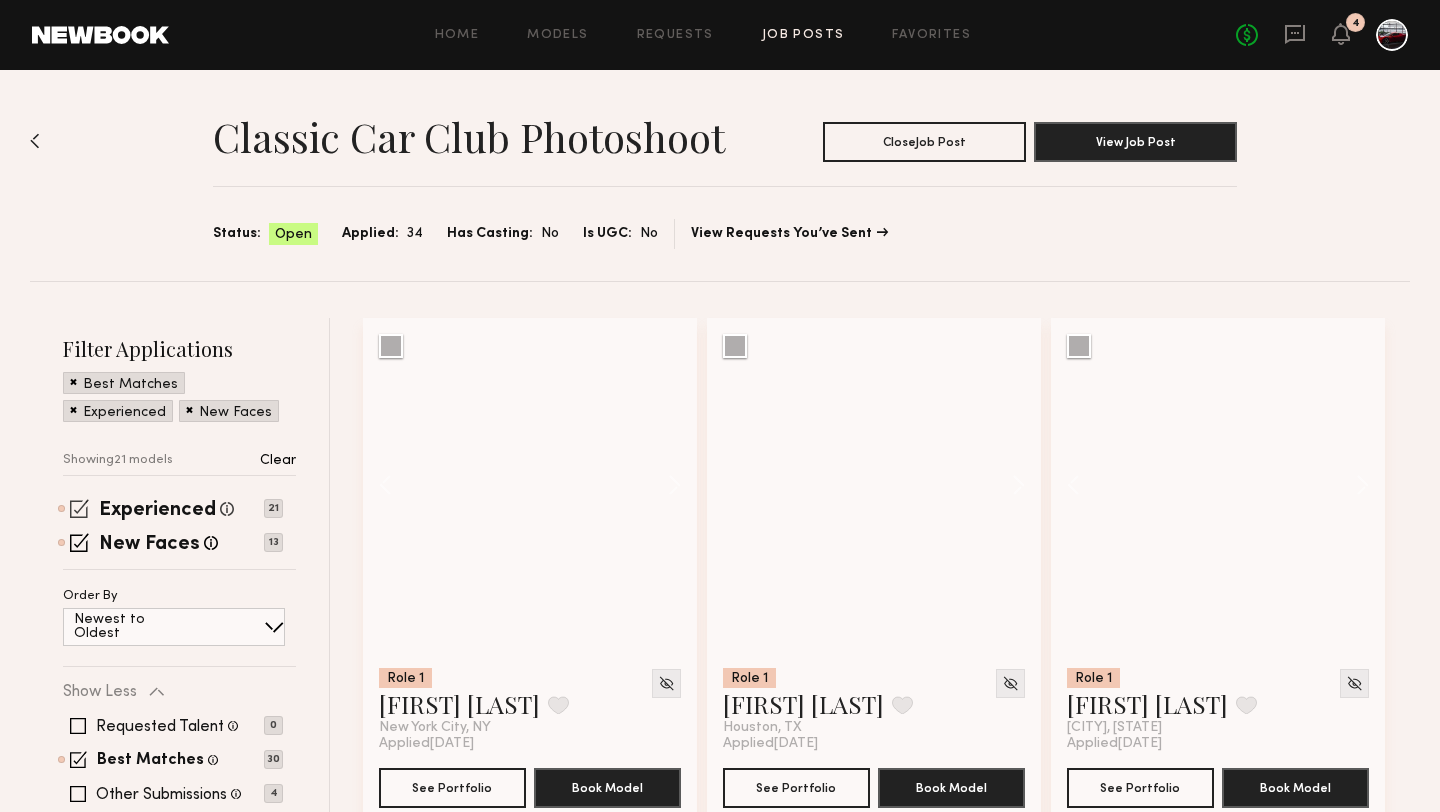 click 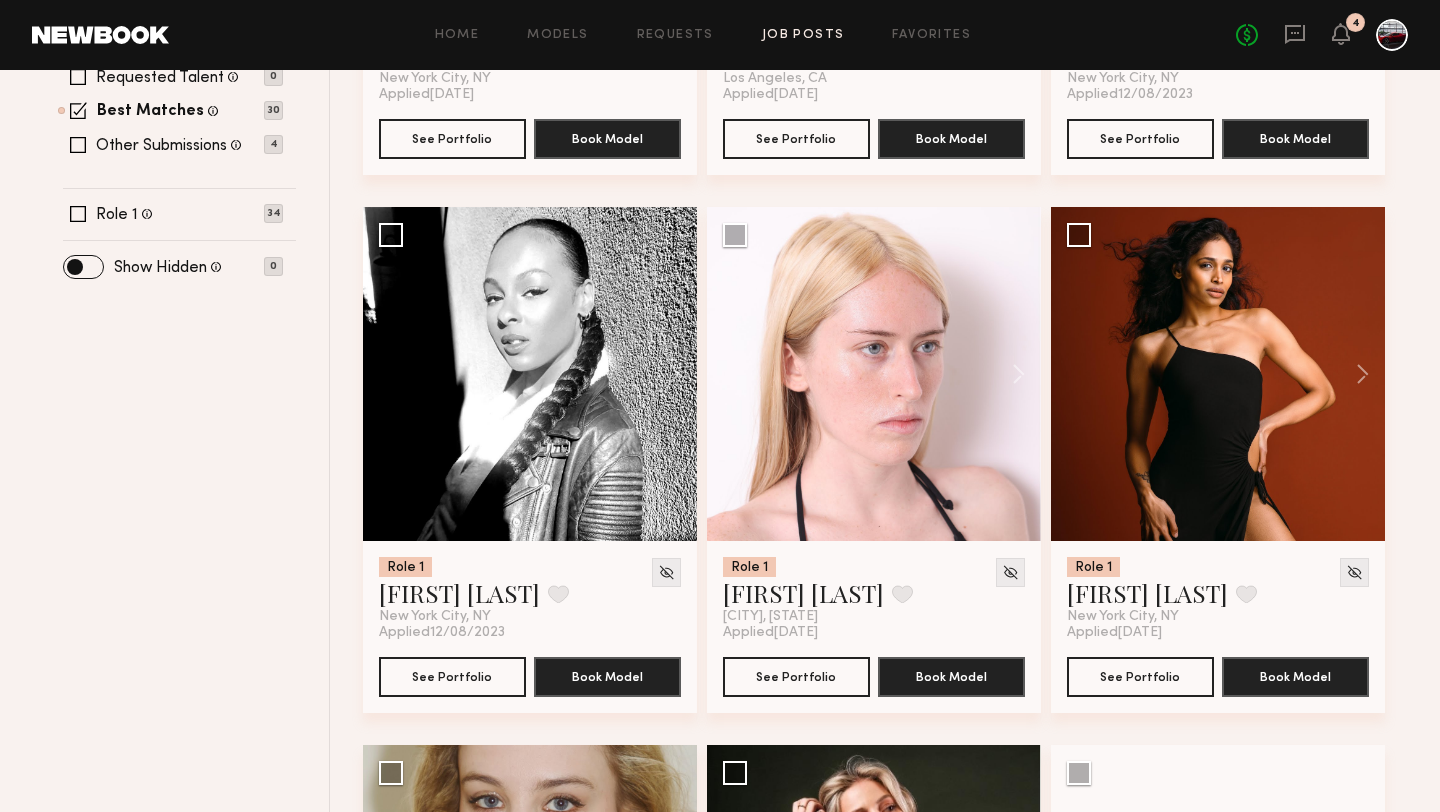 scroll, scrollTop: 713, scrollLeft: 0, axis: vertical 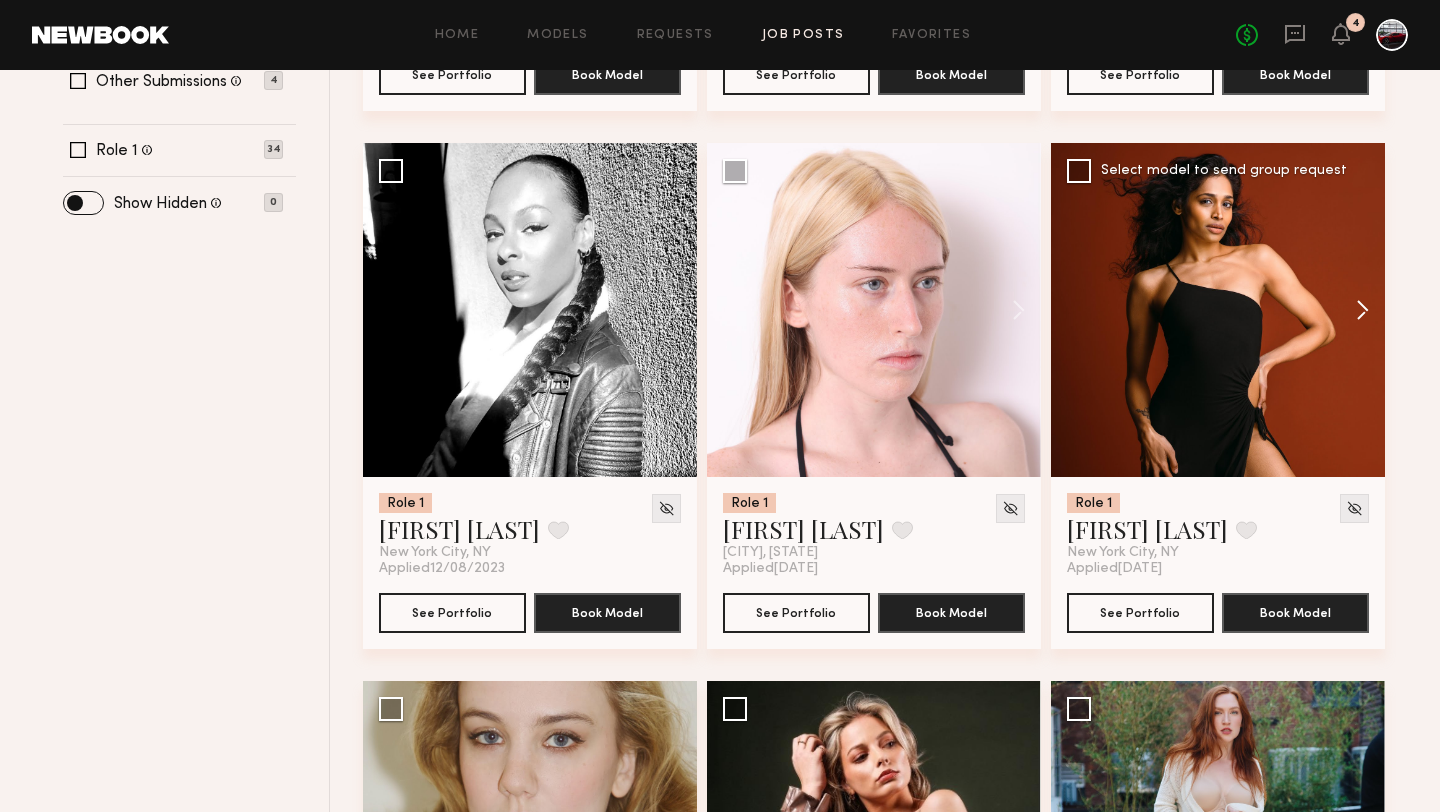 click 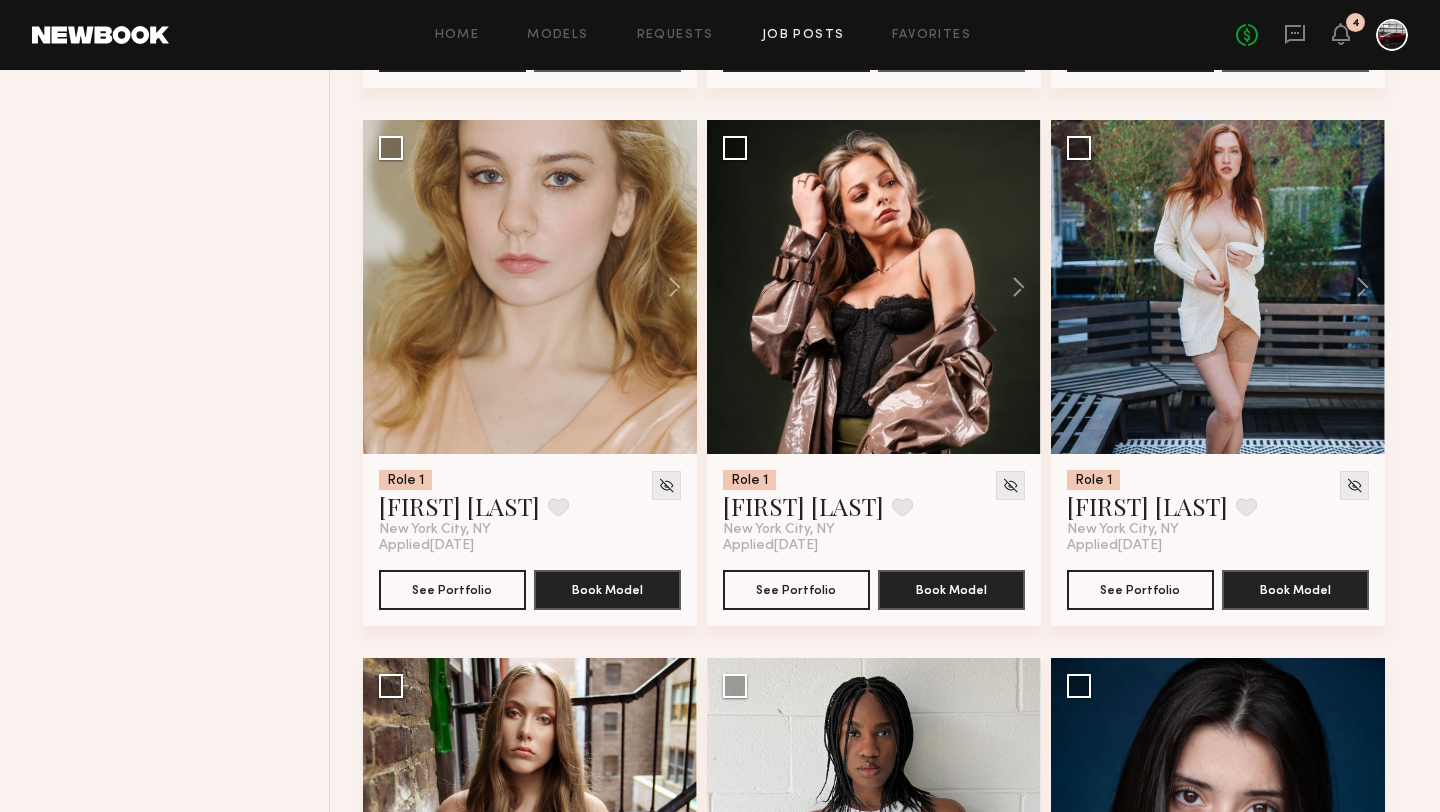 scroll, scrollTop: 1265, scrollLeft: 0, axis: vertical 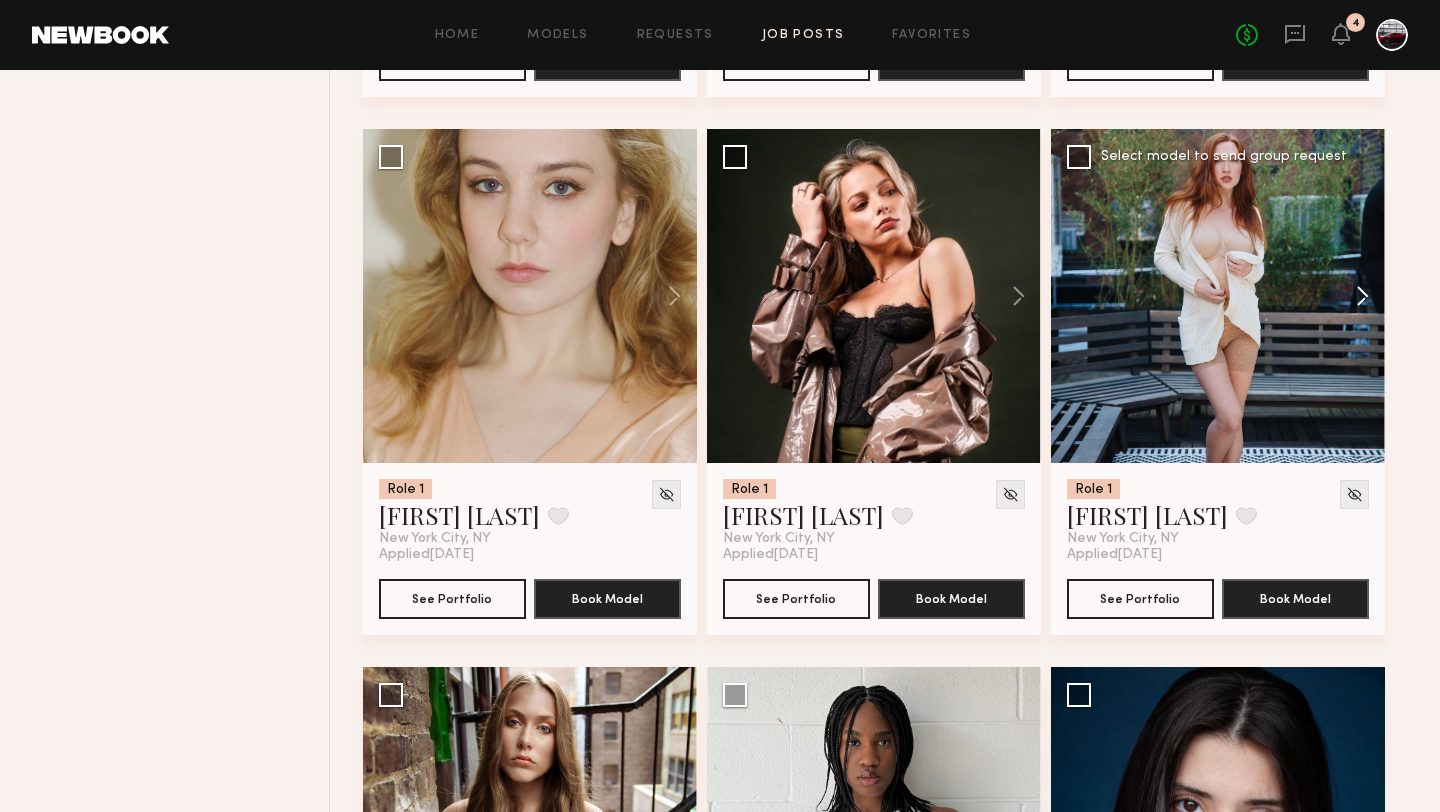 click 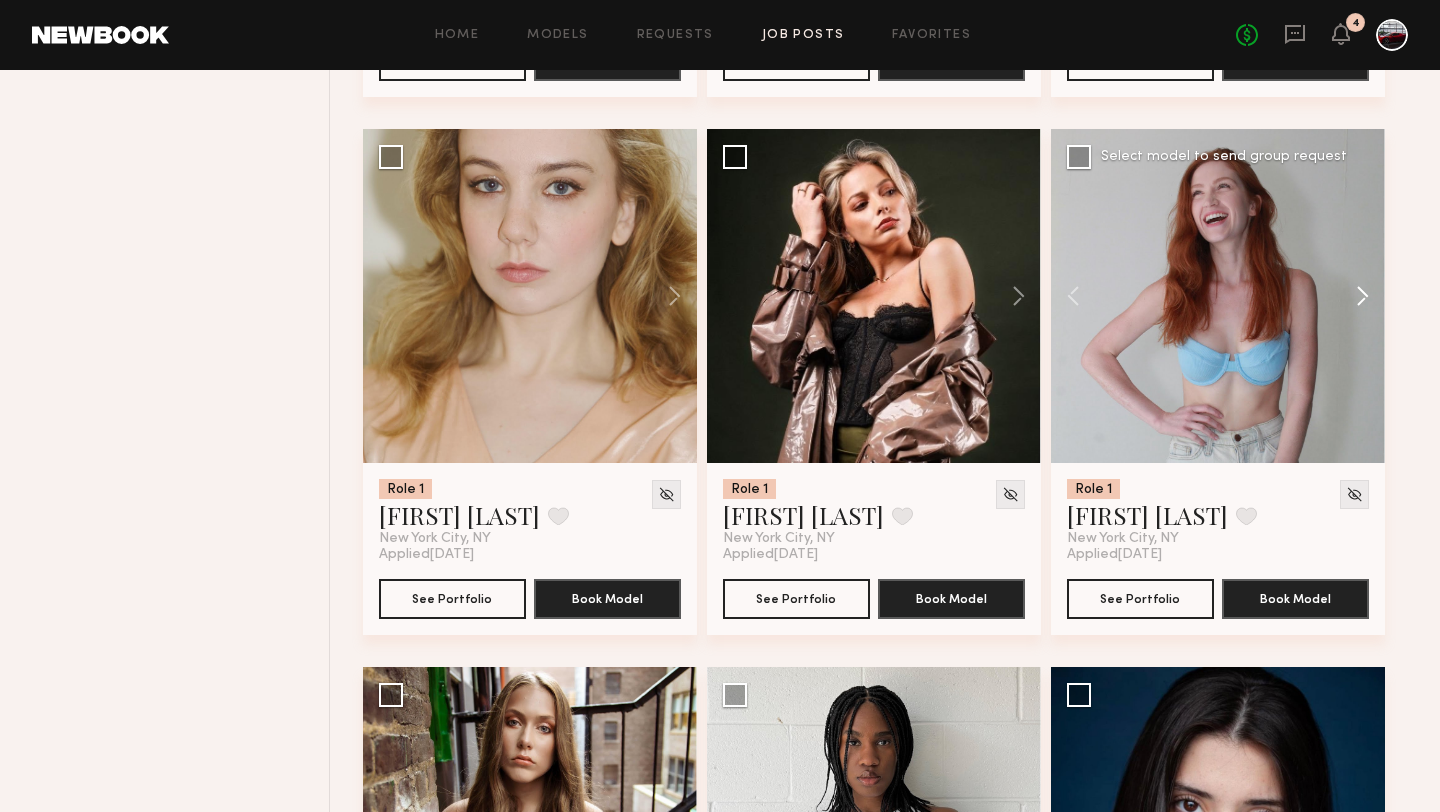 click 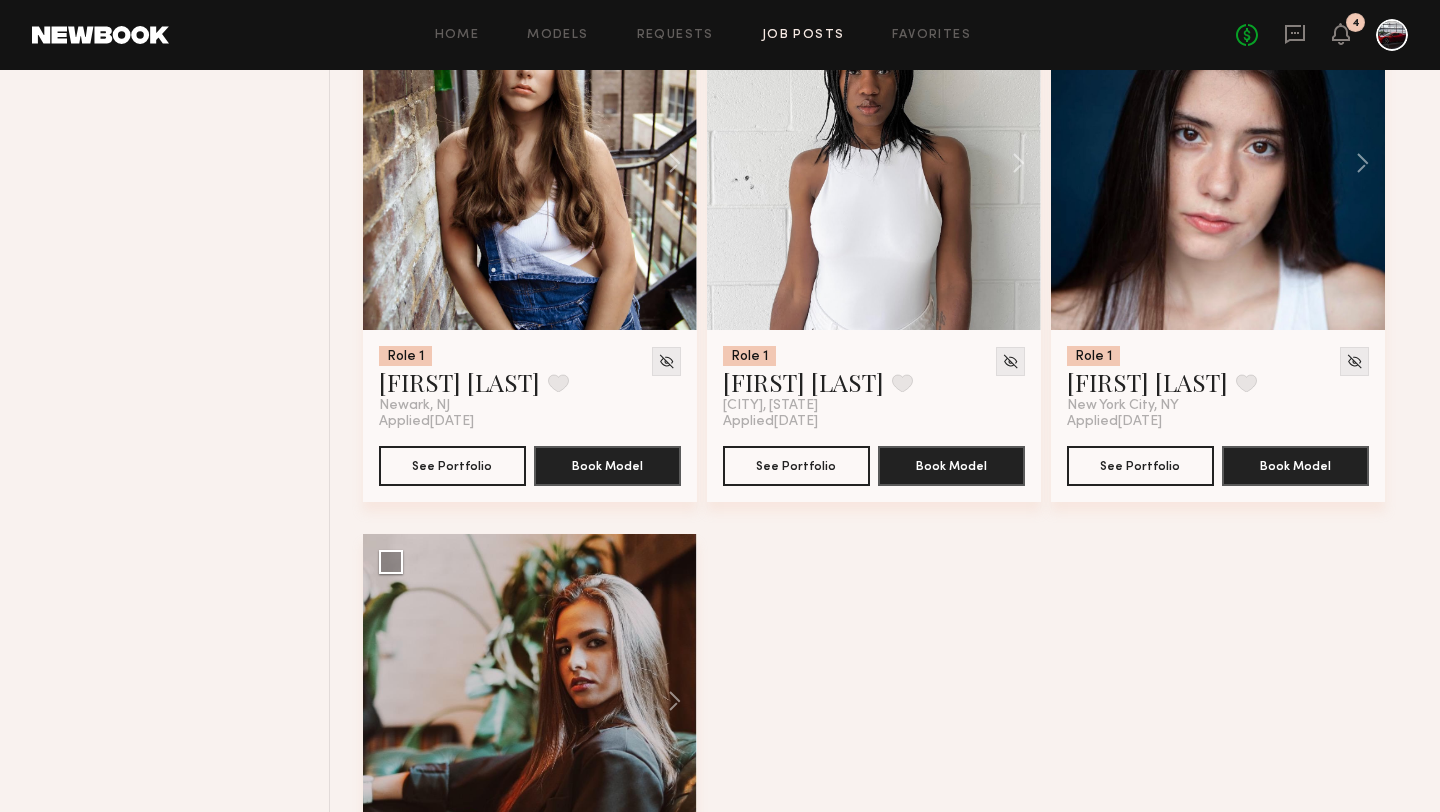 scroll, scrollTop: 2198, scrollLeft: 0, axis: vertical 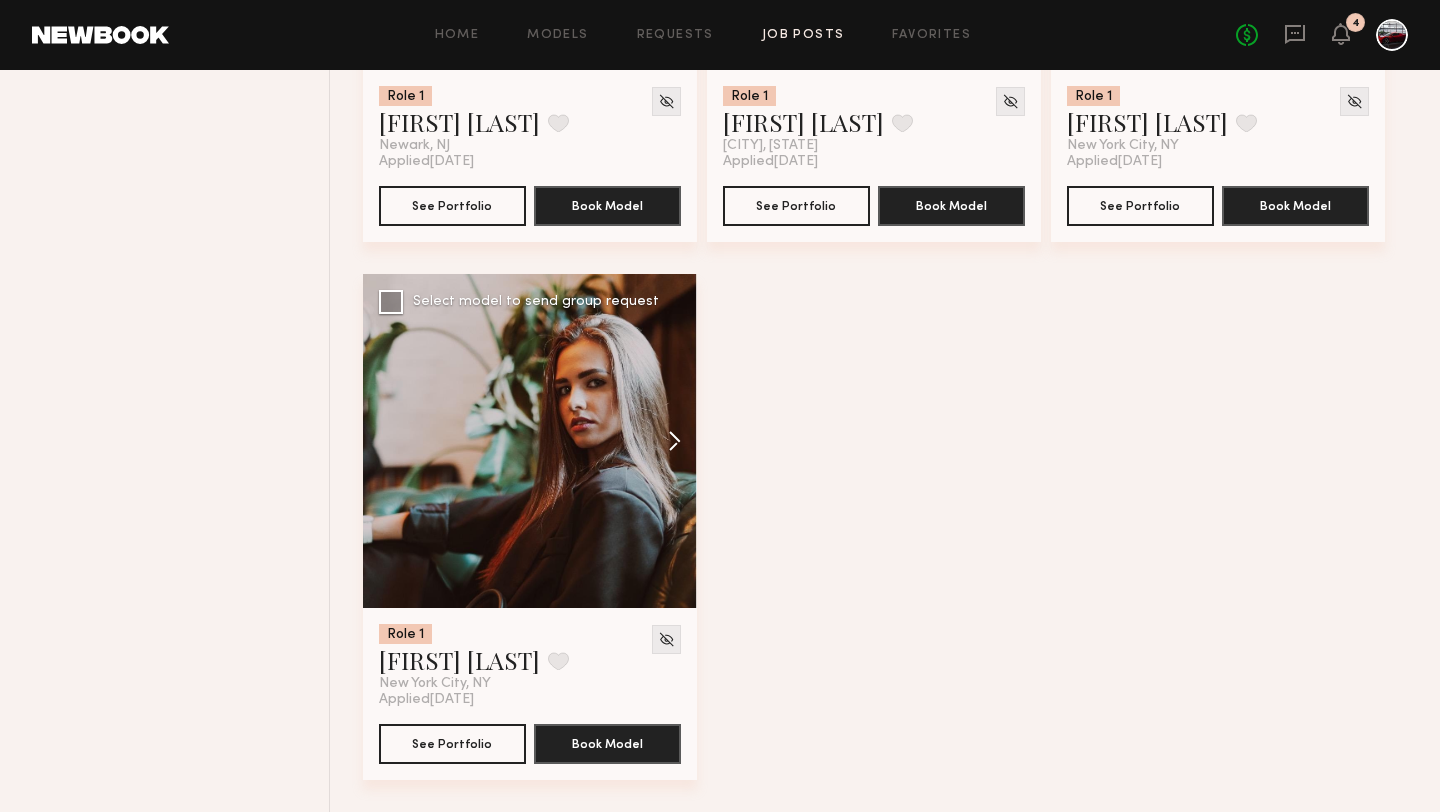 click 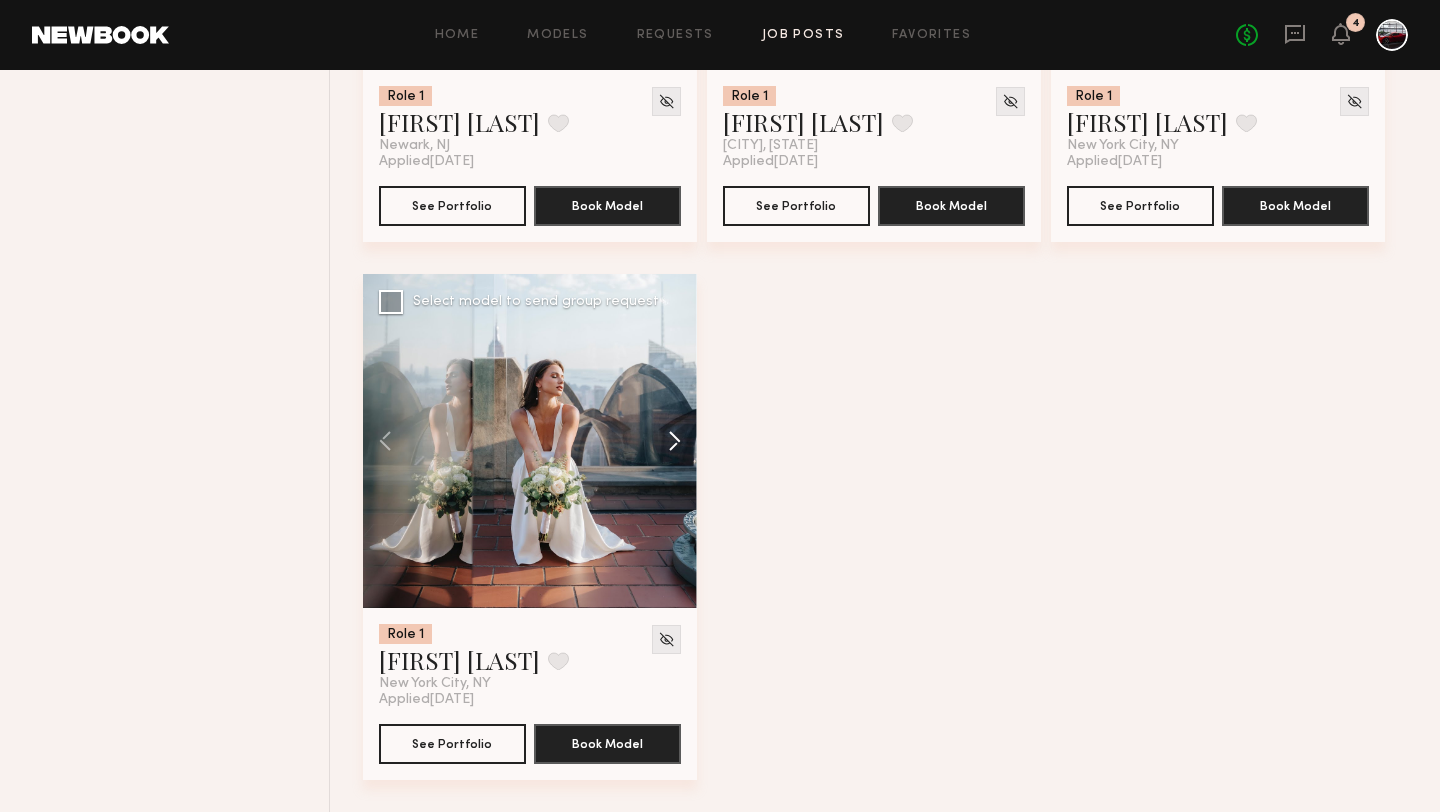 click 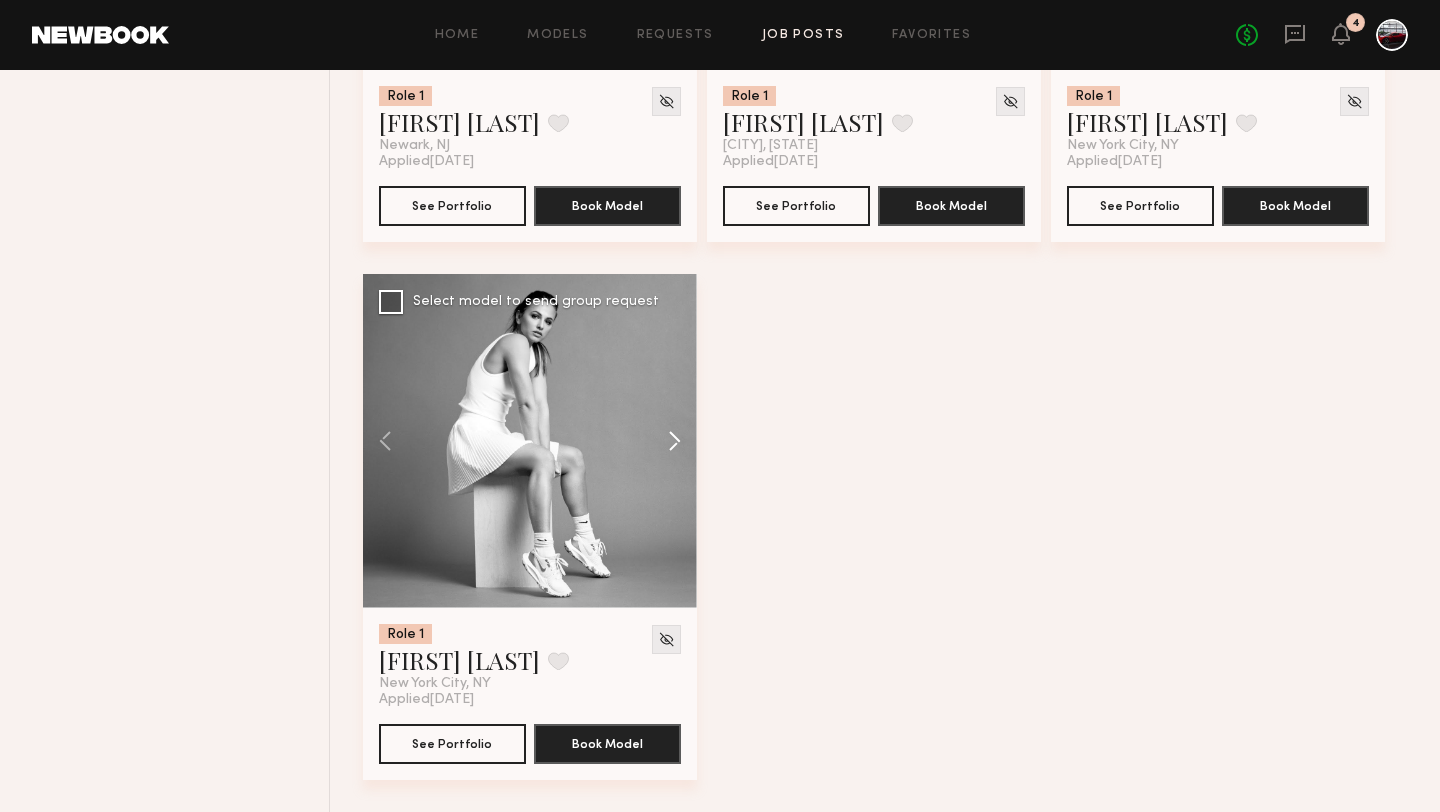 click 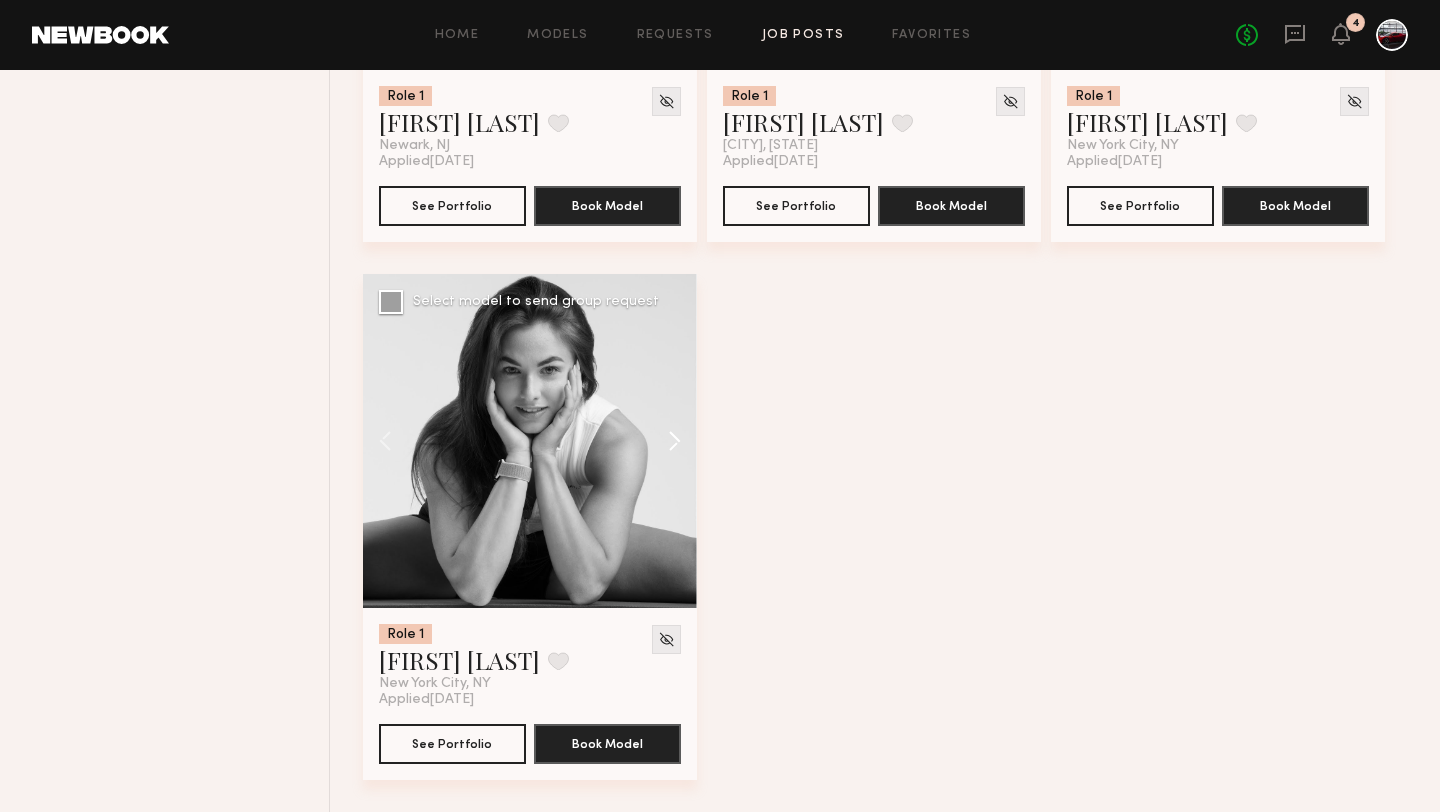 click 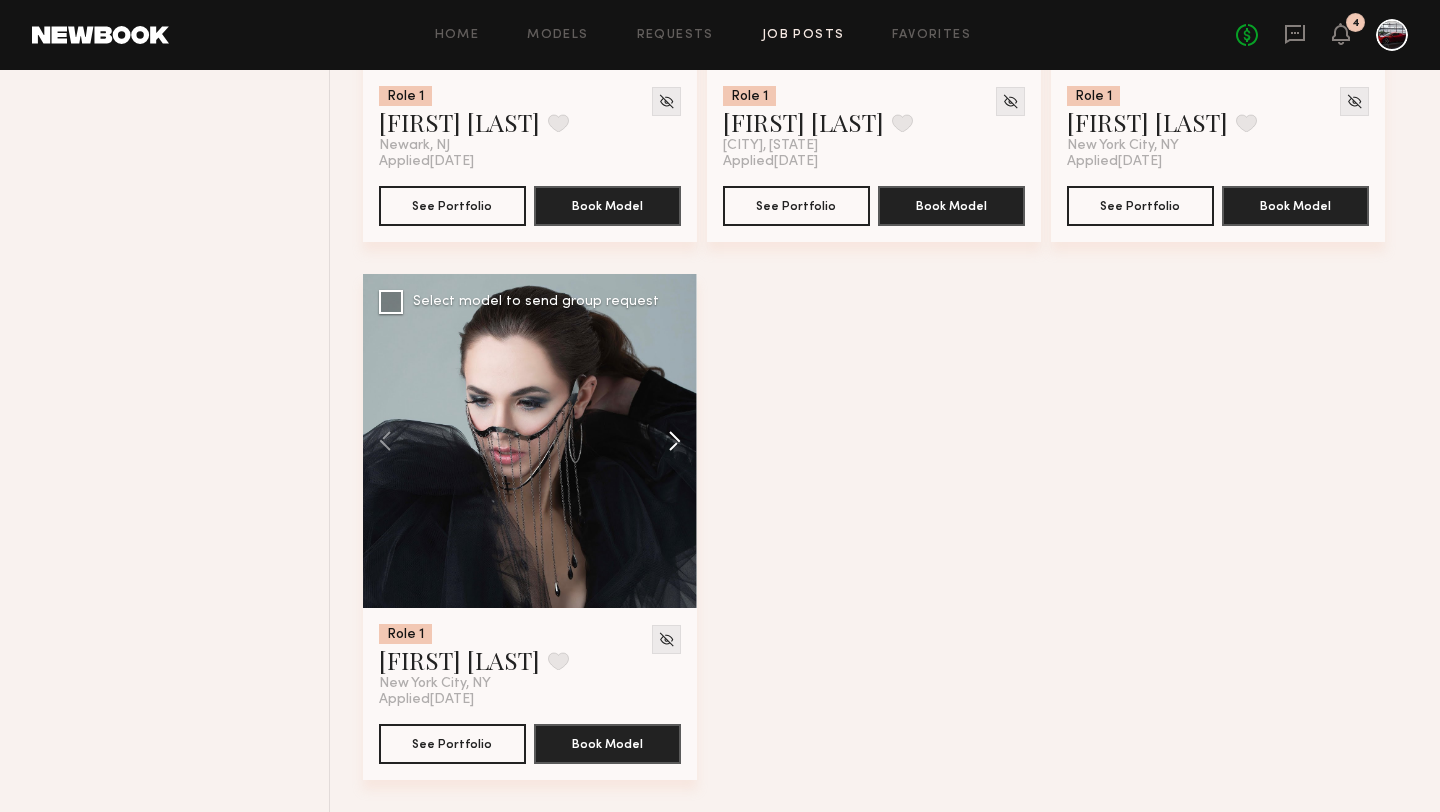 click 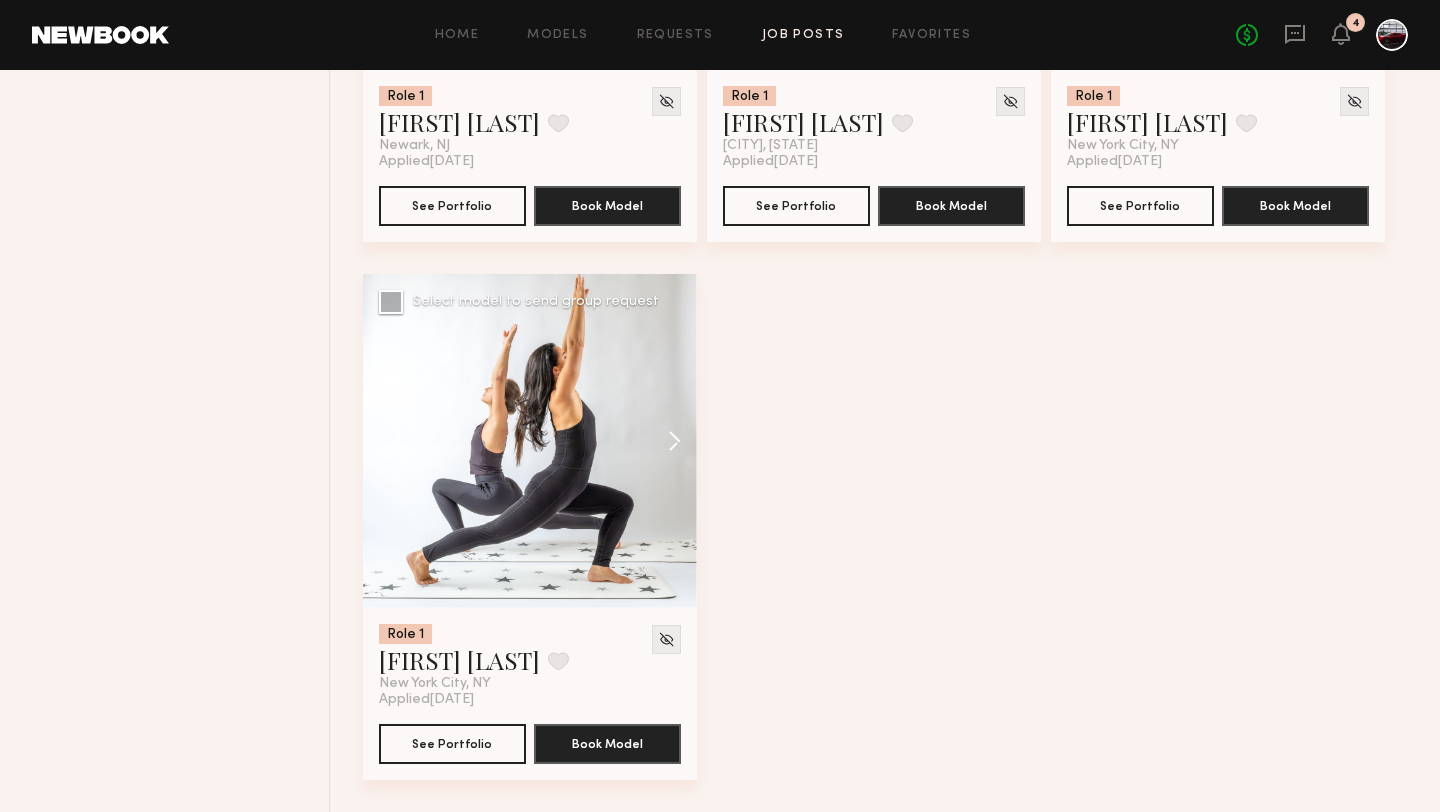click 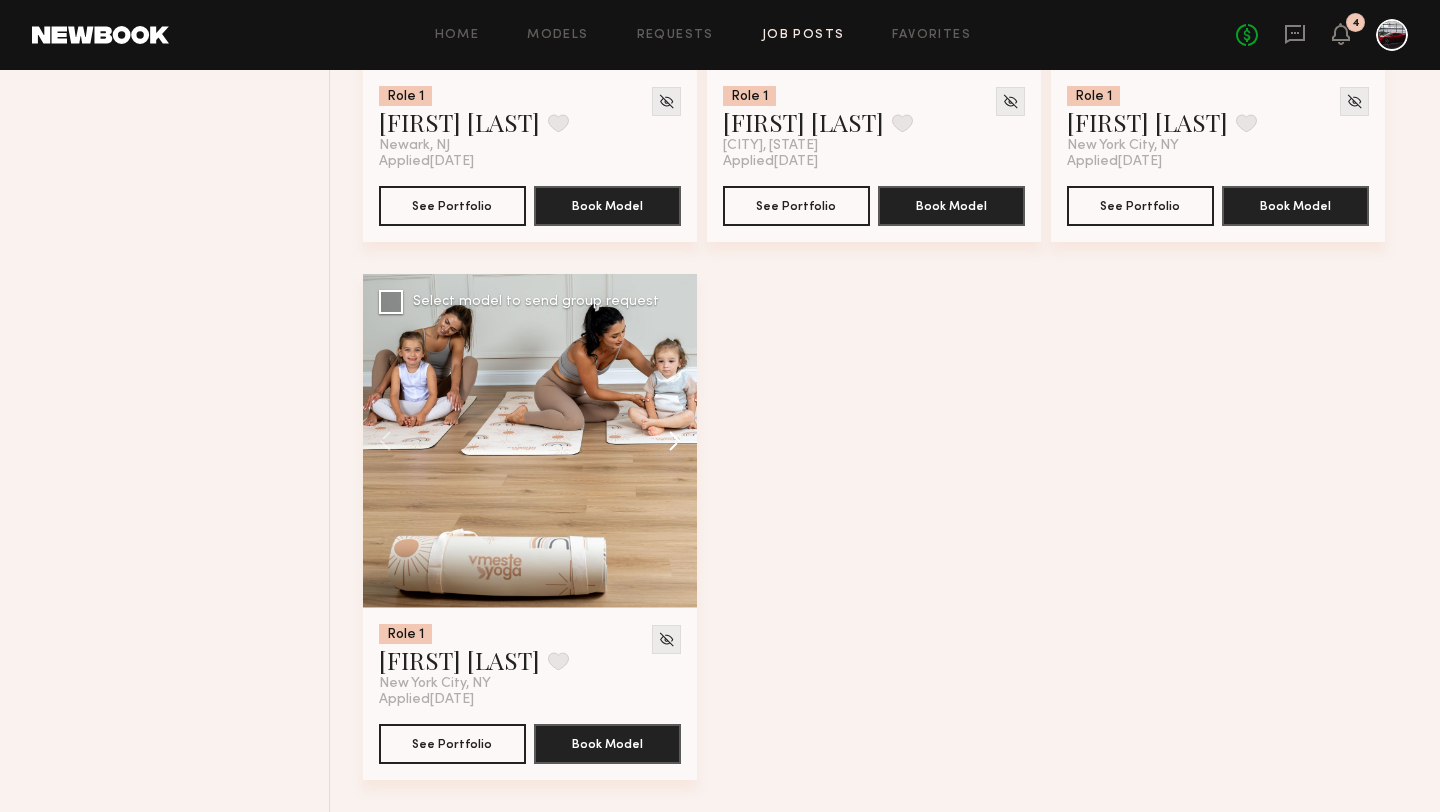 click 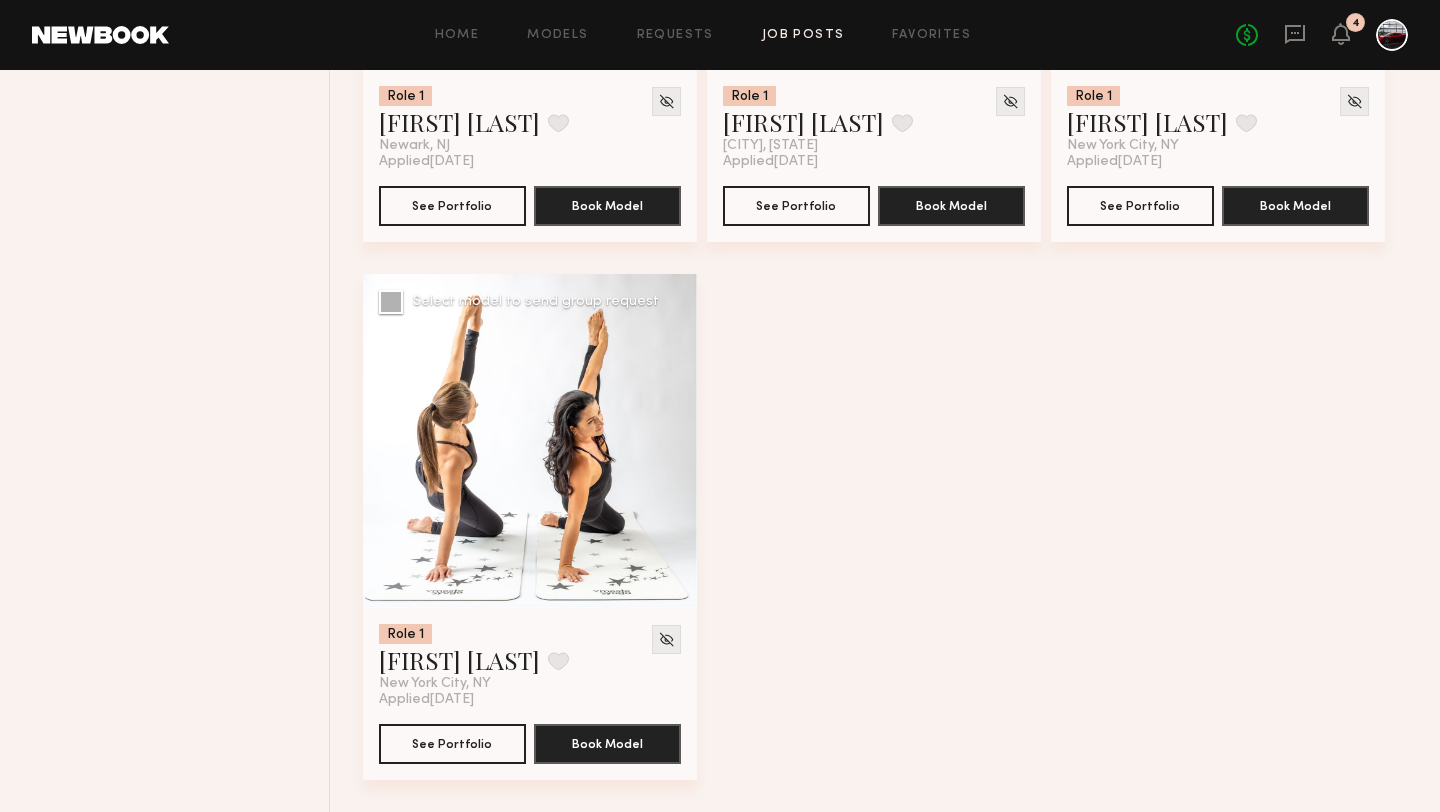 click 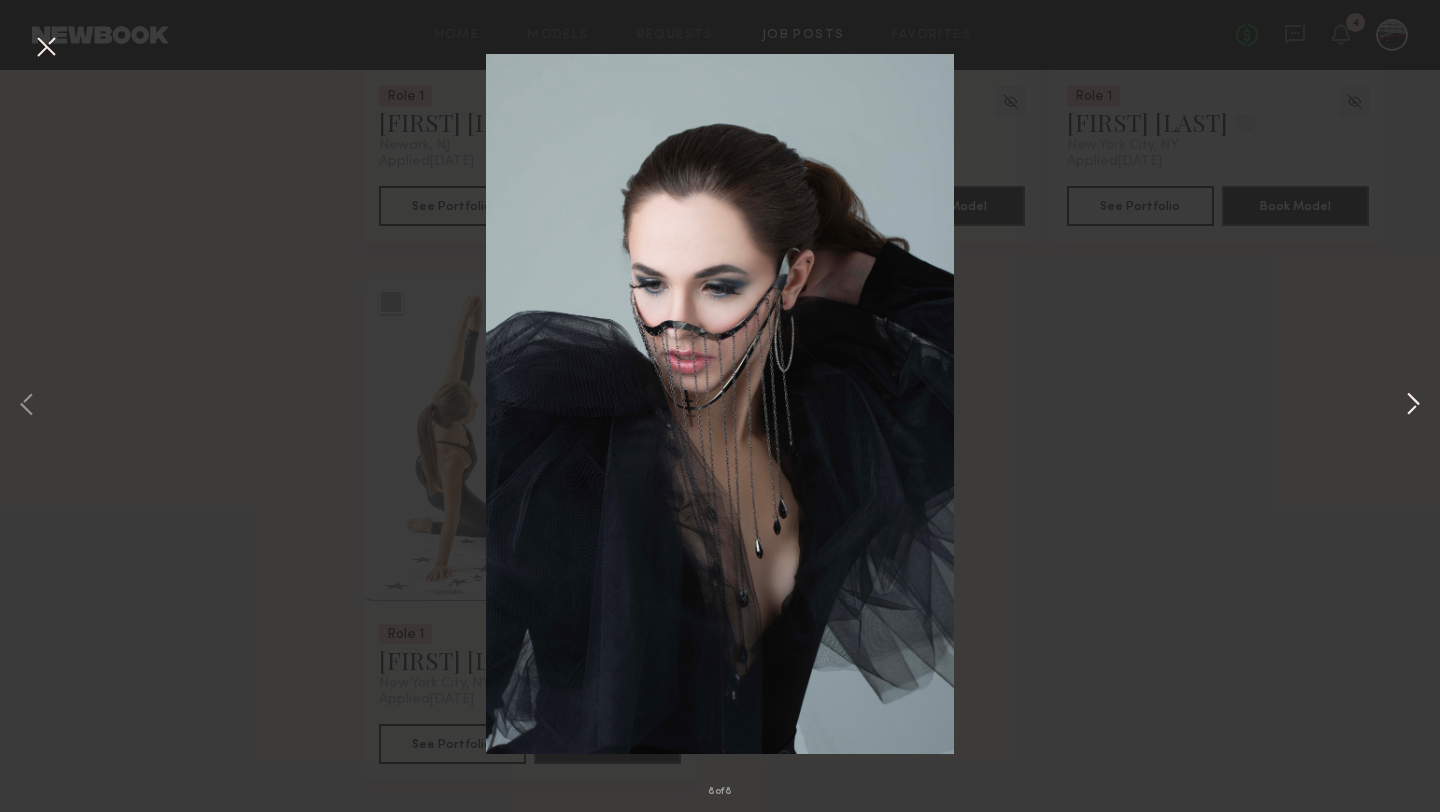 click at bounding box center (1413, 406) 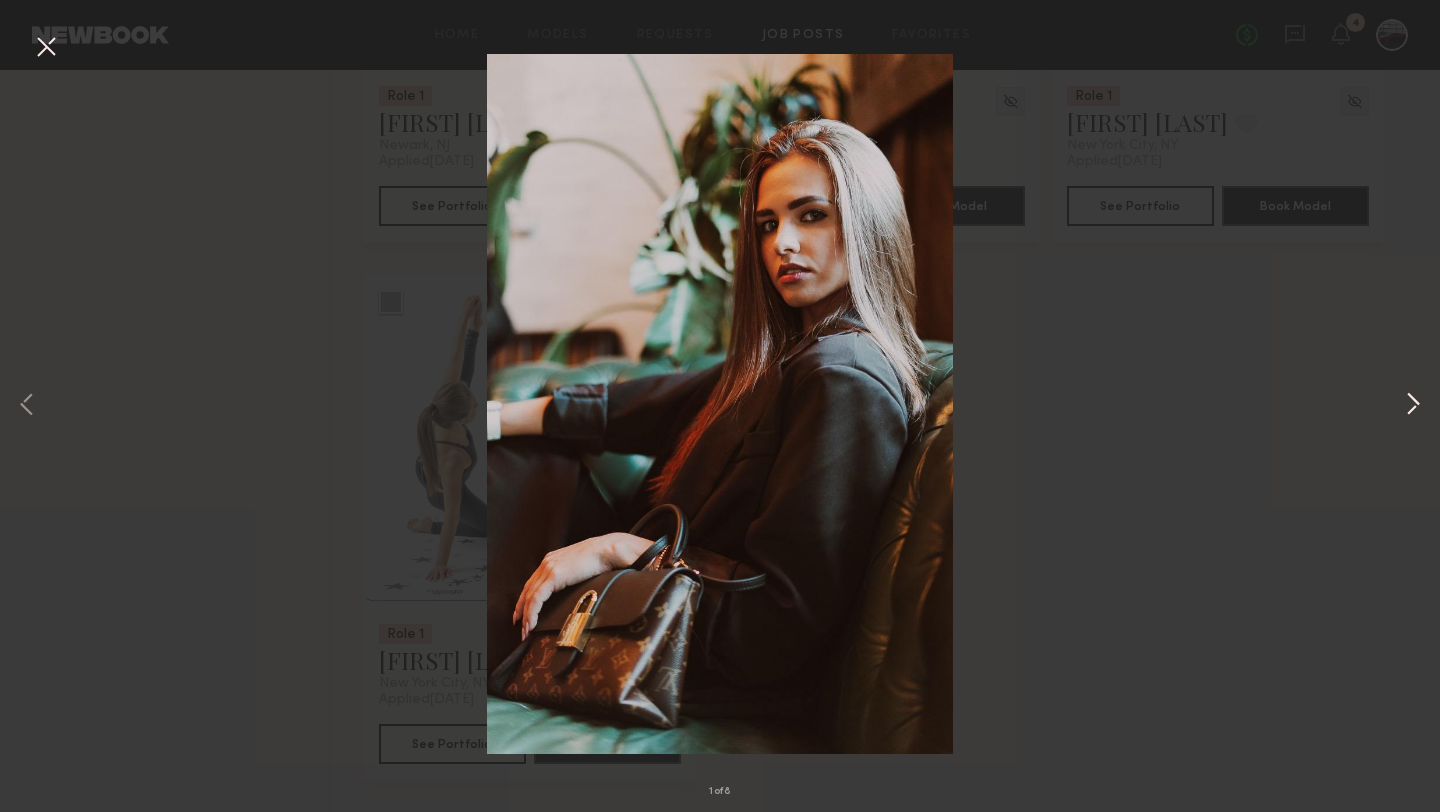 click at bounding box center [1413, 406] 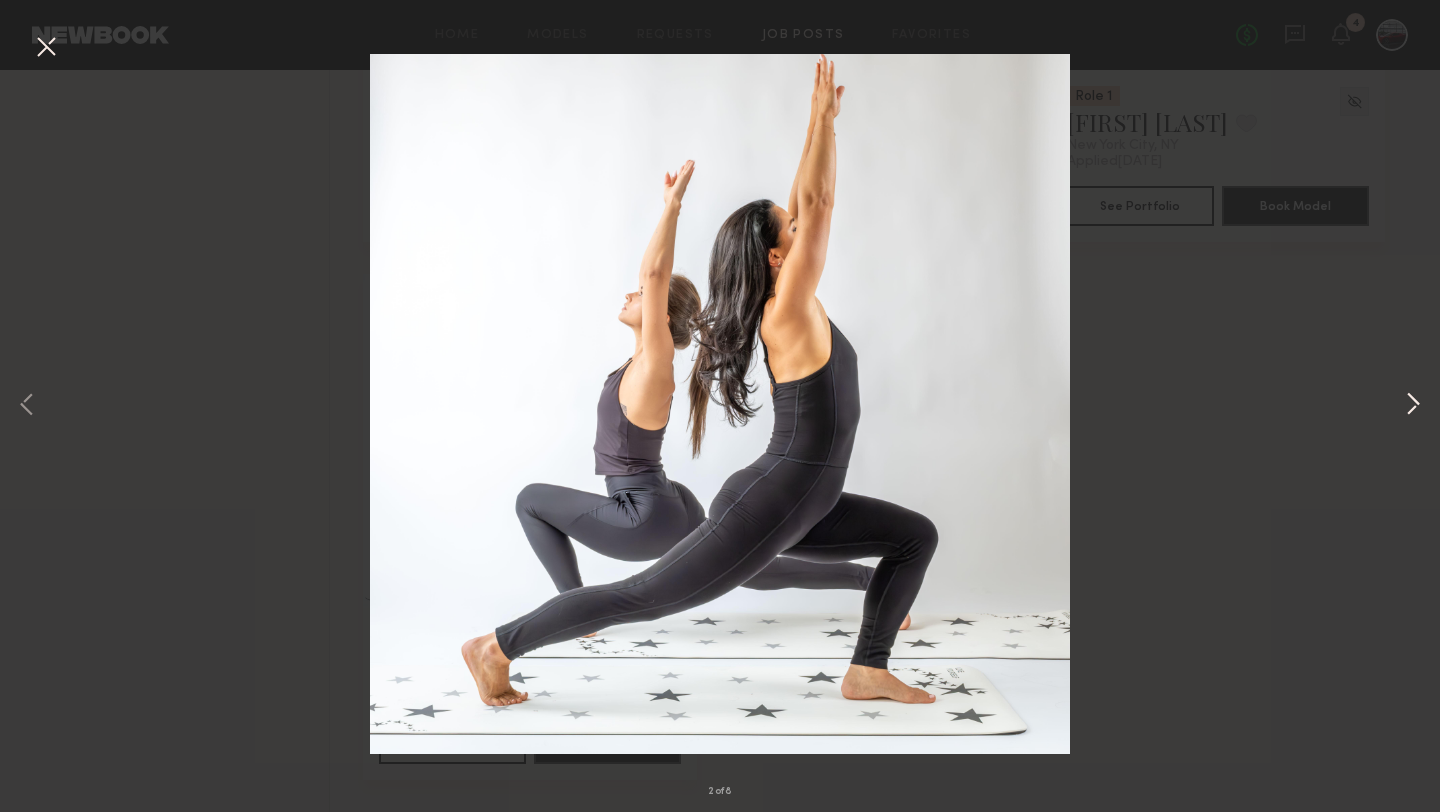 click at bounding box center [1413, 406] 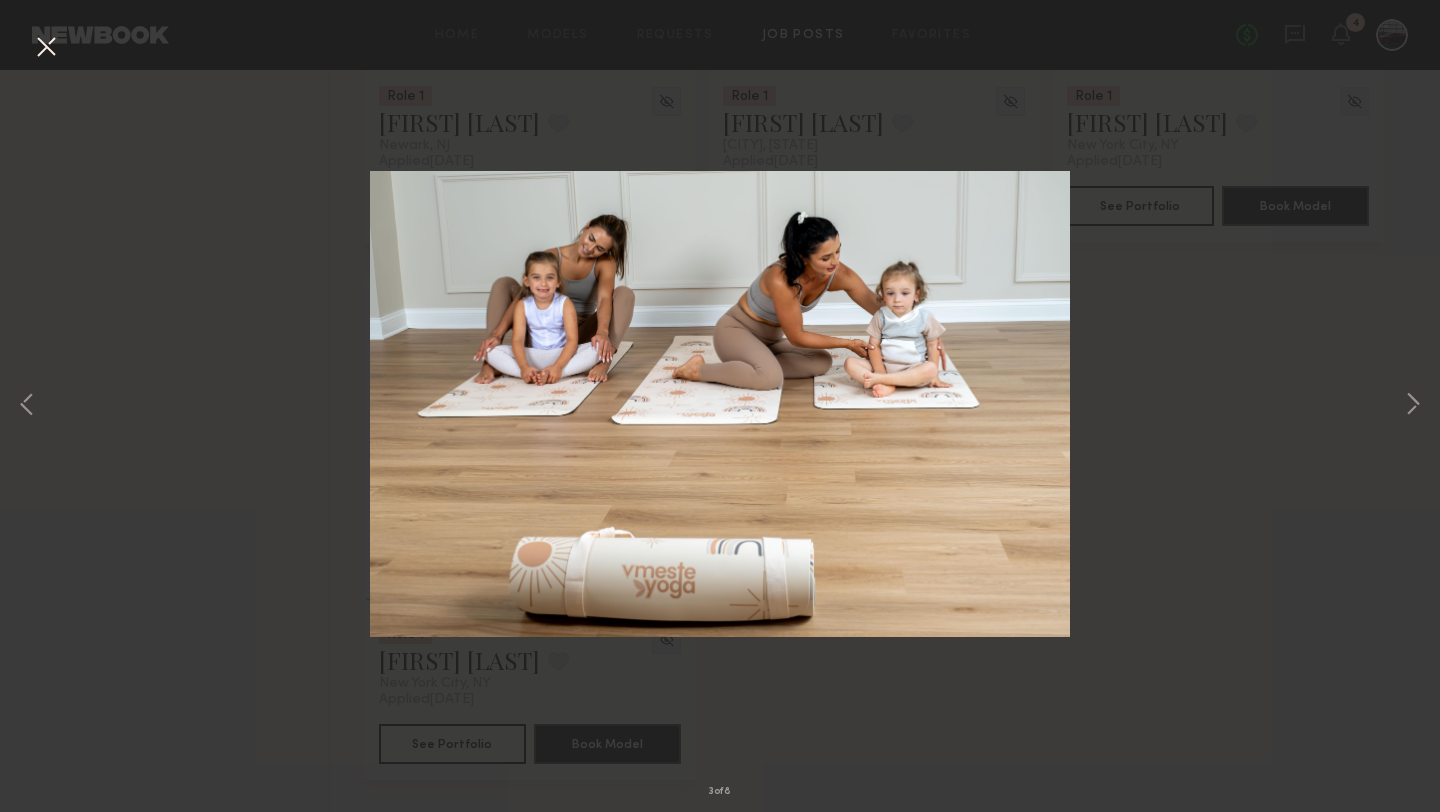 click on "3  of  8" at bounding box center (720, 406) 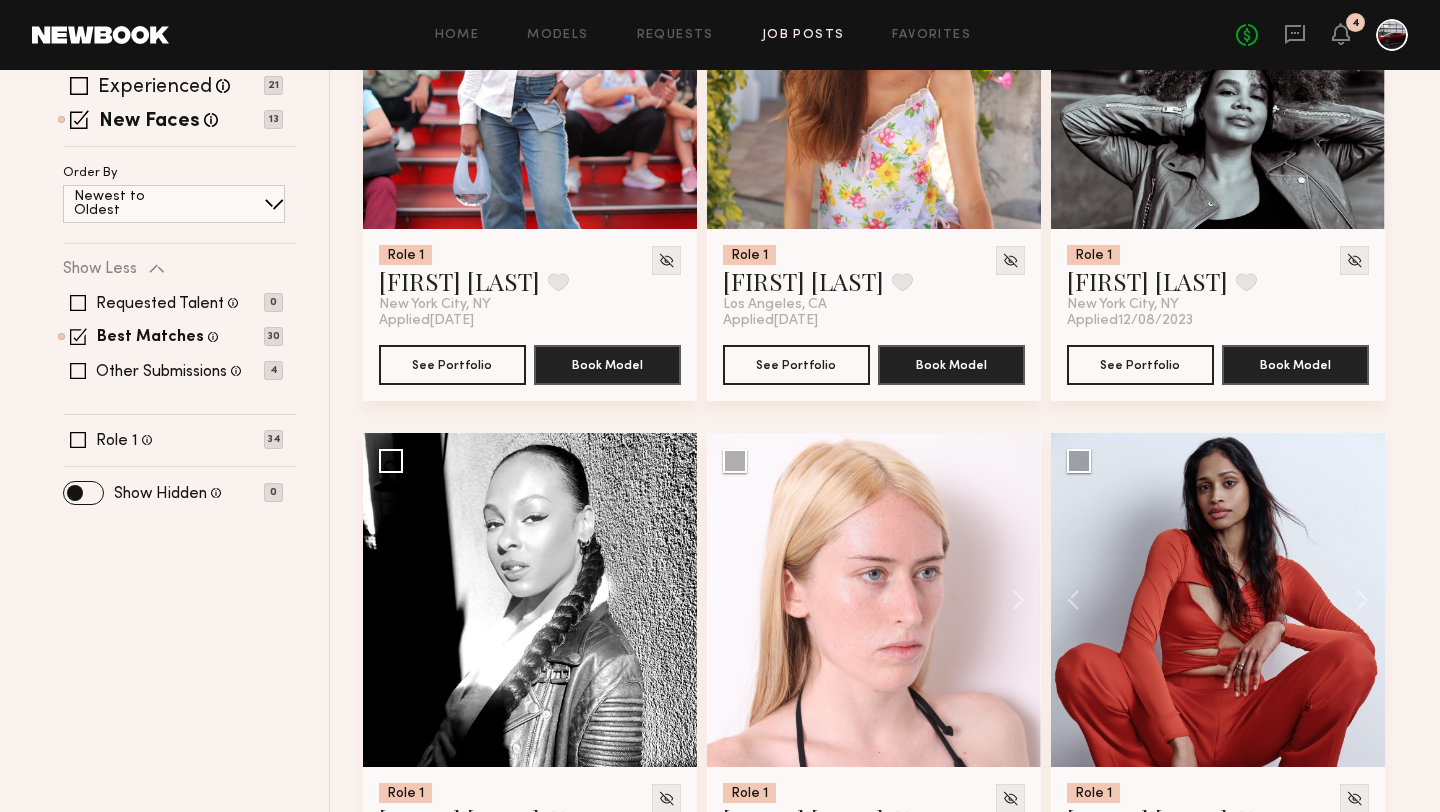 scroll, scrollTop: 49, scrollLeft: 0, axis: vertical 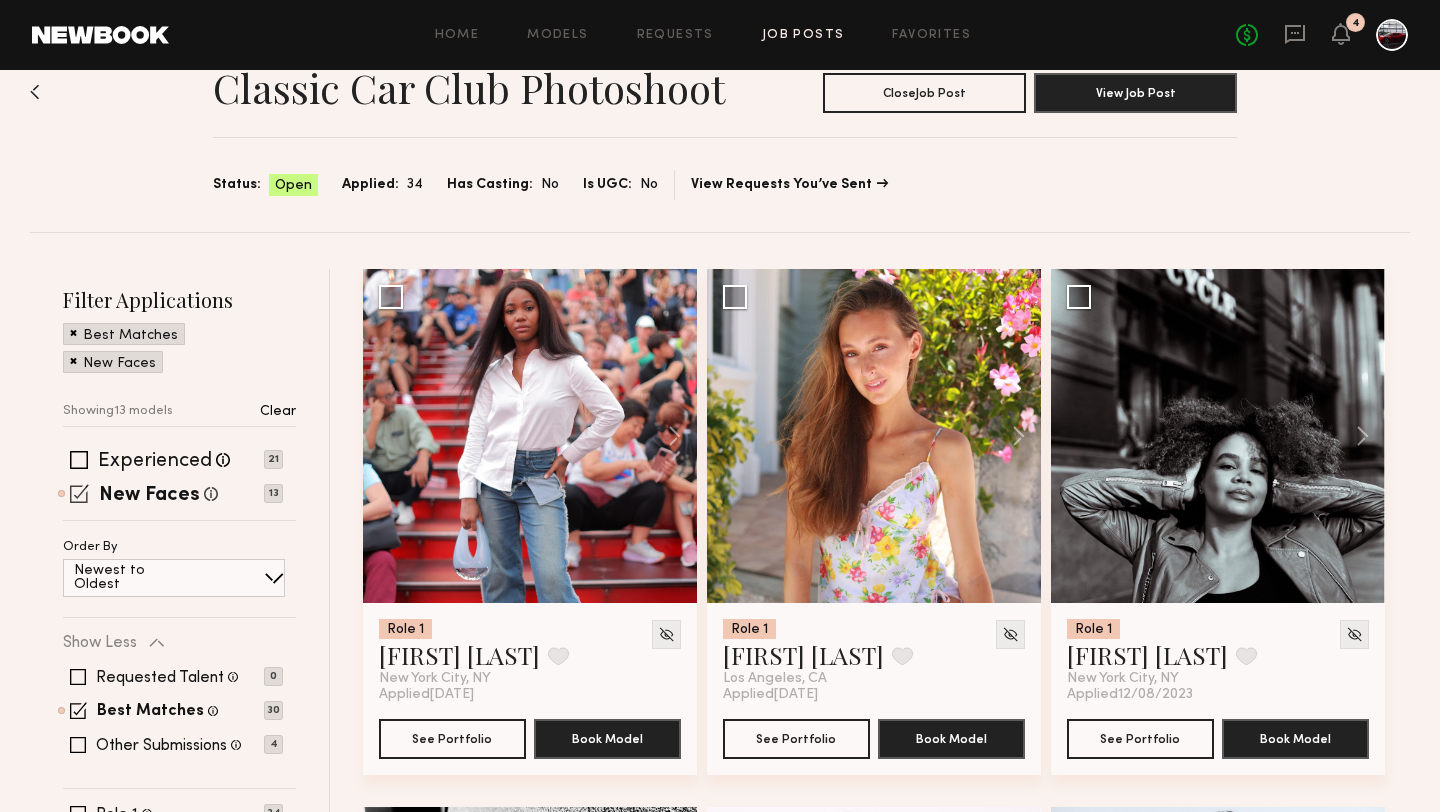 click 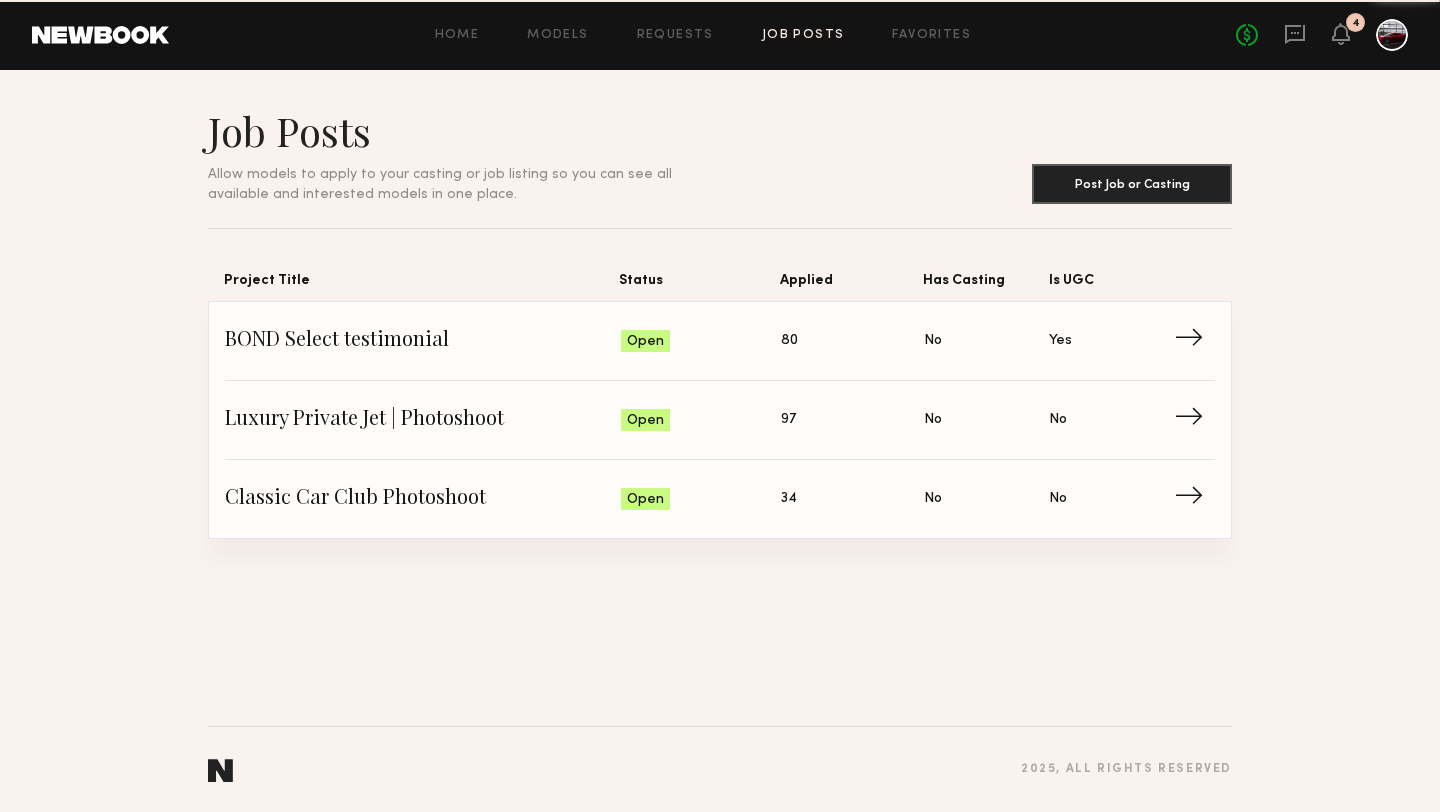 scroll, scrollTop: 0, scrollLeft: 0, axis: both 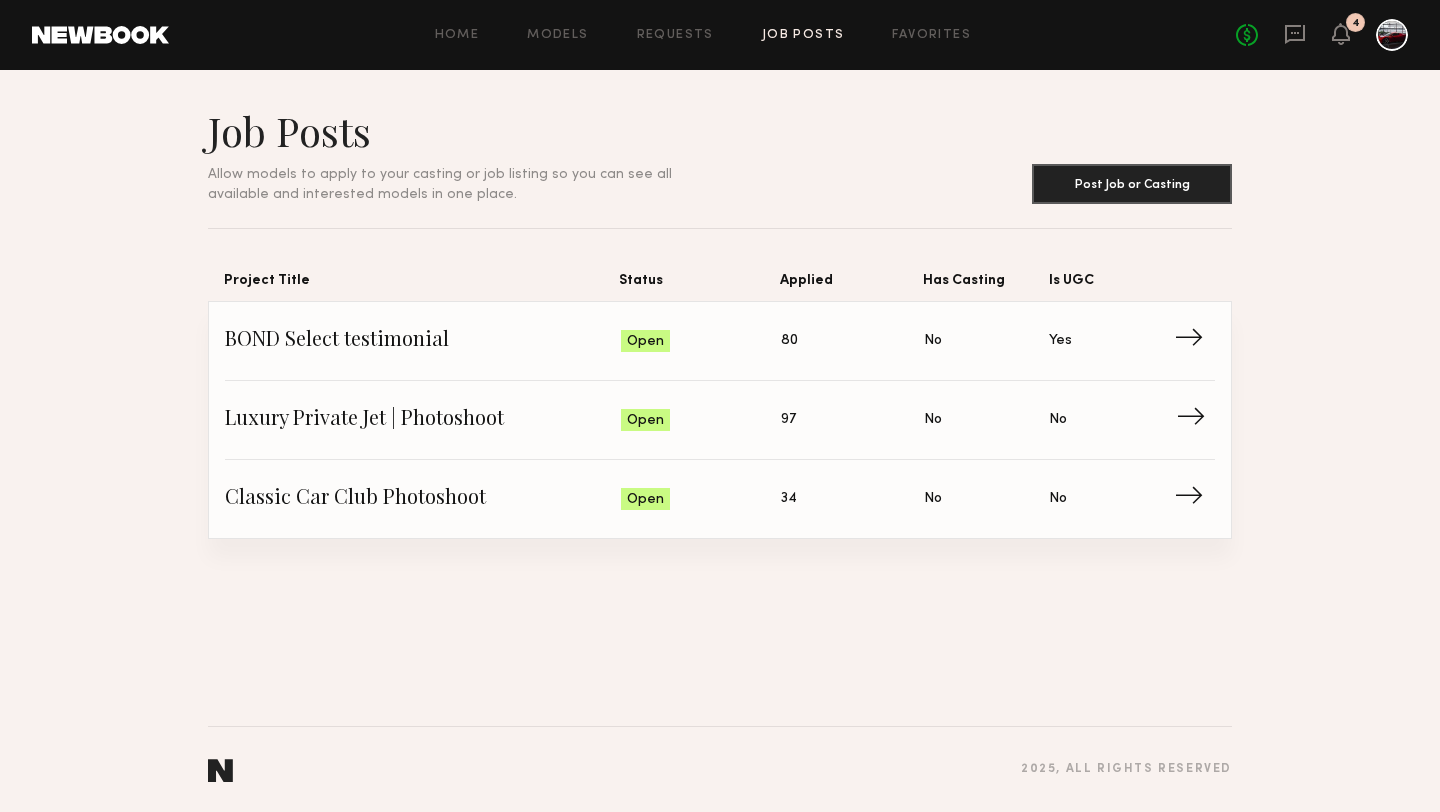 click on "Luxury Private Jet | Photoshoot" 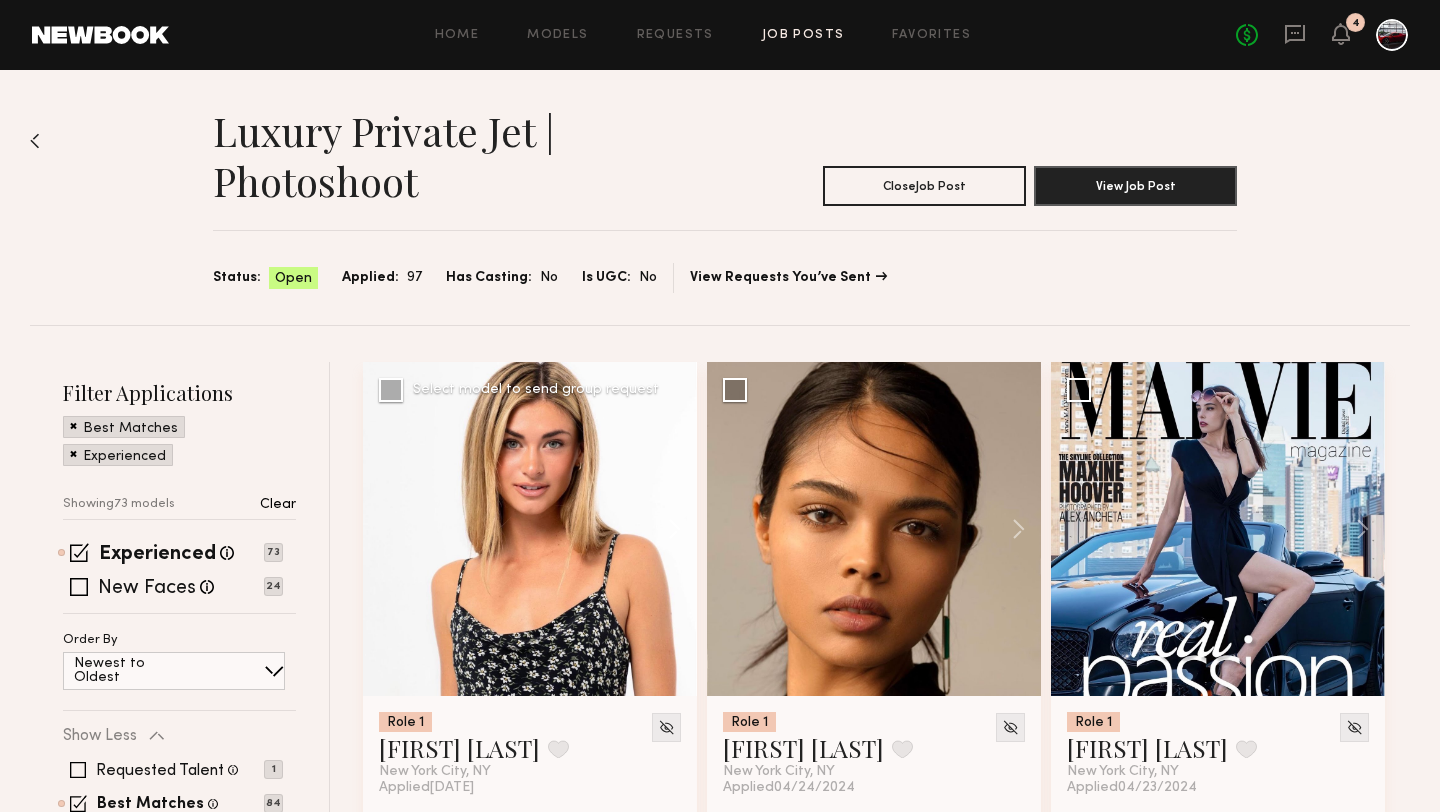 click 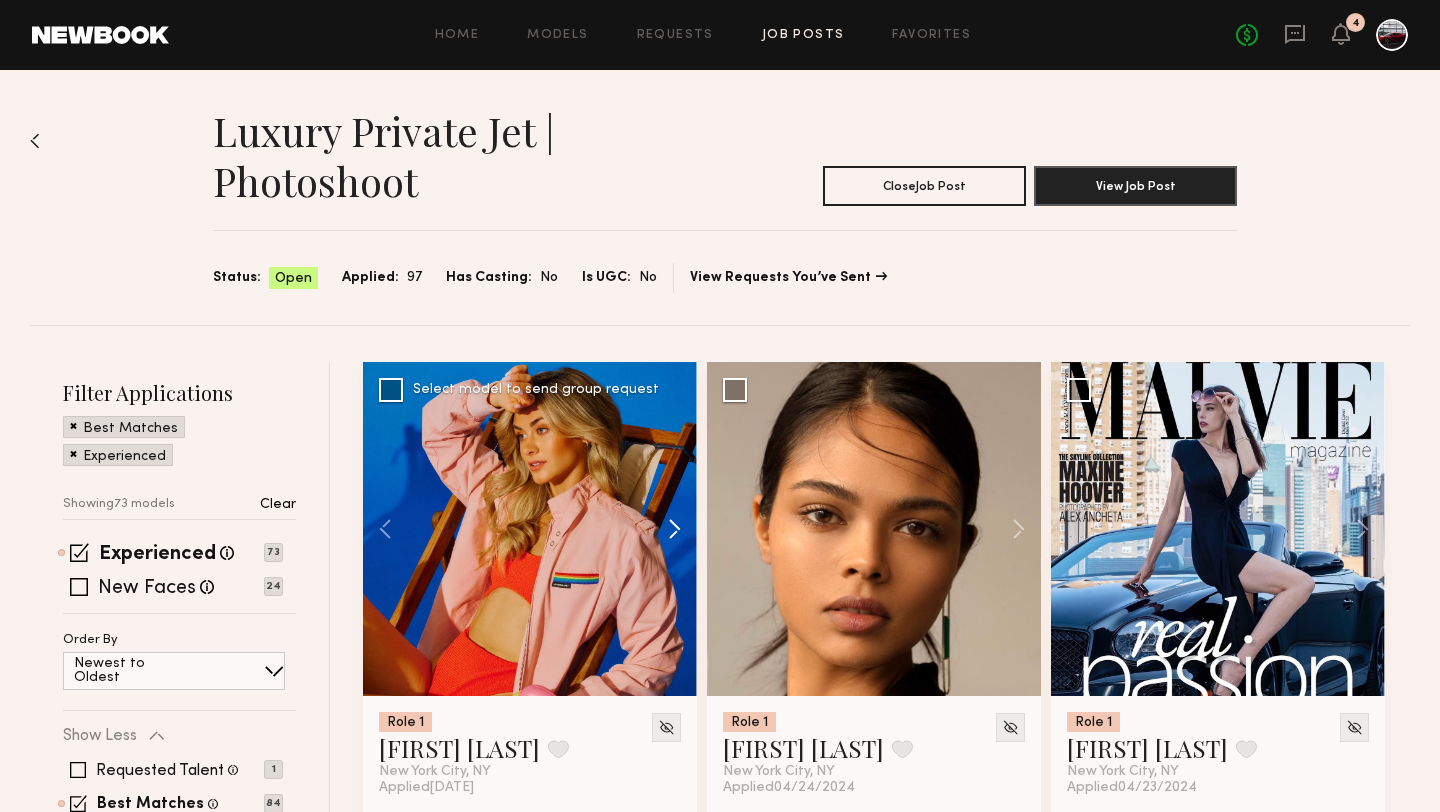 click 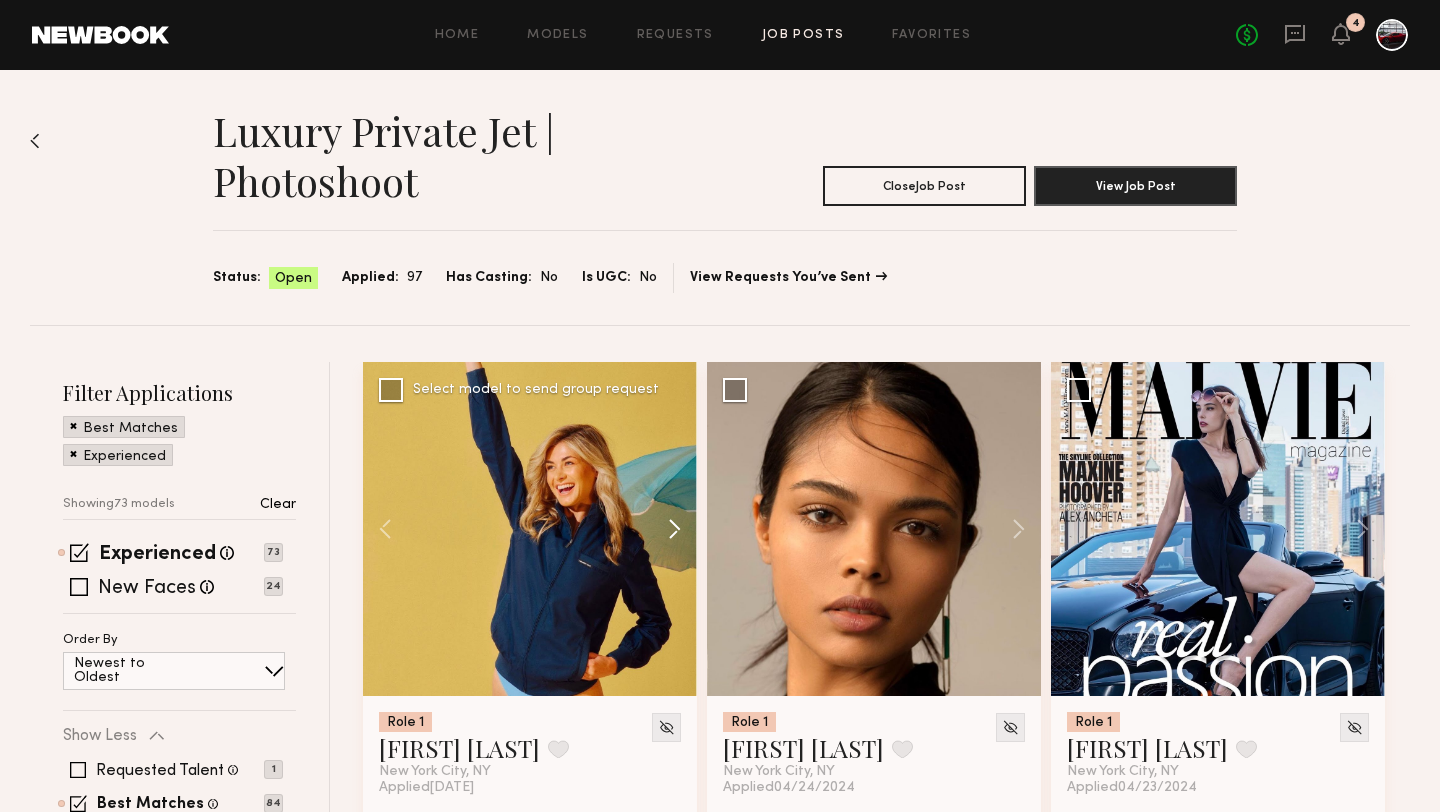 click 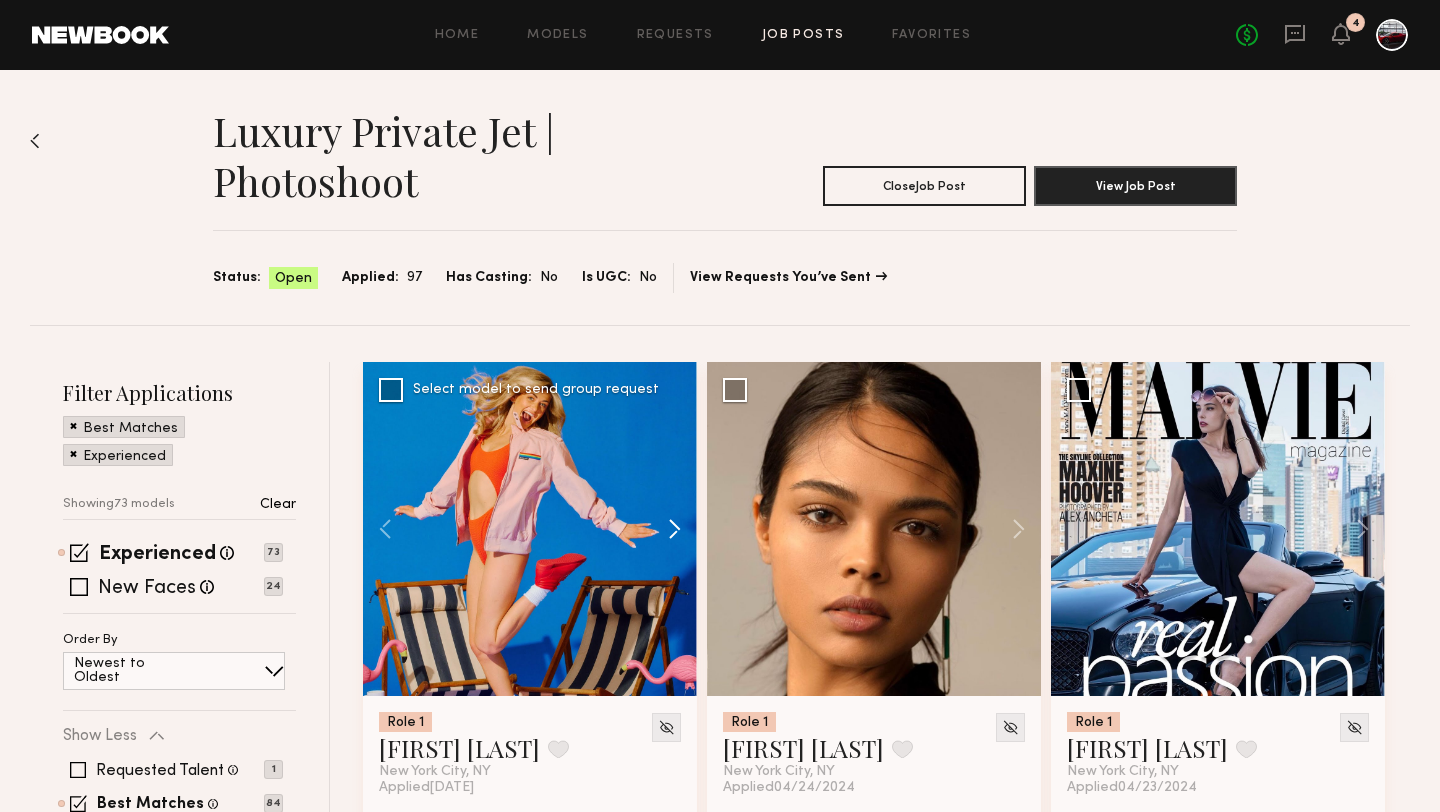 click 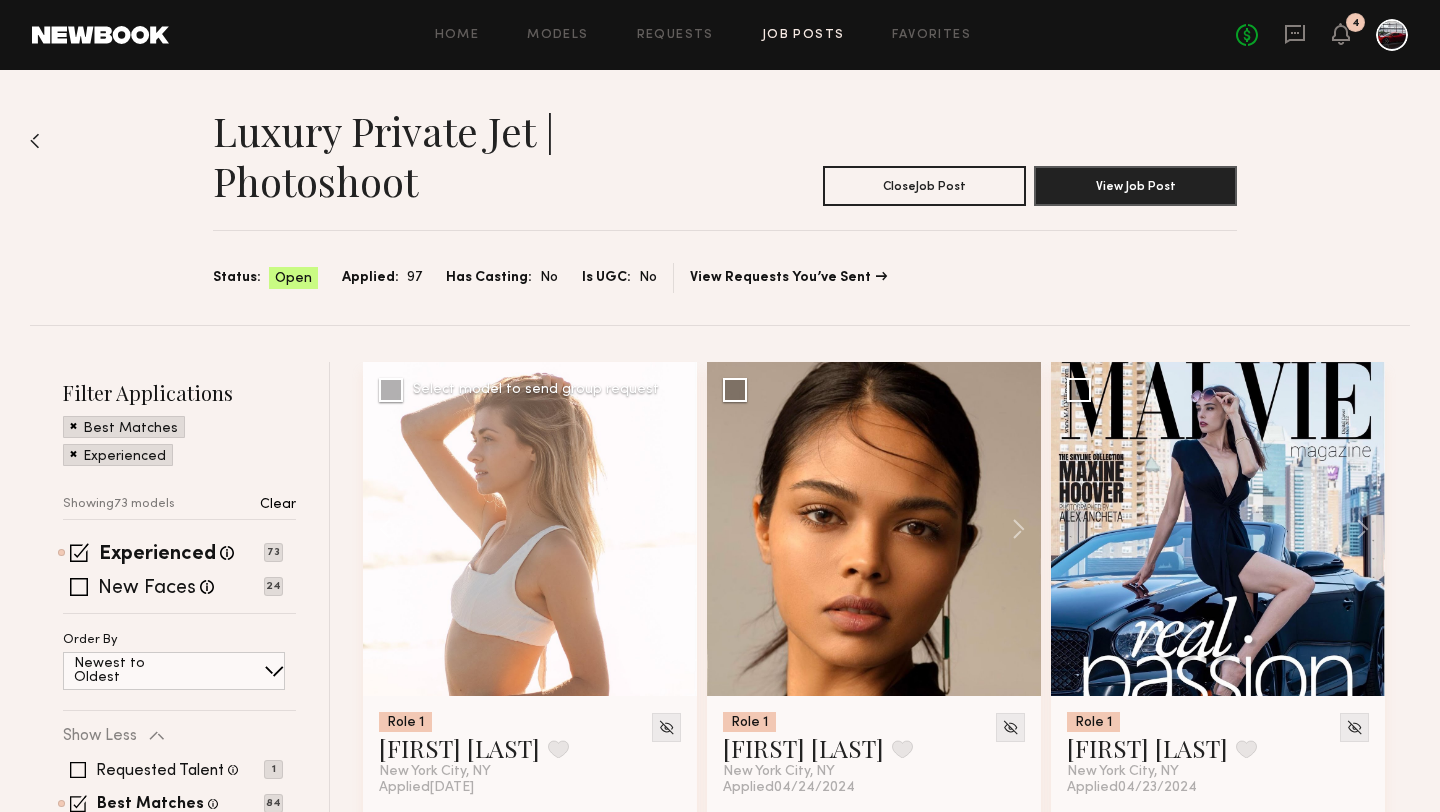 click 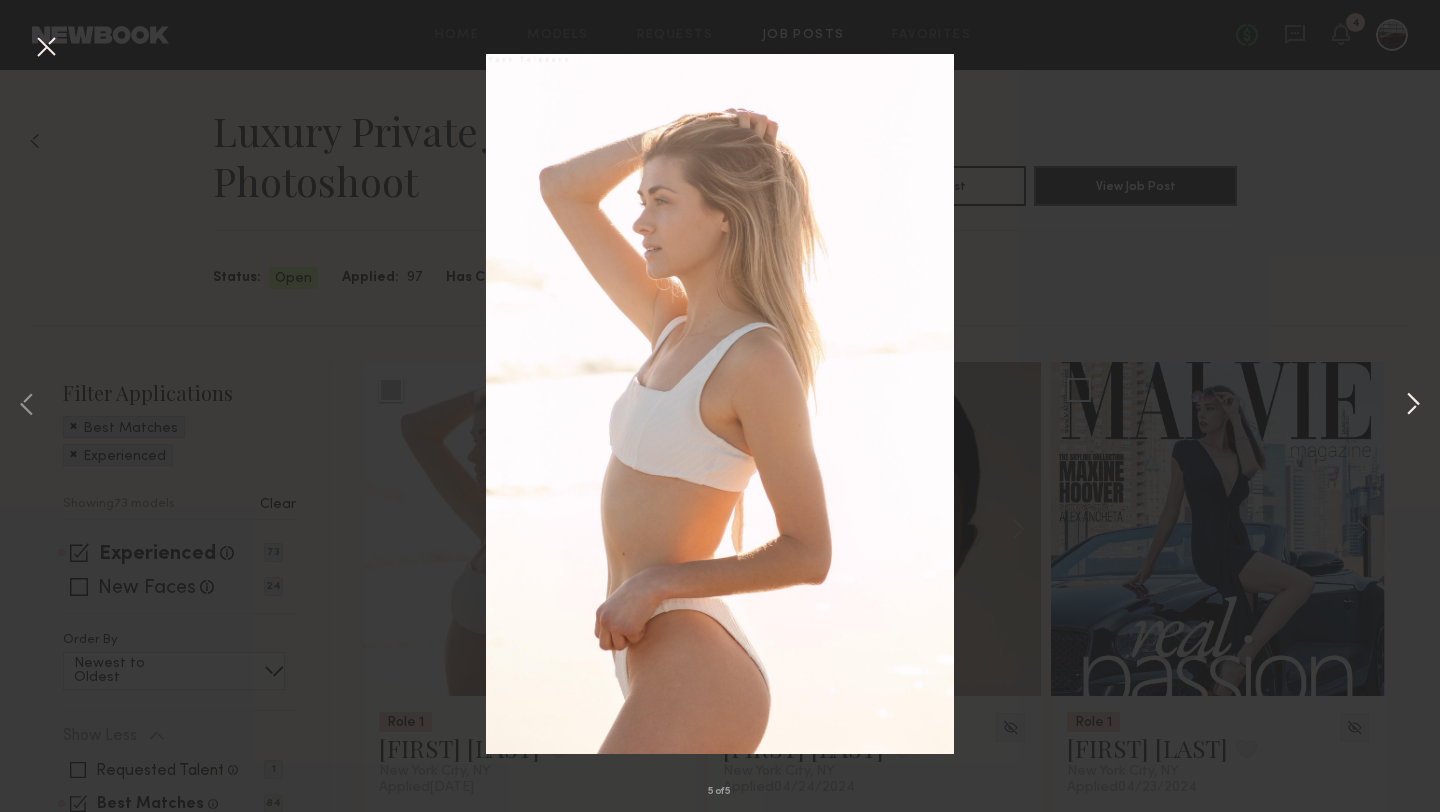 click at bounding box center (1413, 406) 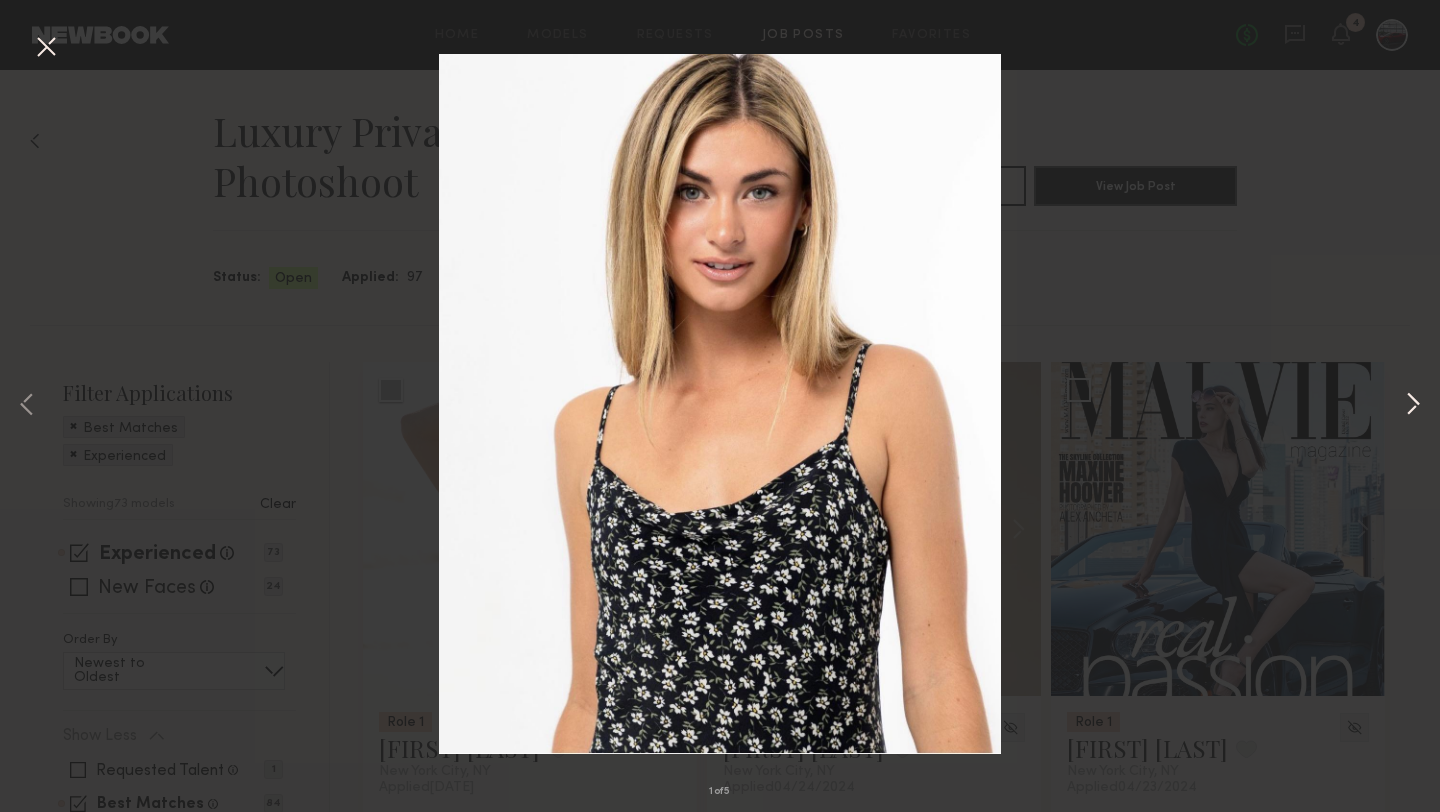 click at bounding box center [1413, 406] 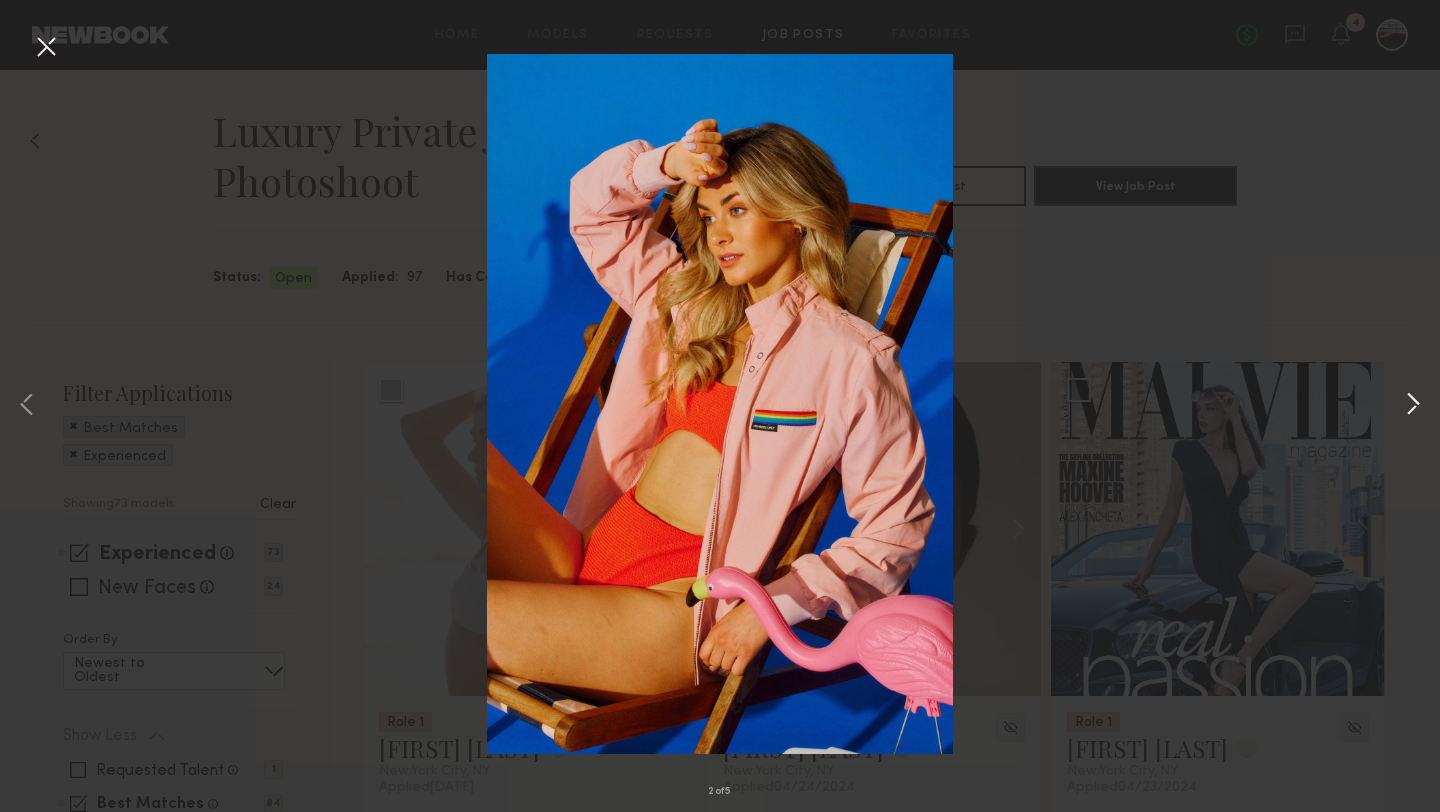 click at bounding box center (1413, 406) 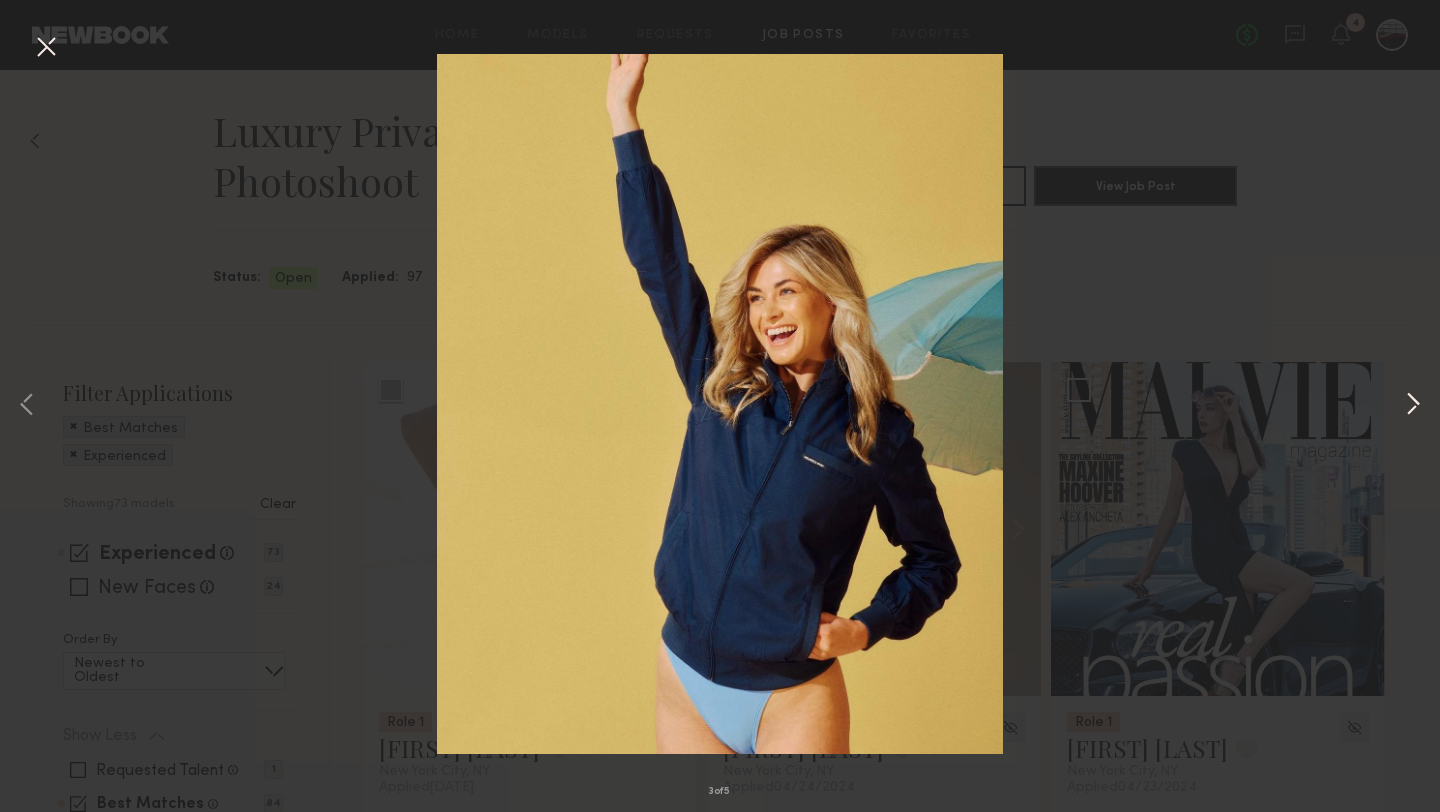 click at bounding box center [1413, 406] 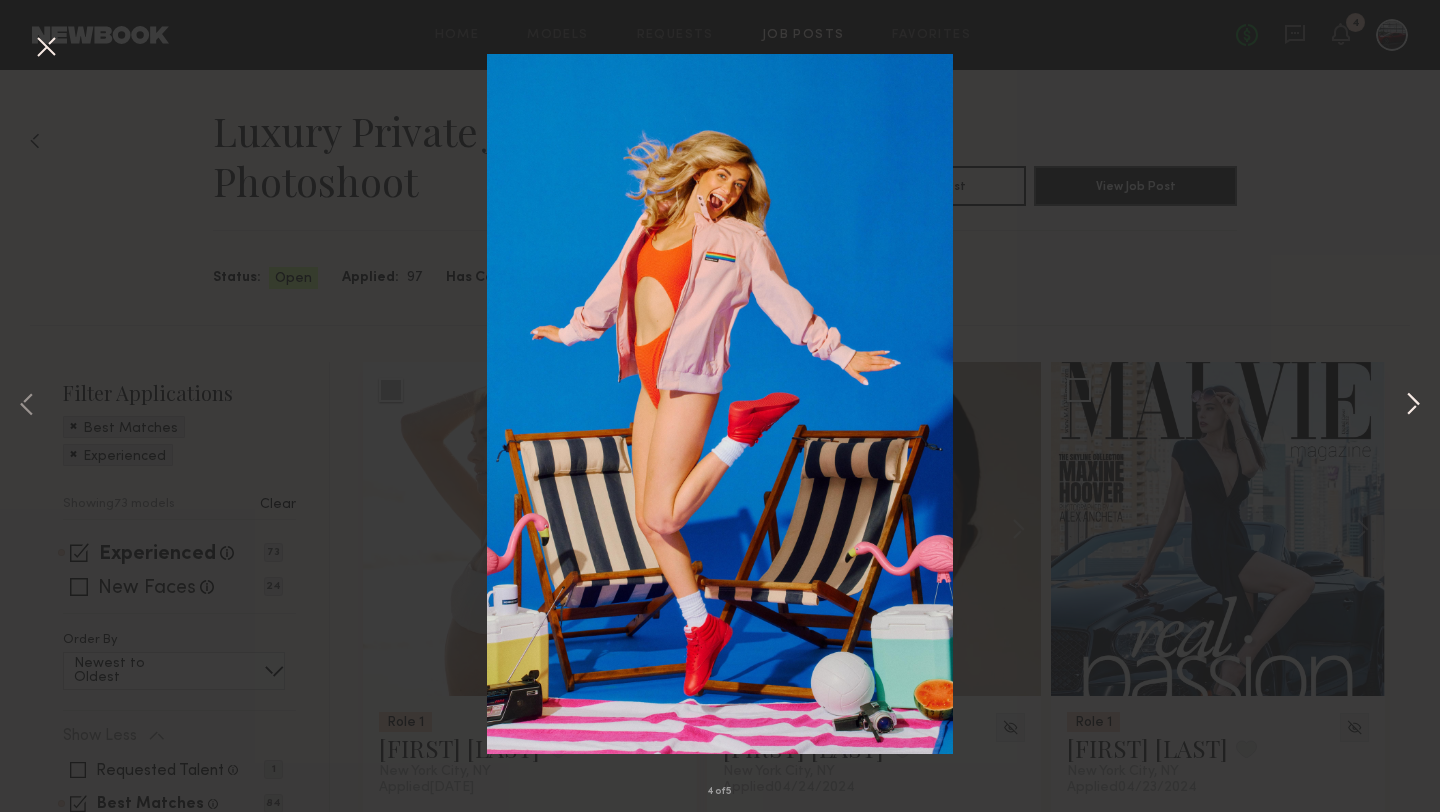 click at bounding box center [1413, 406] 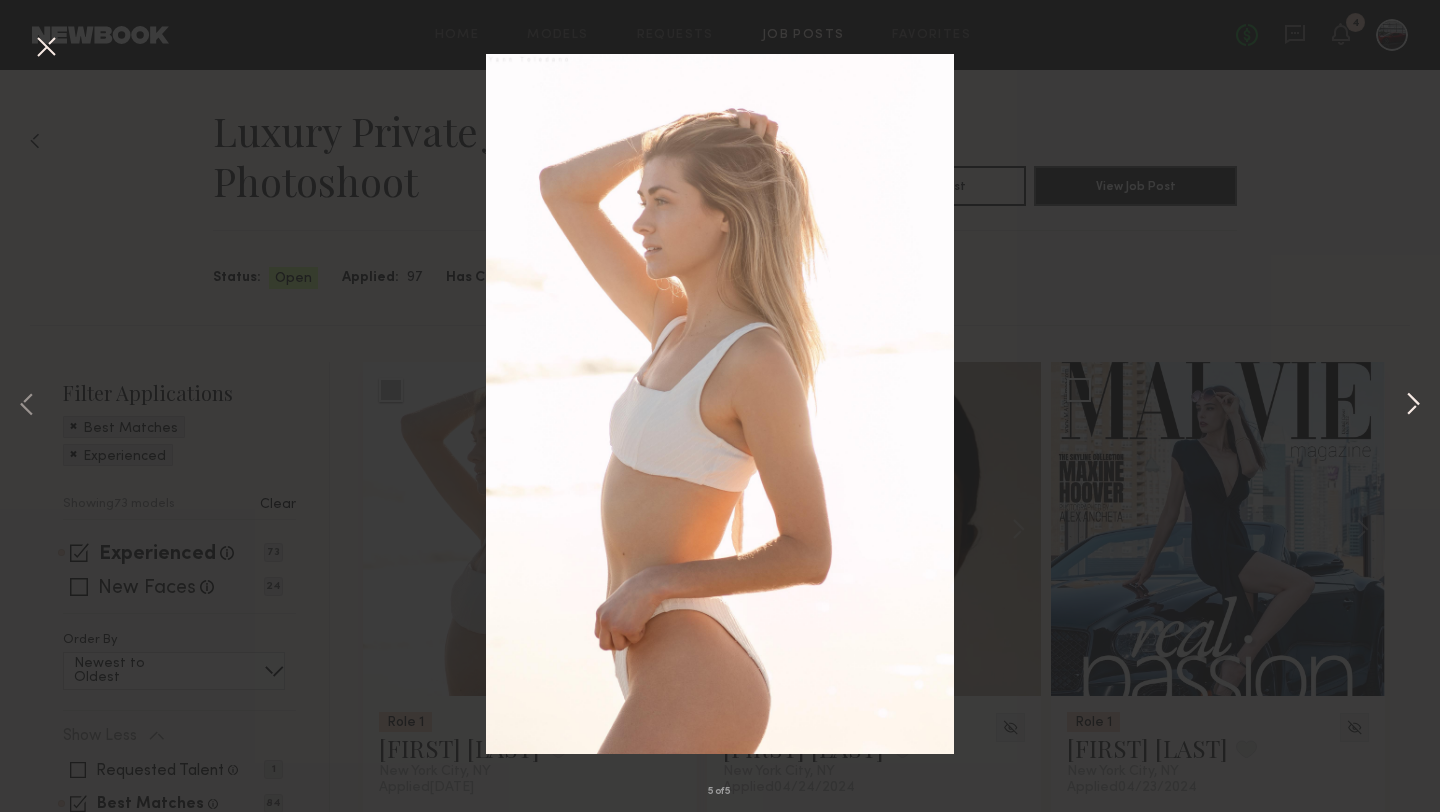 click at bounding box center (1413, 406) 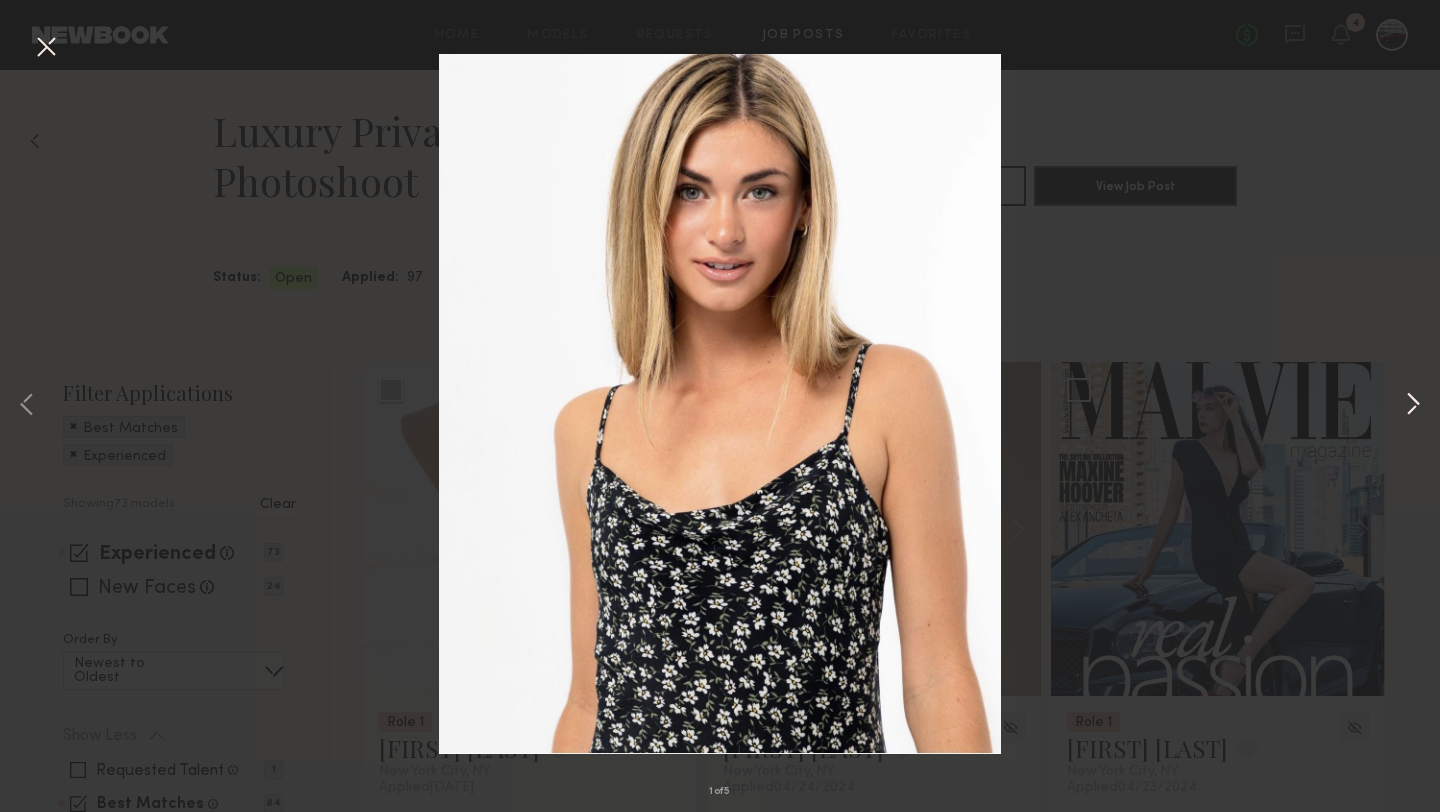 click at bounding box center (1413, 406) 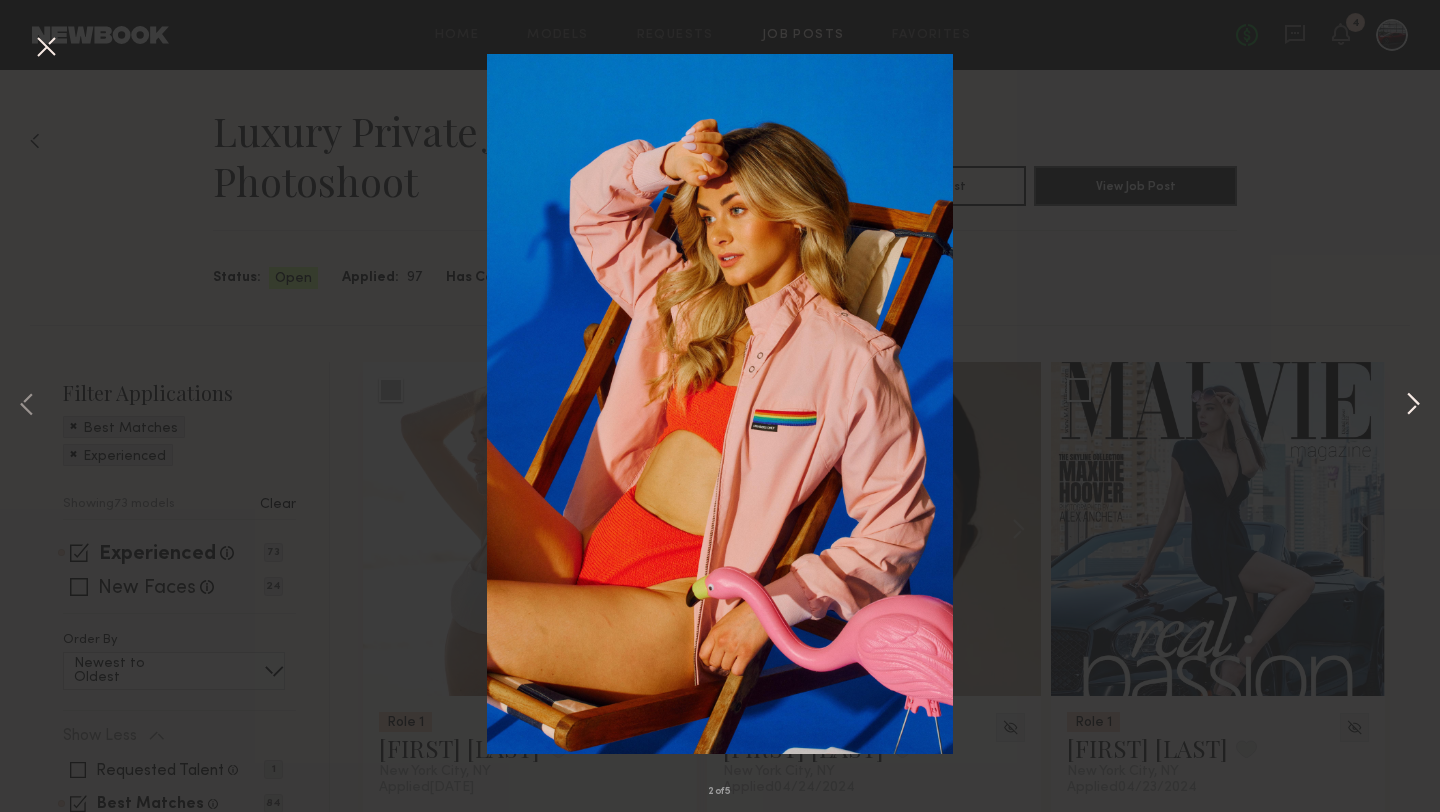click at bounding box center (1413, 406) 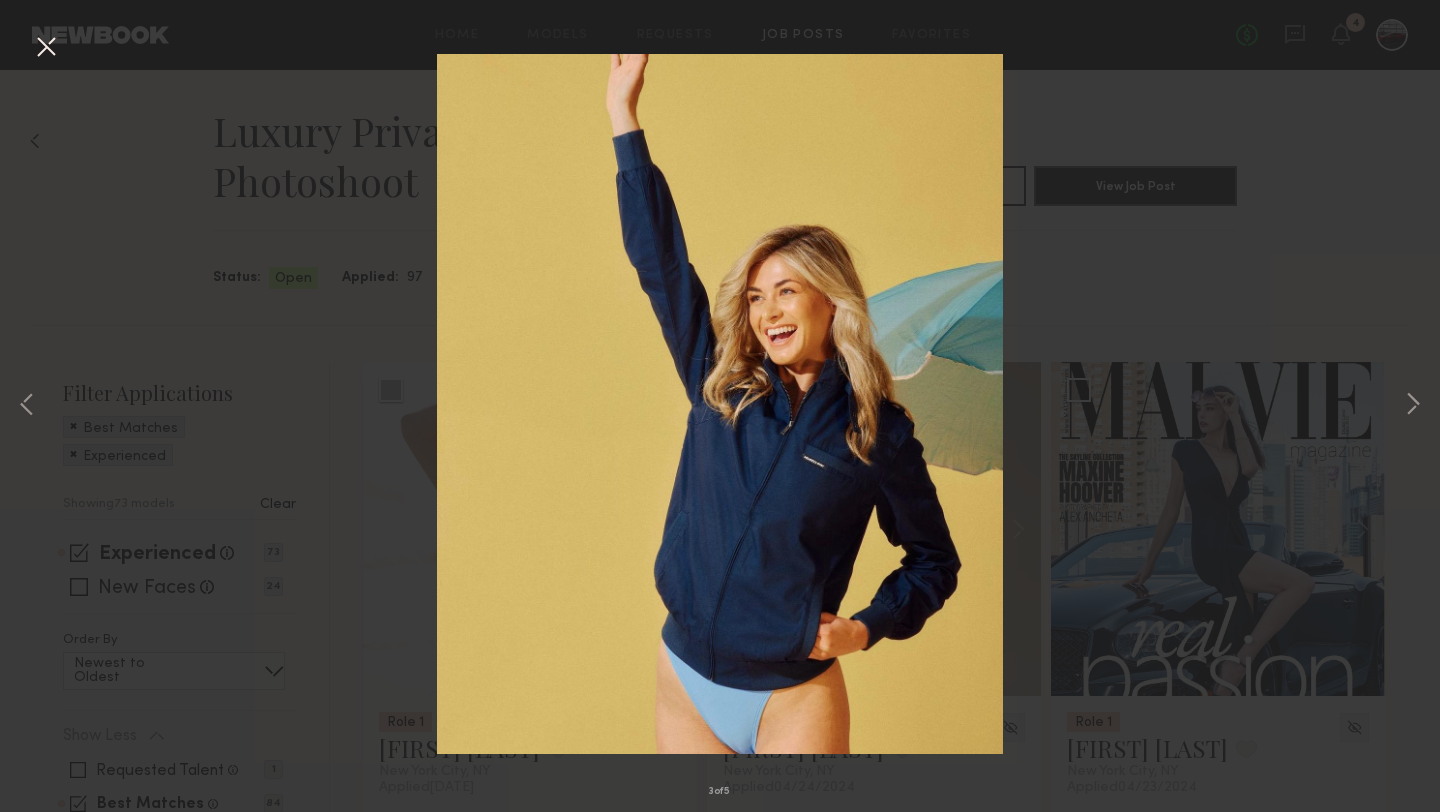 click on "3  of  5" at bounding box center (720, 406) 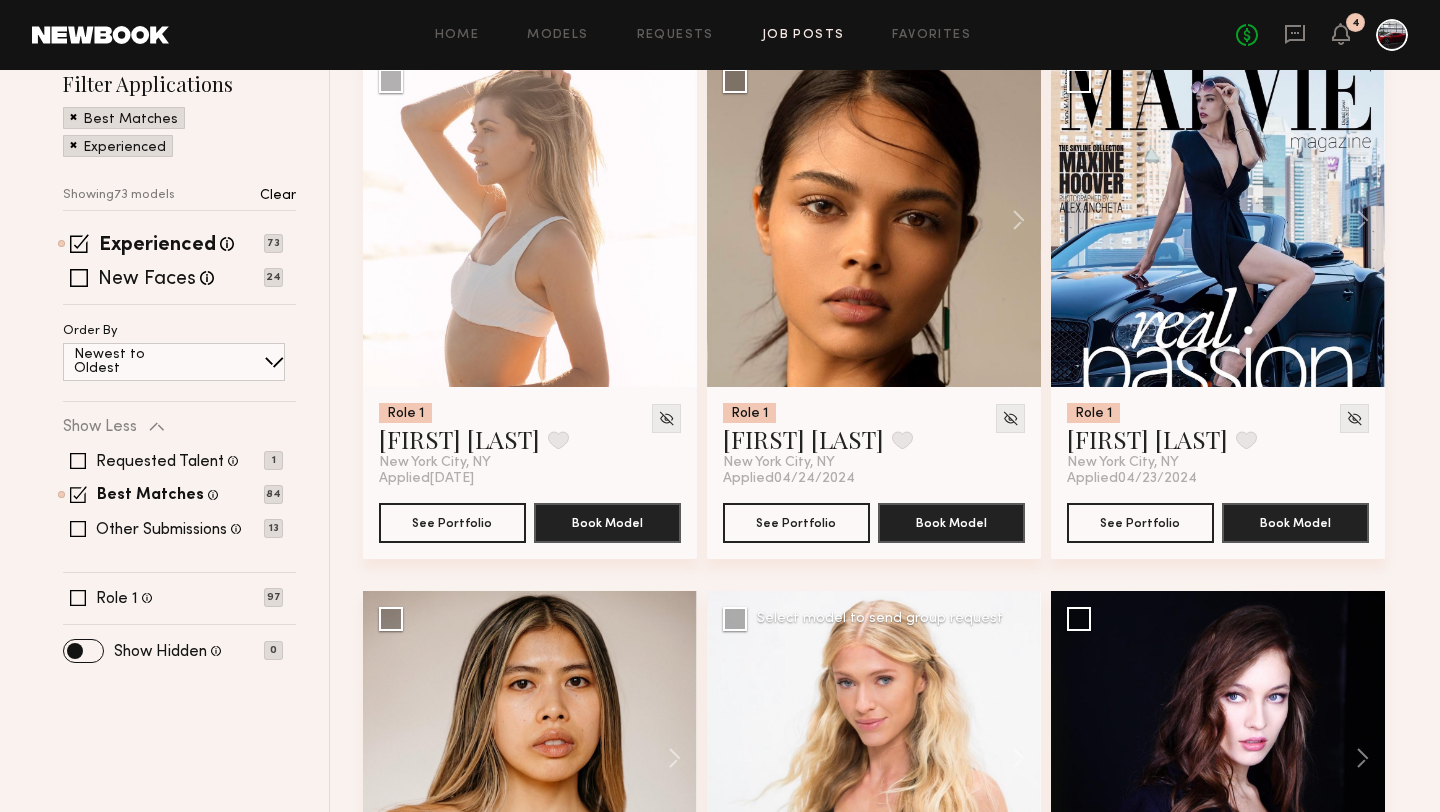 scroll, scrollTop: 0, scrollLeft: 0, axis: both 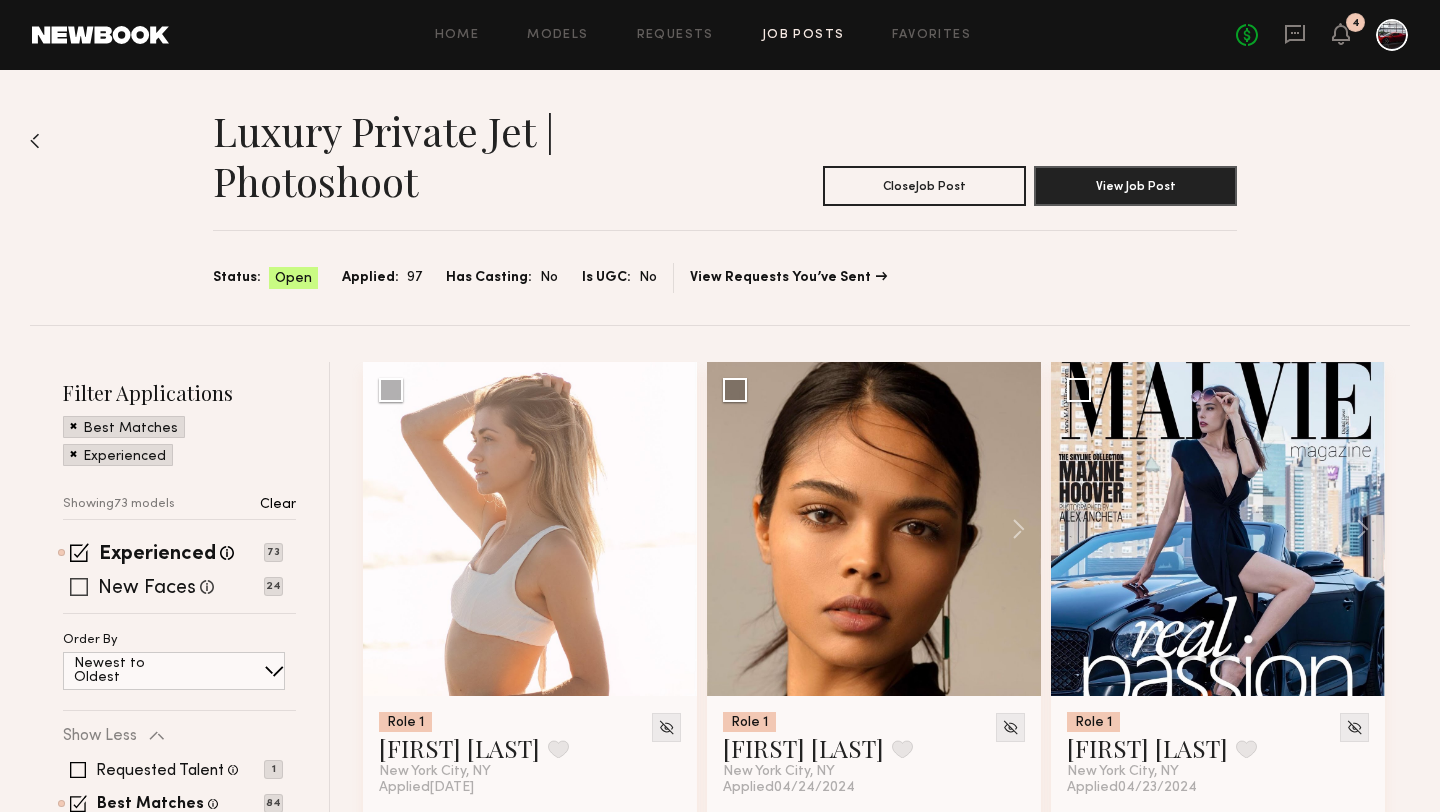 click 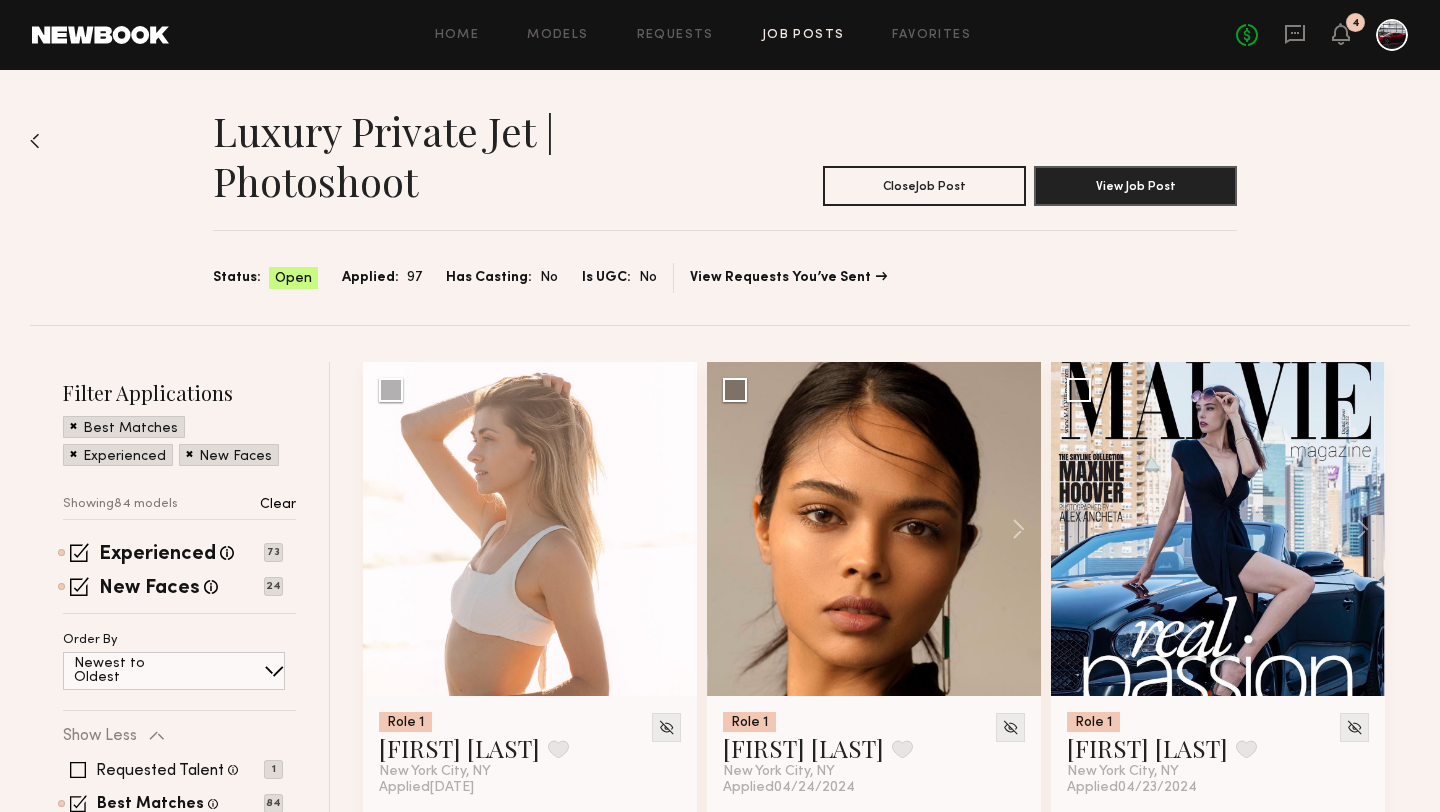 click on "Luxury Private Jet | Photoshoot Close  Job Post View Job Post Status: Open Applied: 97 Has Casting: No Is UGC: No View Requests You’ve Sent" 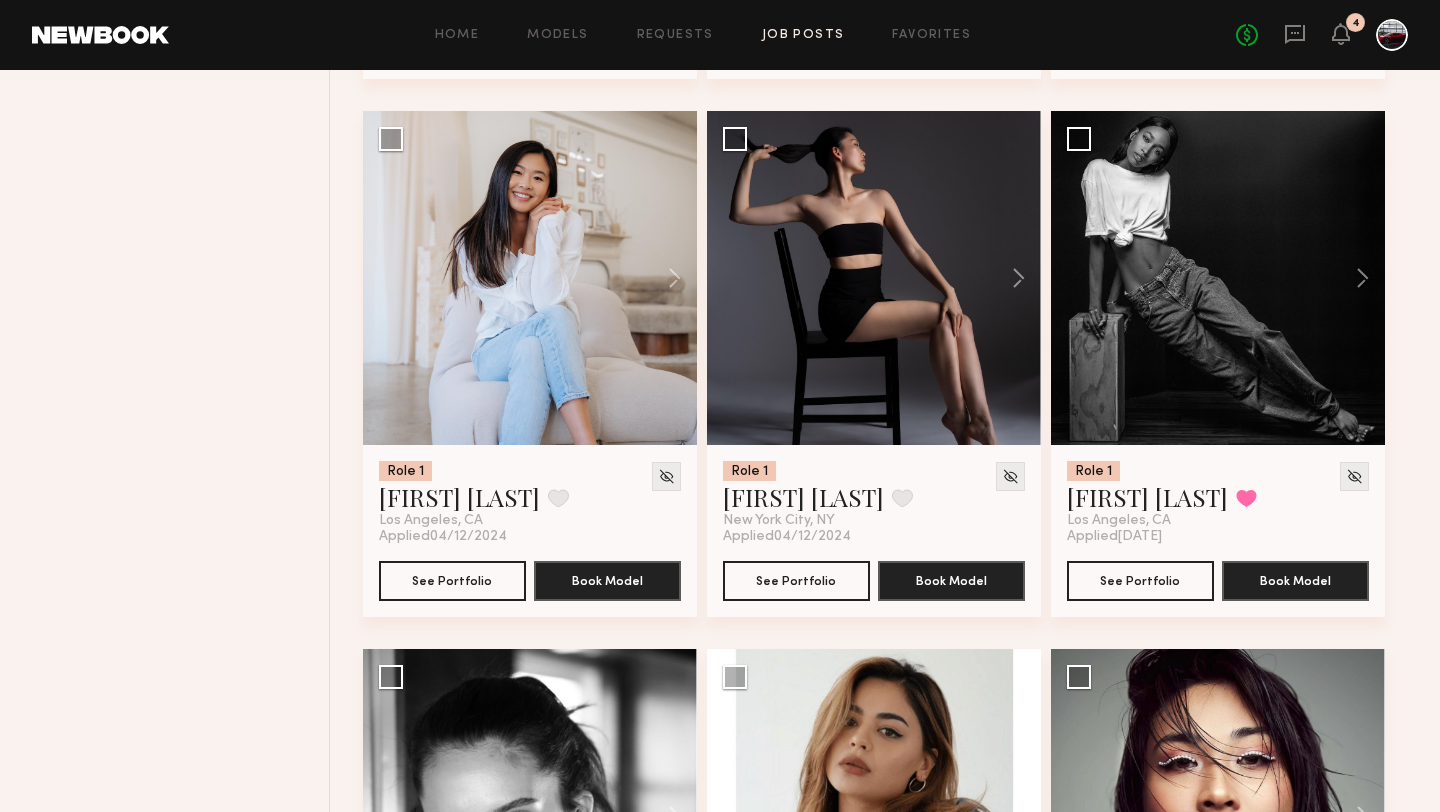 scroll, scrollTop: 2404, scrollLeft: 0, axis: vertical 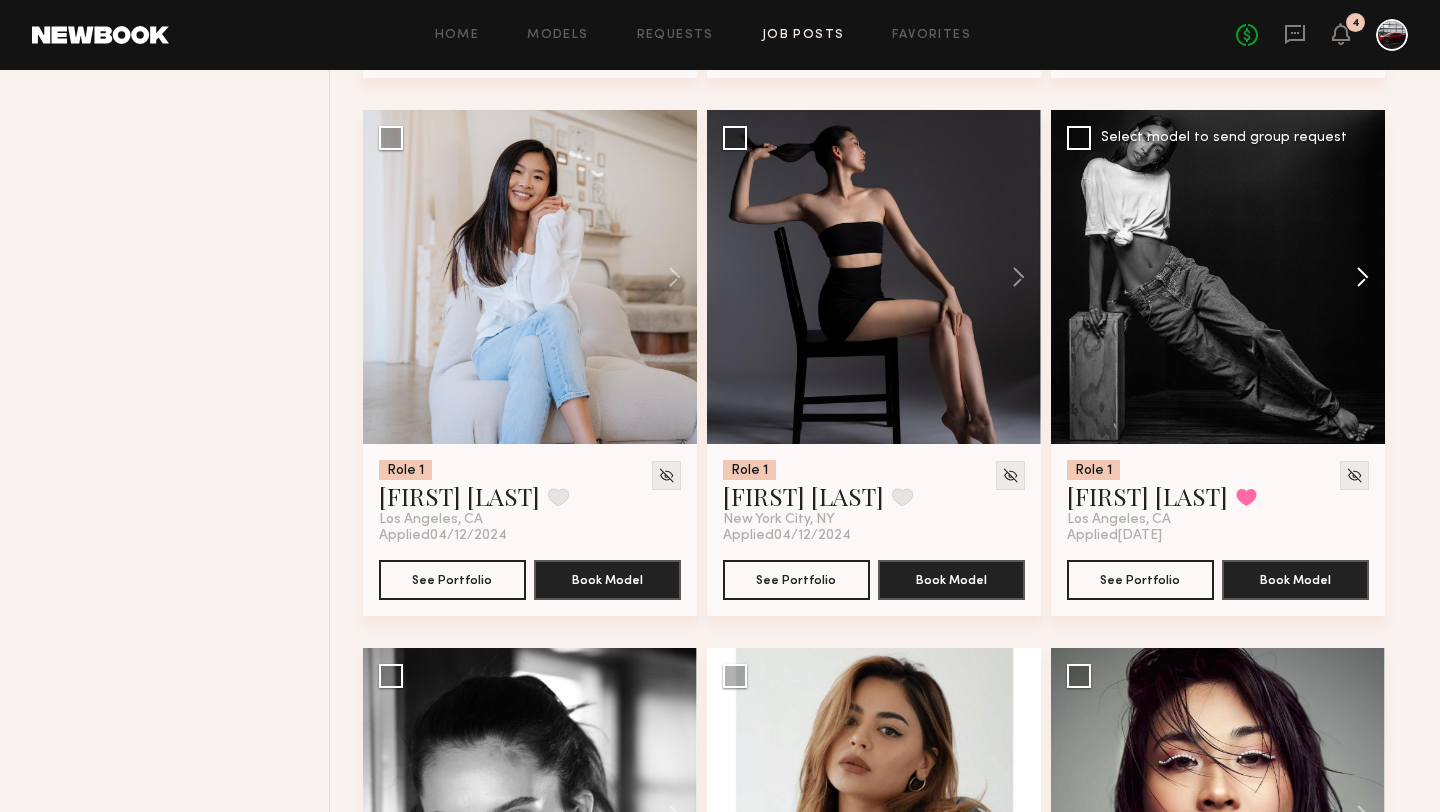click 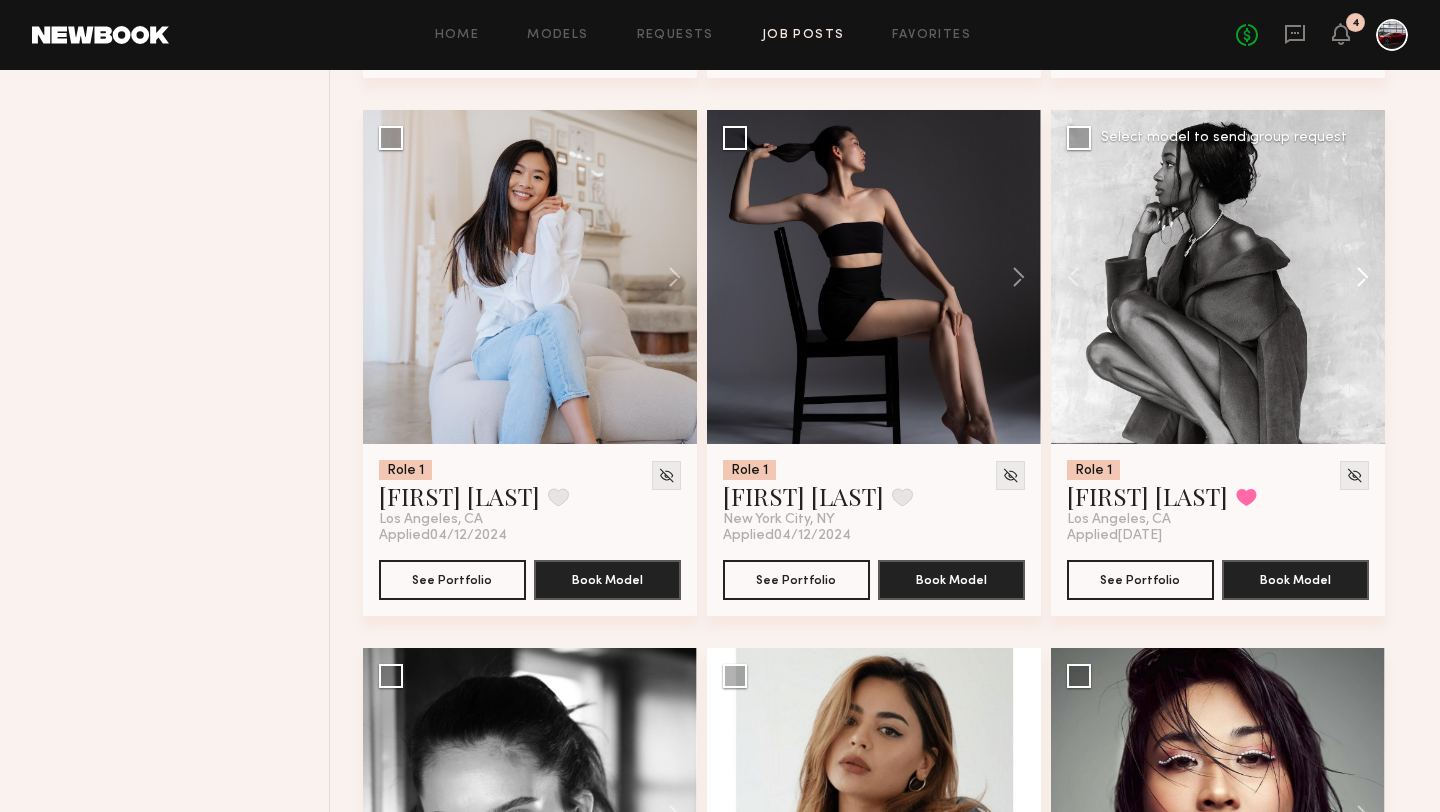 click 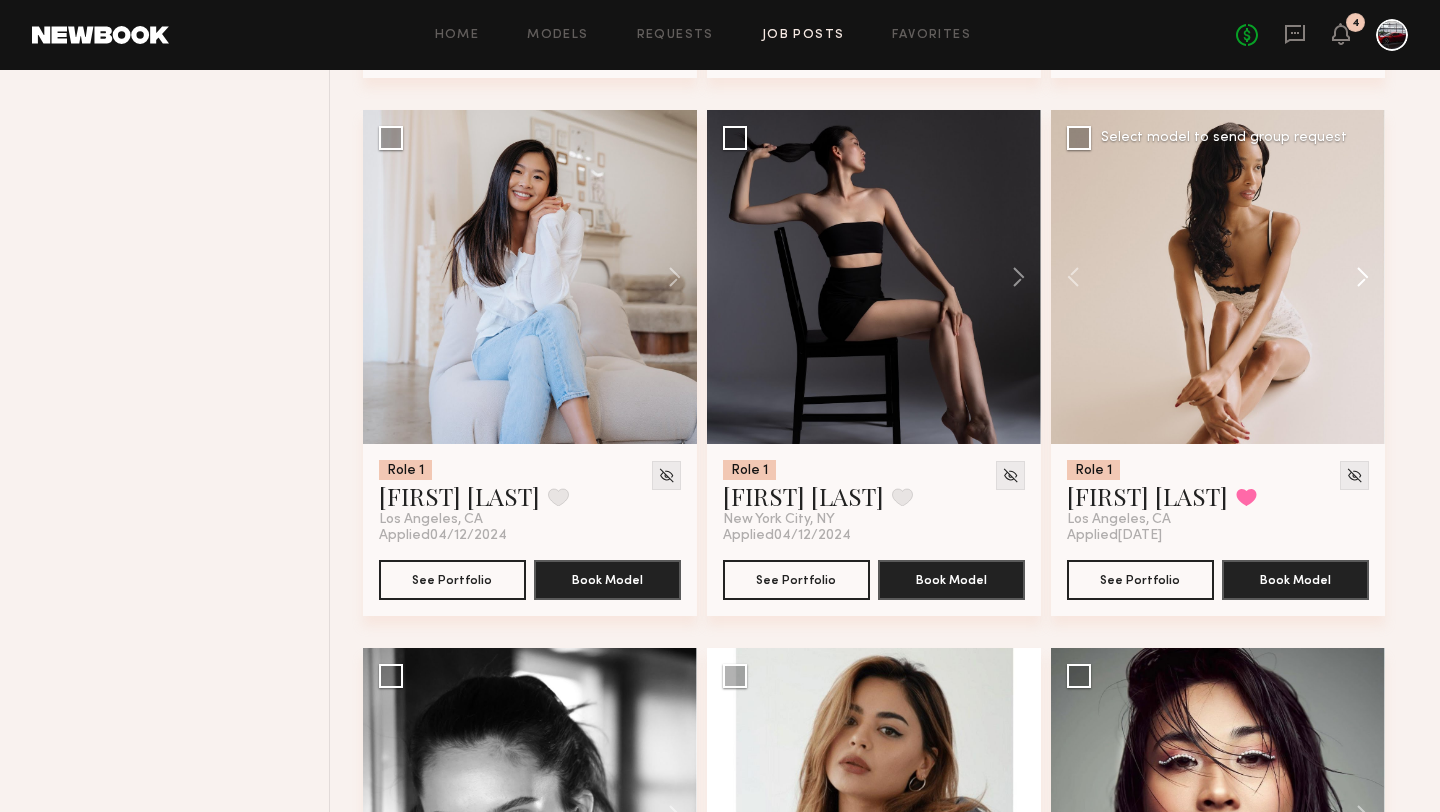click 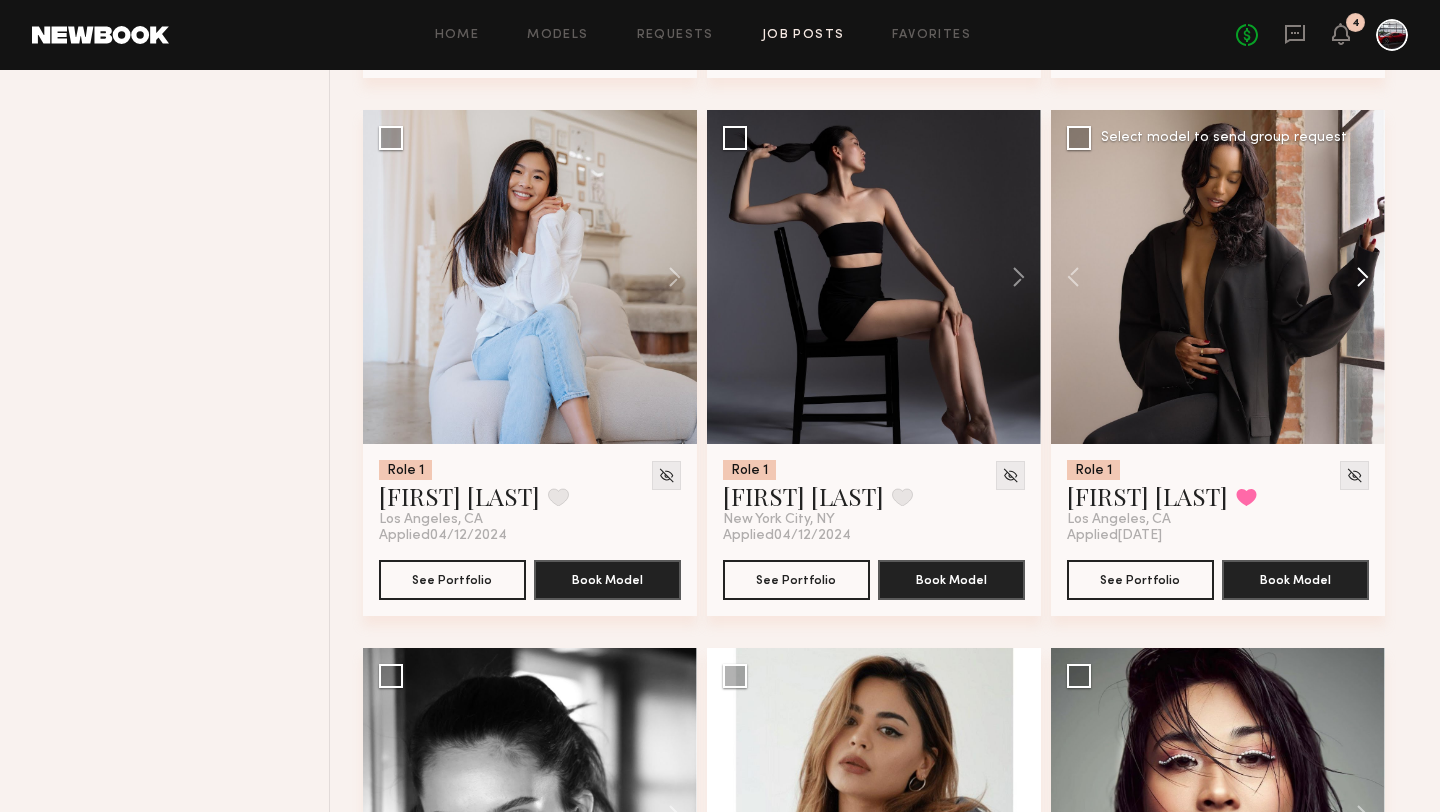 click 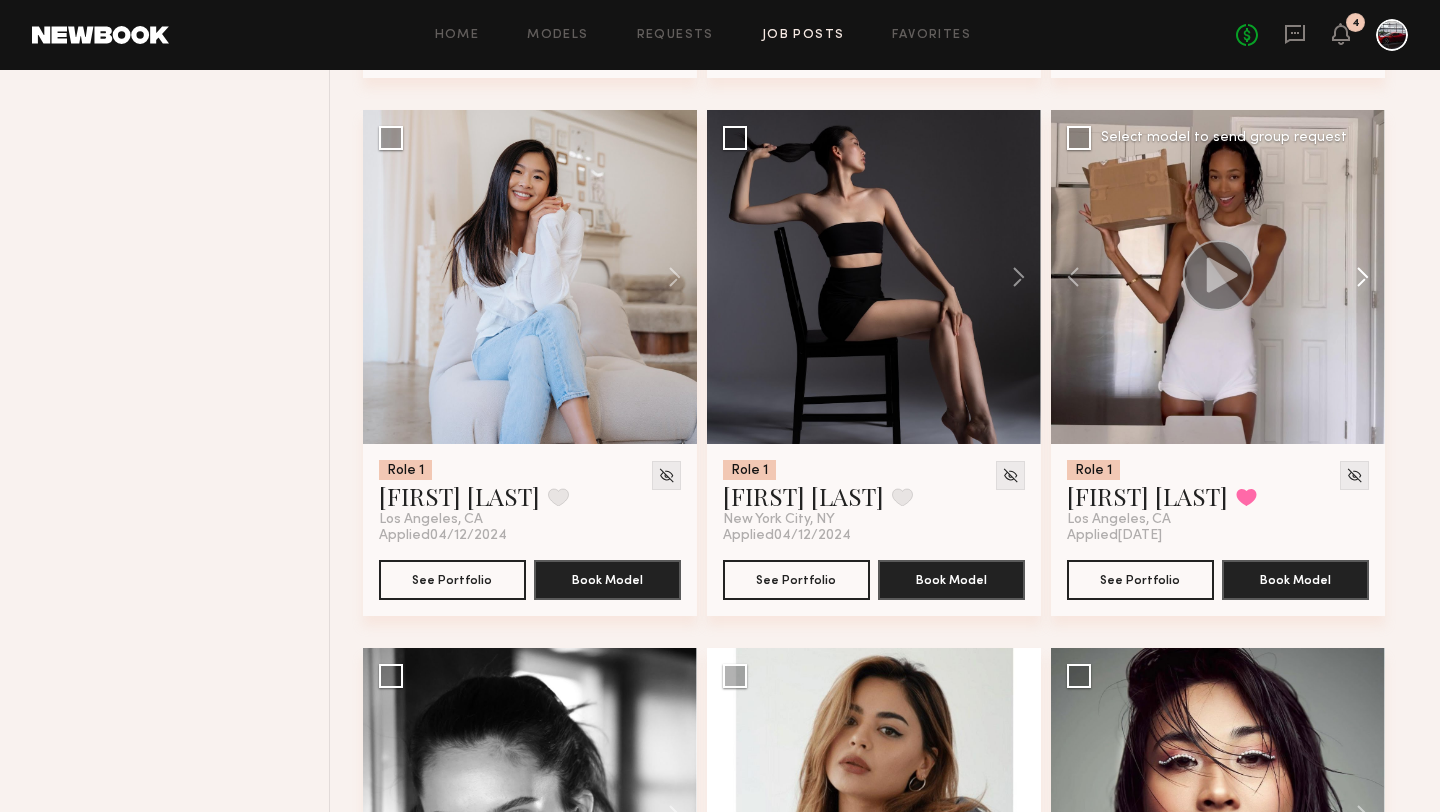 click 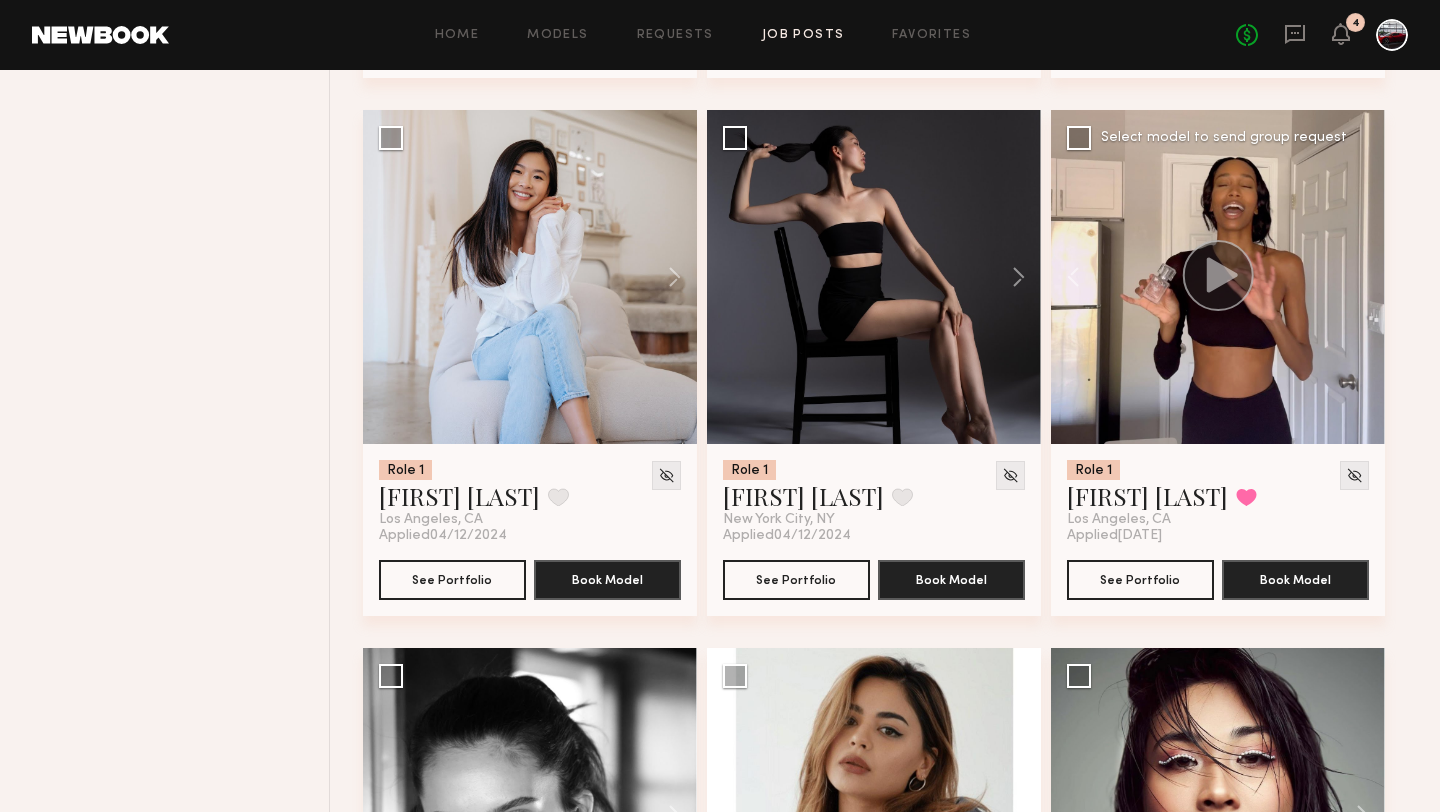 click 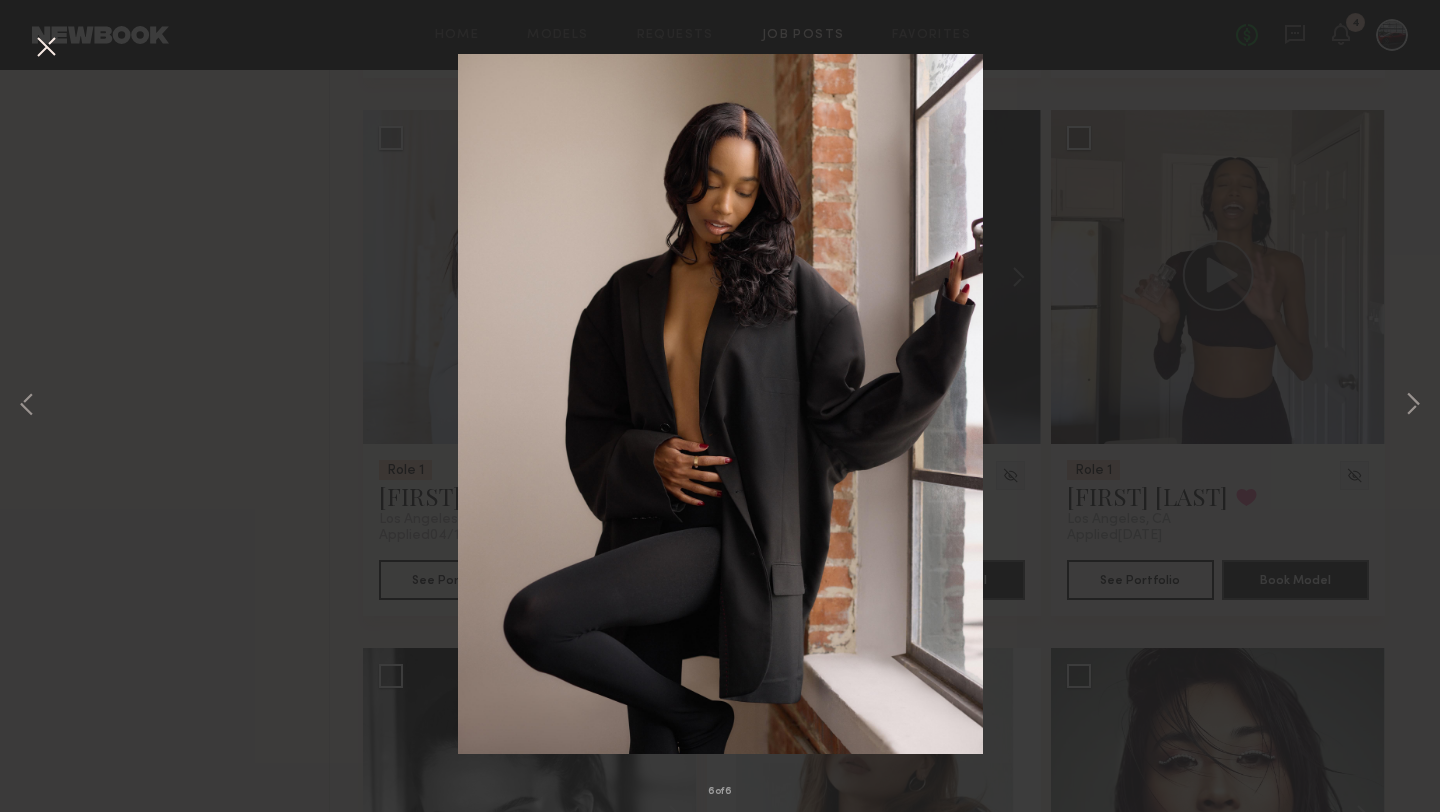 click on "6  of  6" at bounding box center (720, 406) 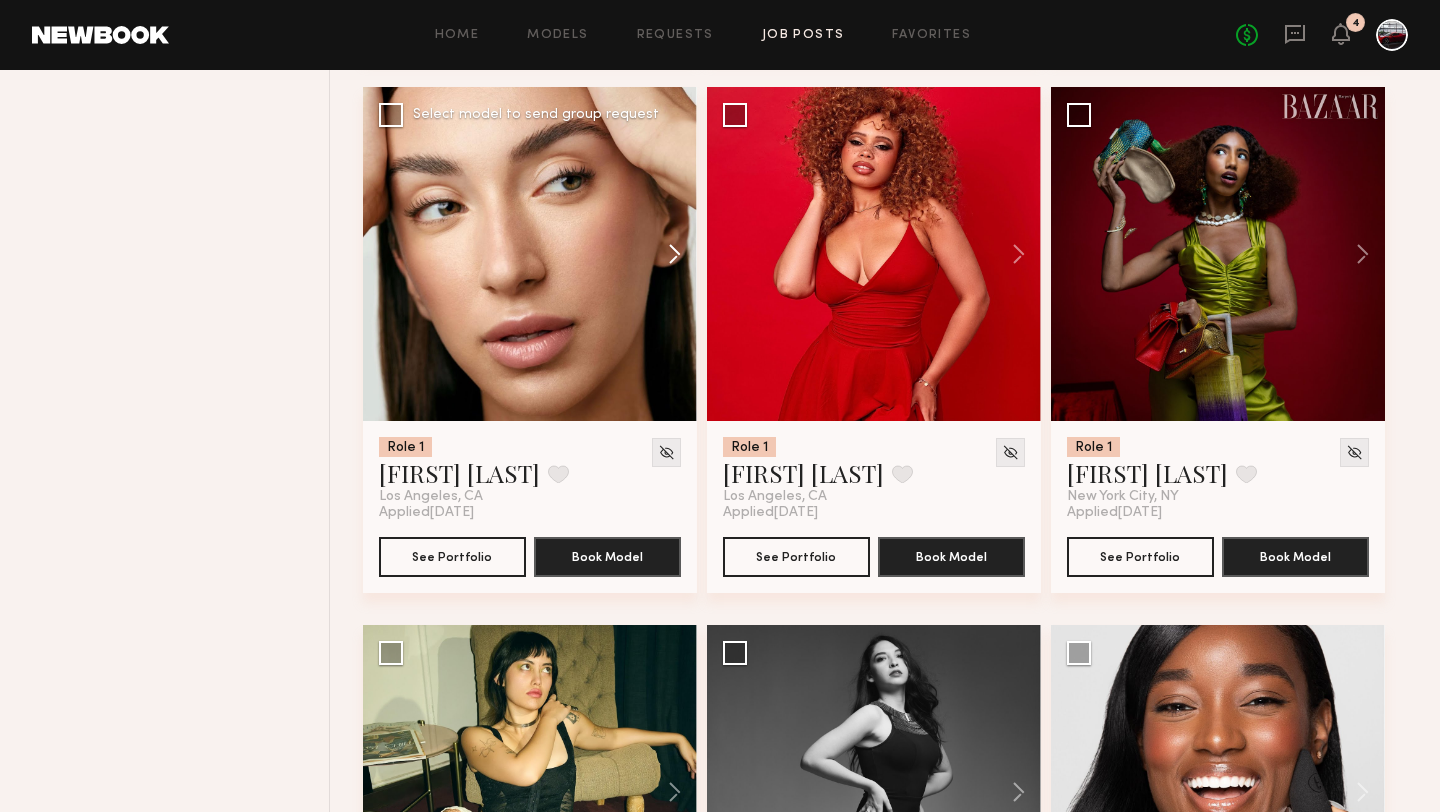 scroll, scrollTop: 4036, scrollLeft: 0, axis: vertical 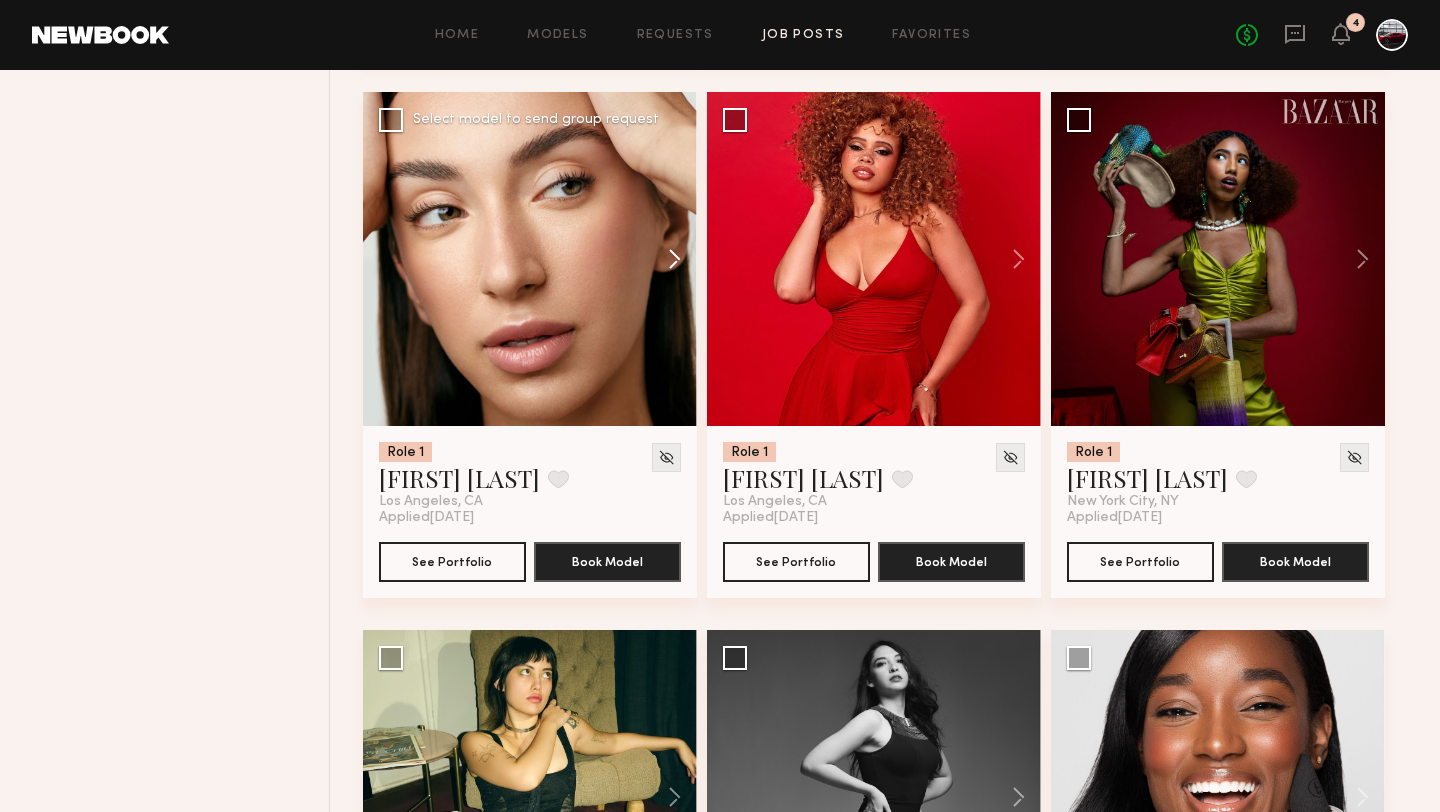 click 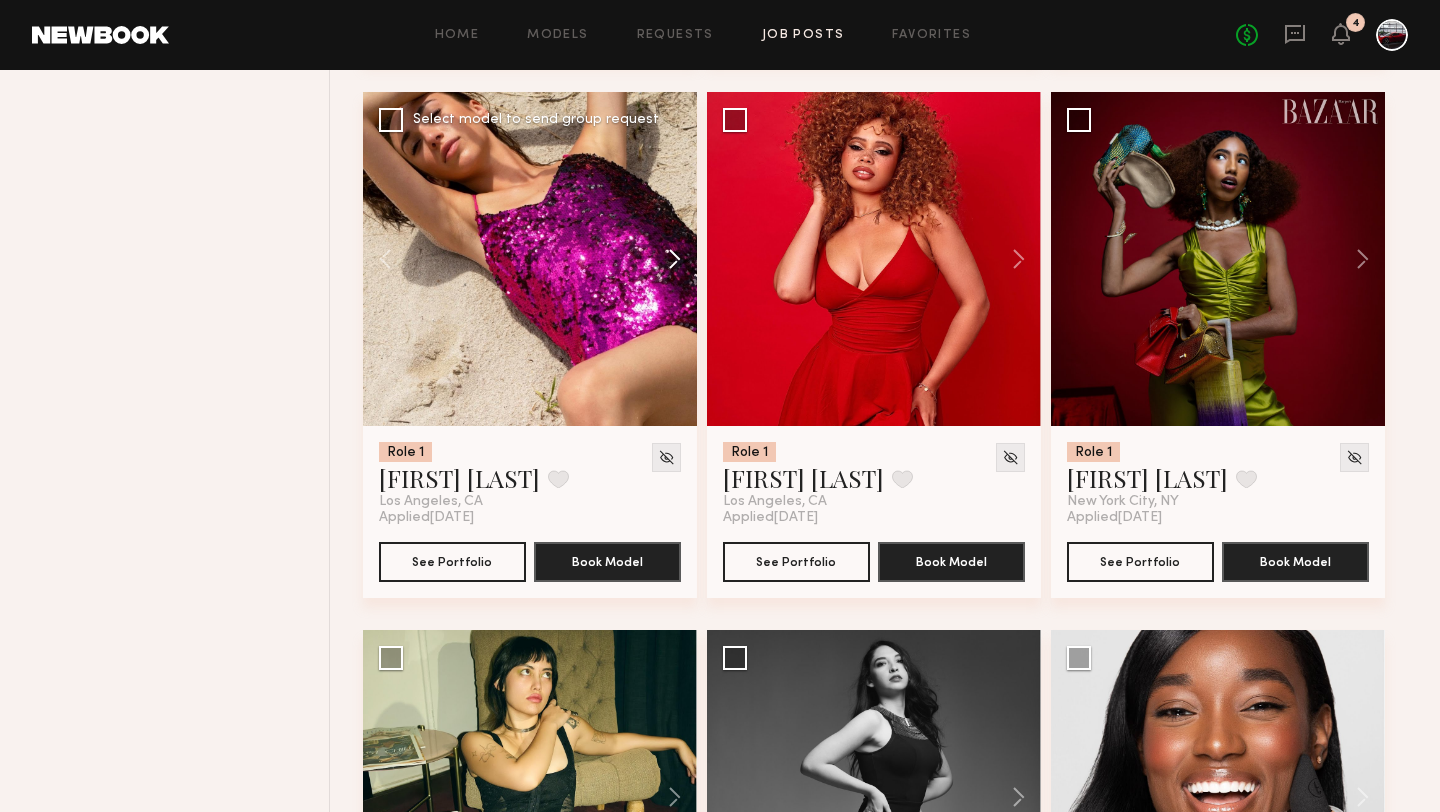 click 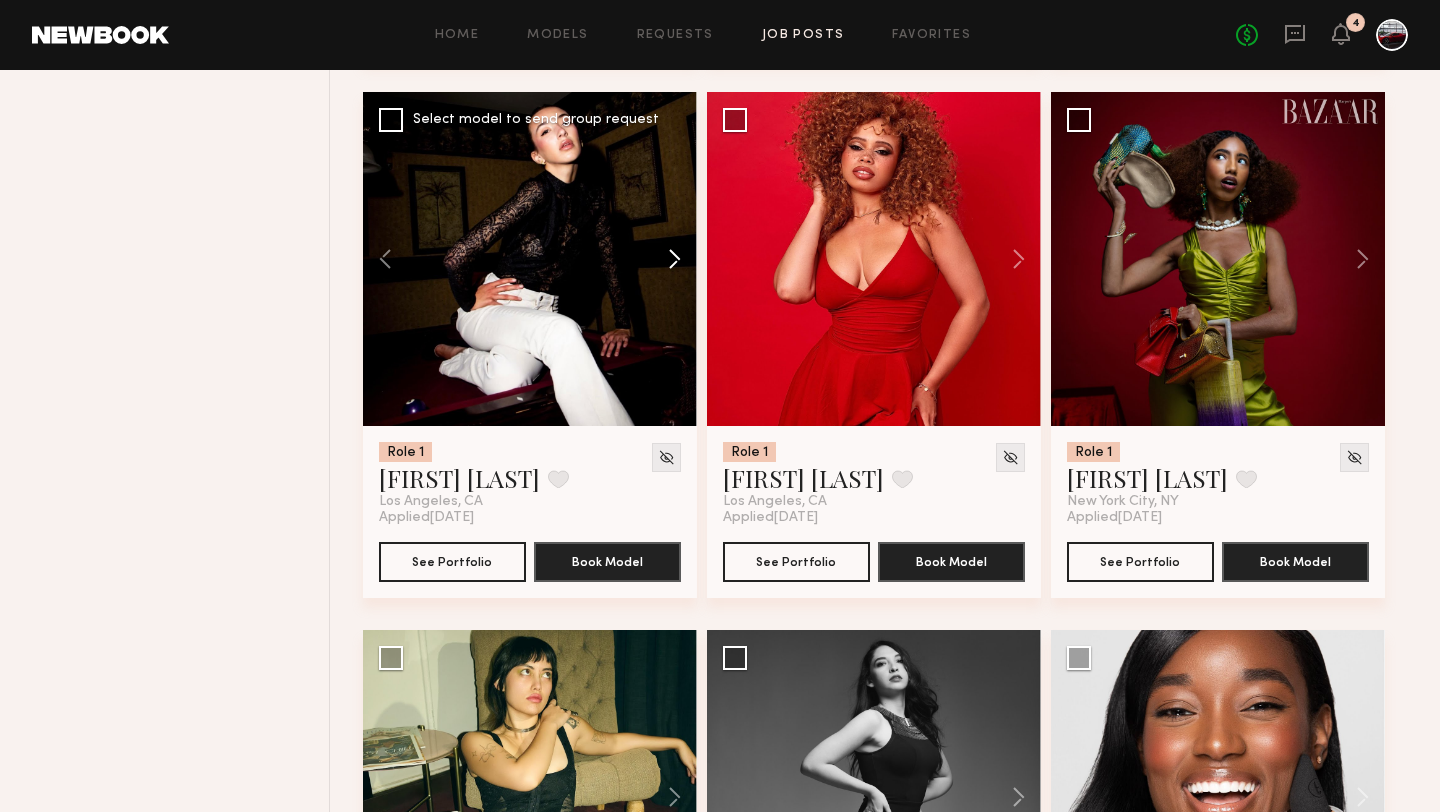 click 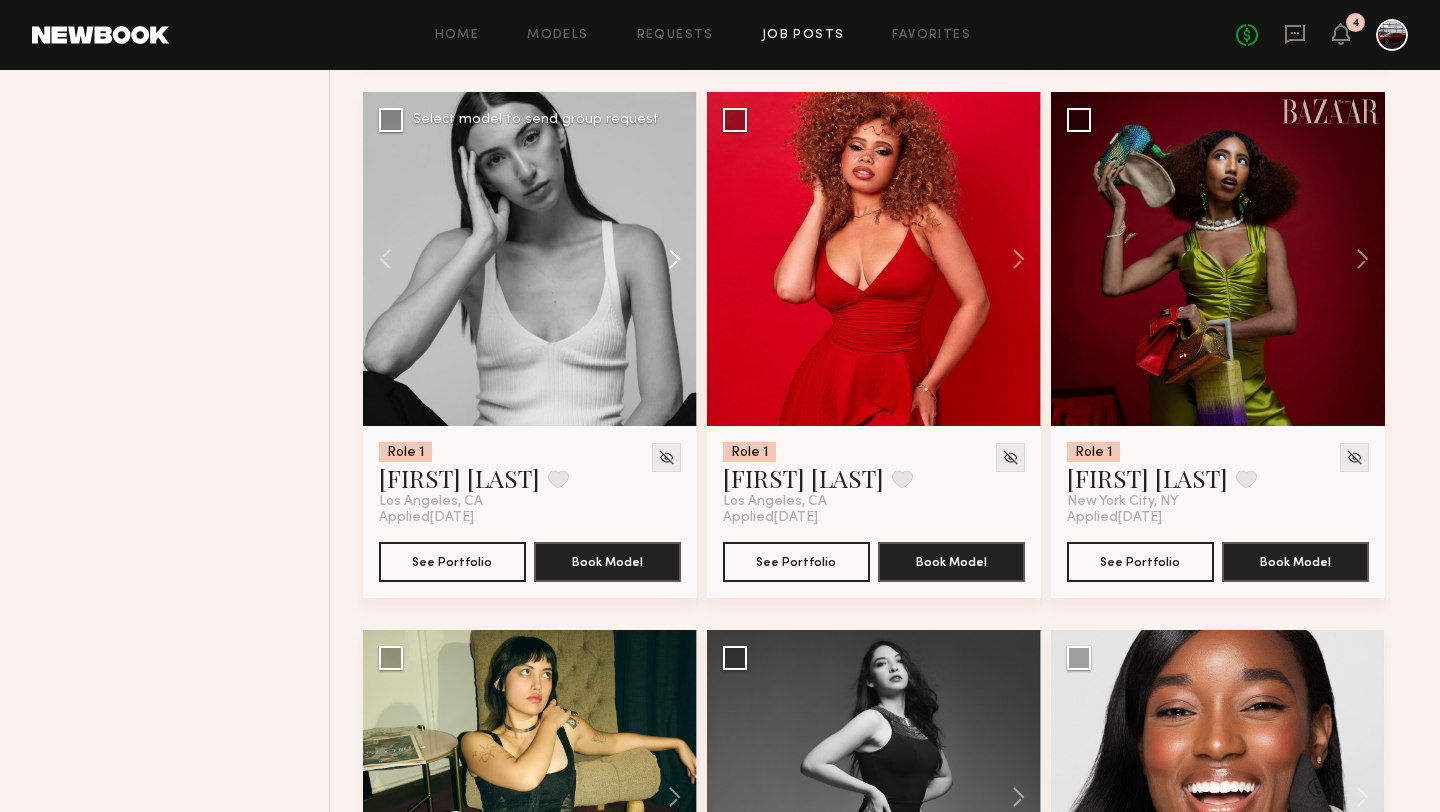 click 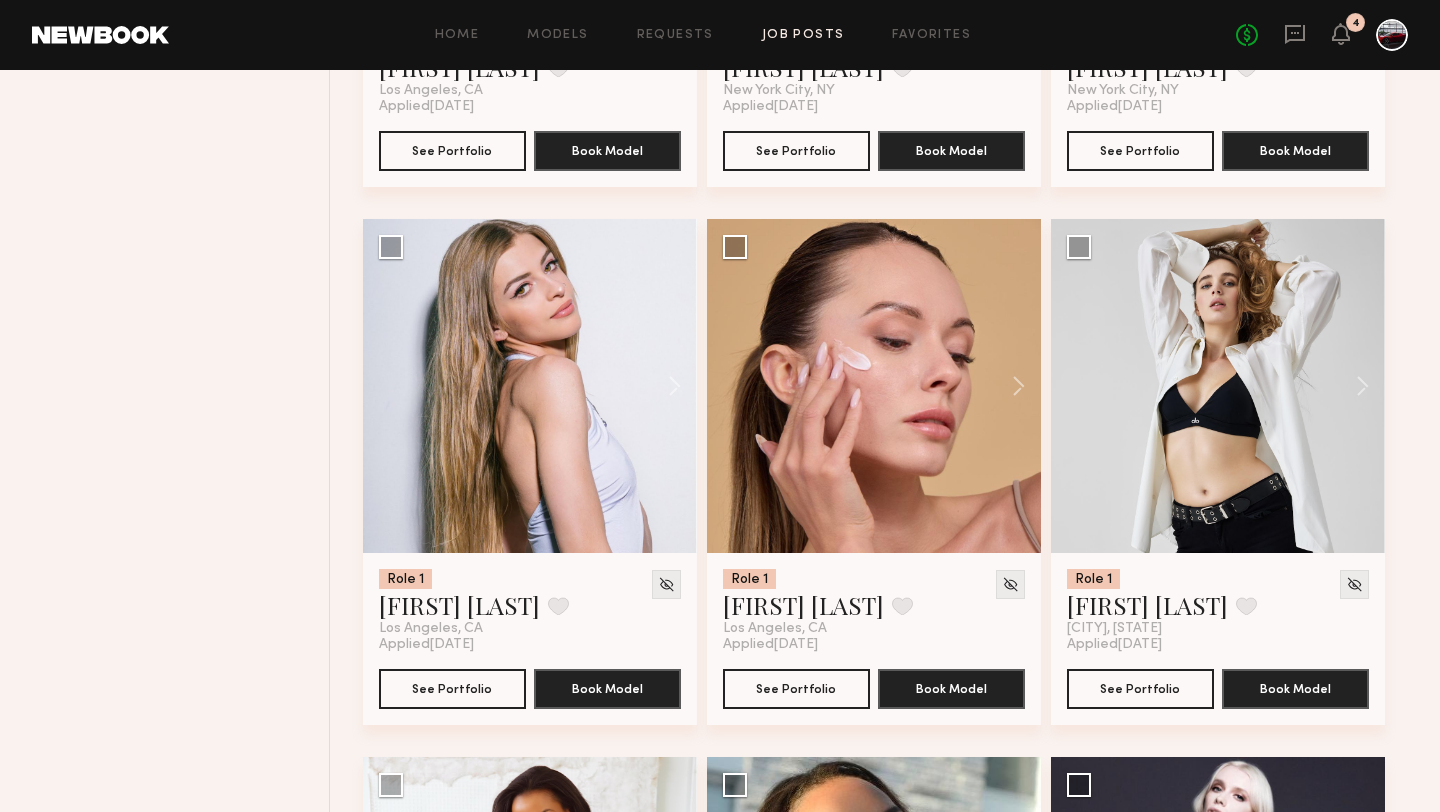 scroll, scrollTop: 4988, scrollLeft: 0, axis: vertical 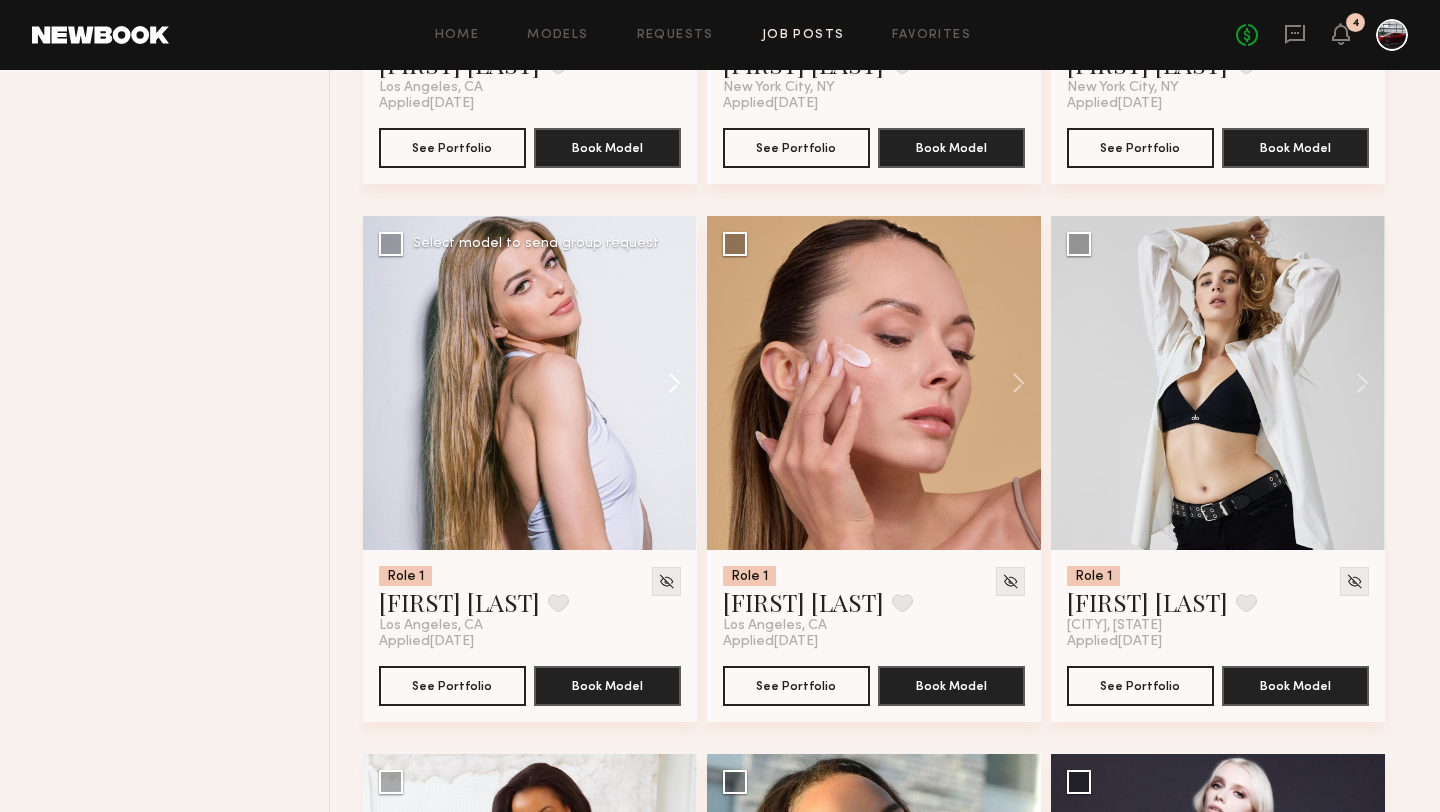 click 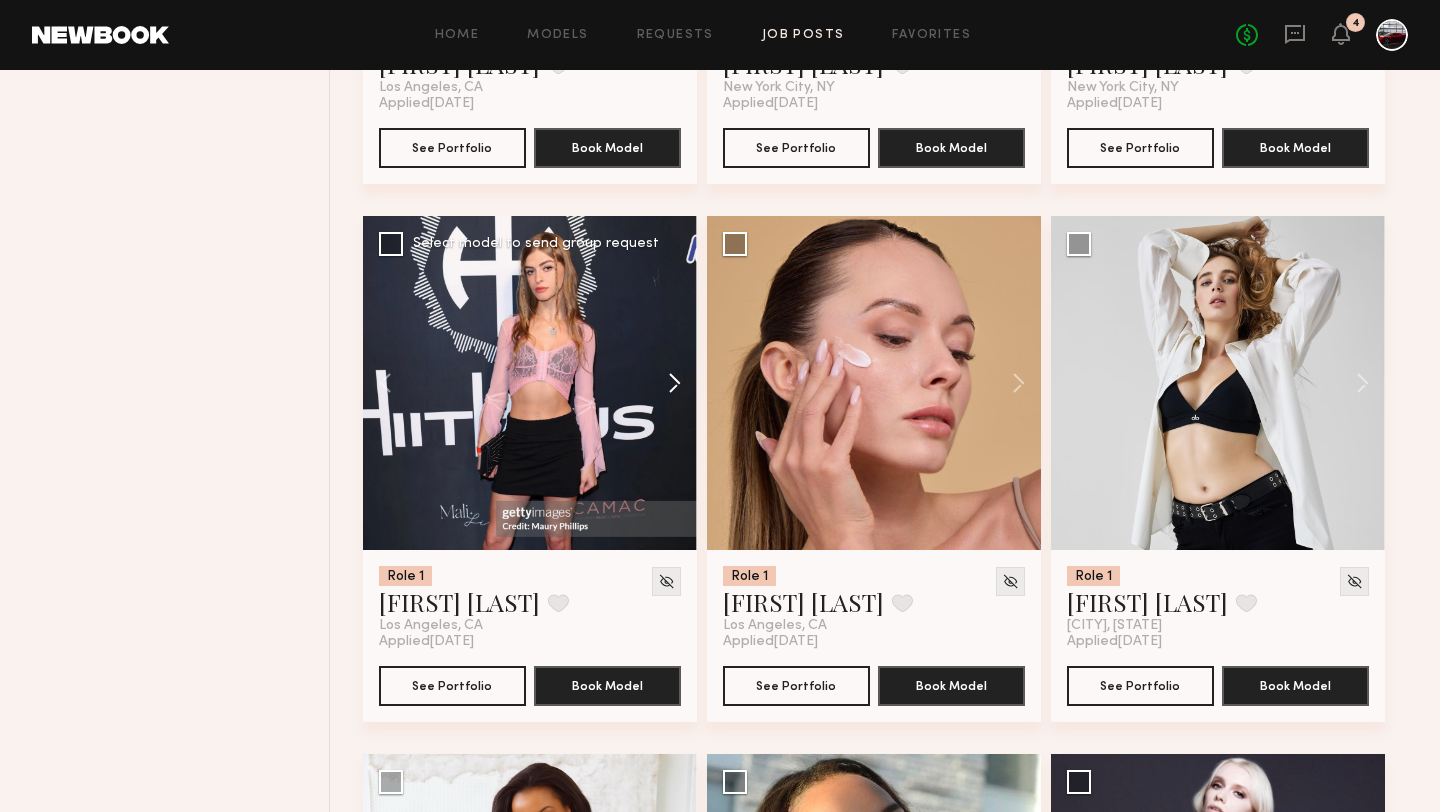 click 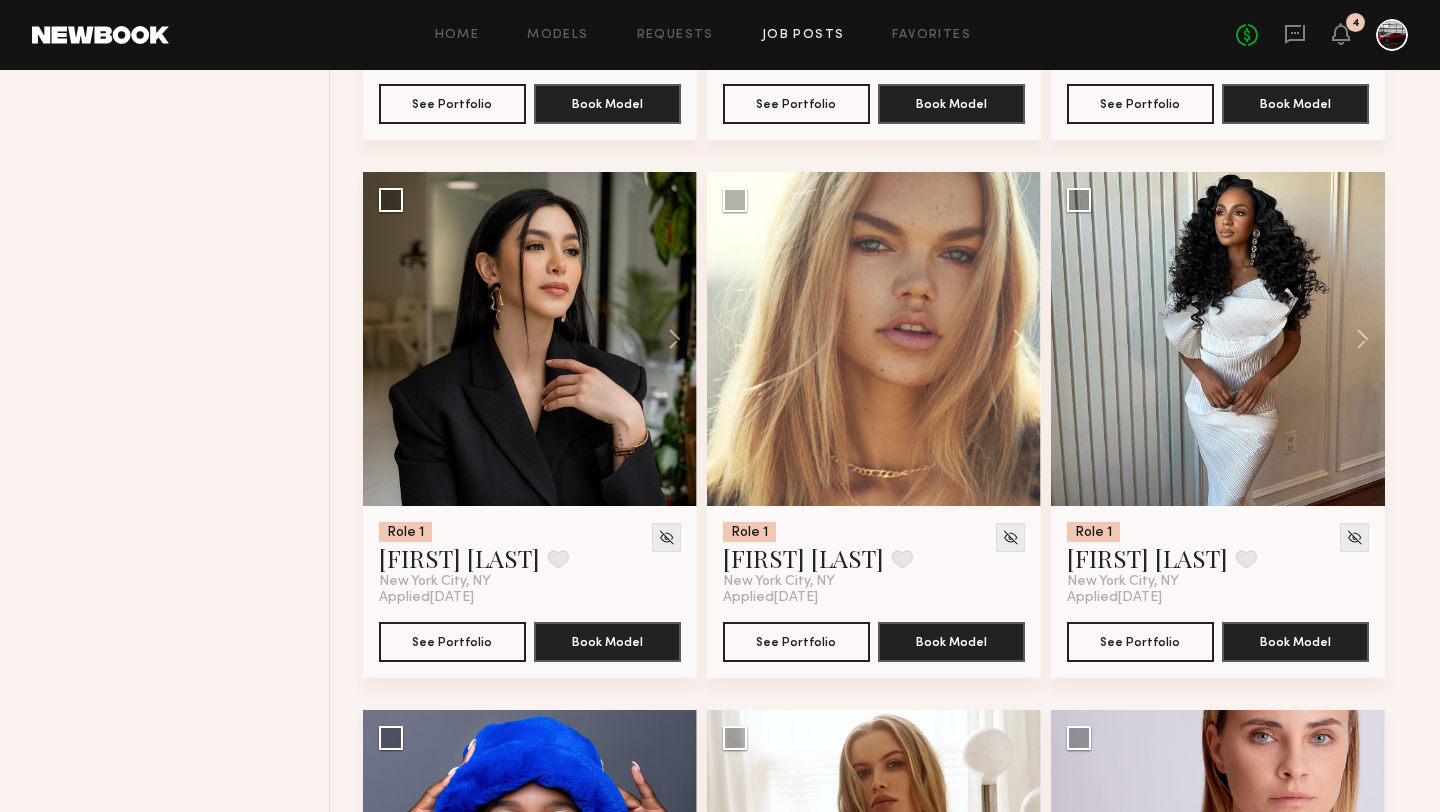 scroll, scrollTop: 6111, scrollLeft: 0, axis: vertical 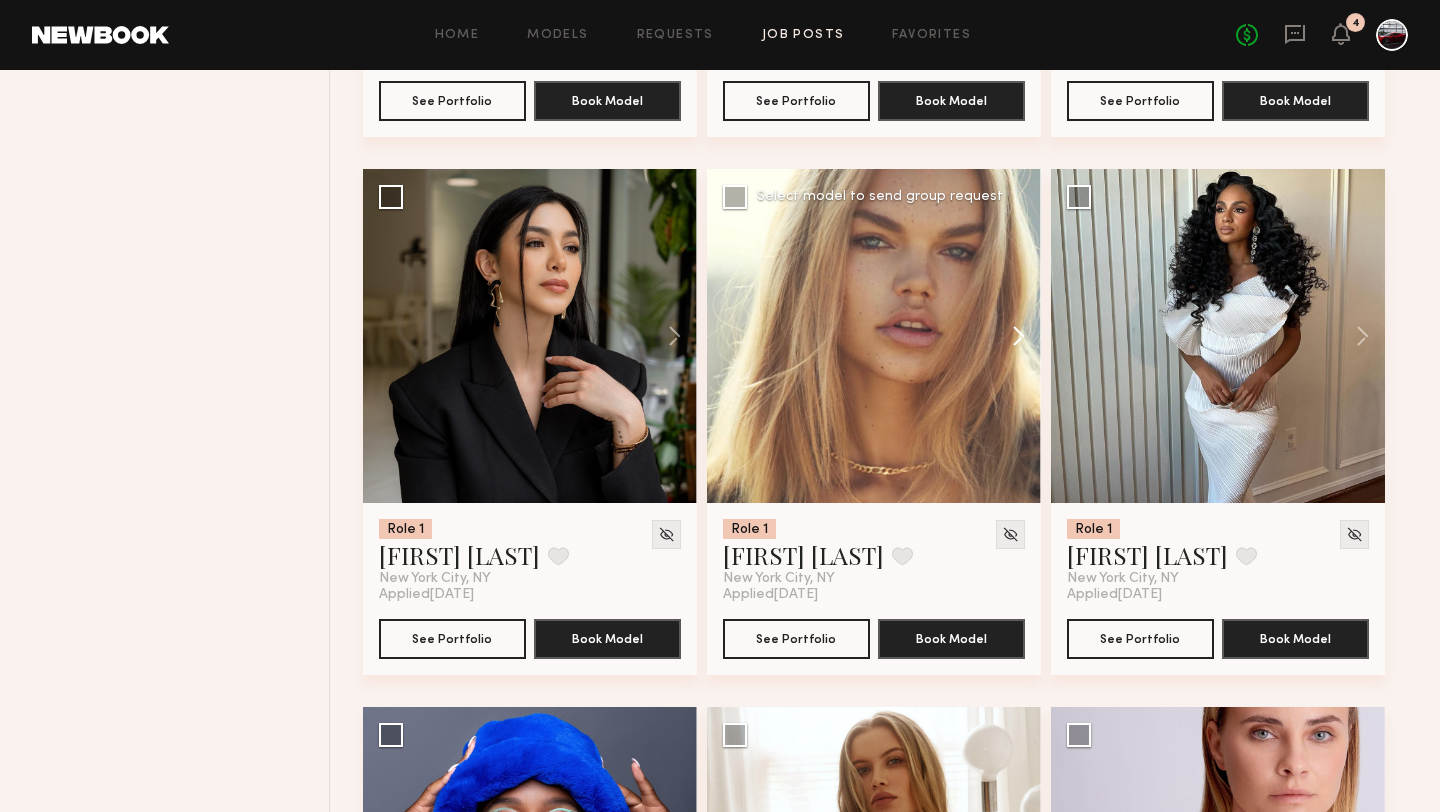 click 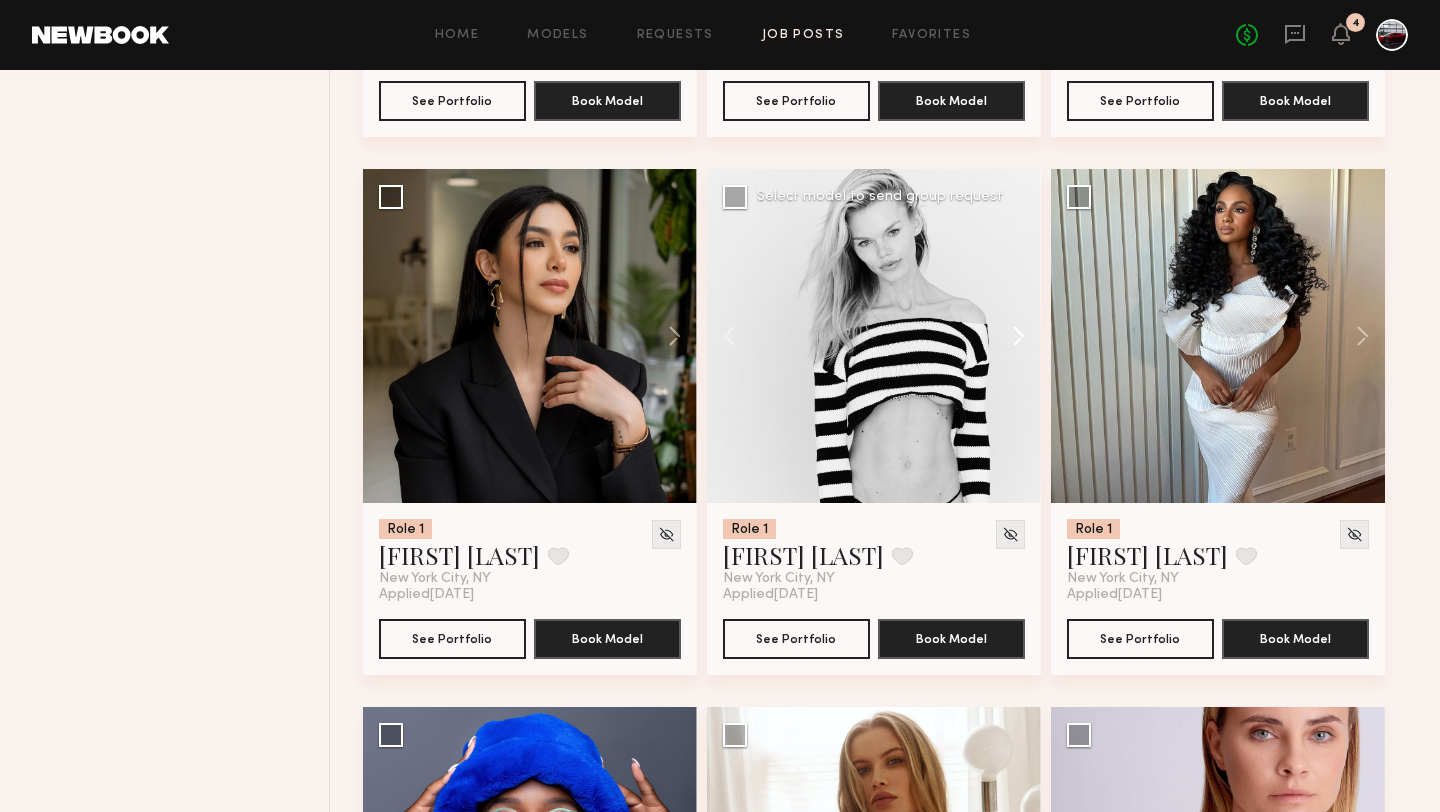 click 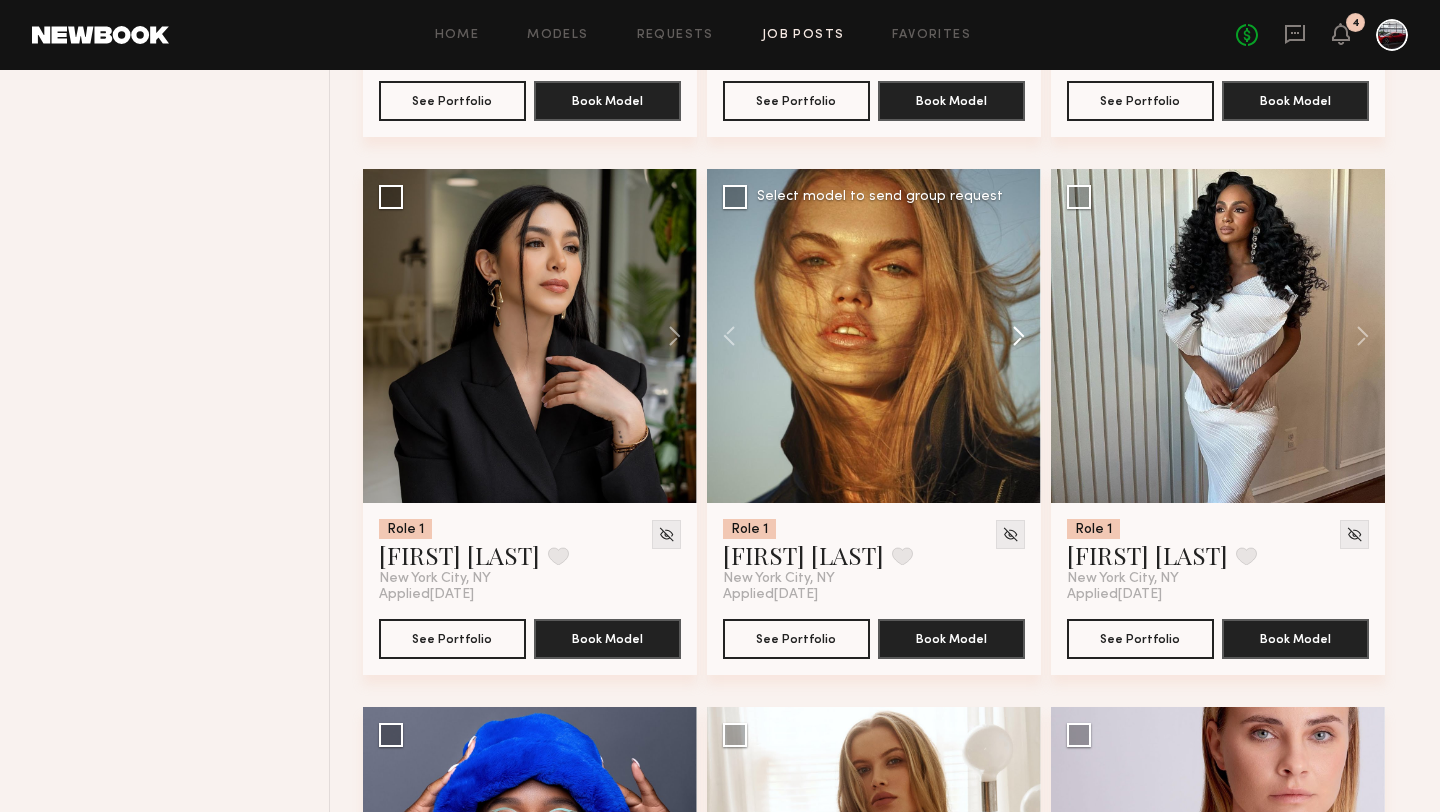 click 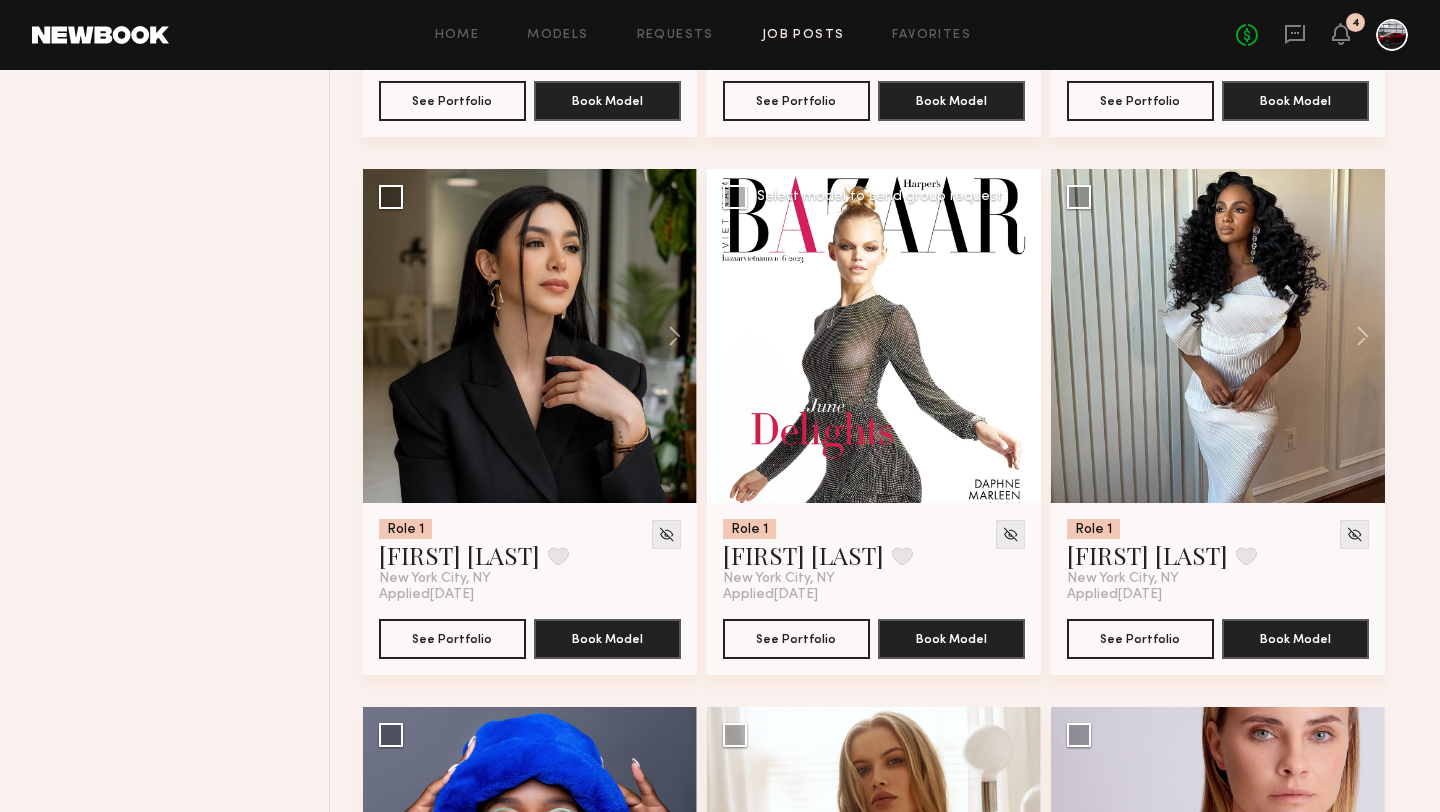 click 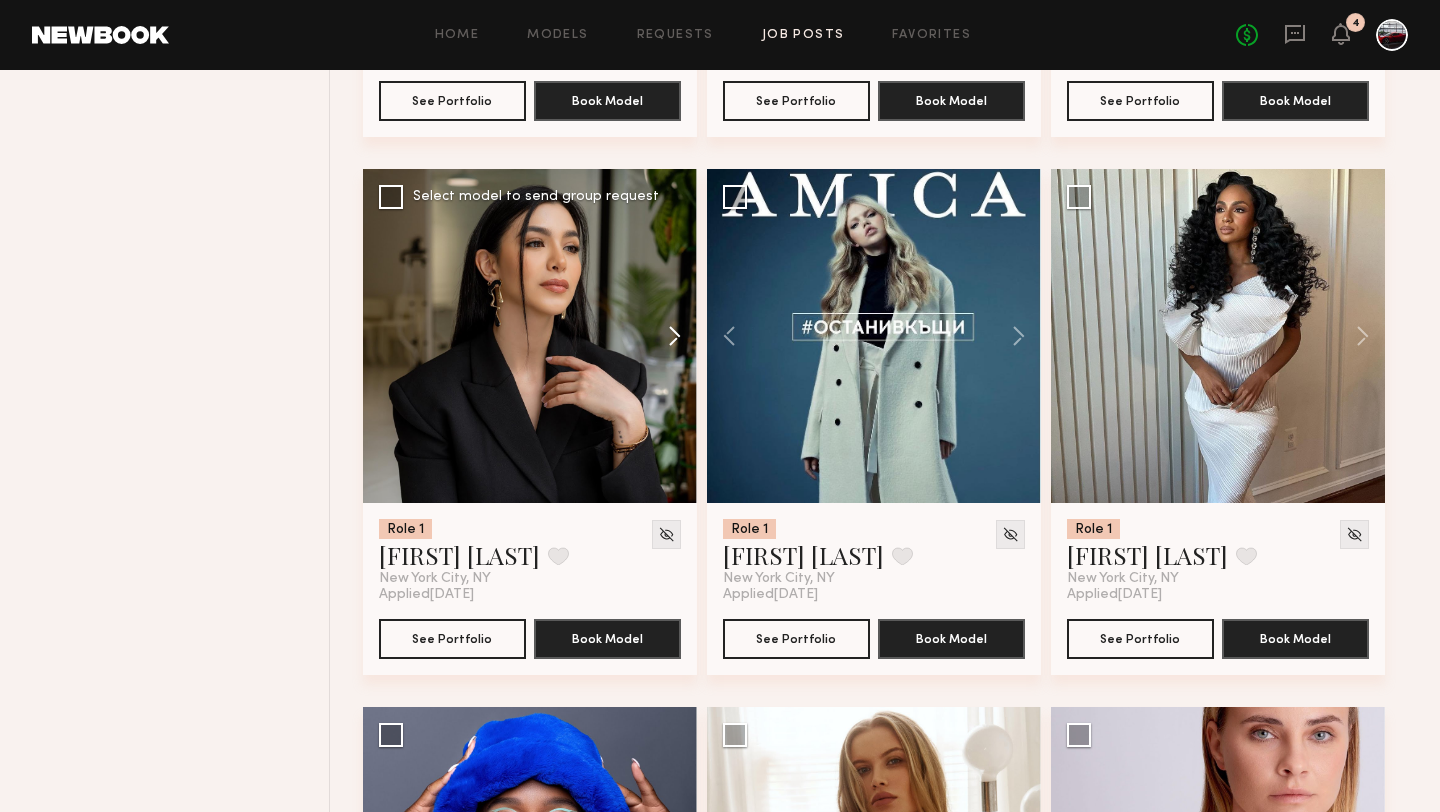 click 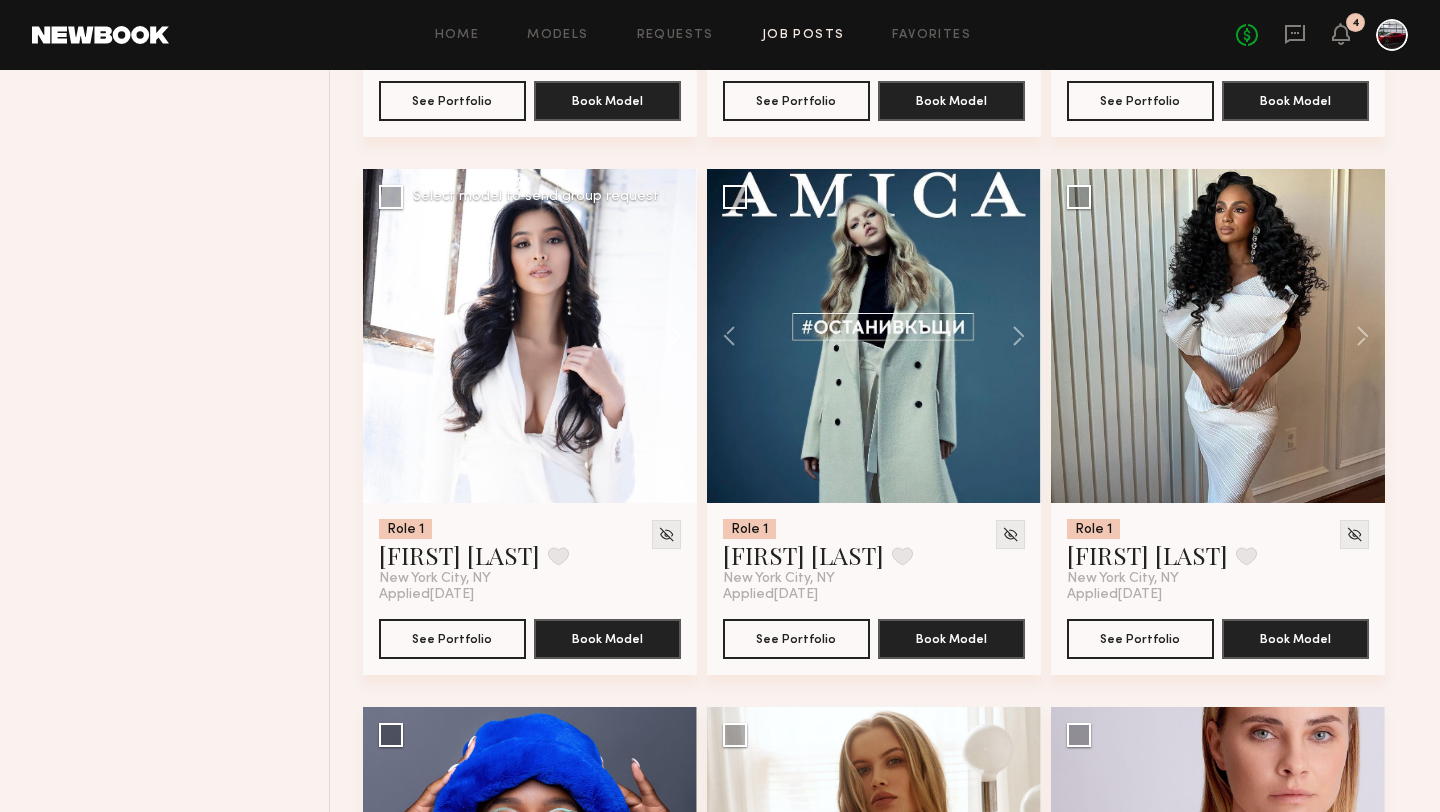 click 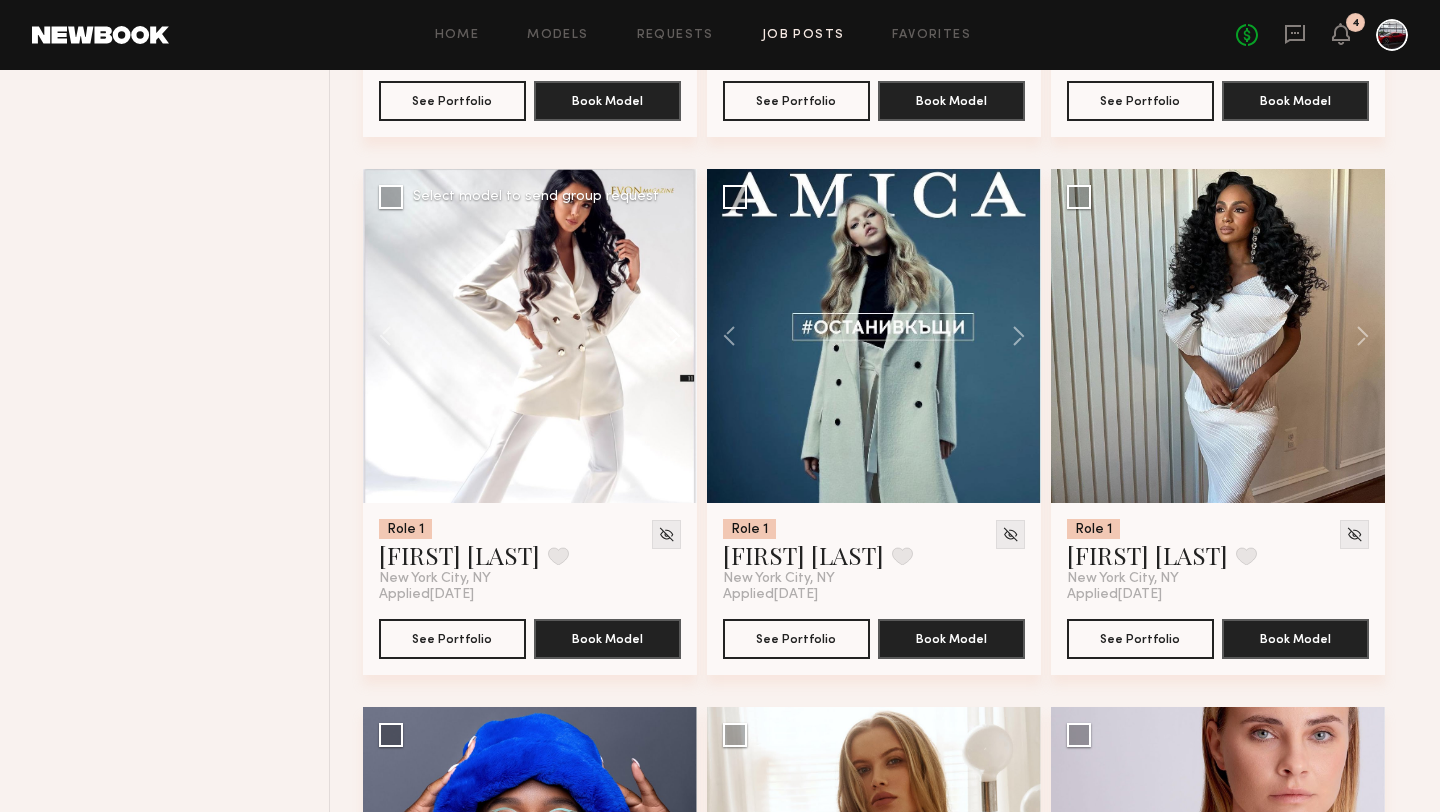 click 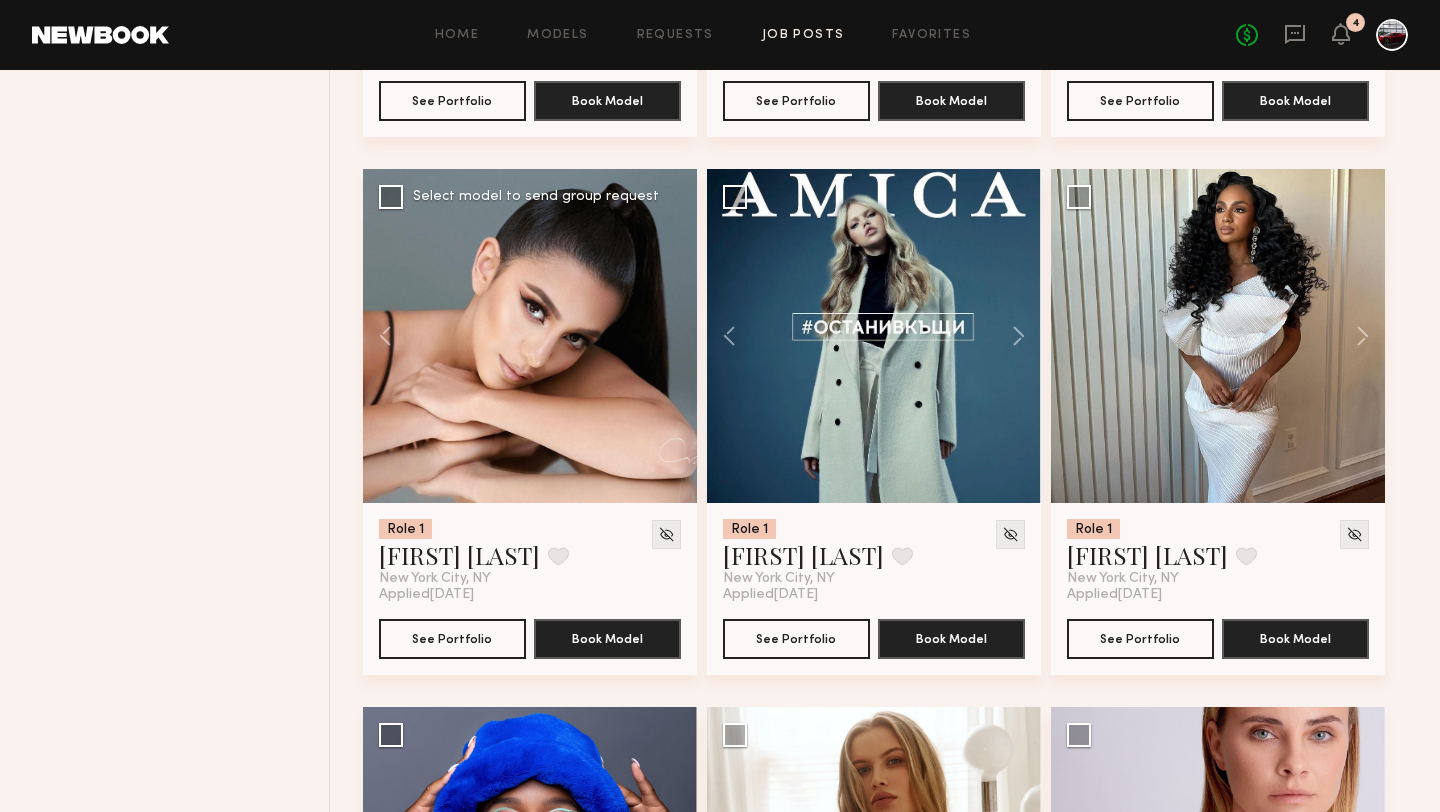 click 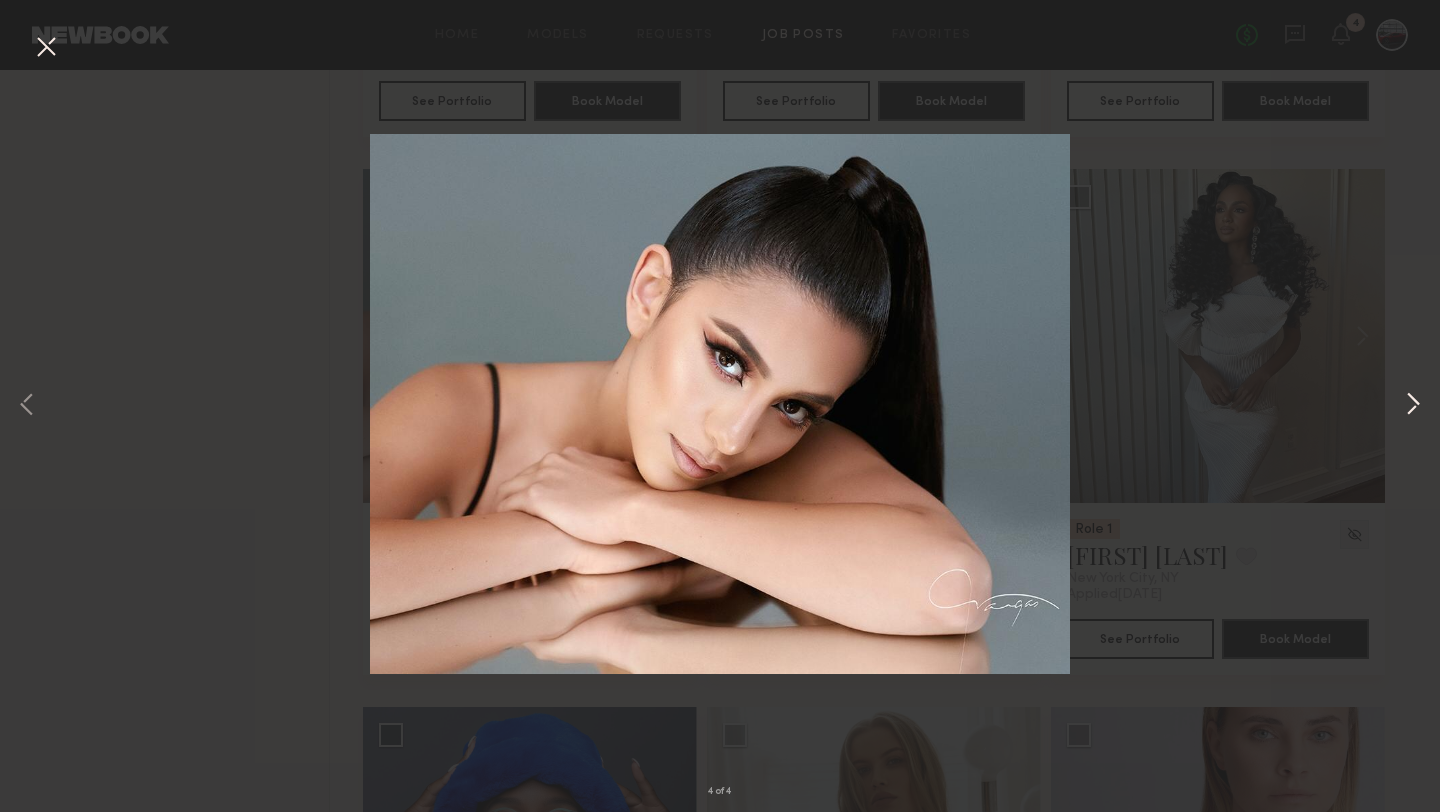 click at bounding box center (1413, 406) 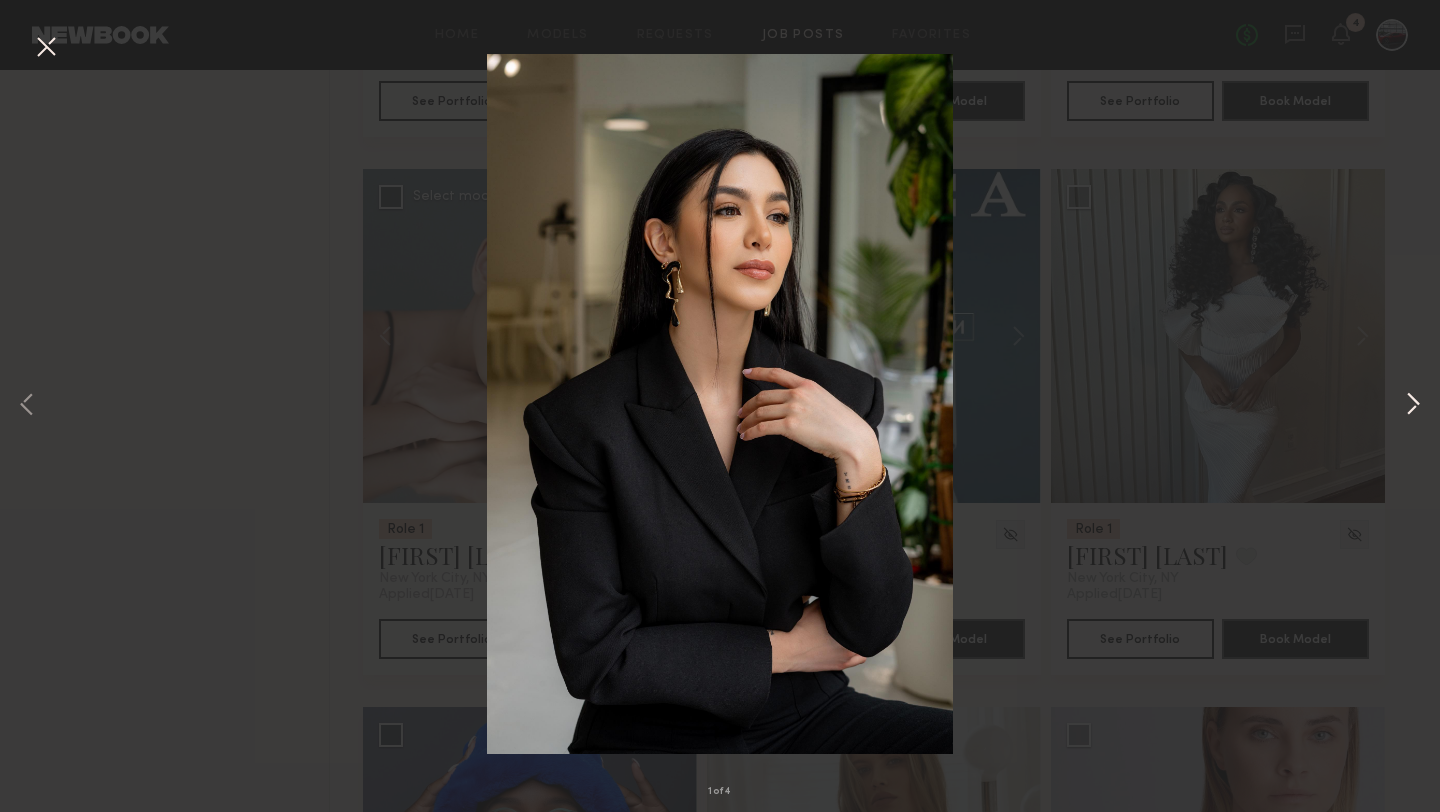 click at bounding box center [1413, 406] 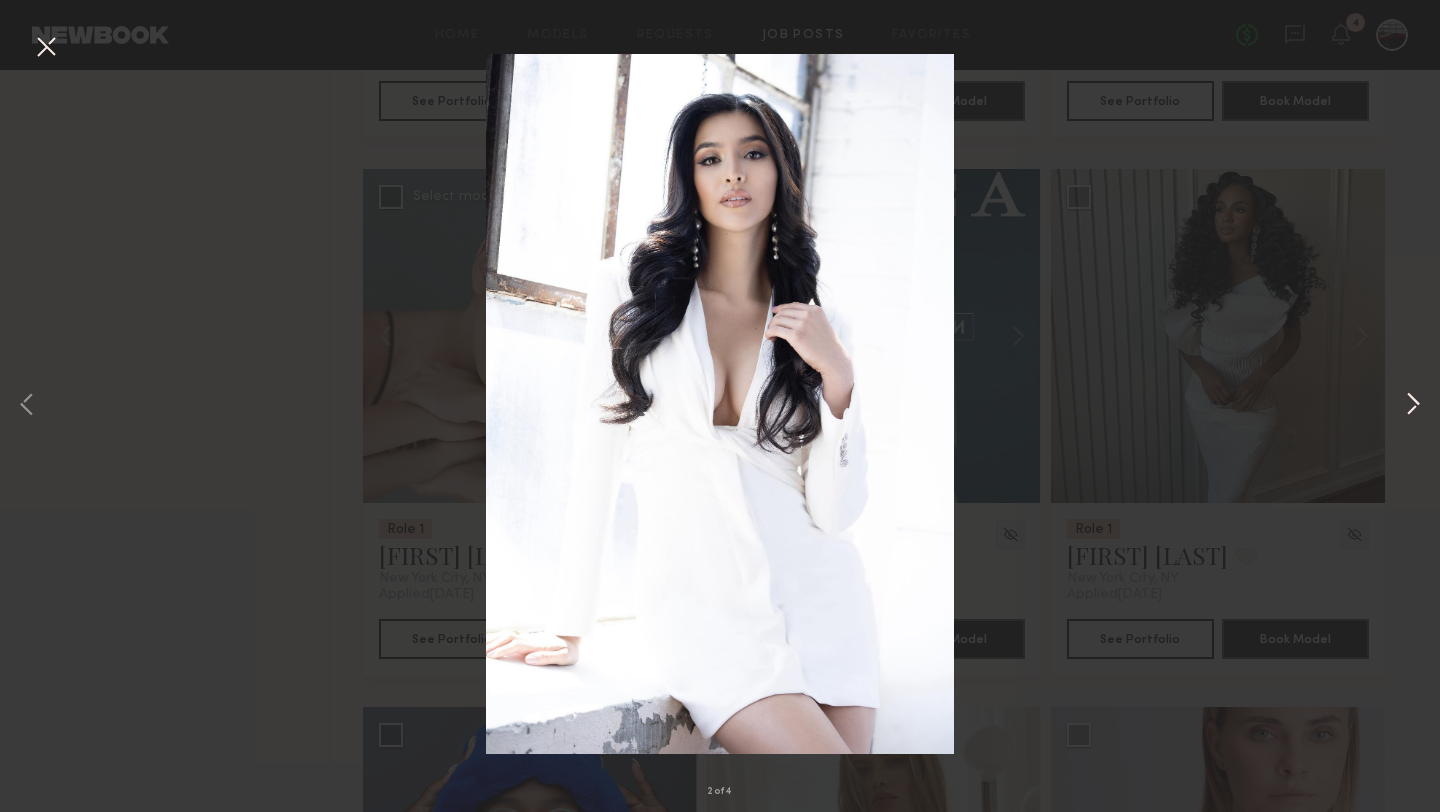 click at bounding box center (1413, 406) 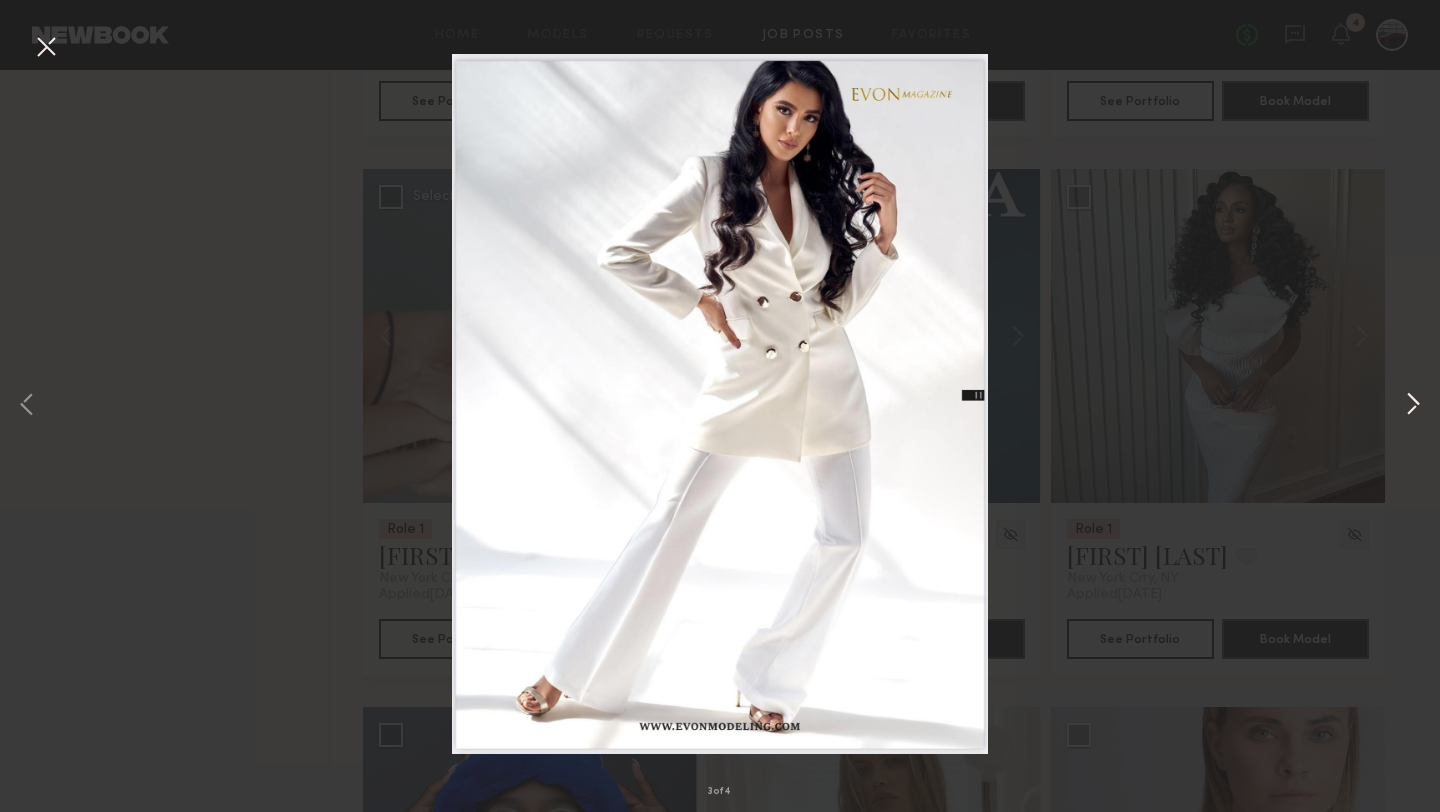 click at bounding box center (1413, 406) 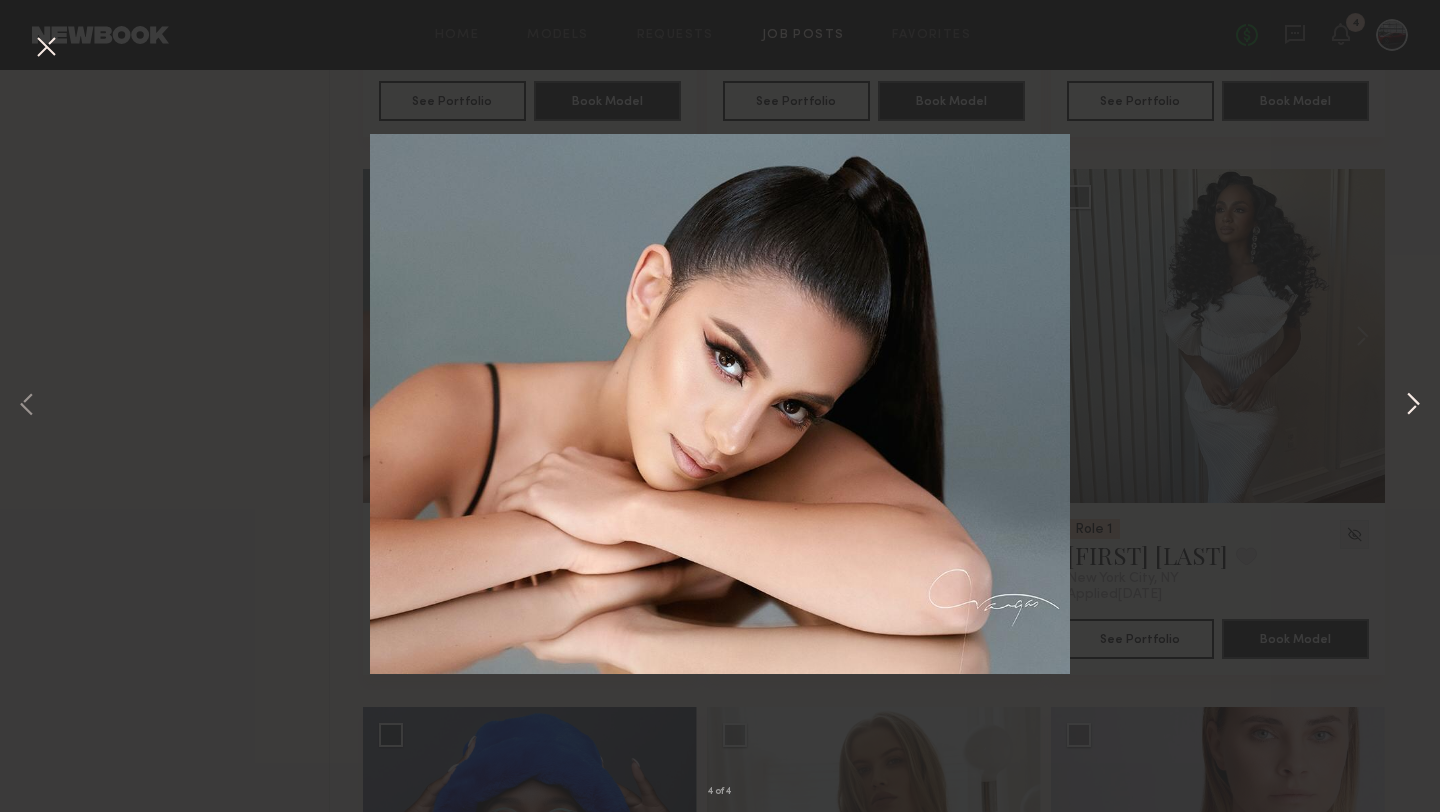 click at bounding box center (1413, 406) 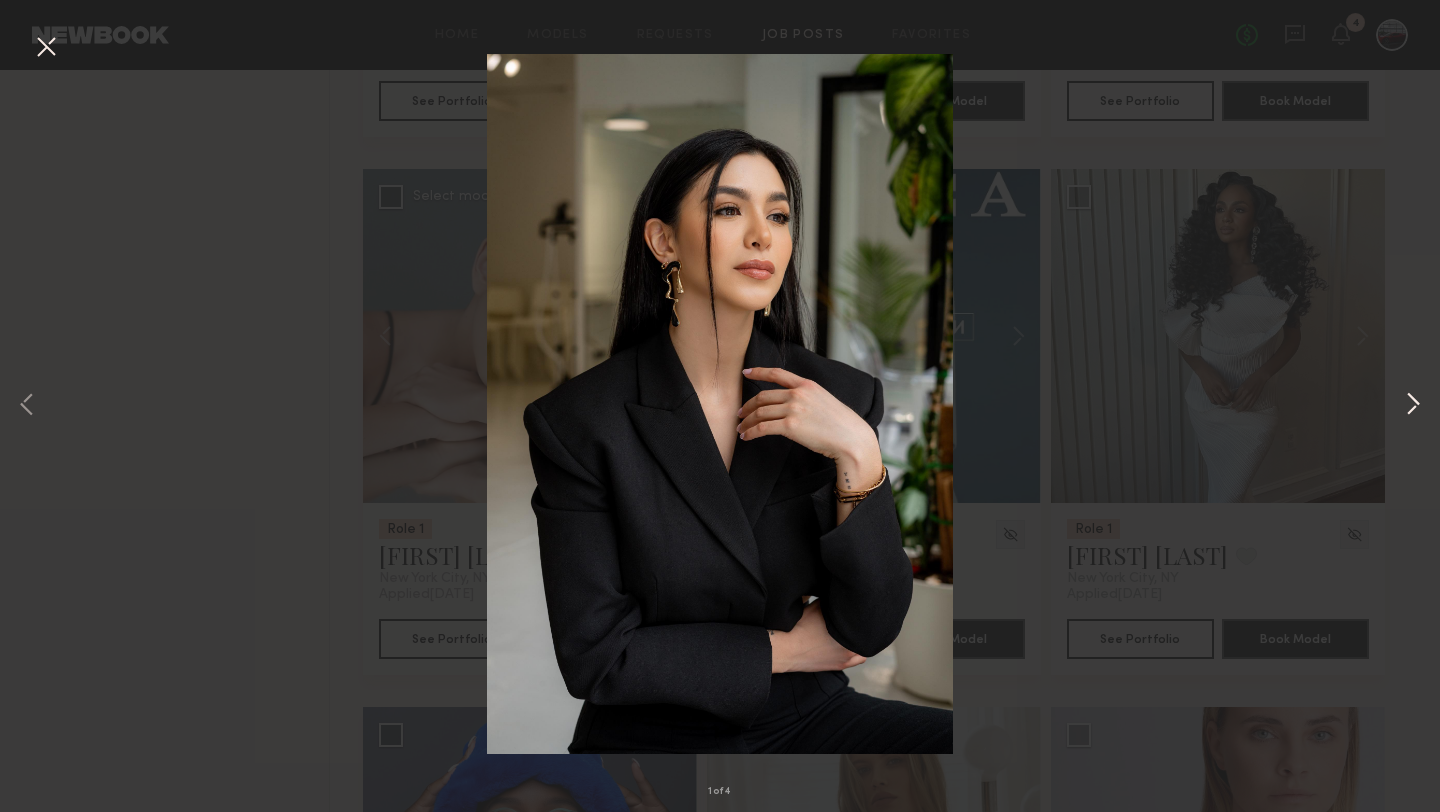 click at bounding box center [1413, 406] 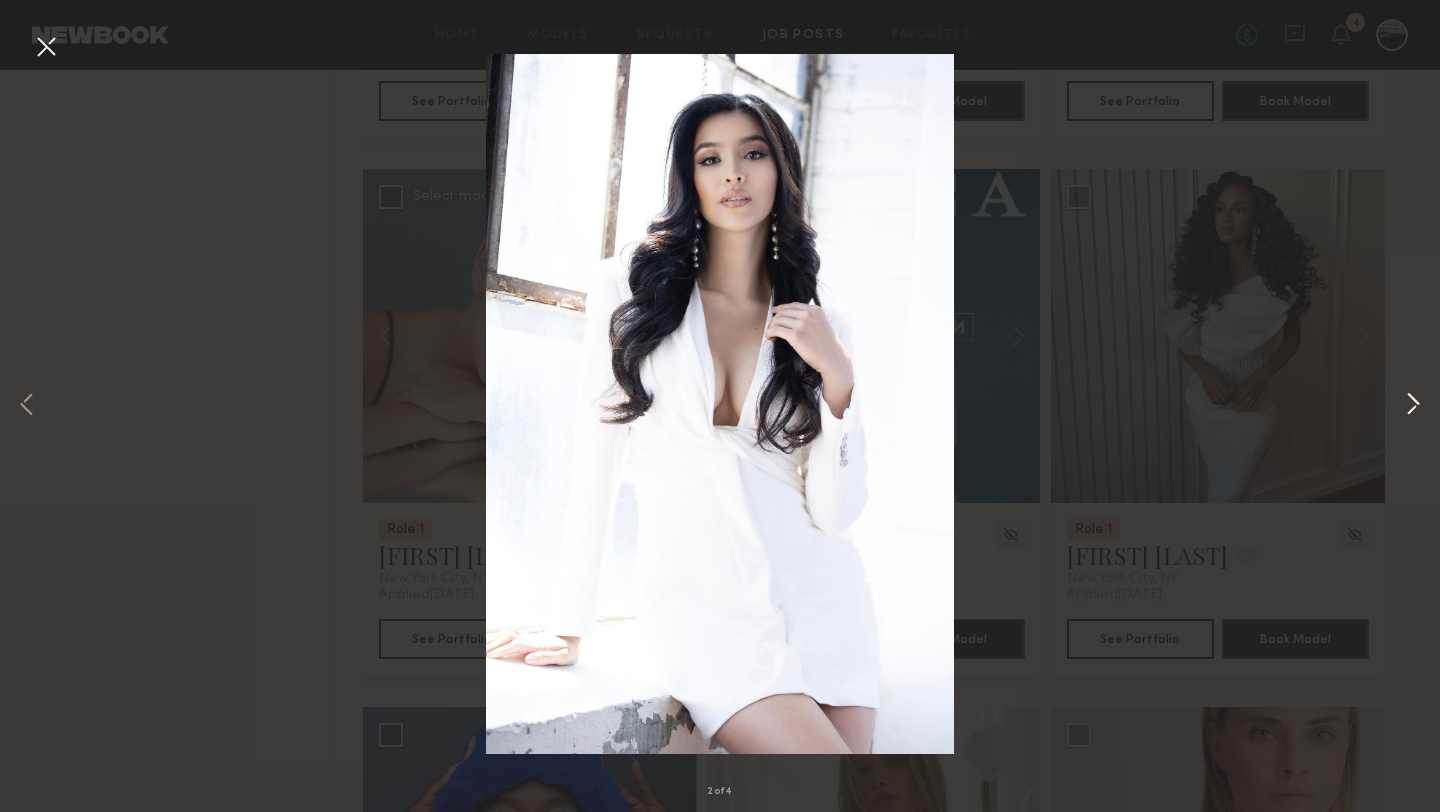 click at bounding box center (1413, 406) 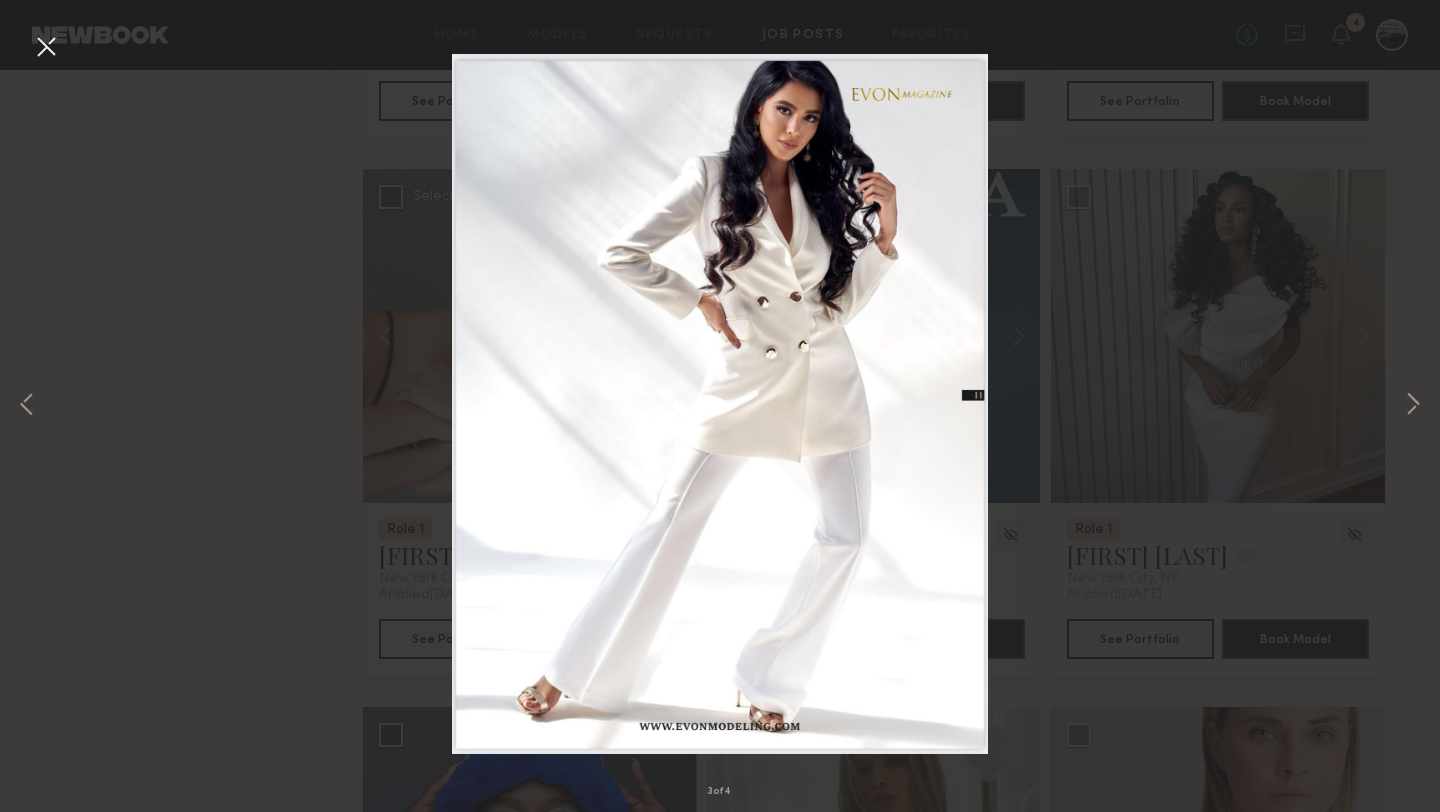 click on "3  of  4" at bounding box center (720, 406) 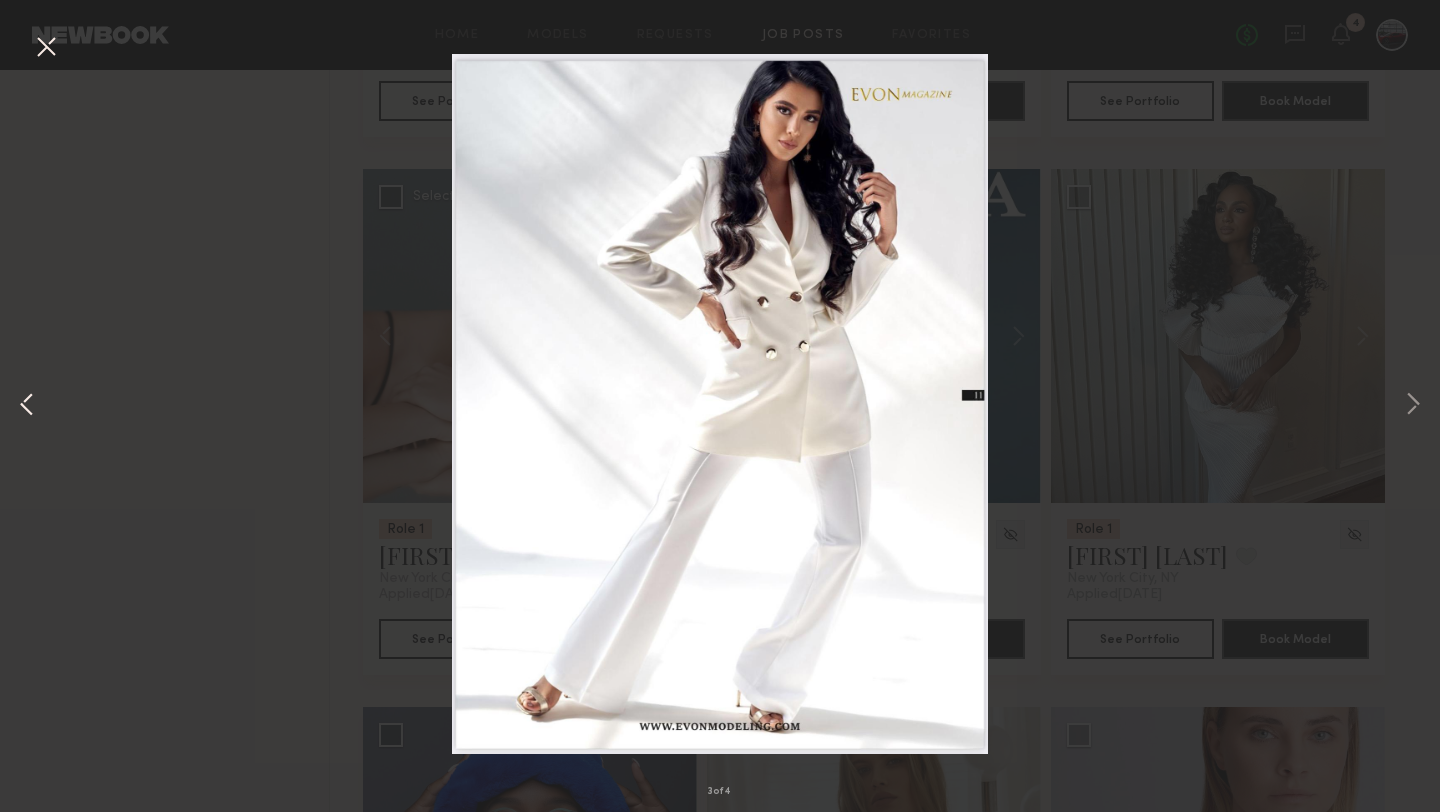 click at bounding box center (27, 406) 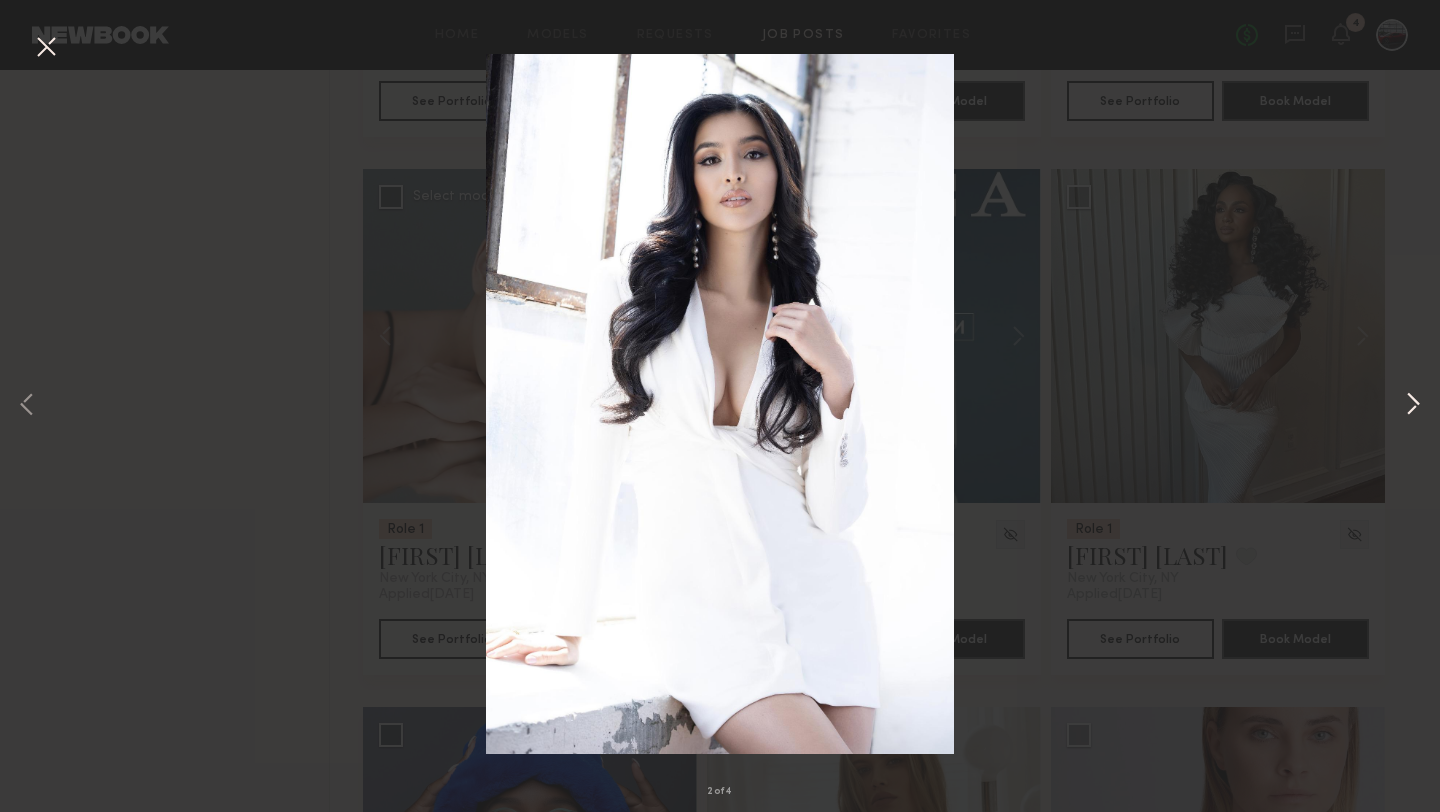 click at bounding box center [1413, 406] 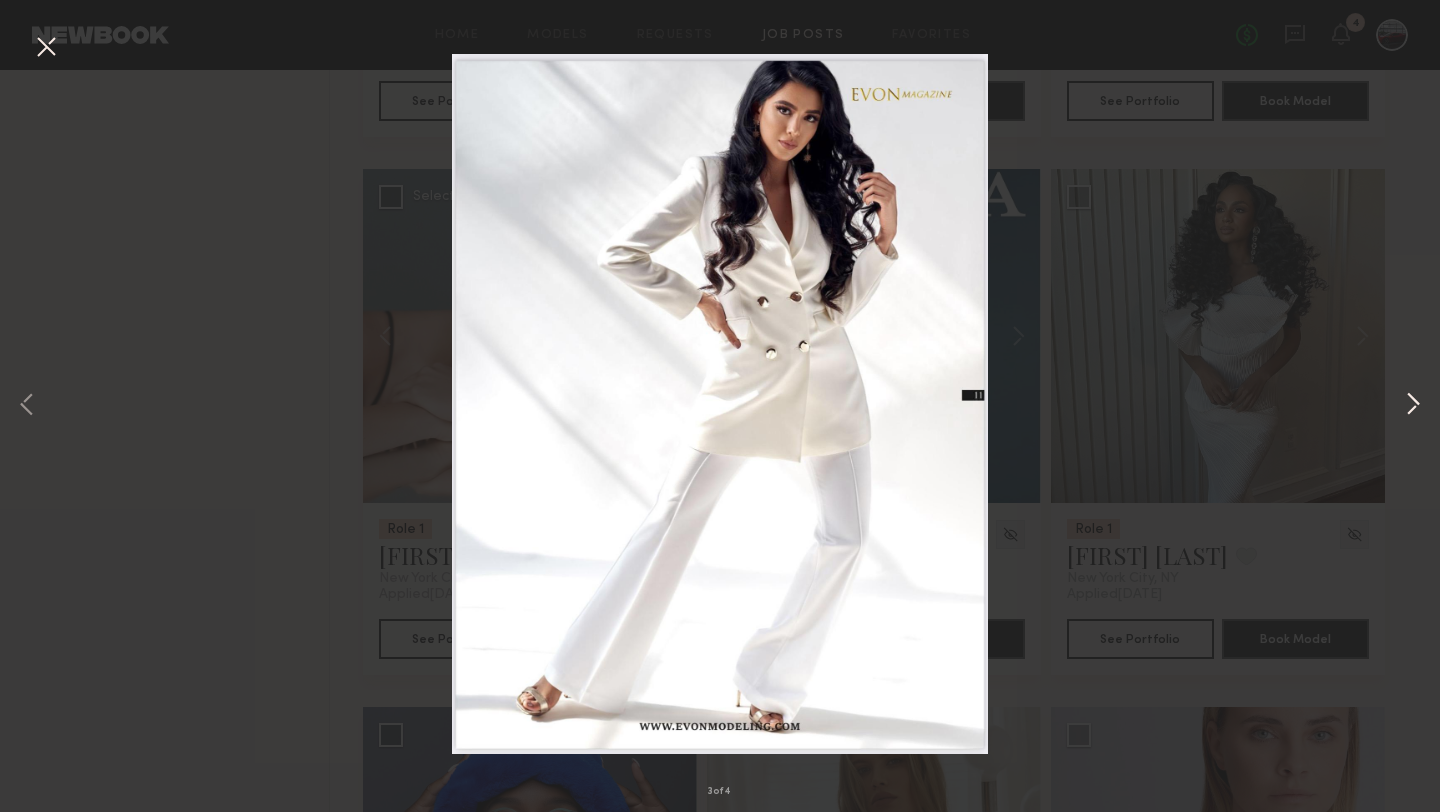 click at bounding box center (1413, 406) 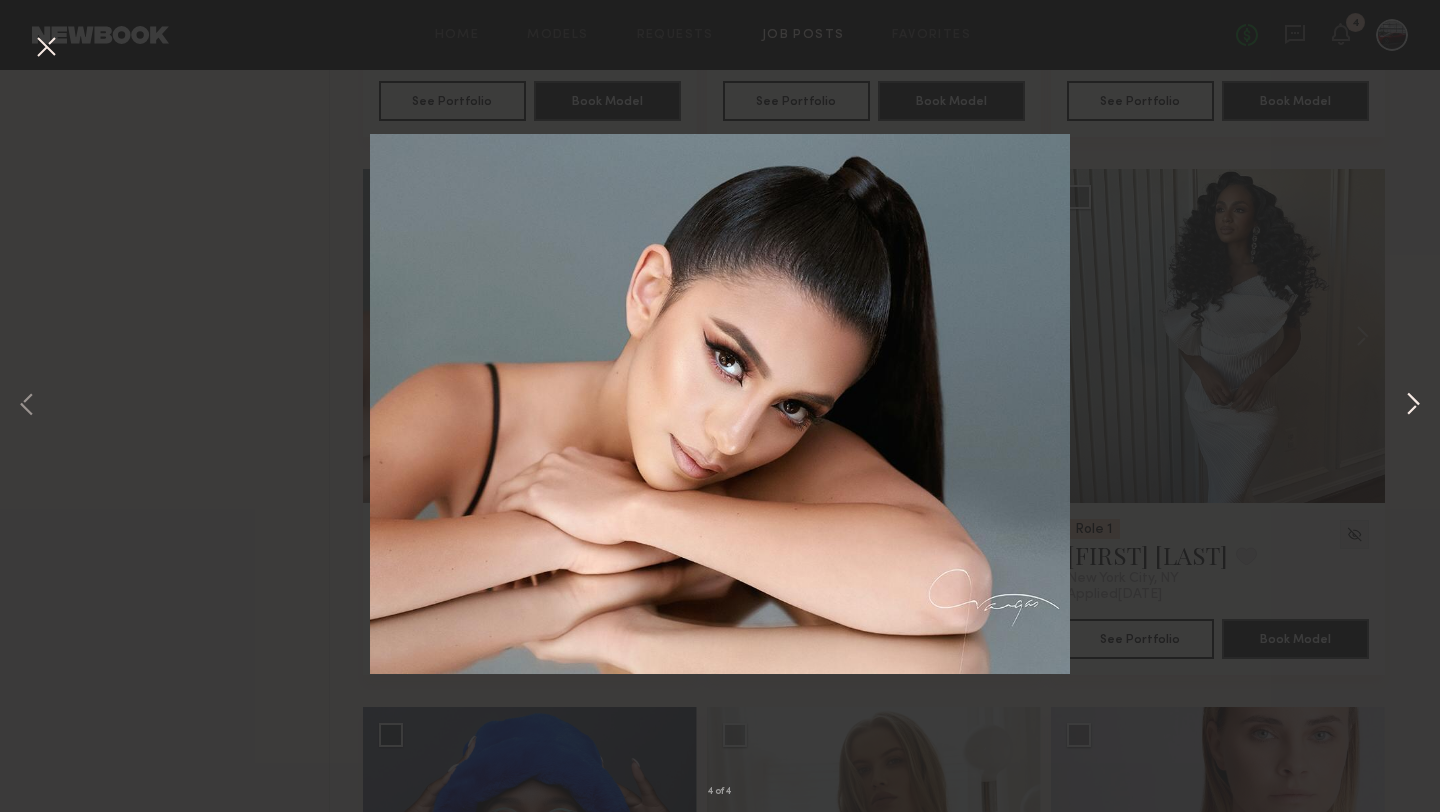 click at bounding box center (1413, 406) 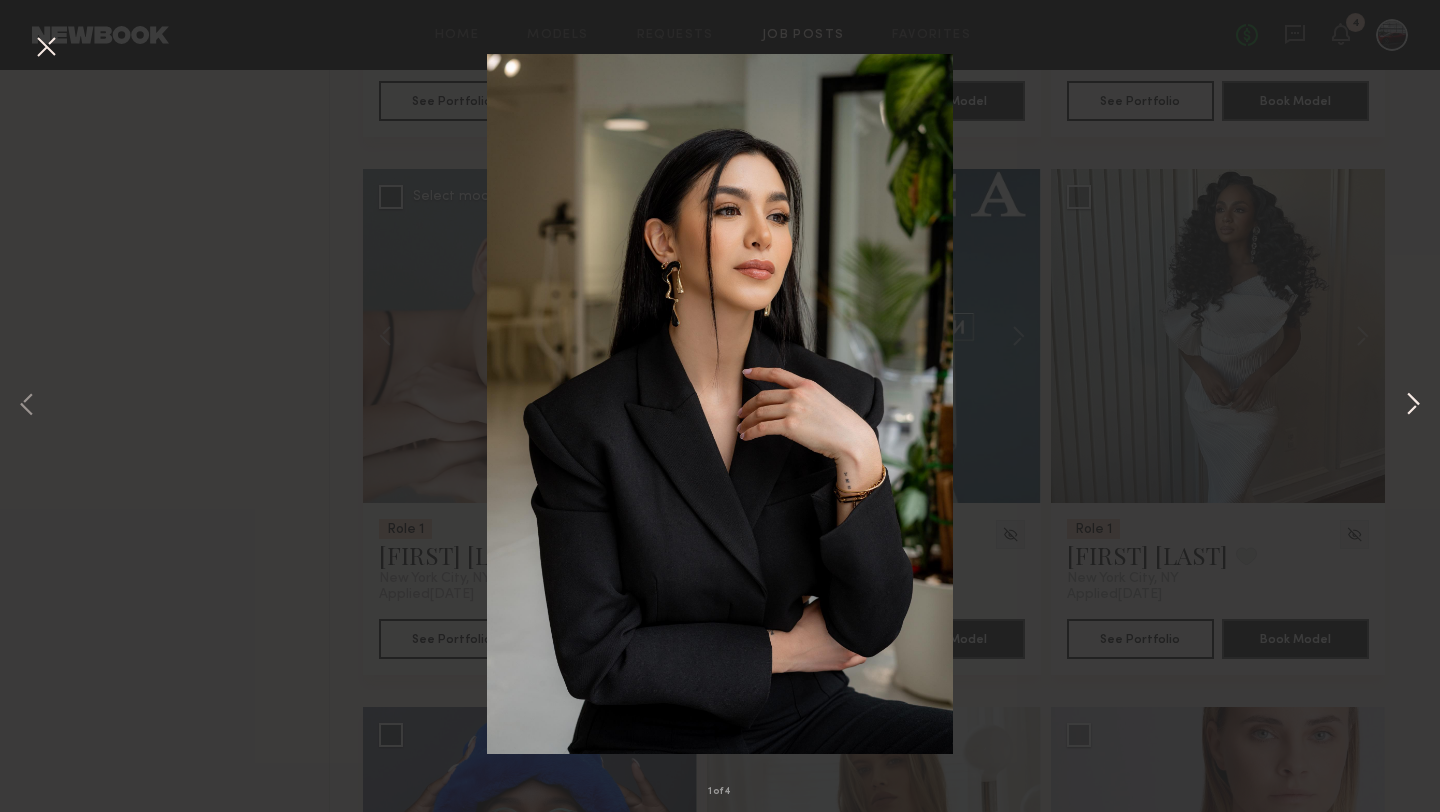 click at bounding box center (1413, 406) 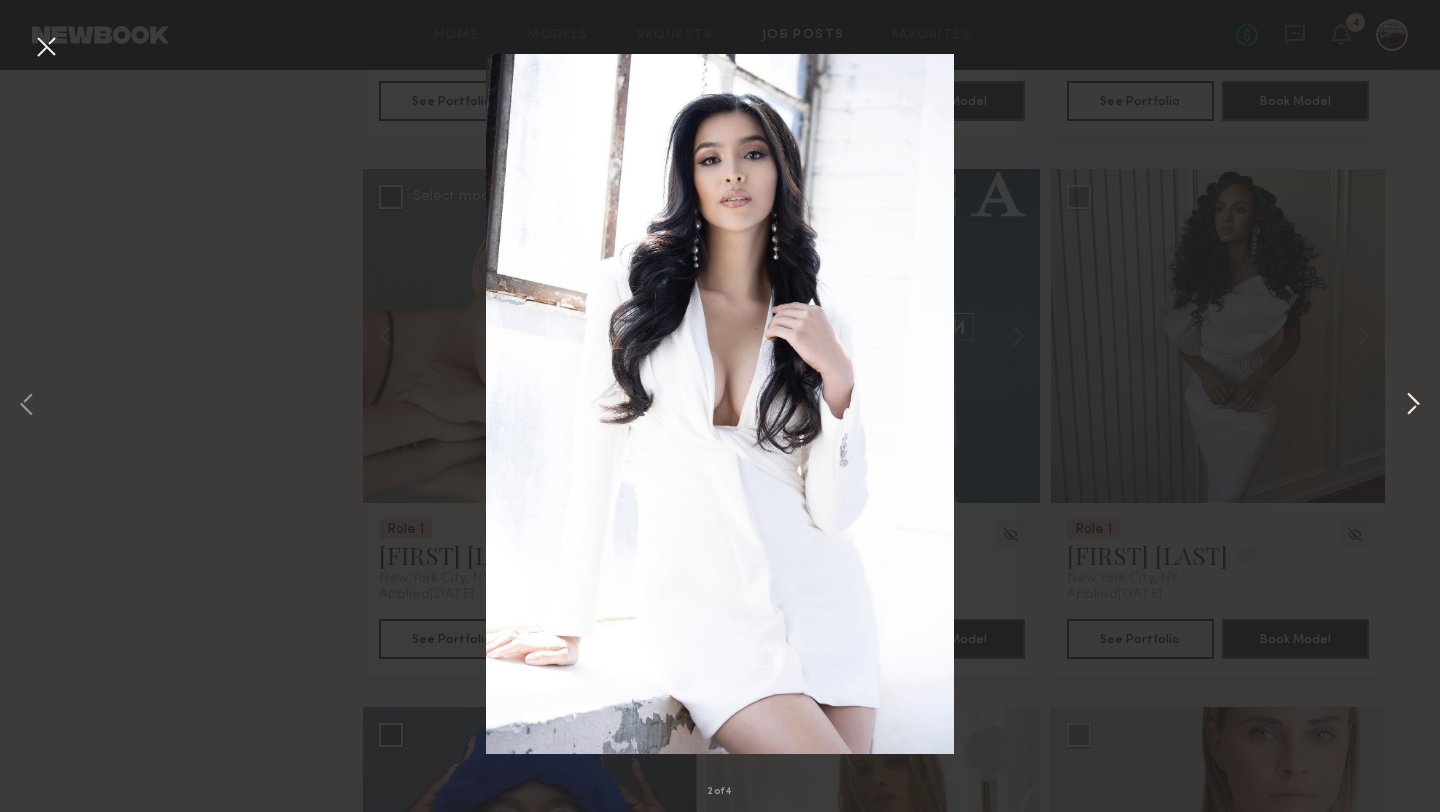 click at bounding box center [1413, 406] 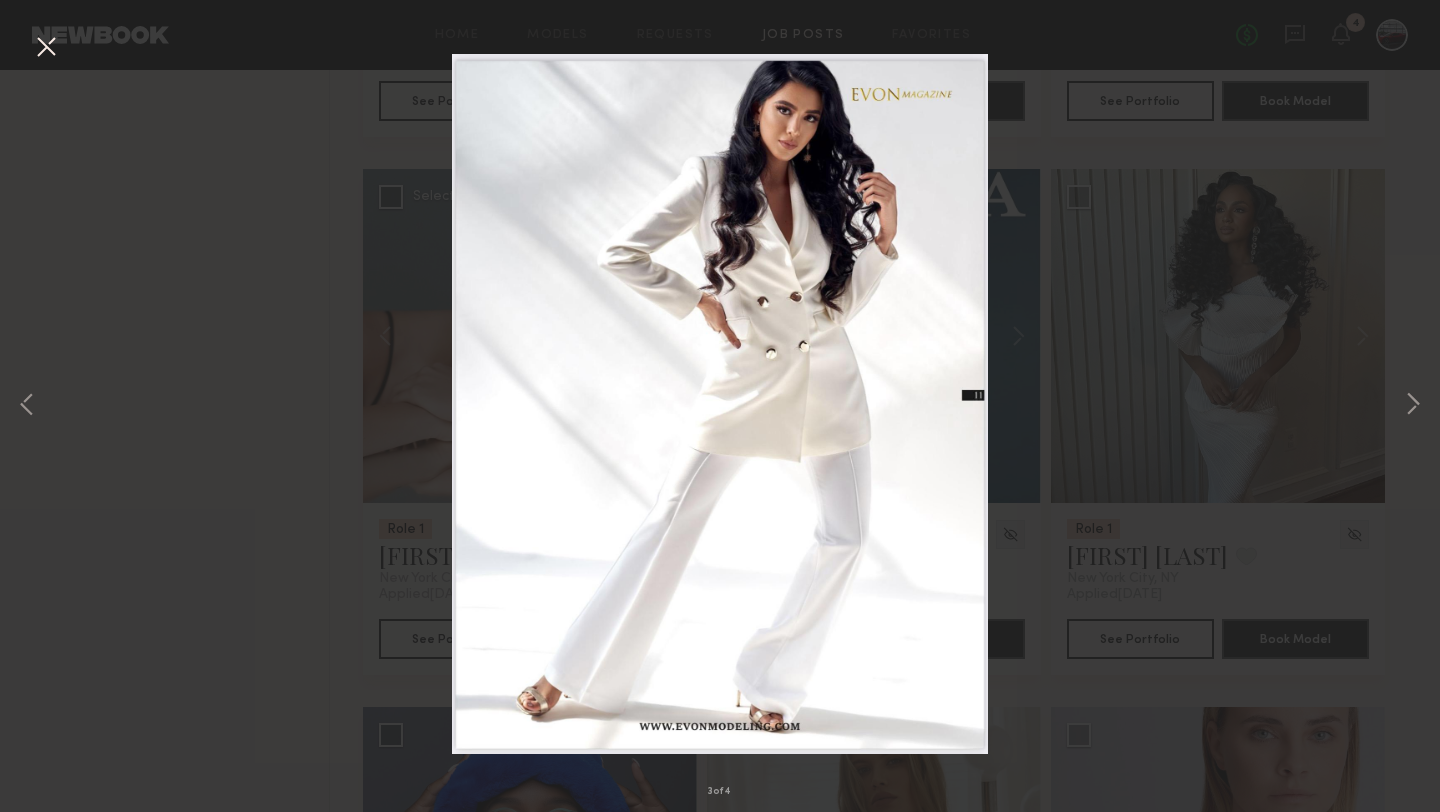 click on "3  of  4" at bounding box center (720, 406) 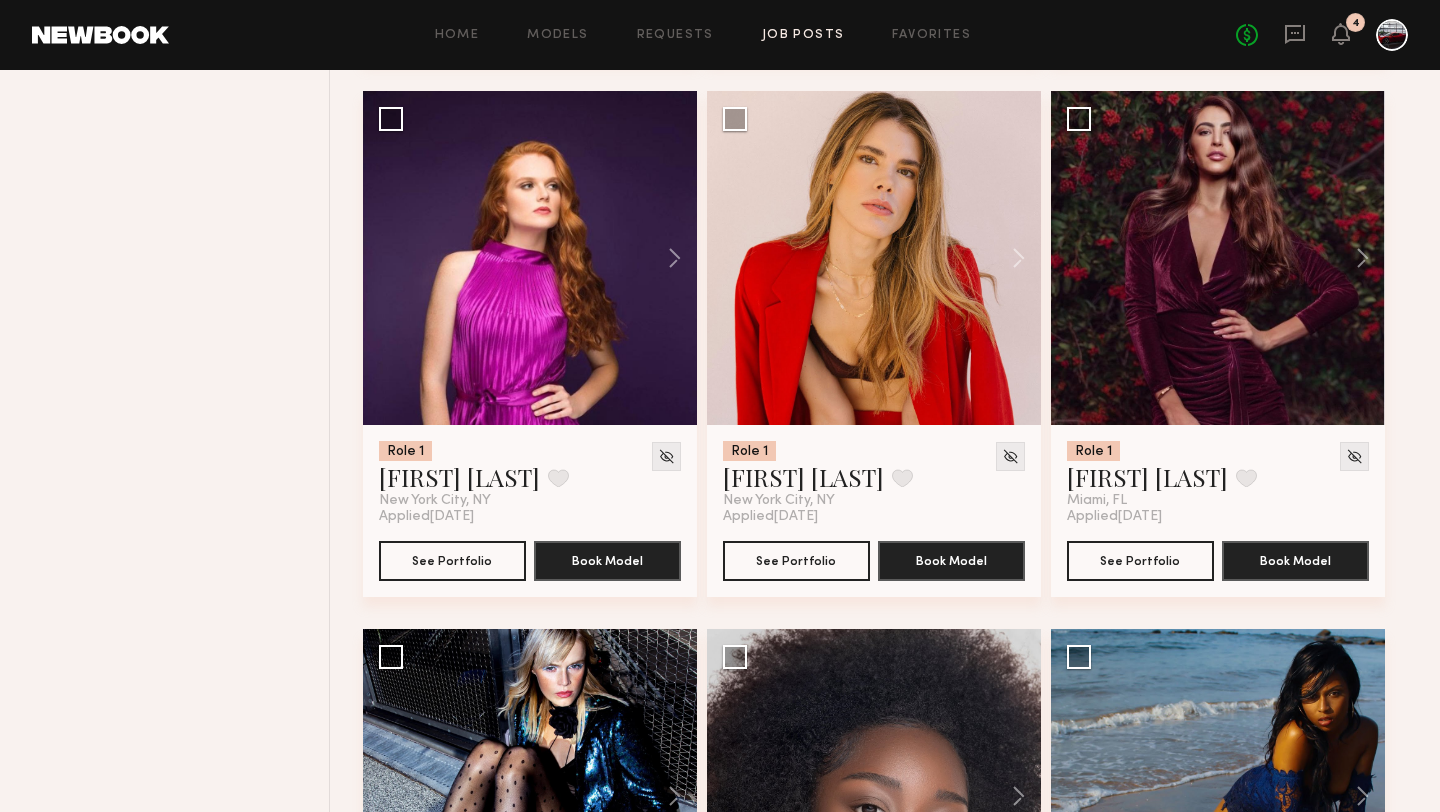 scroll, scrollTop: 7256, scrollLeft: 0, axis: vertical 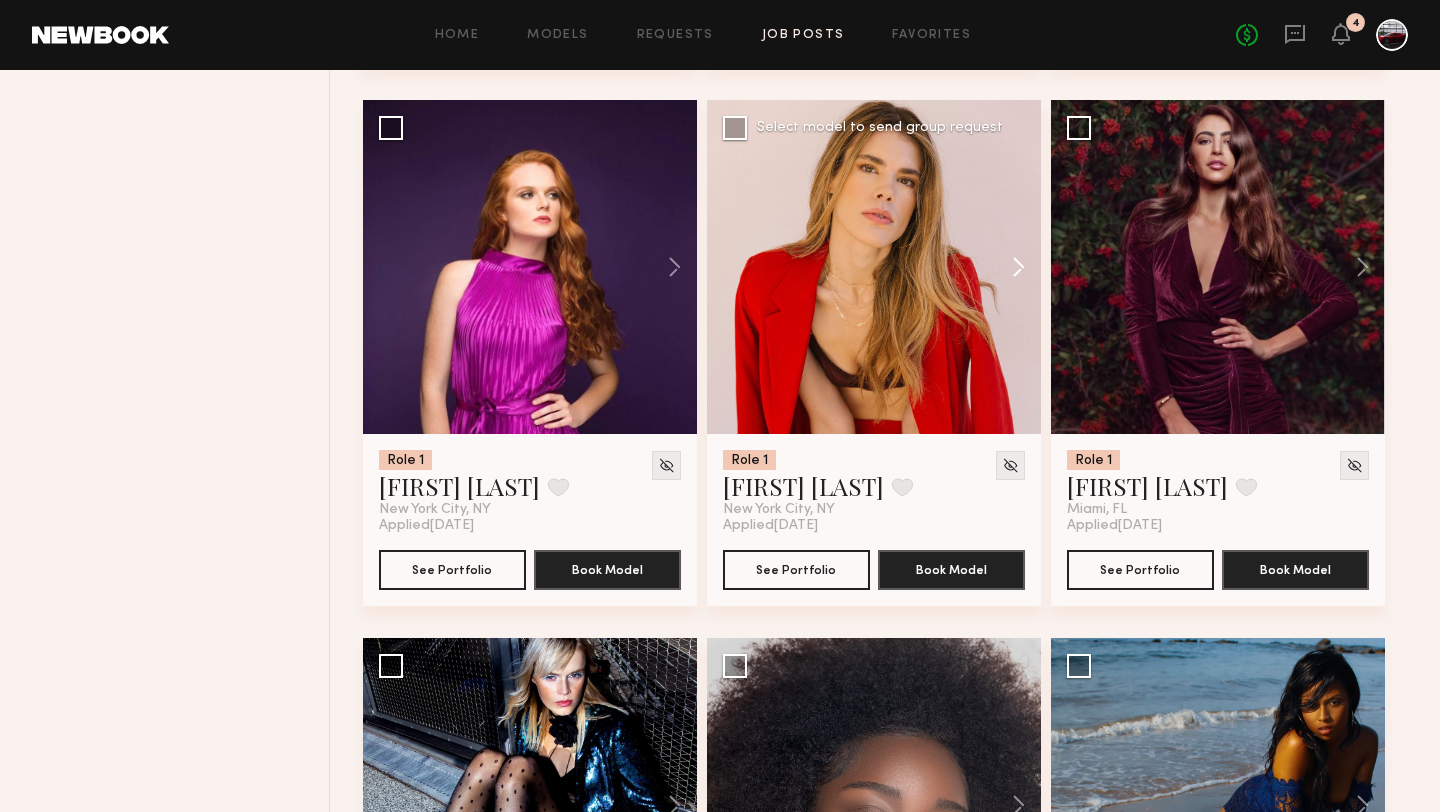 click 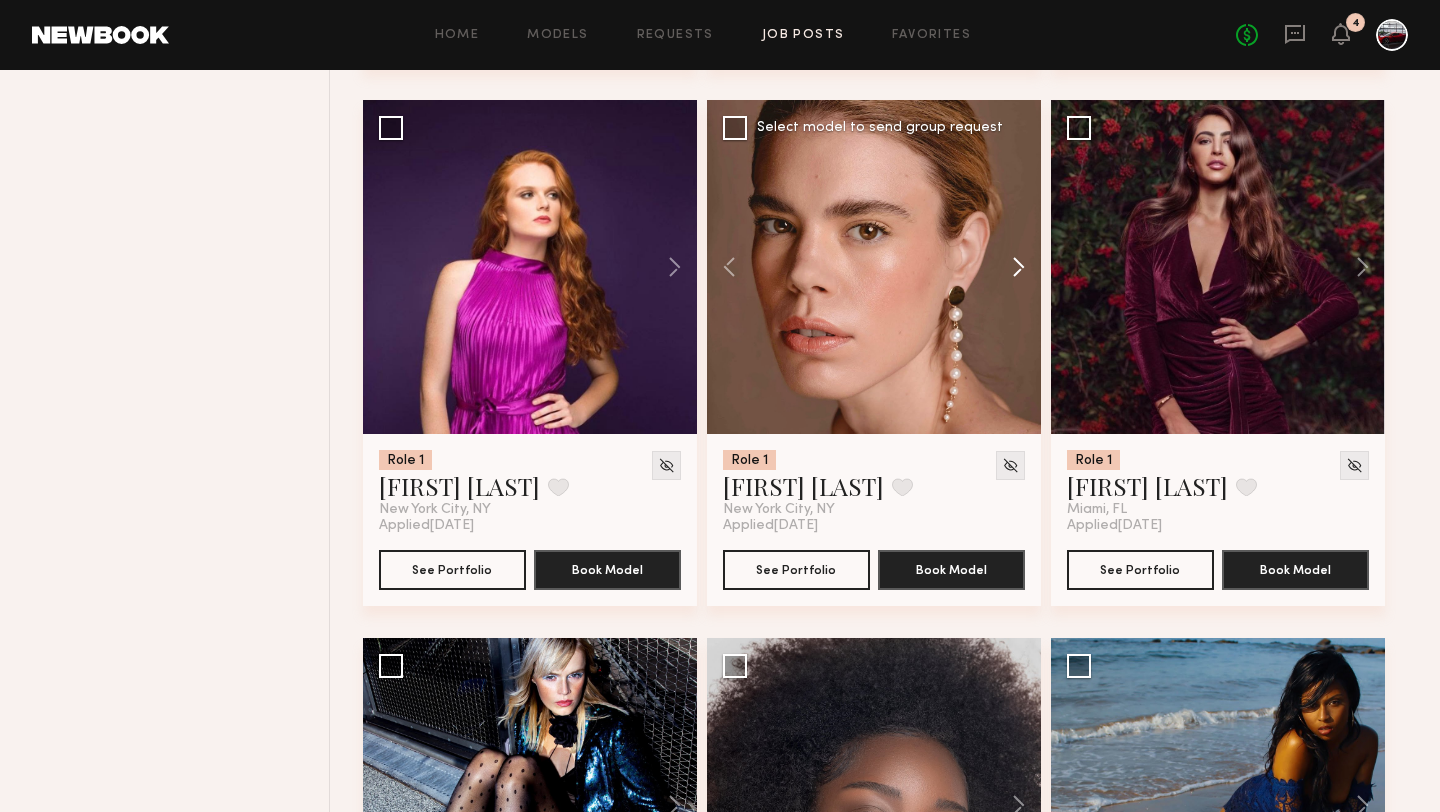 click 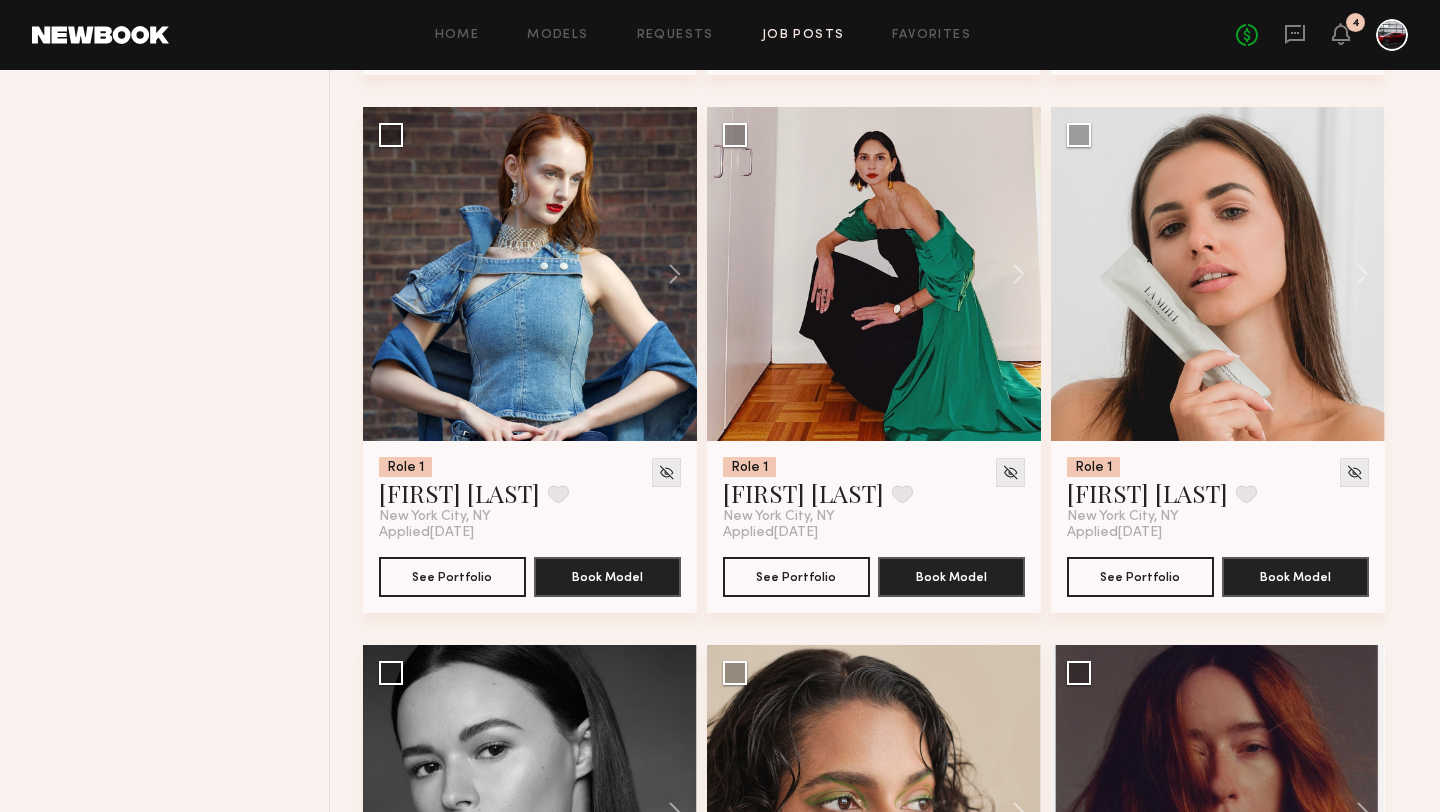 scroll, scrollTop: 8322, scrollLeft: 0, axis: vertical 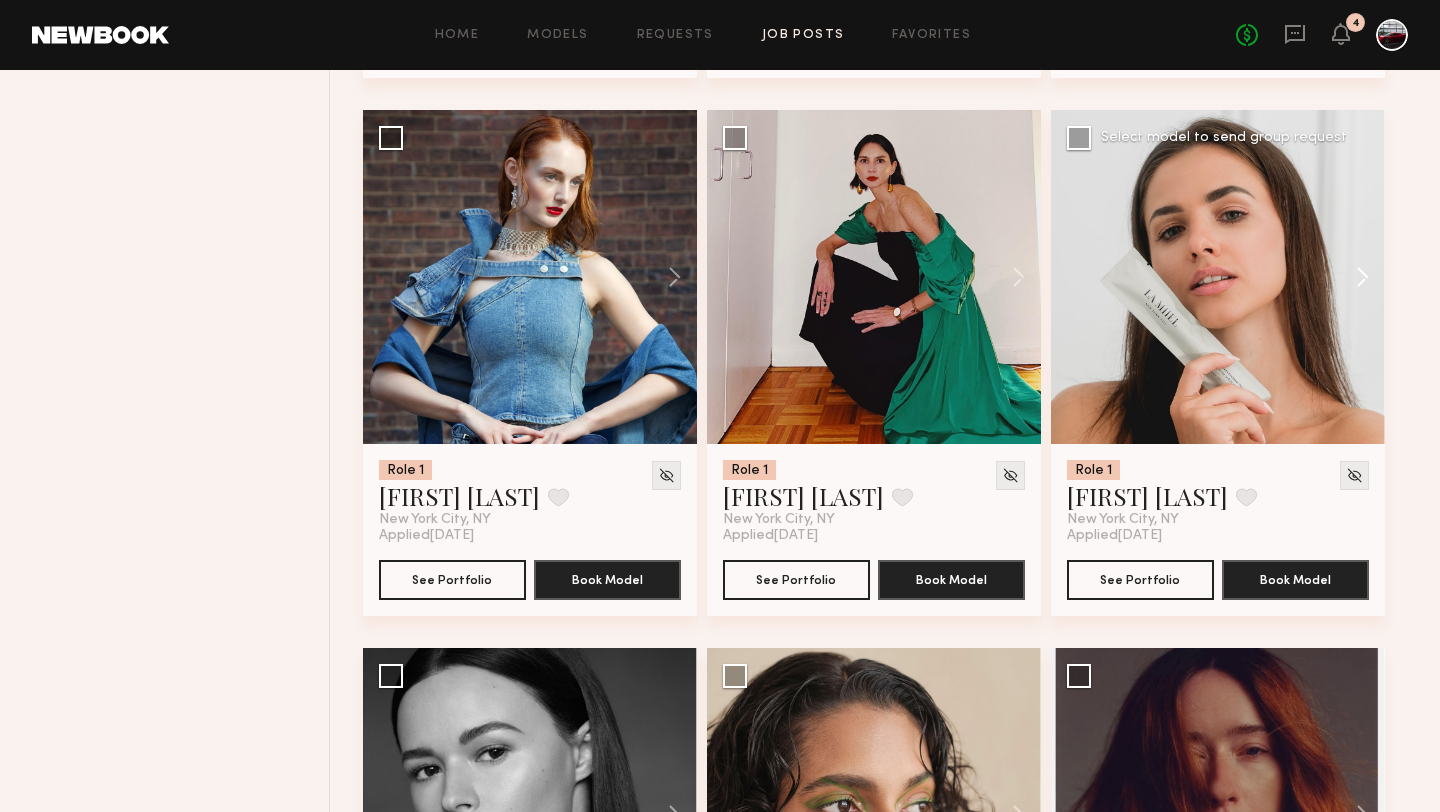 click 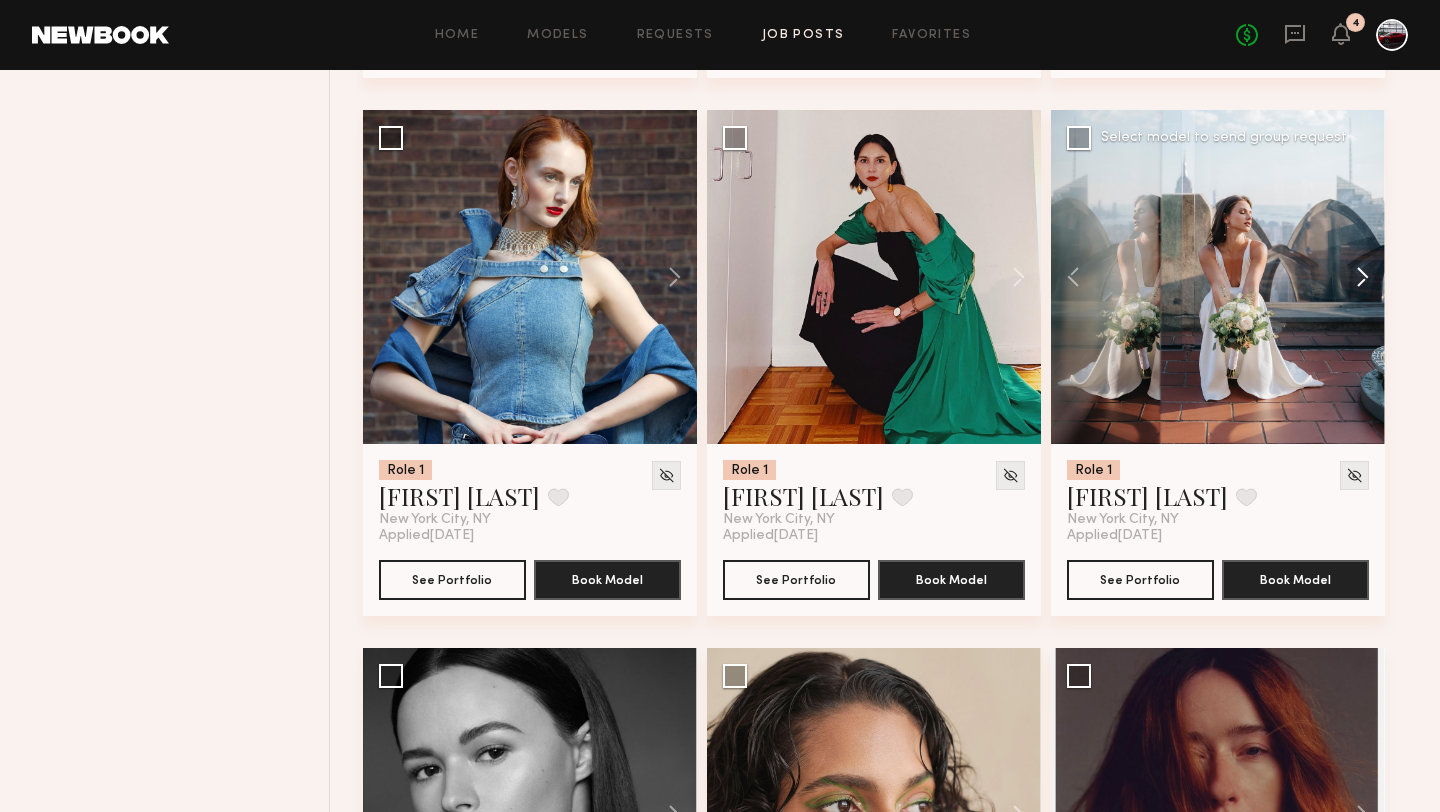 click 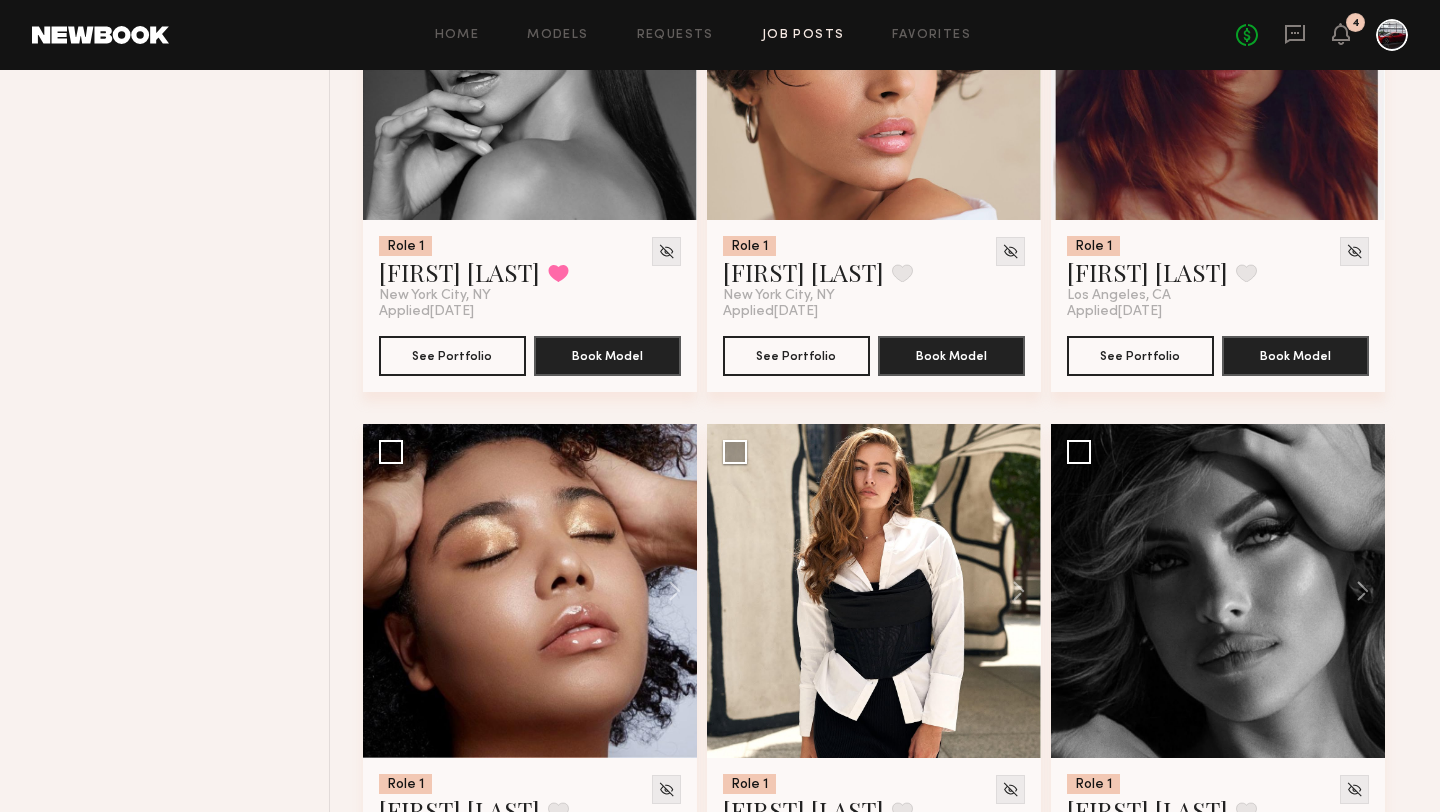 scroll, scrollTop: 8763, scrollLeft: 0, axis: vertical 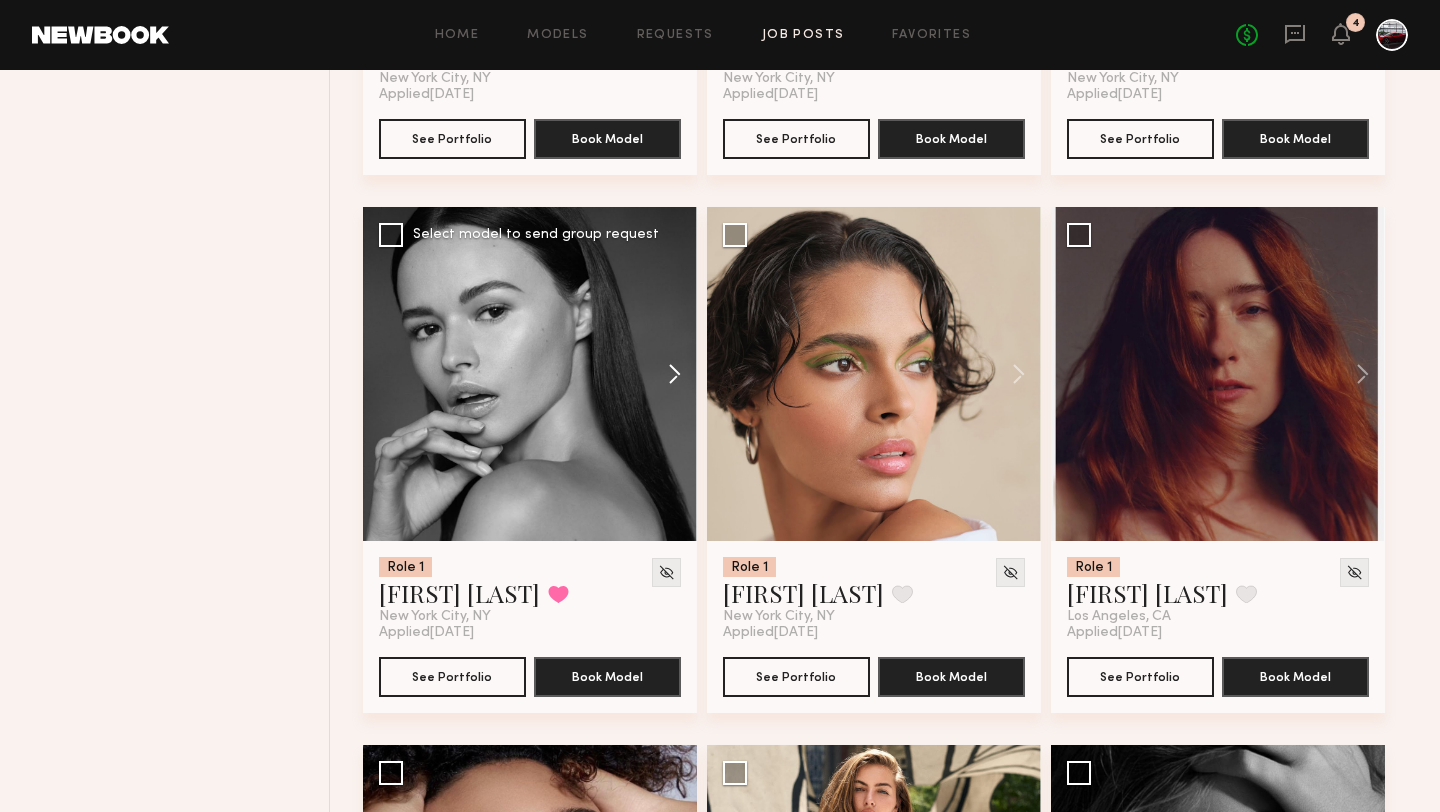 click 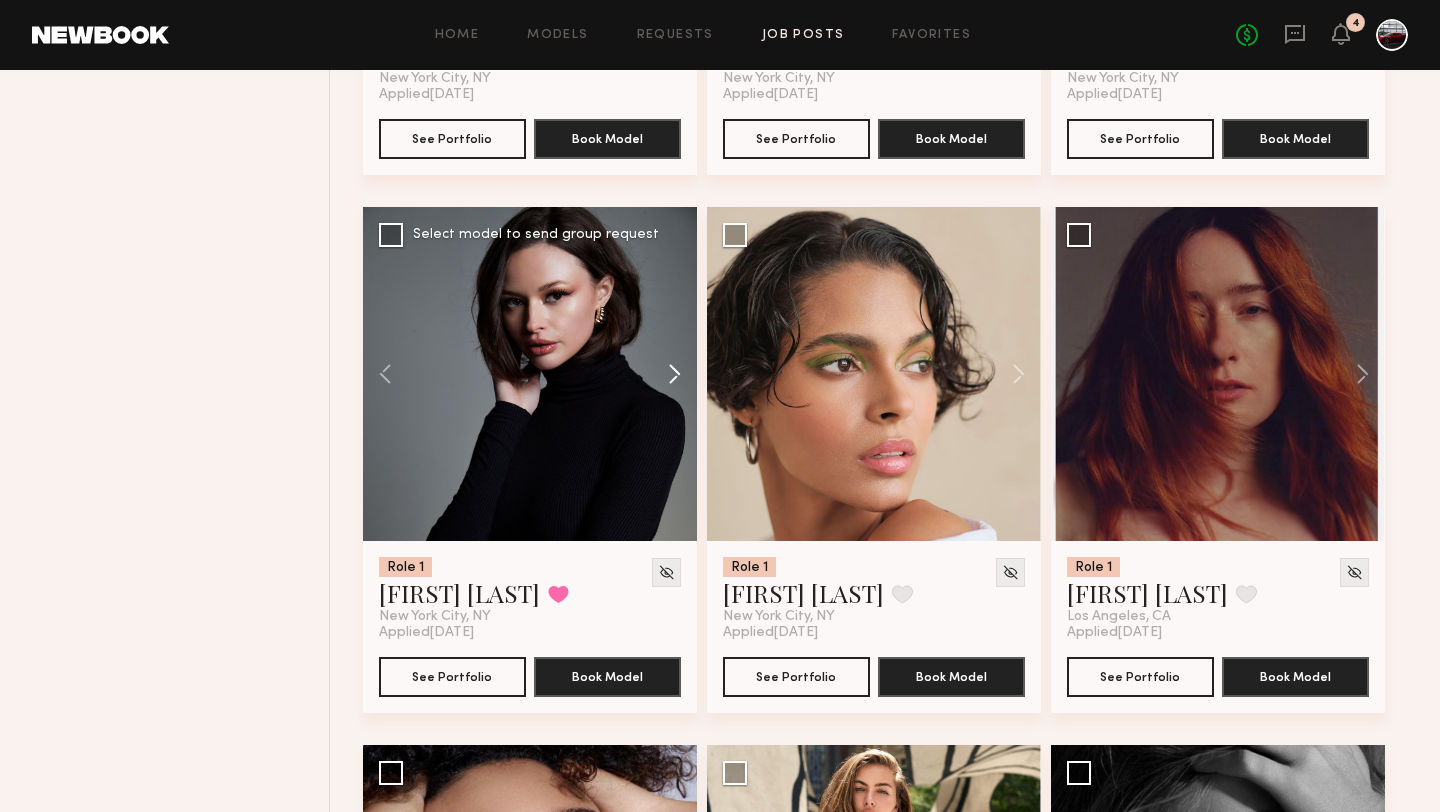 click 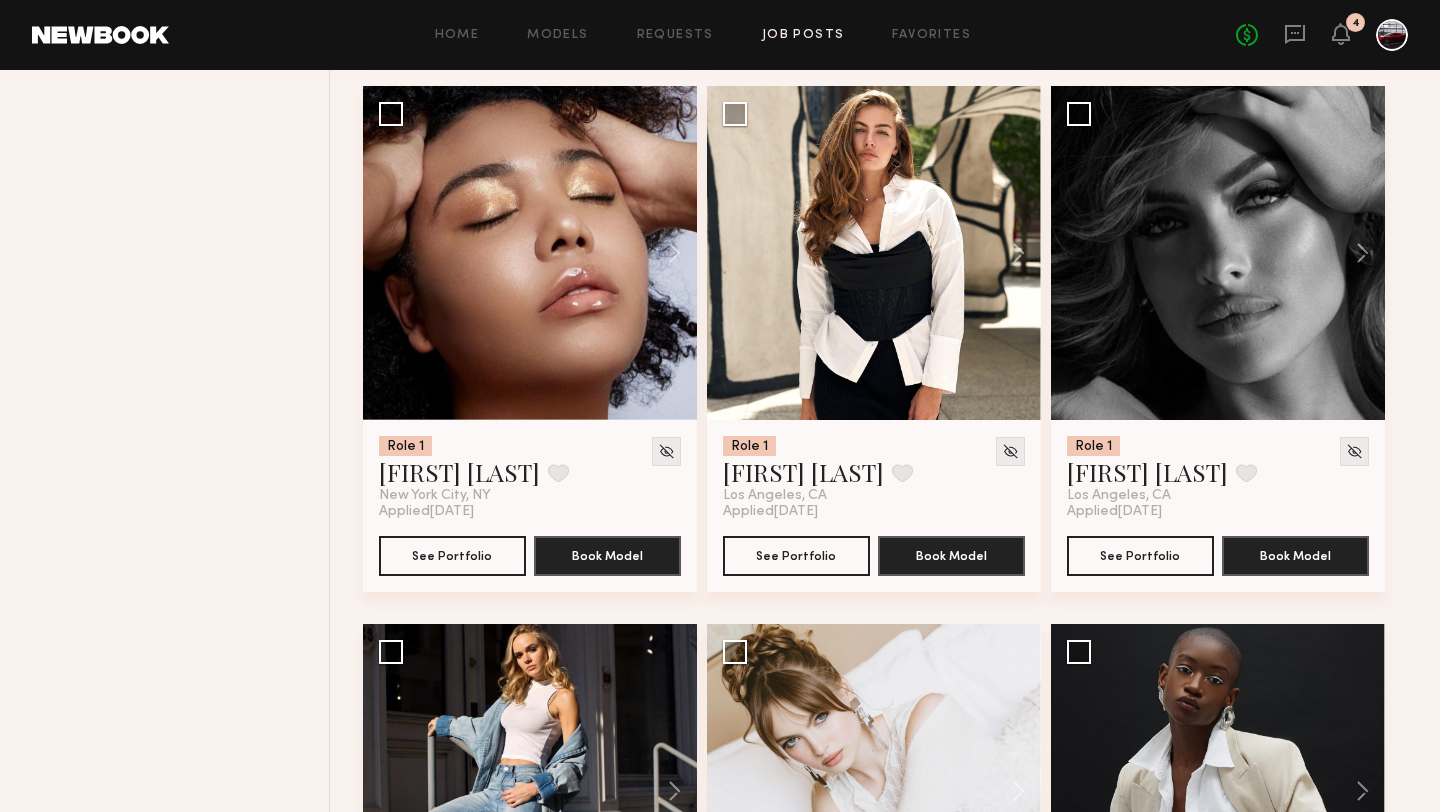scroll, scrollTop: 9418, scrollLeft: 0, axis: vertical 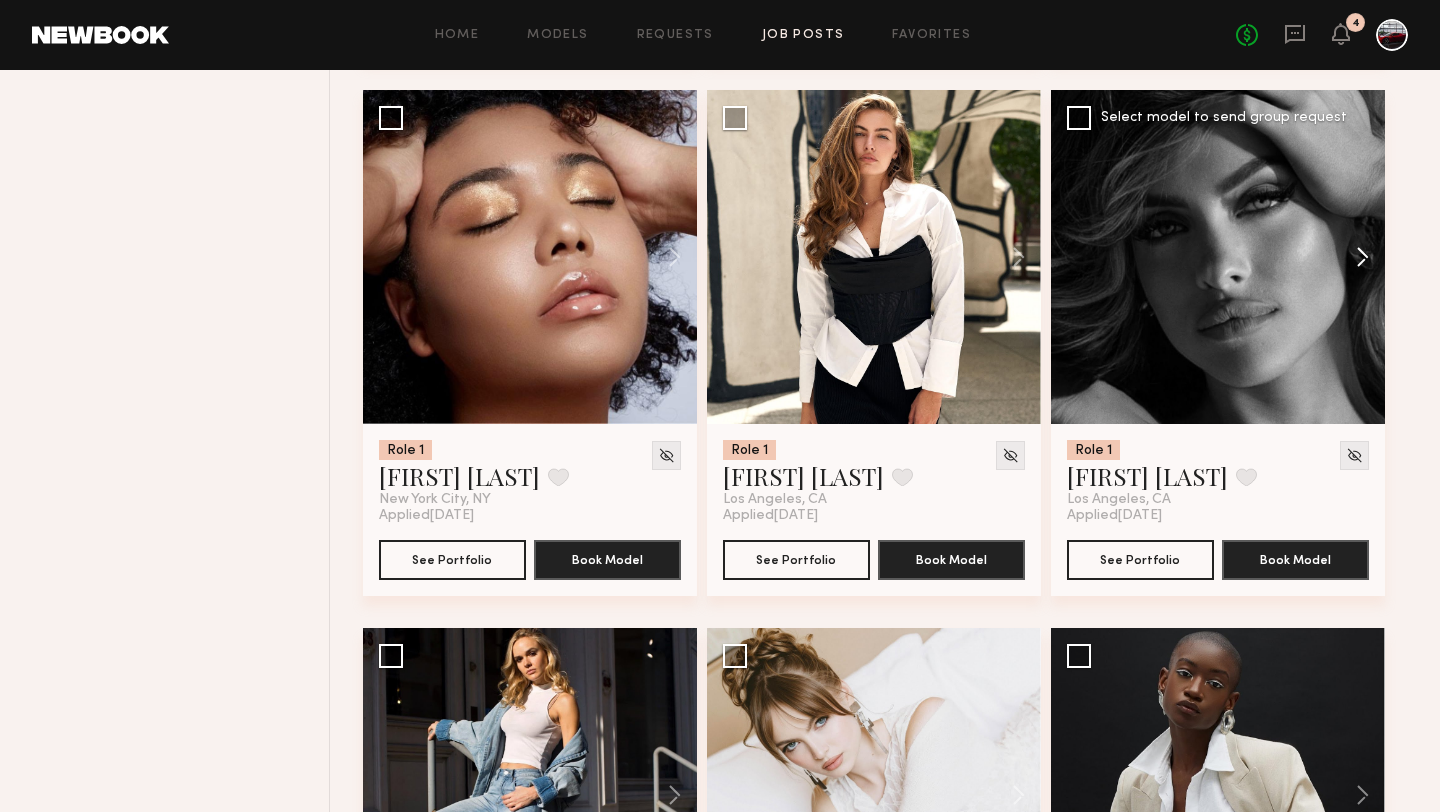 click 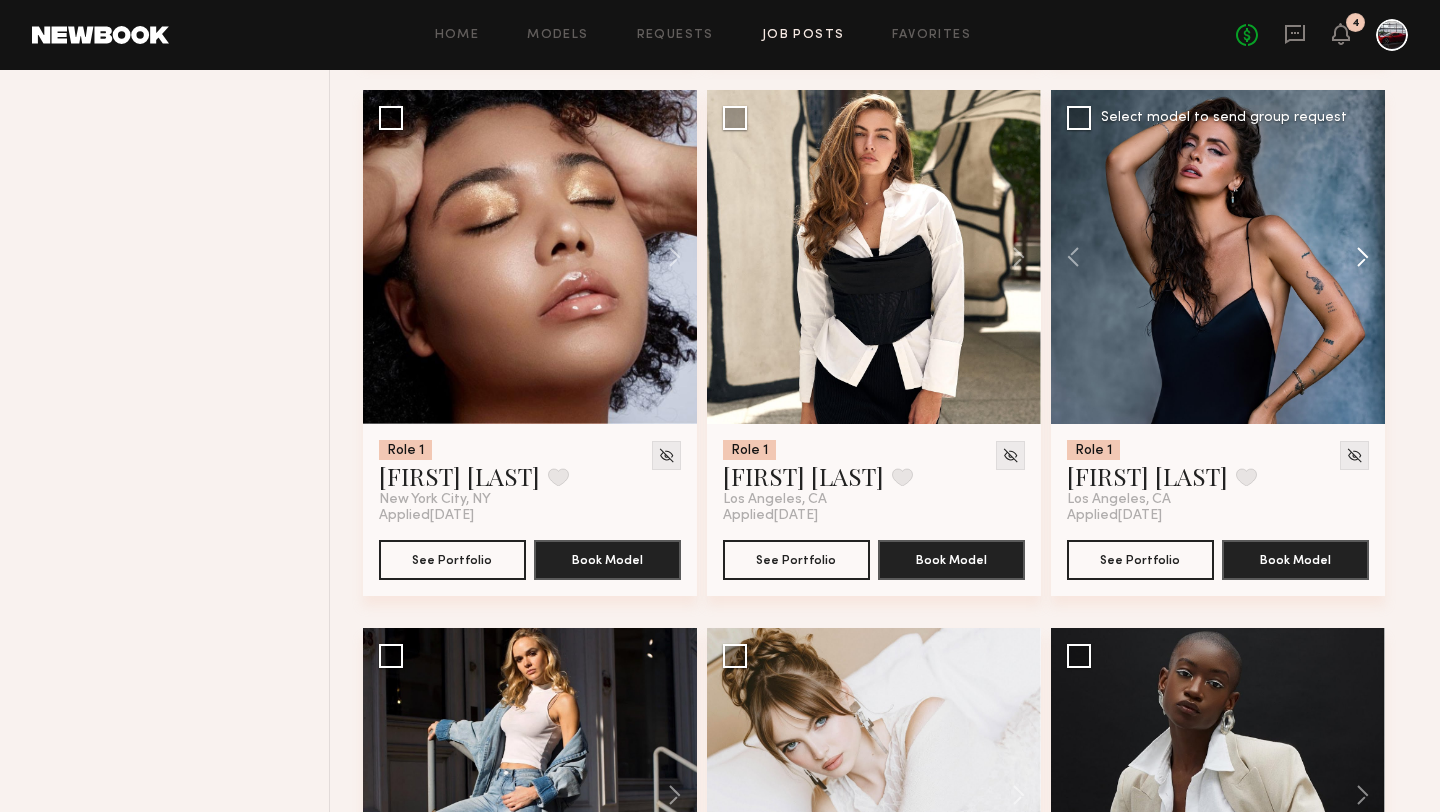 click 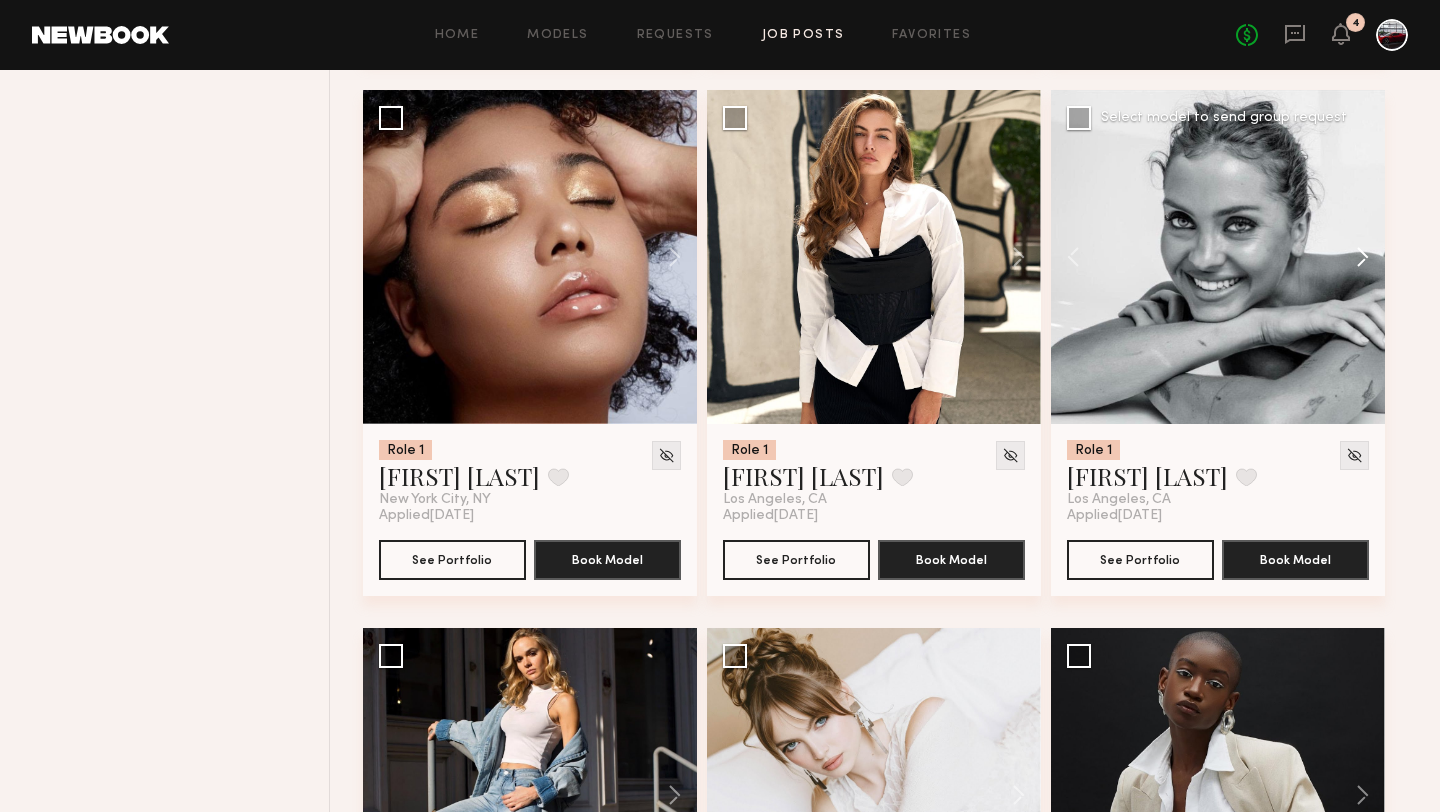 click 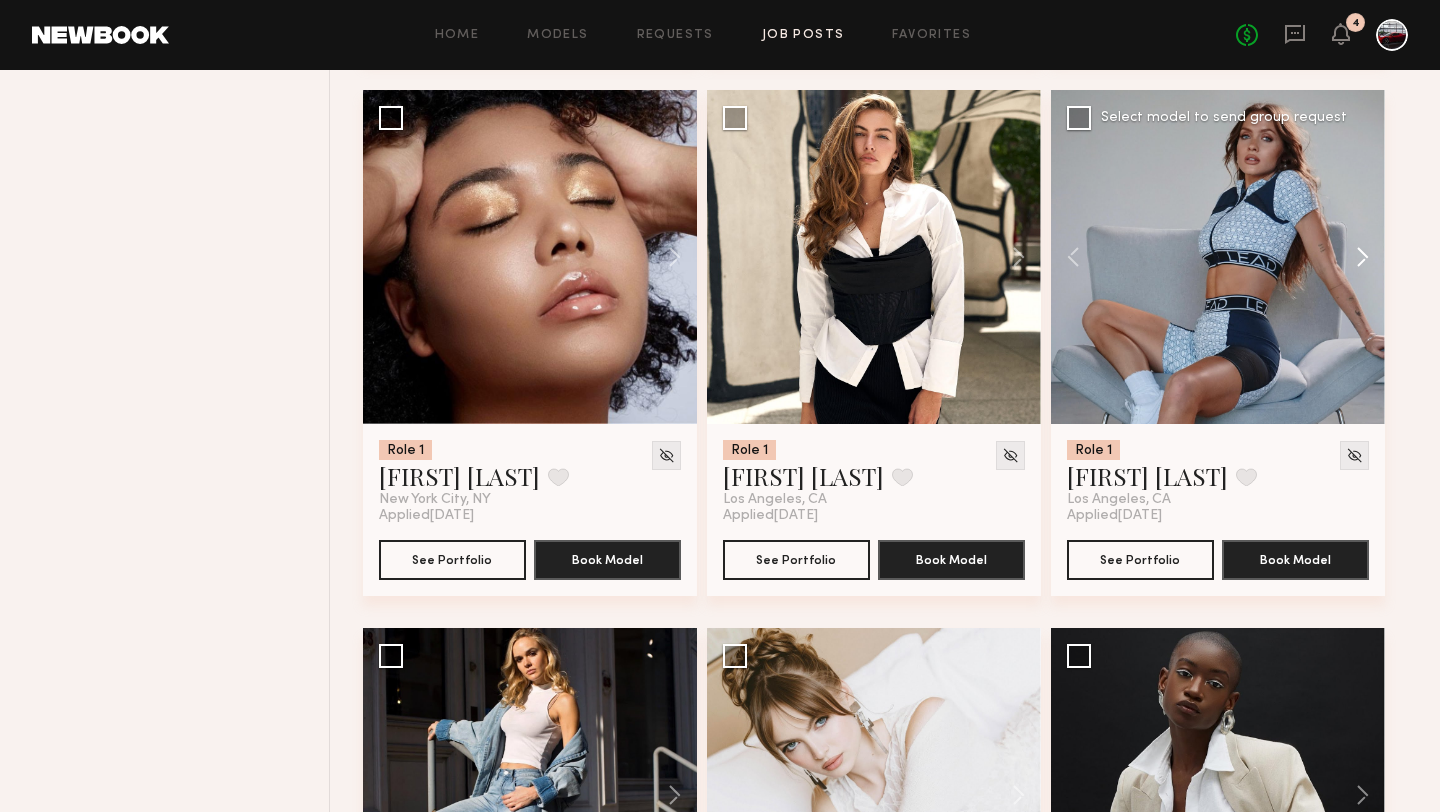 click 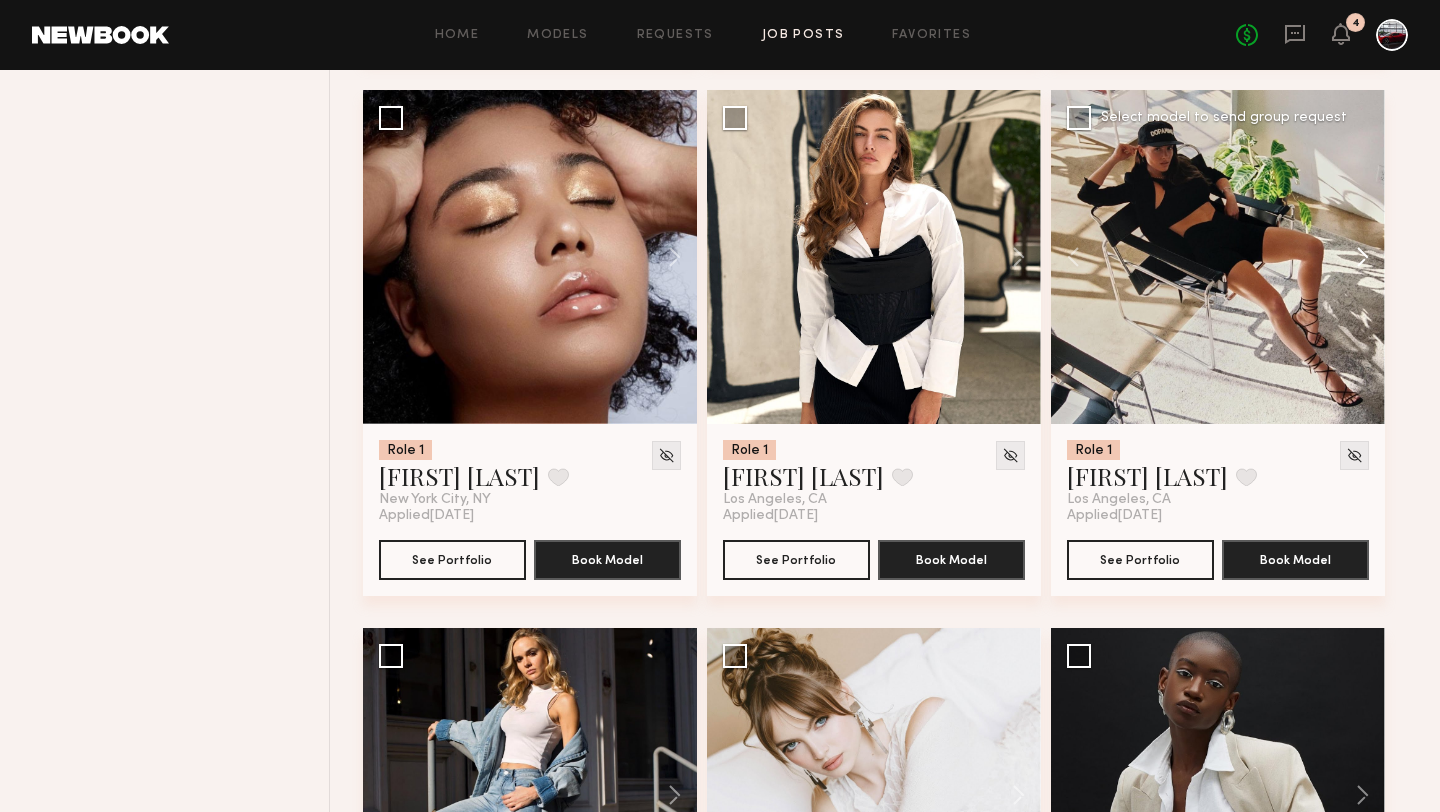 click 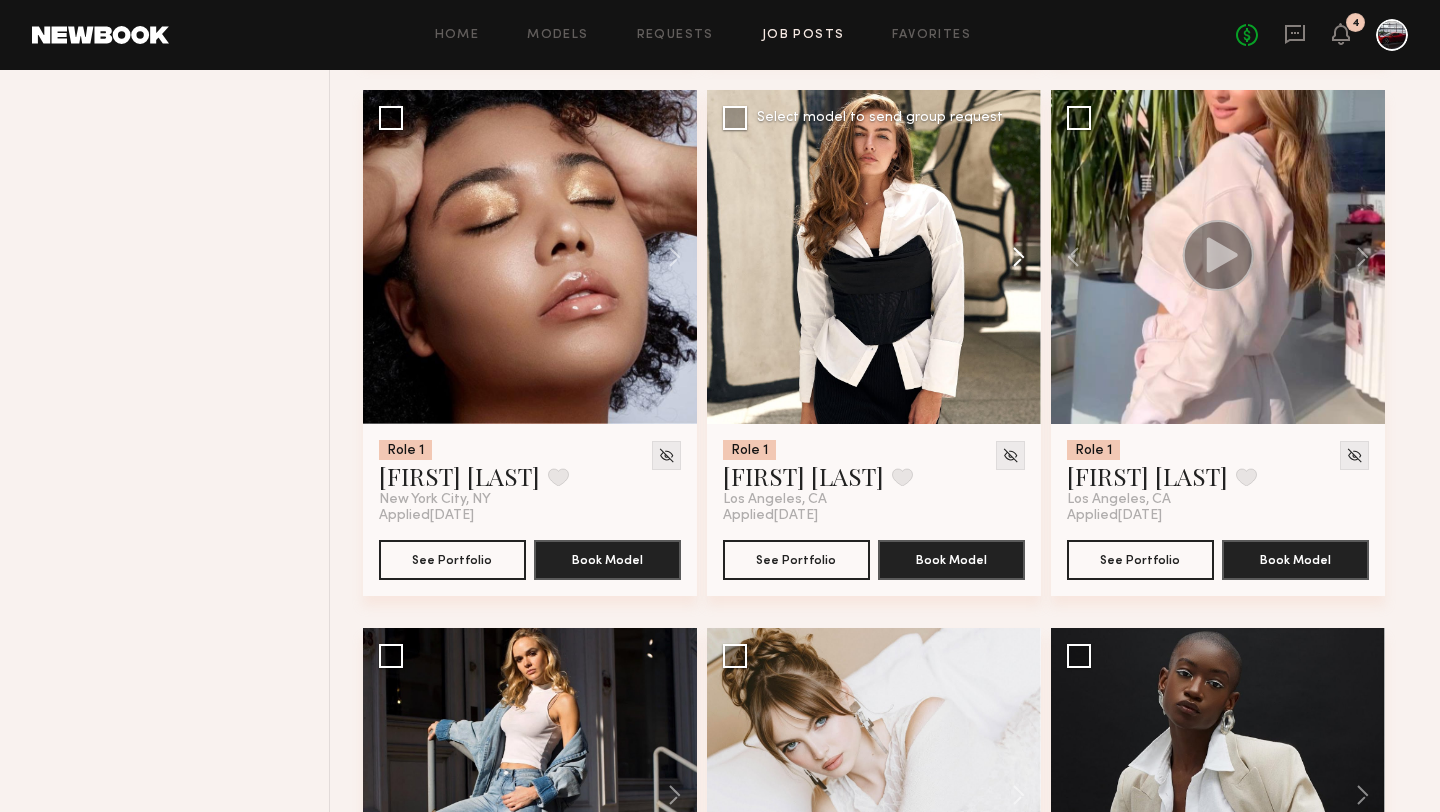 click 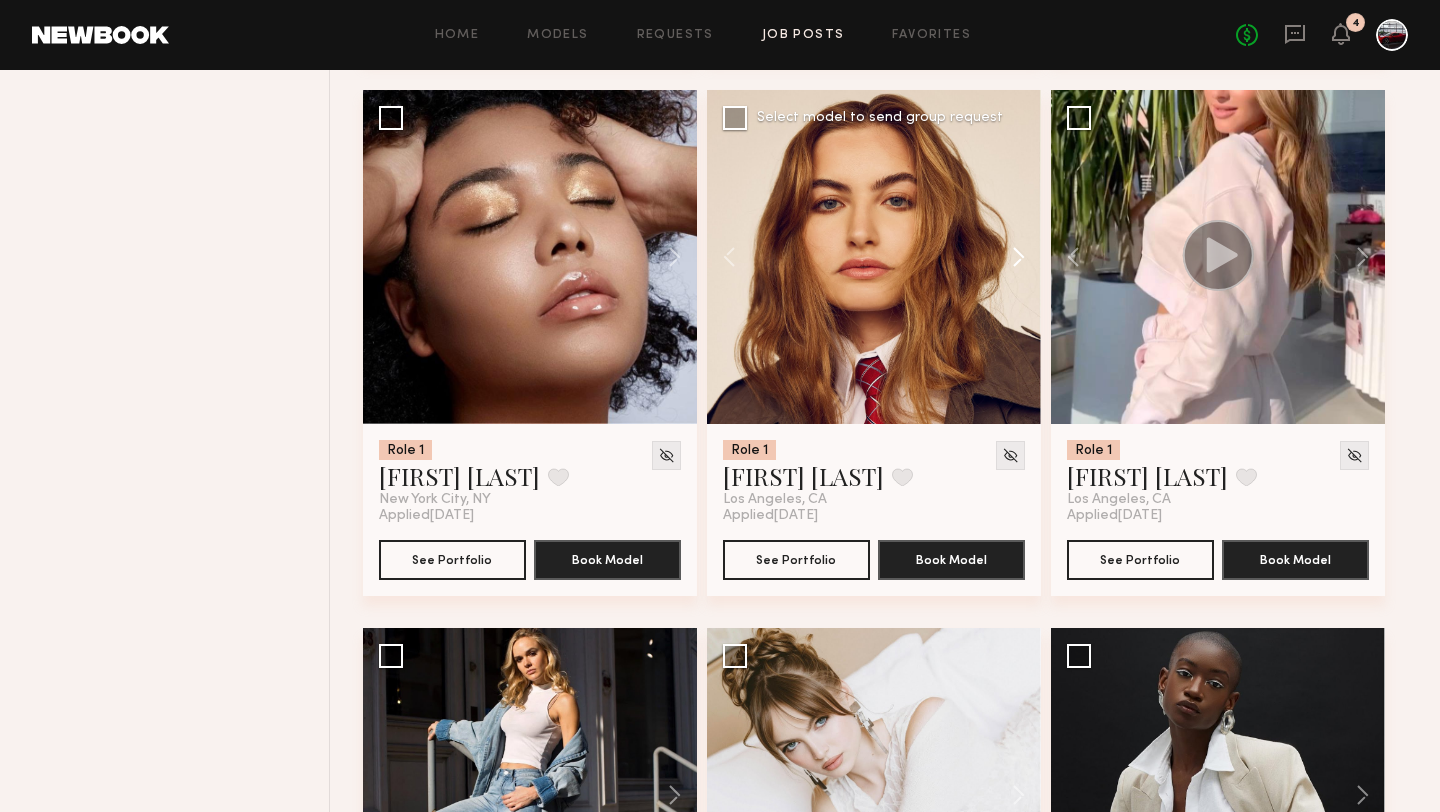 click 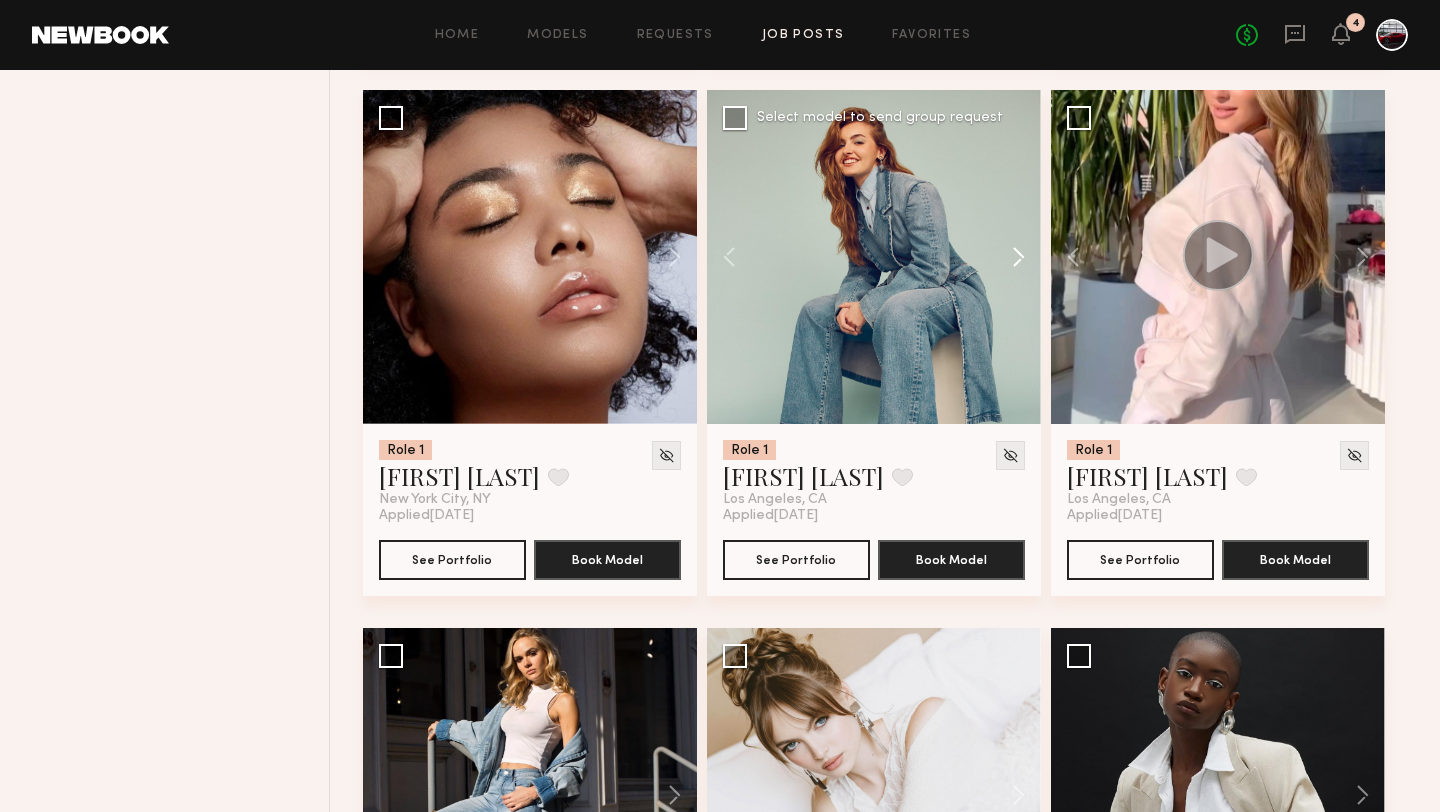 click 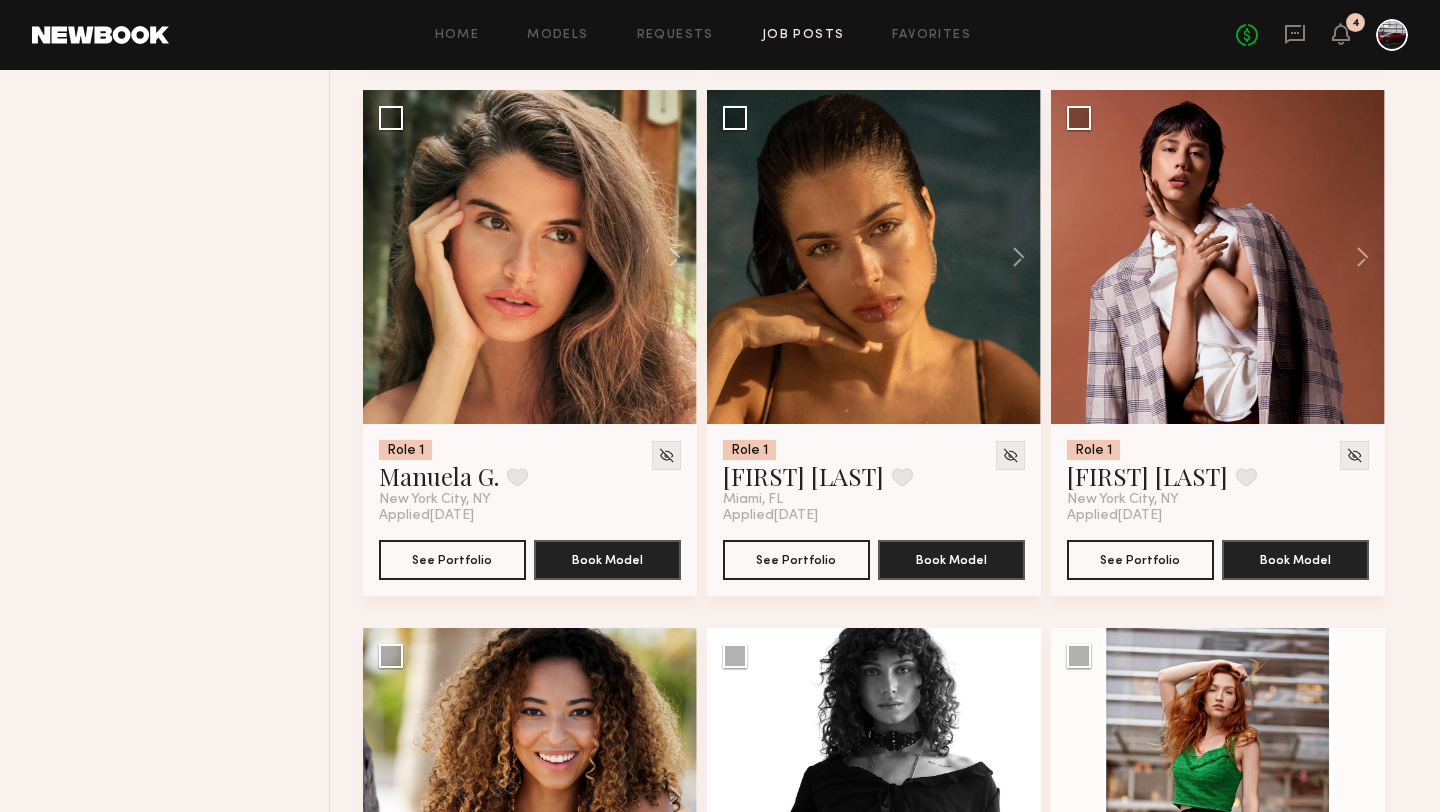 scroll, scrollTop: 10478, scrollLeft: 0, axis: vertical 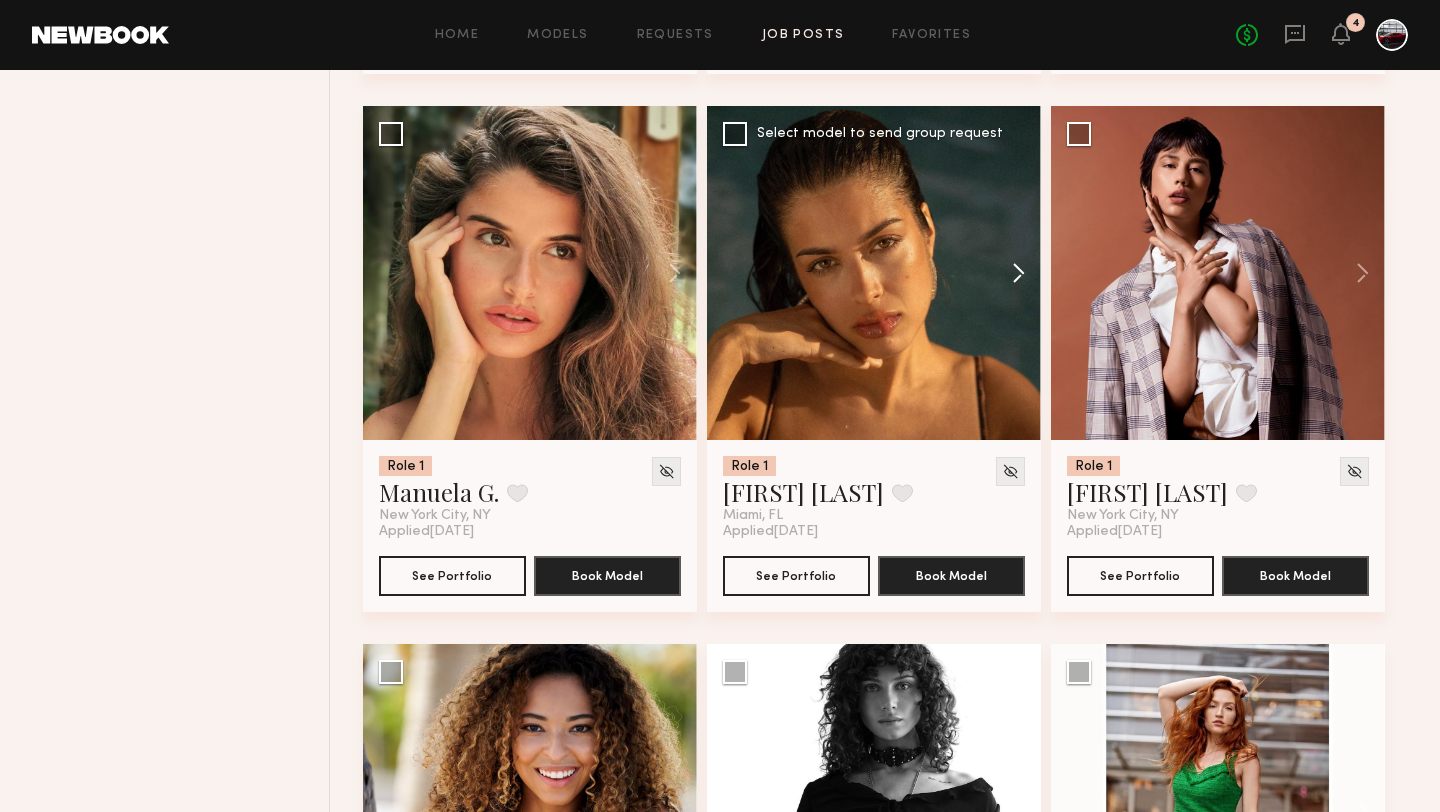 click 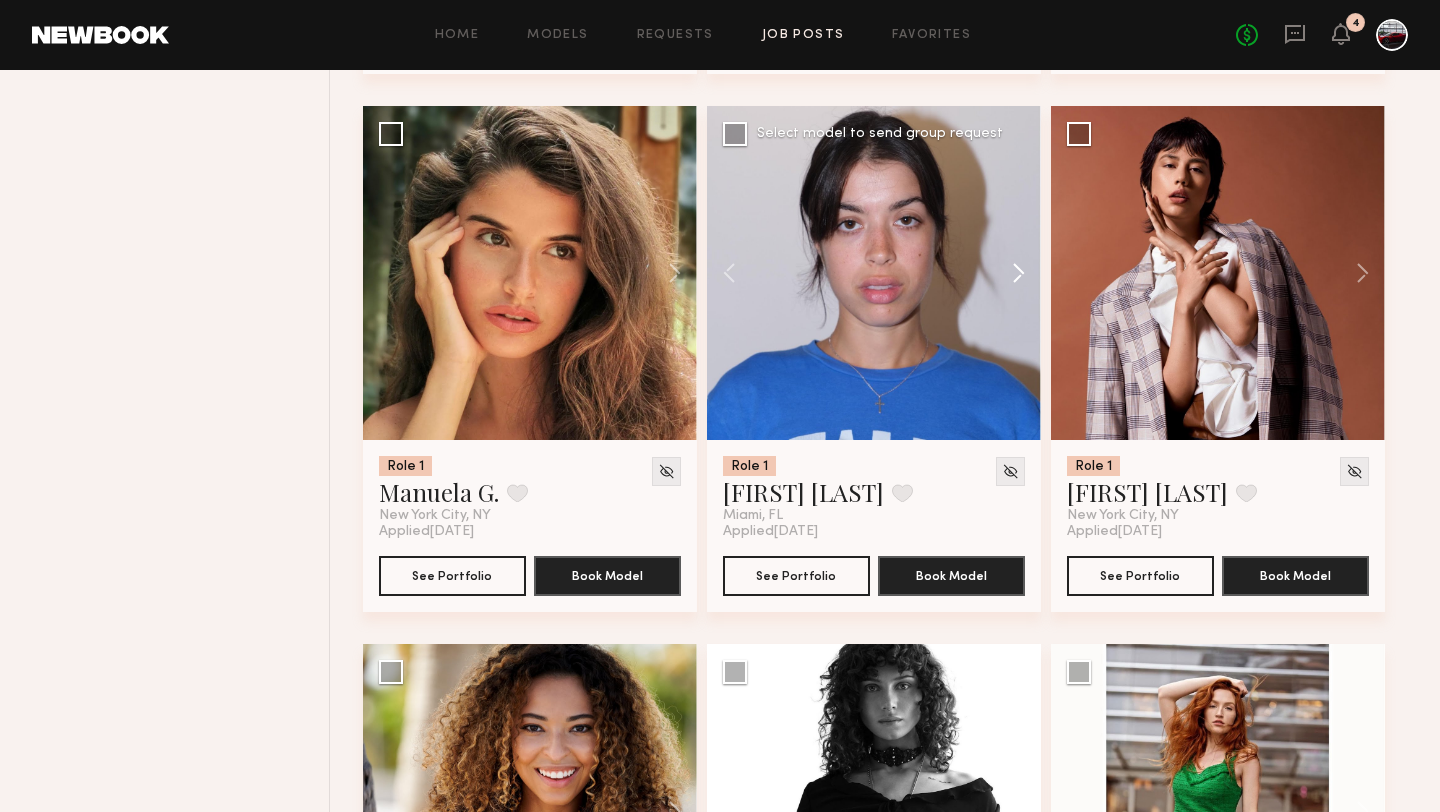 click 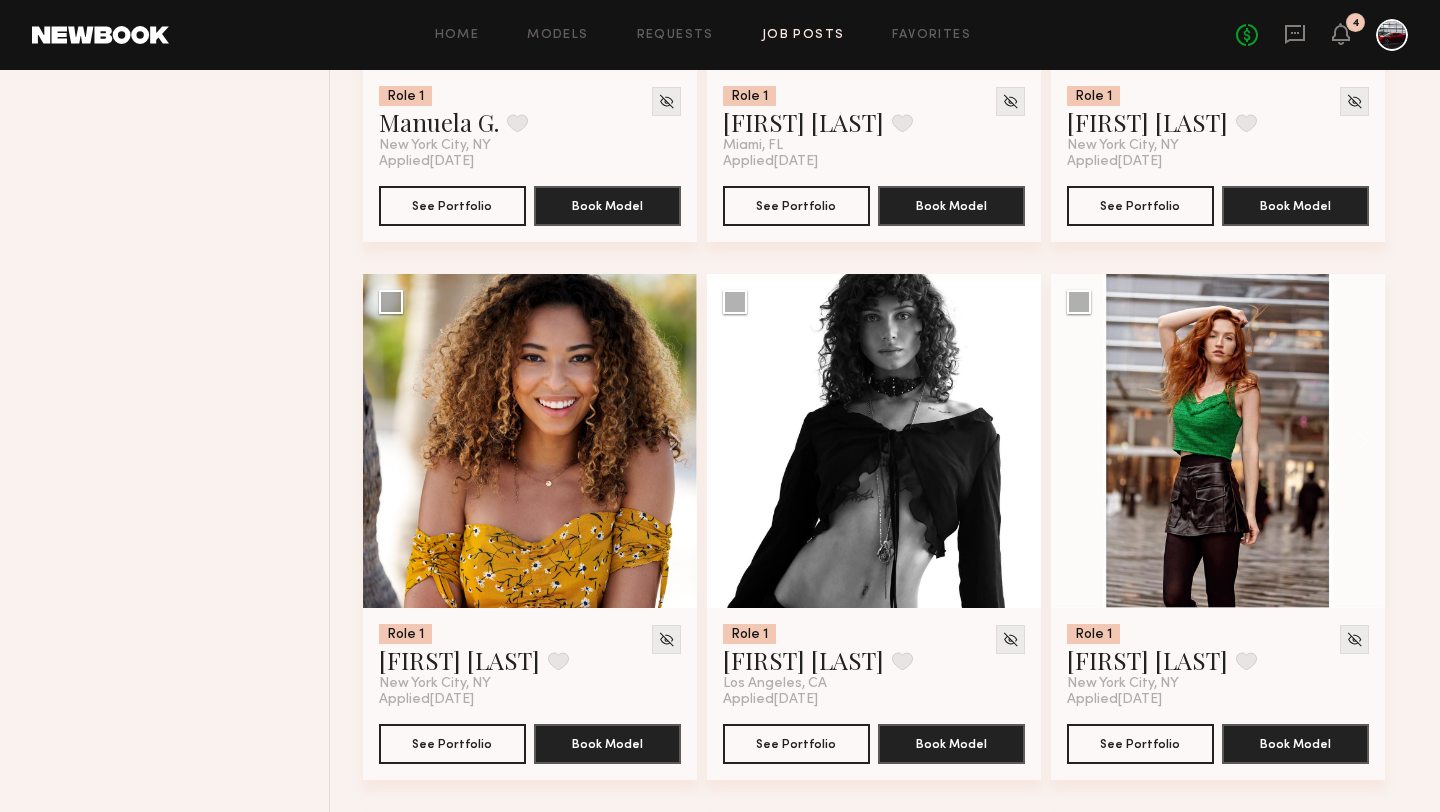 scroll, scrollTop: 10502, scrollLeft: 0, axis: vertical 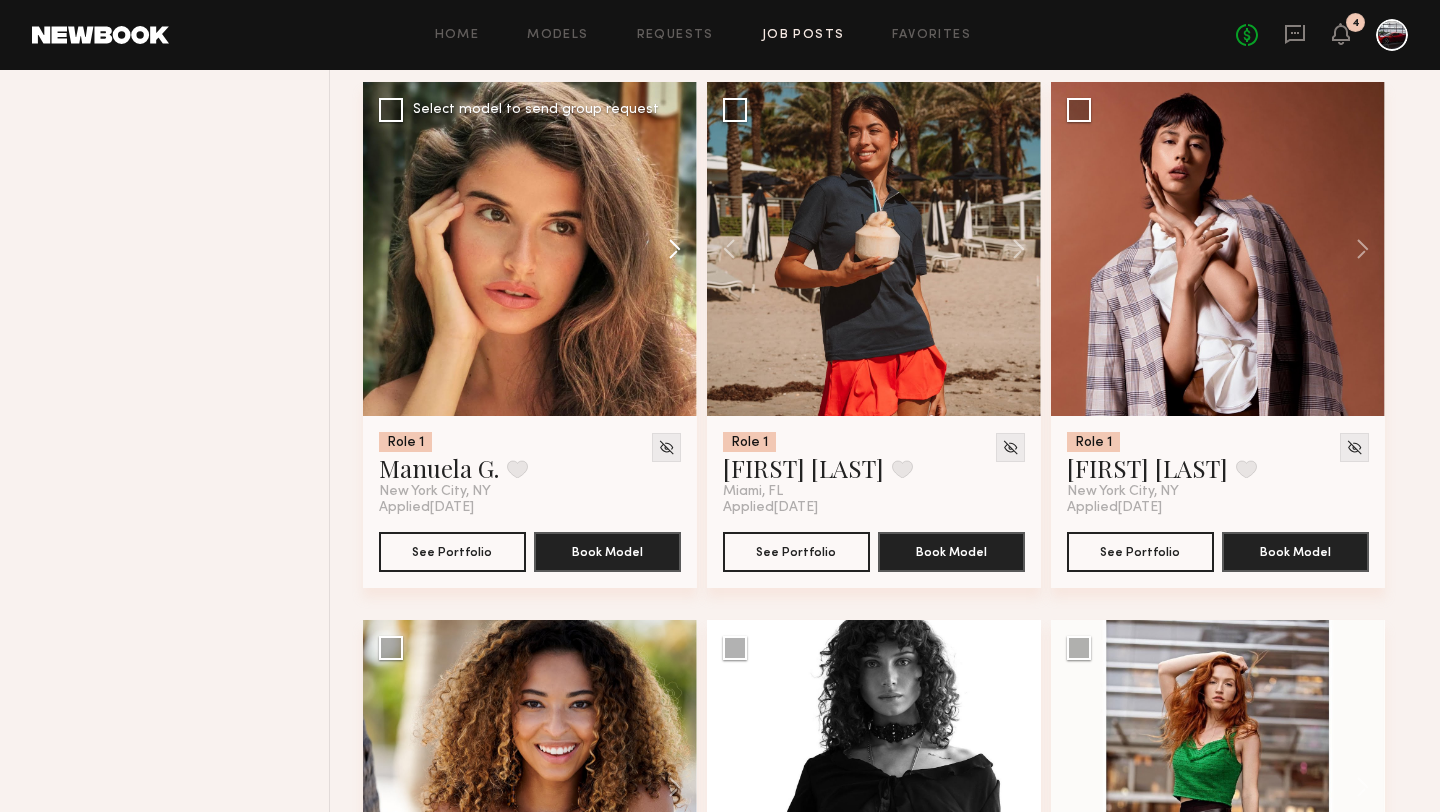 click 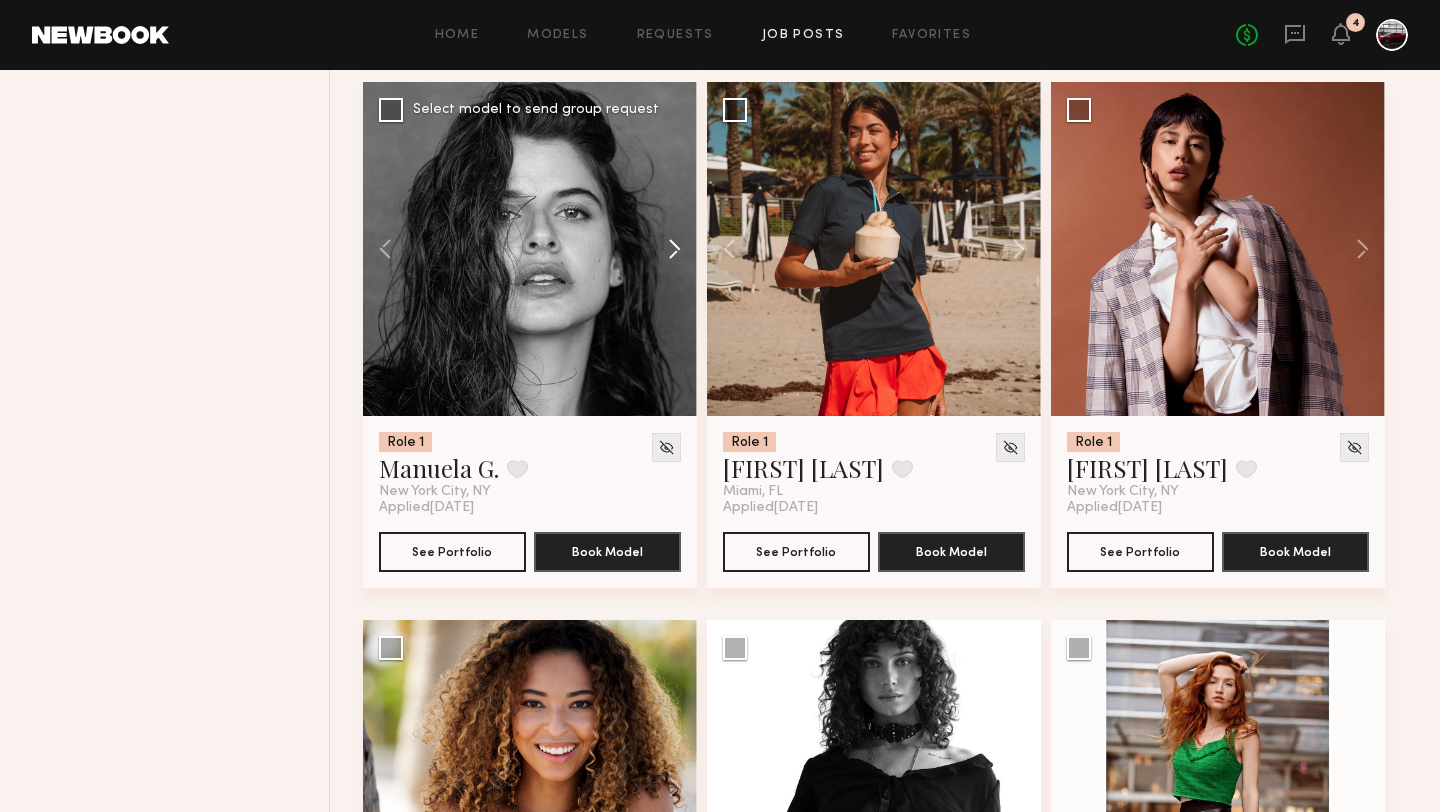 click 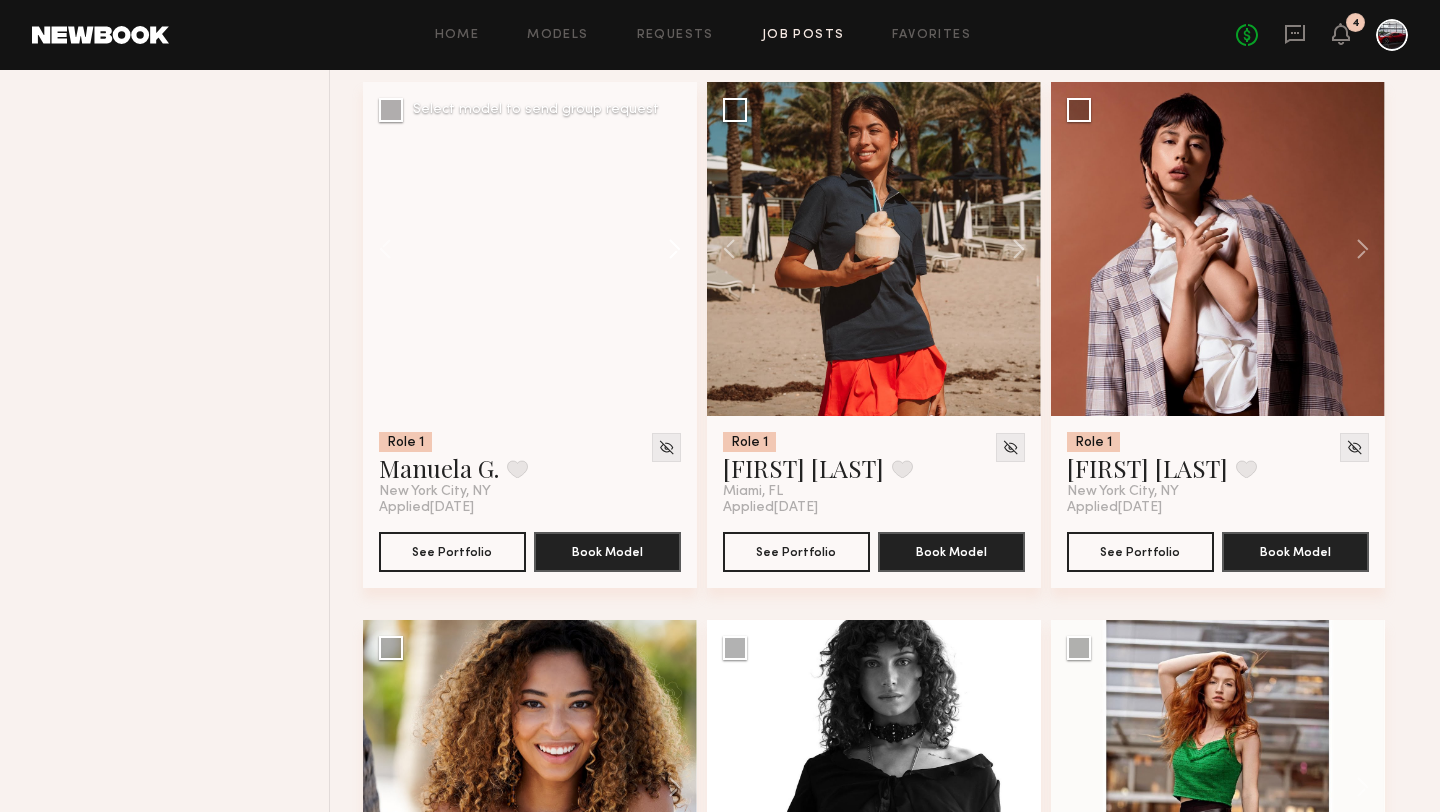 click 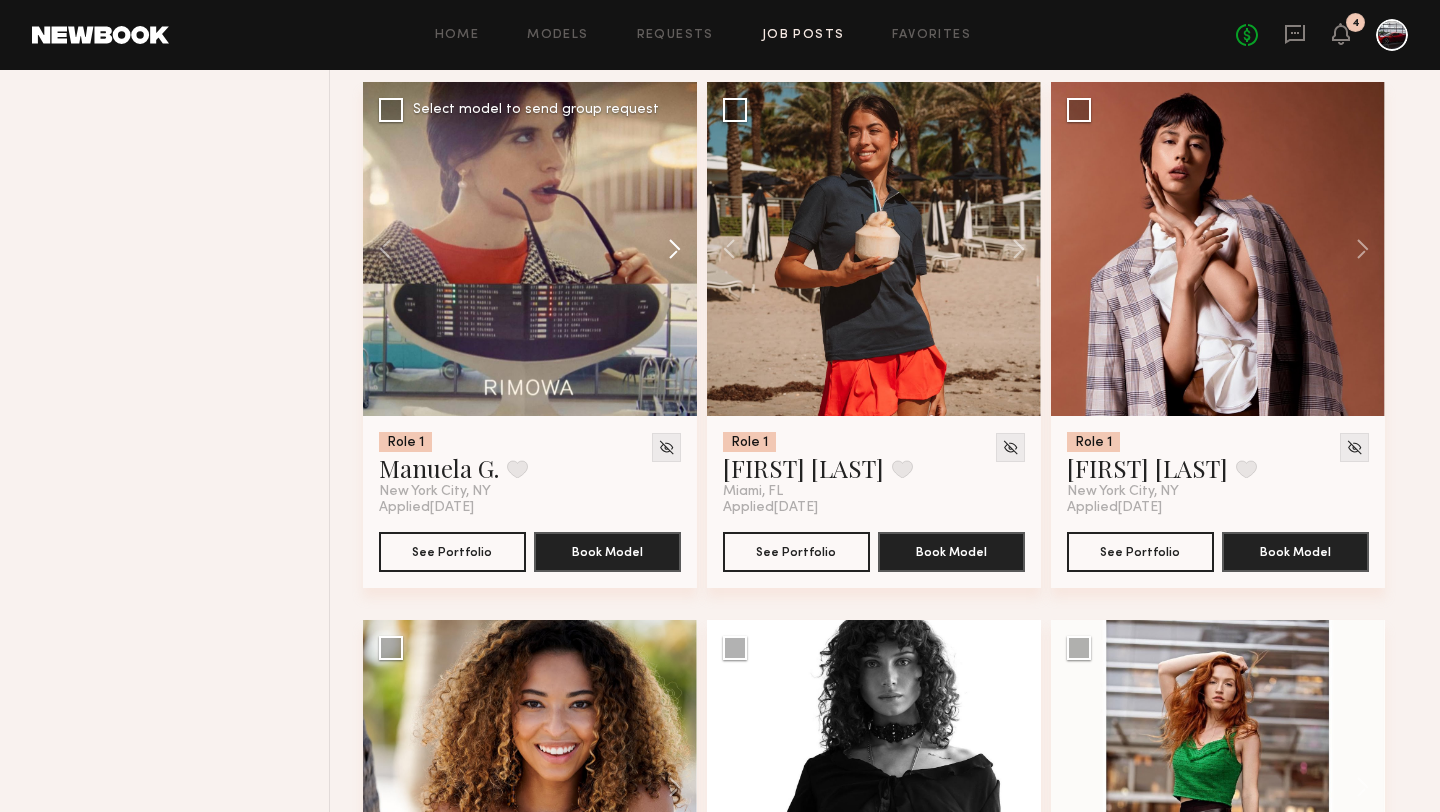 click 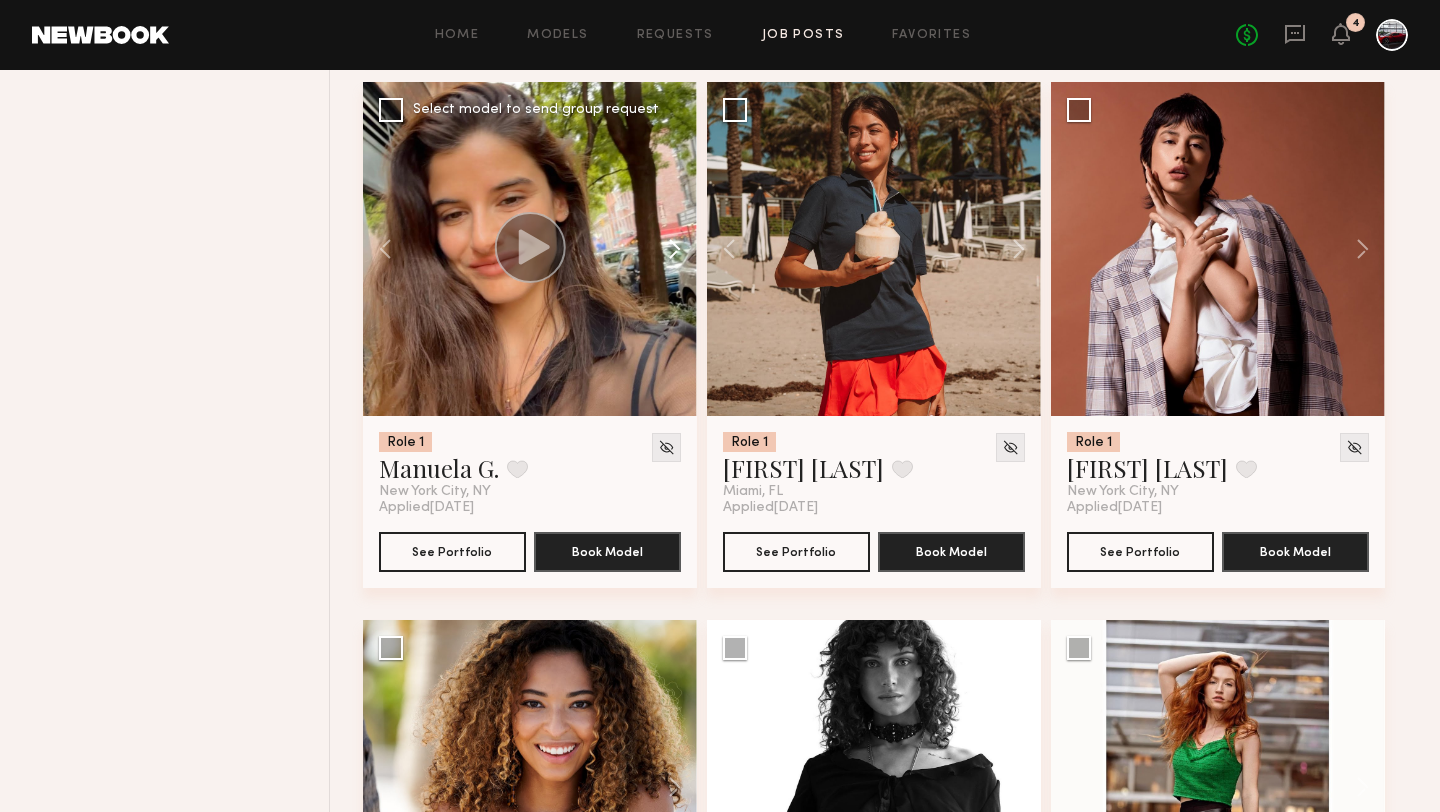 click 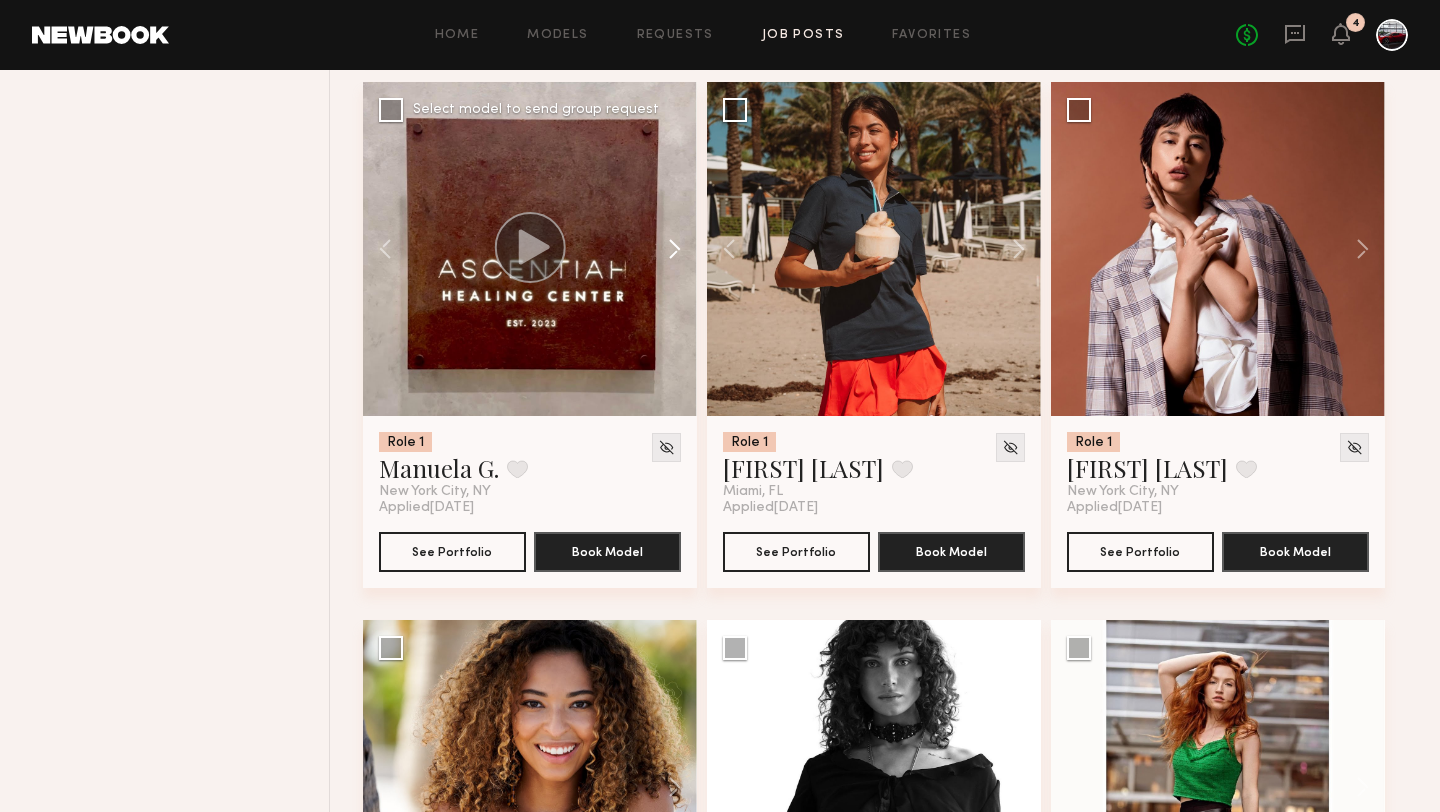 click 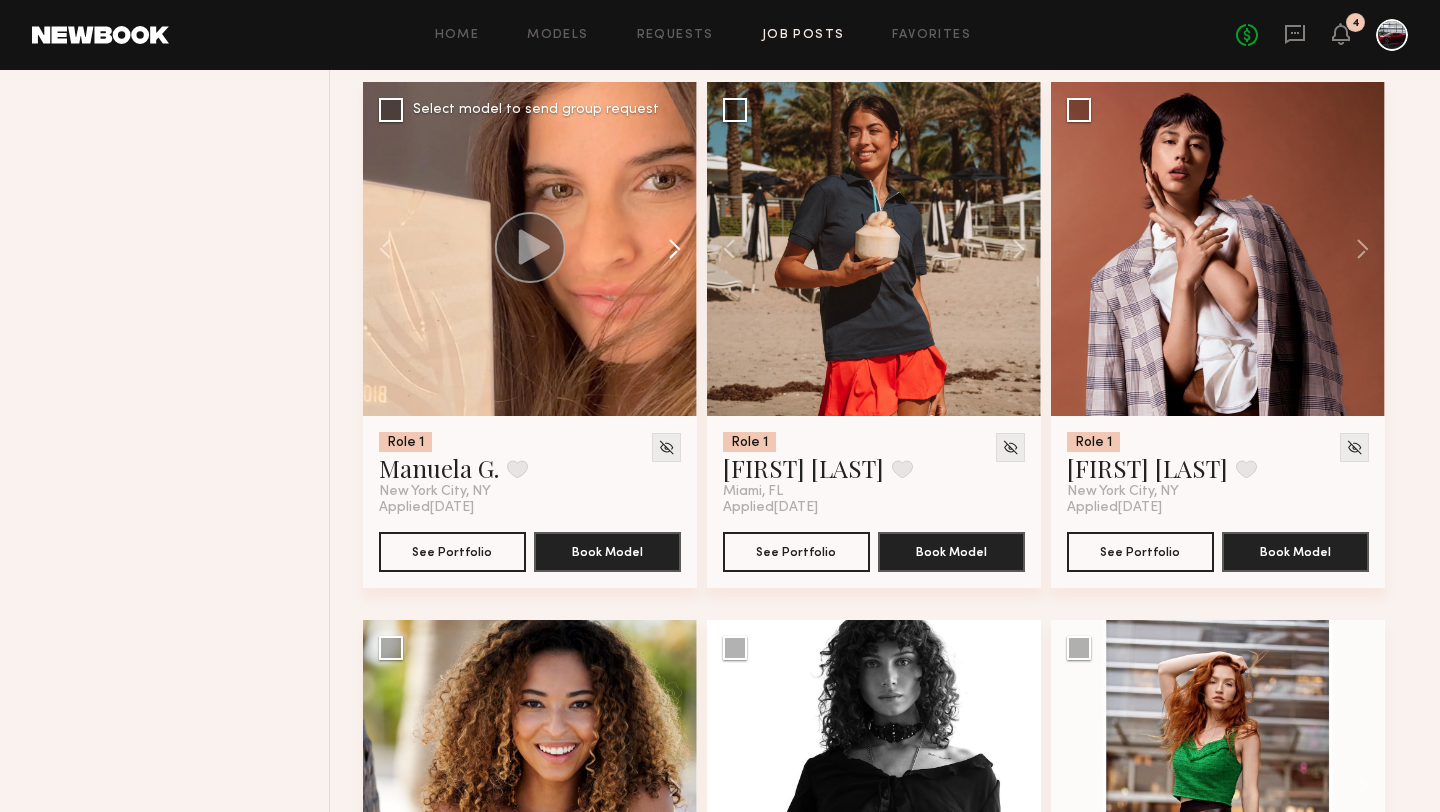 click 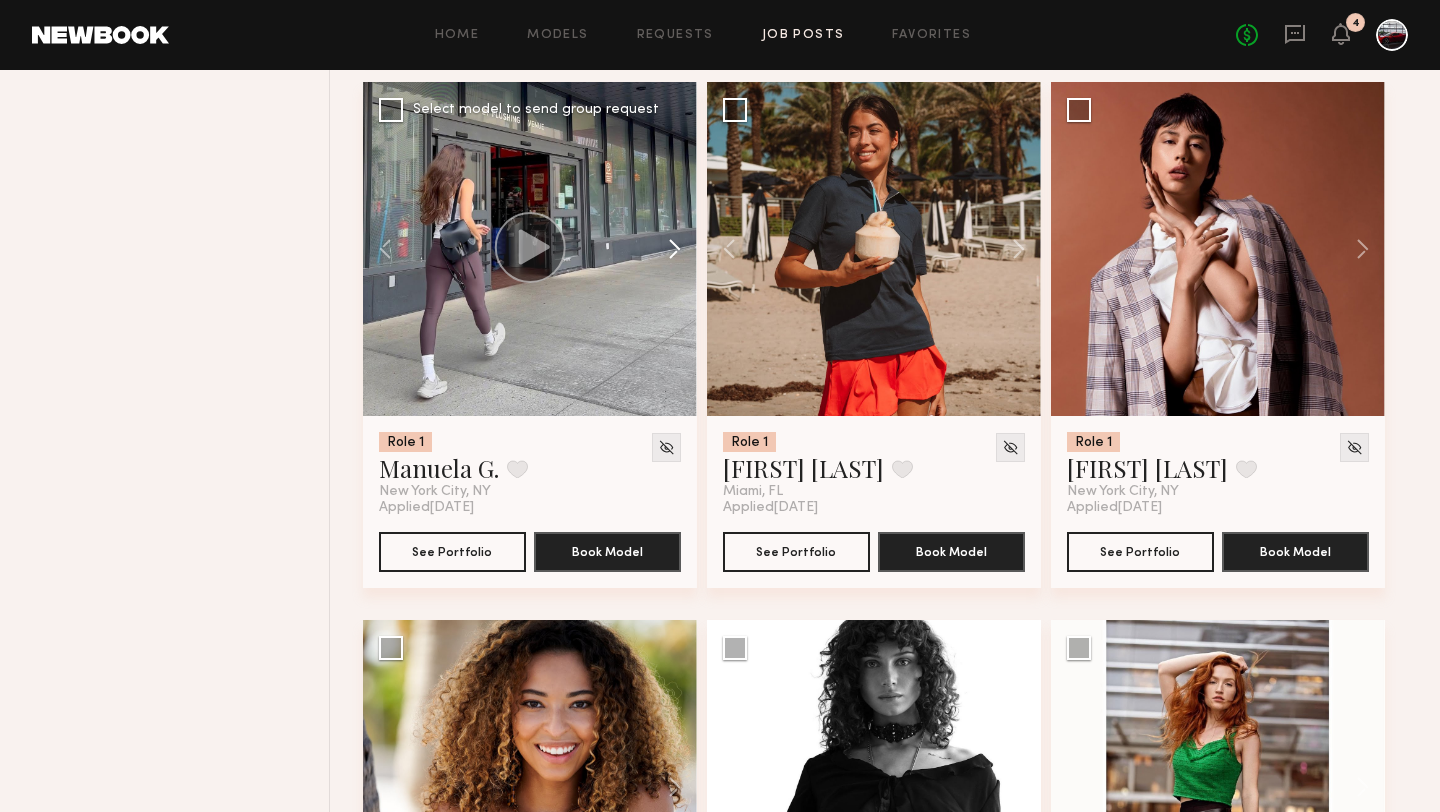 click 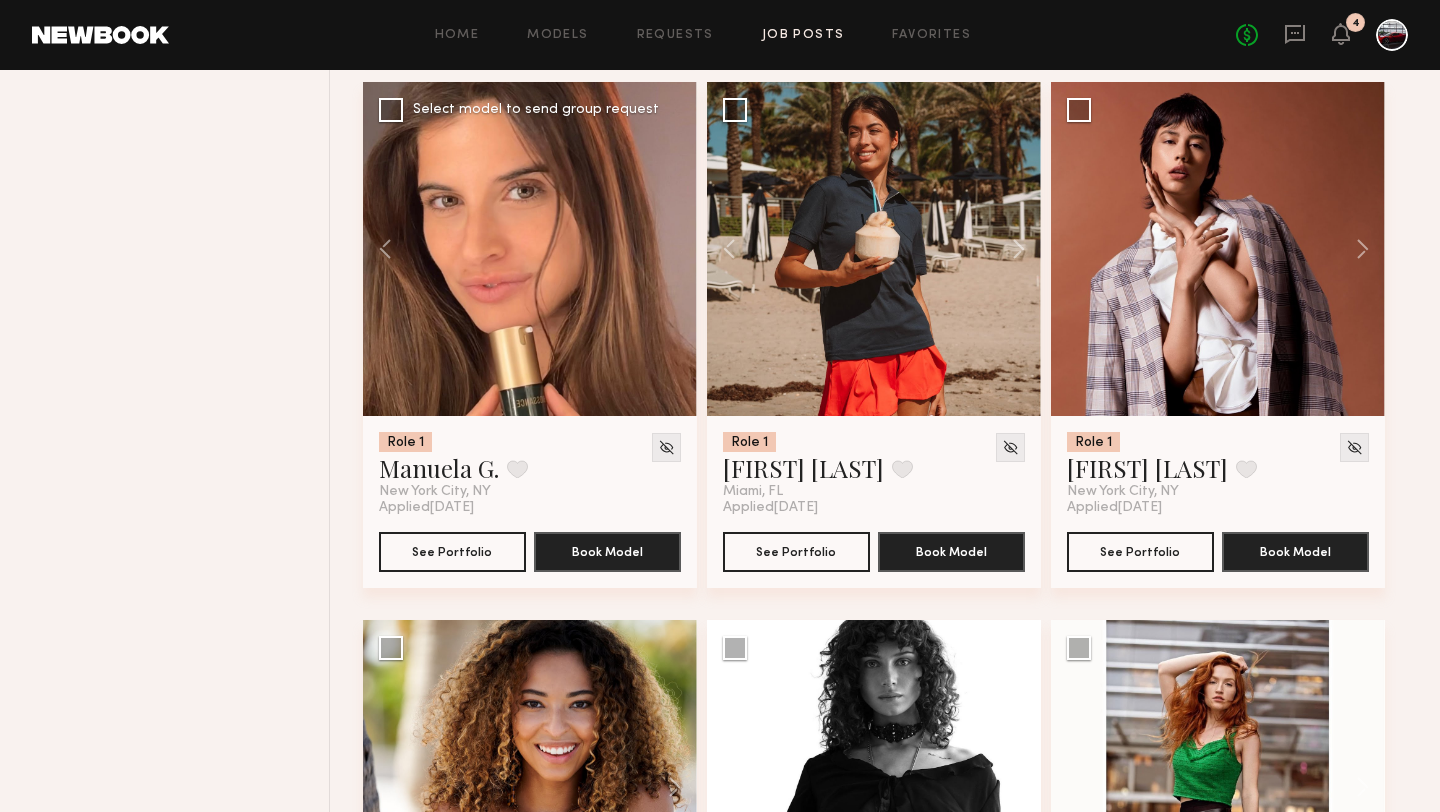 click 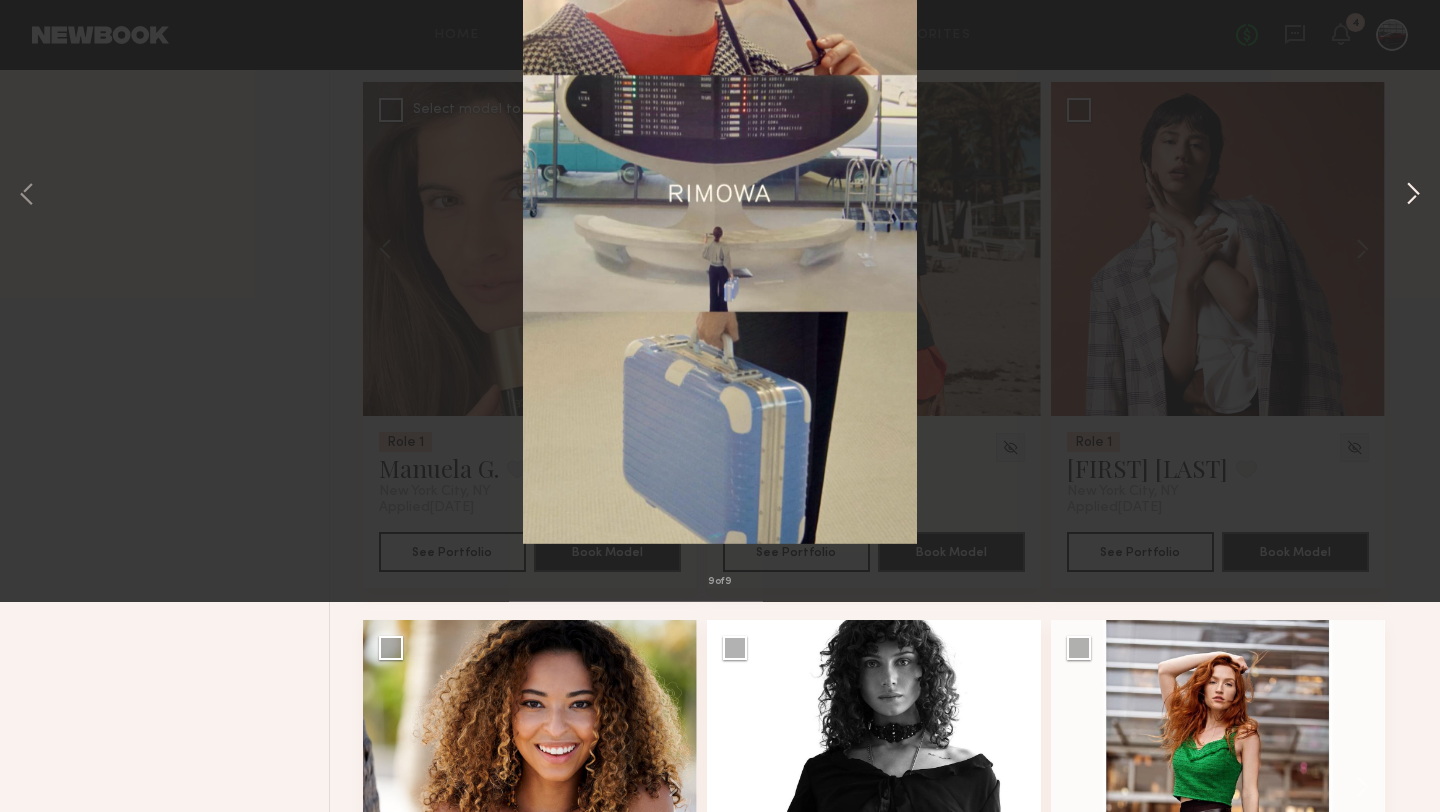 click at bounding box center [1413, 406] 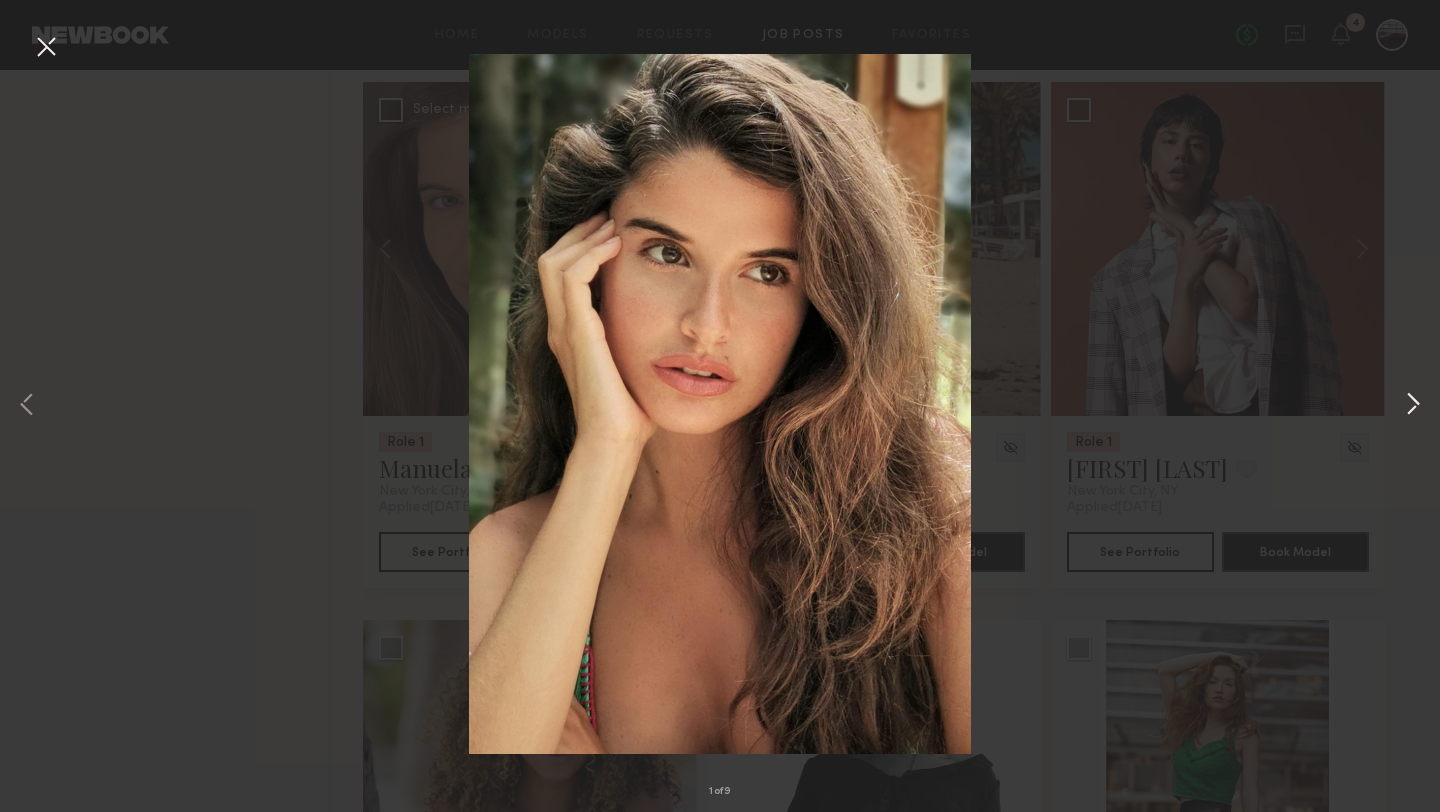 click at bounding box center (1413, 406) 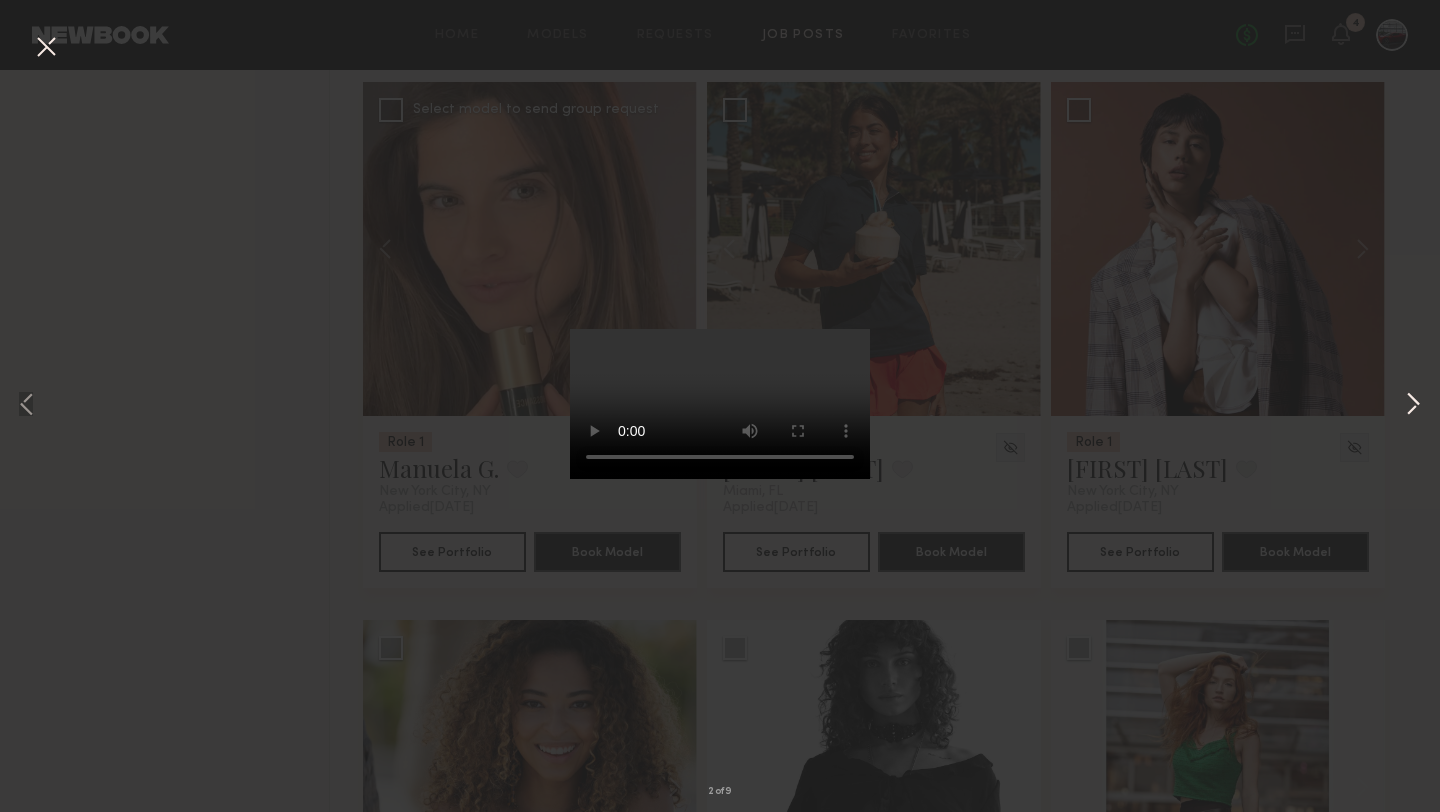 click at bounding box center [1413, 406] 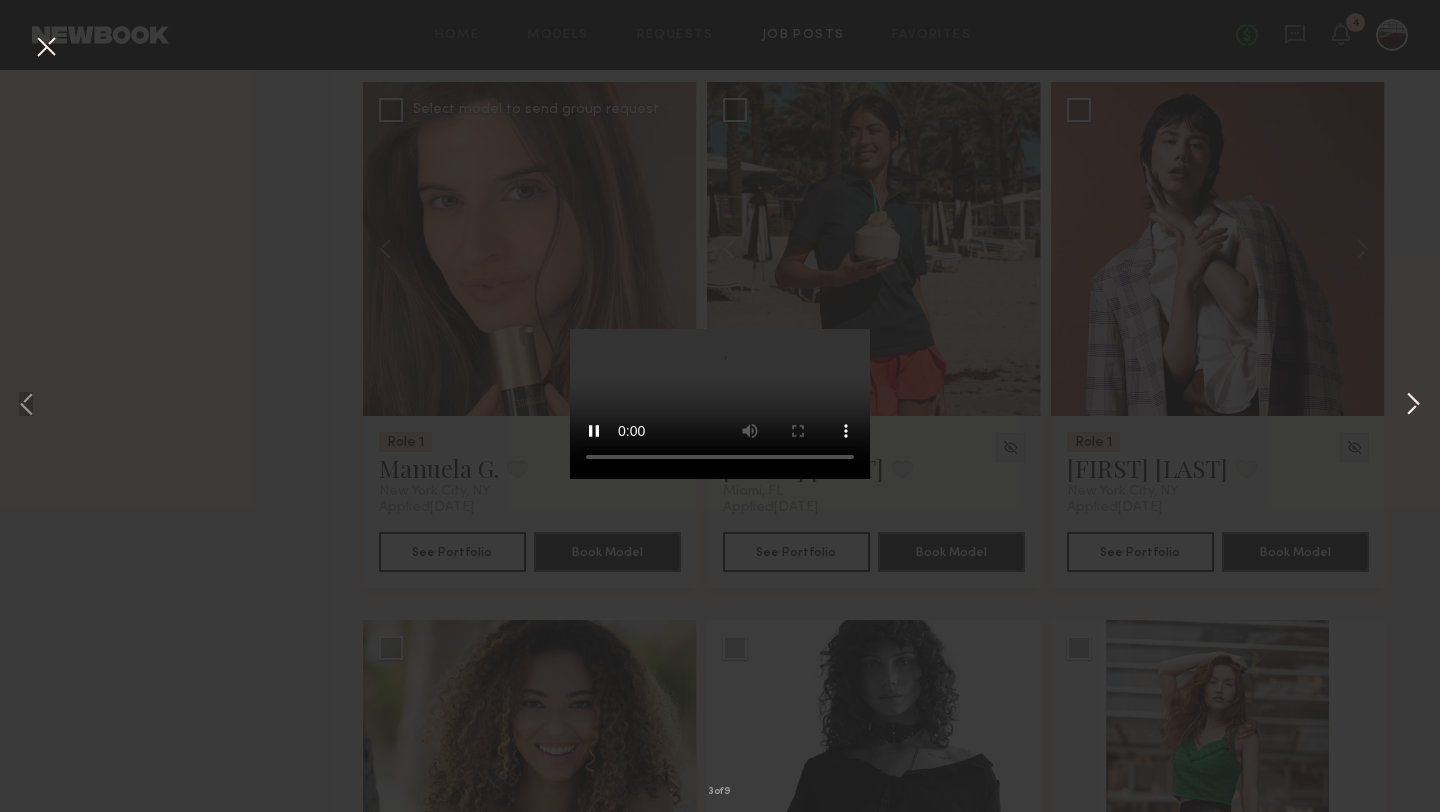 click at bounding box center [1413, 406] 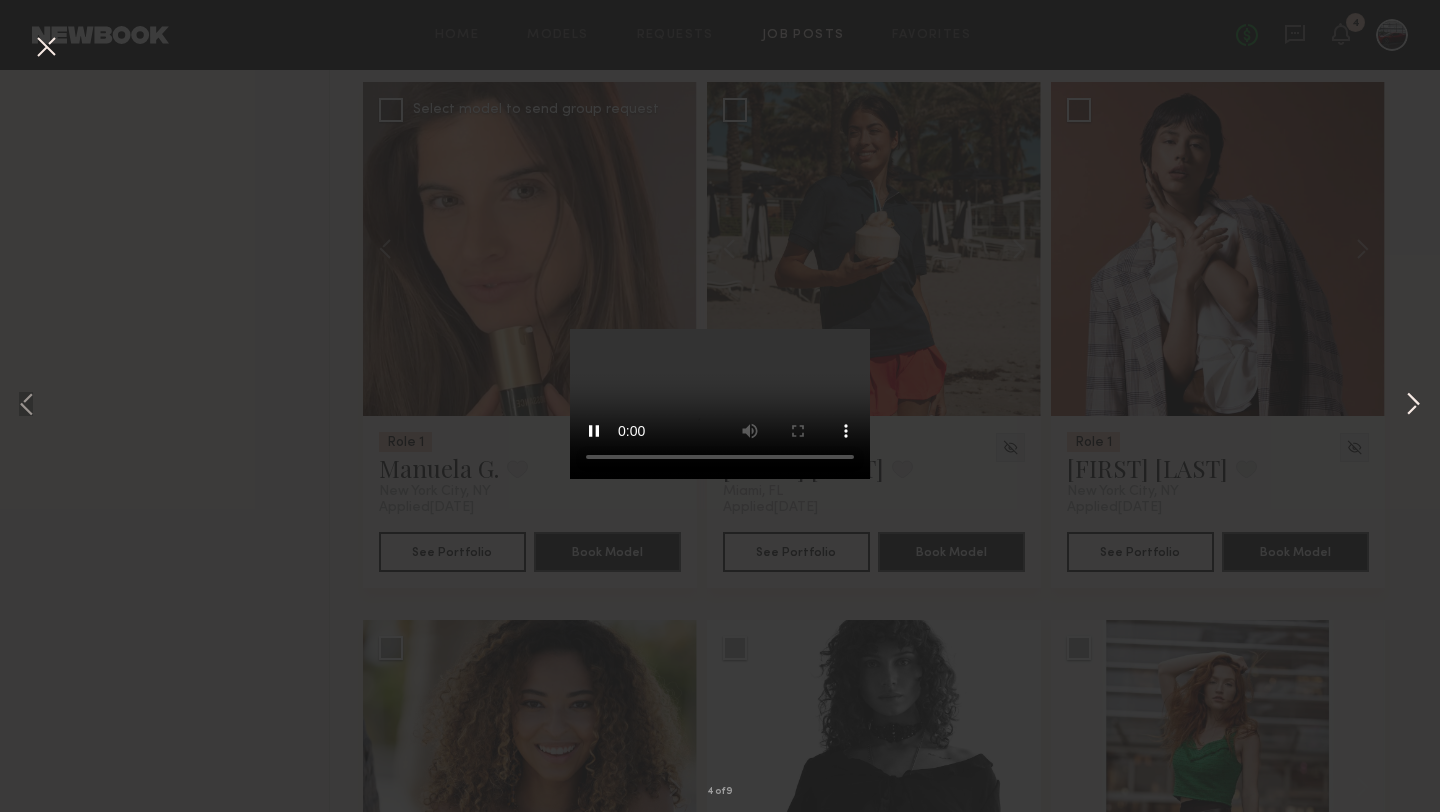 click at bounding box center [1413, 406] 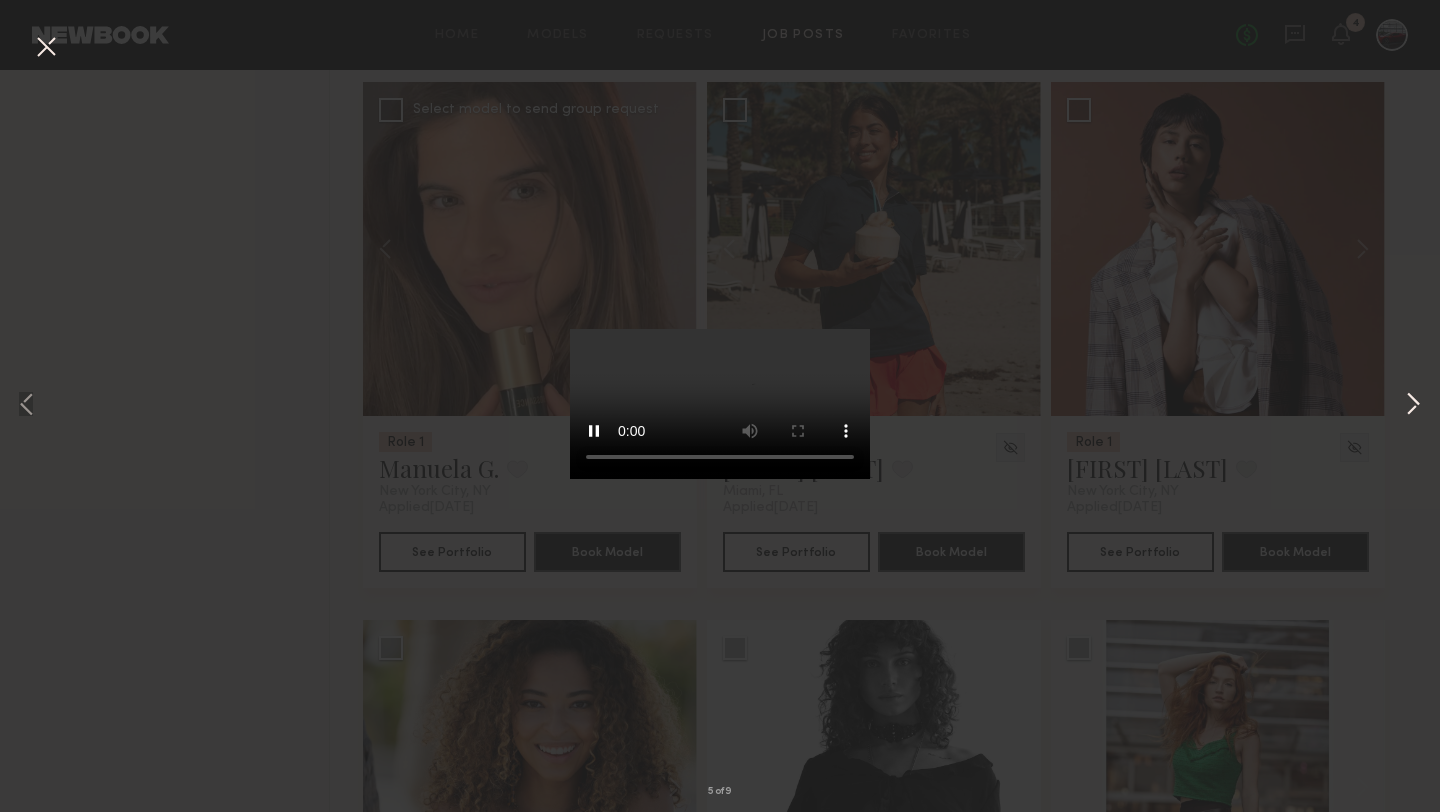 click at bounding box center (1413, 406) 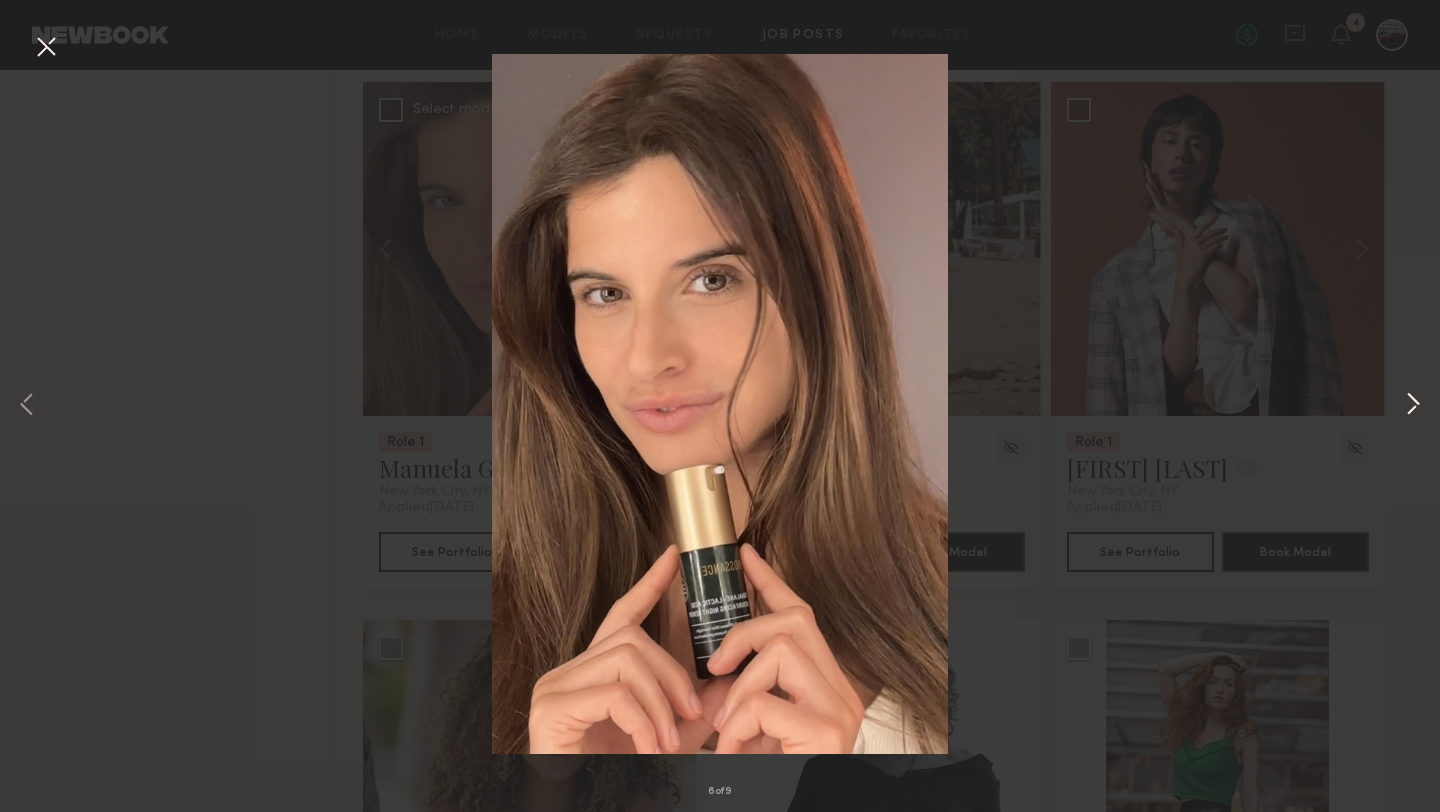 click at bounding box center (1413, 406) 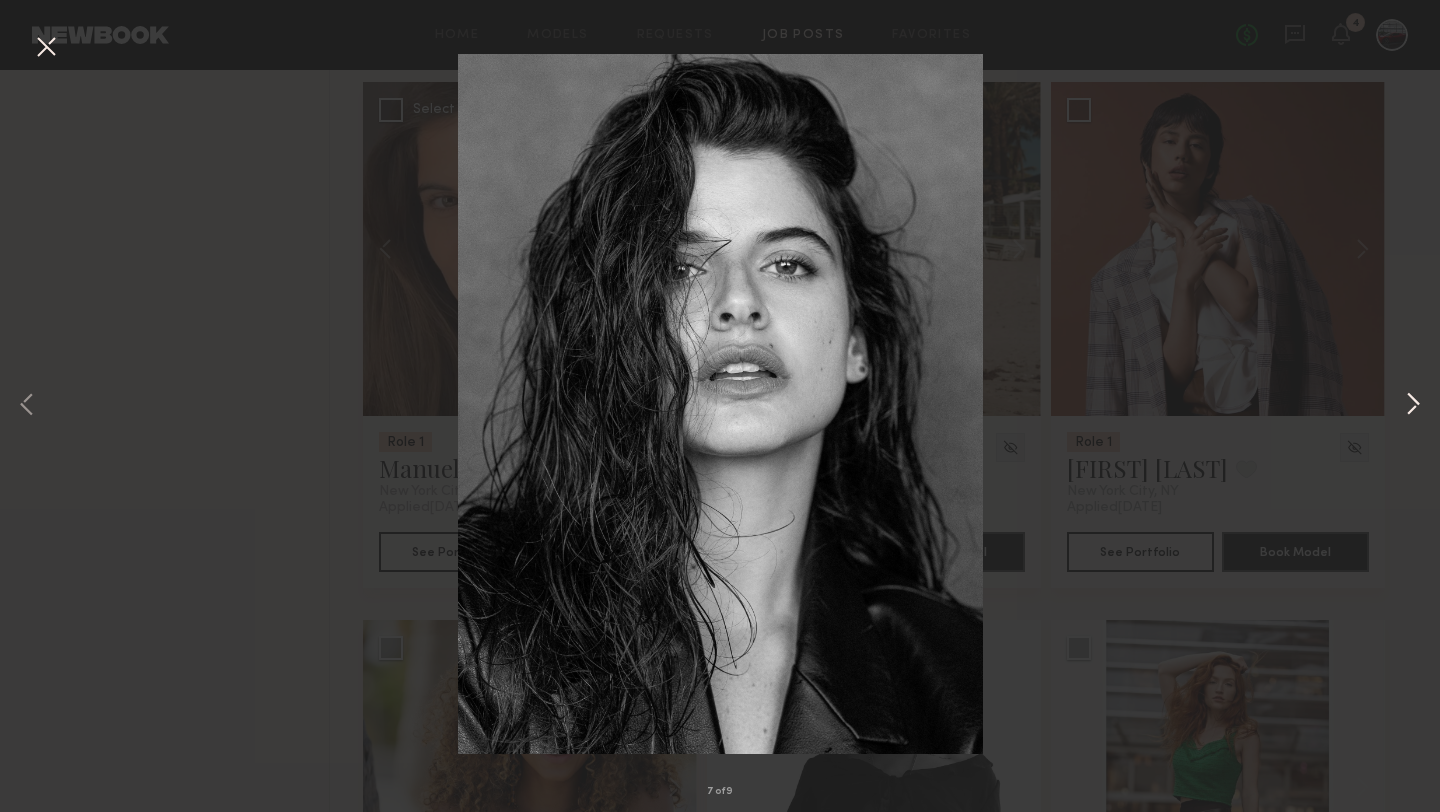 click at bounding box center (1413, 406) 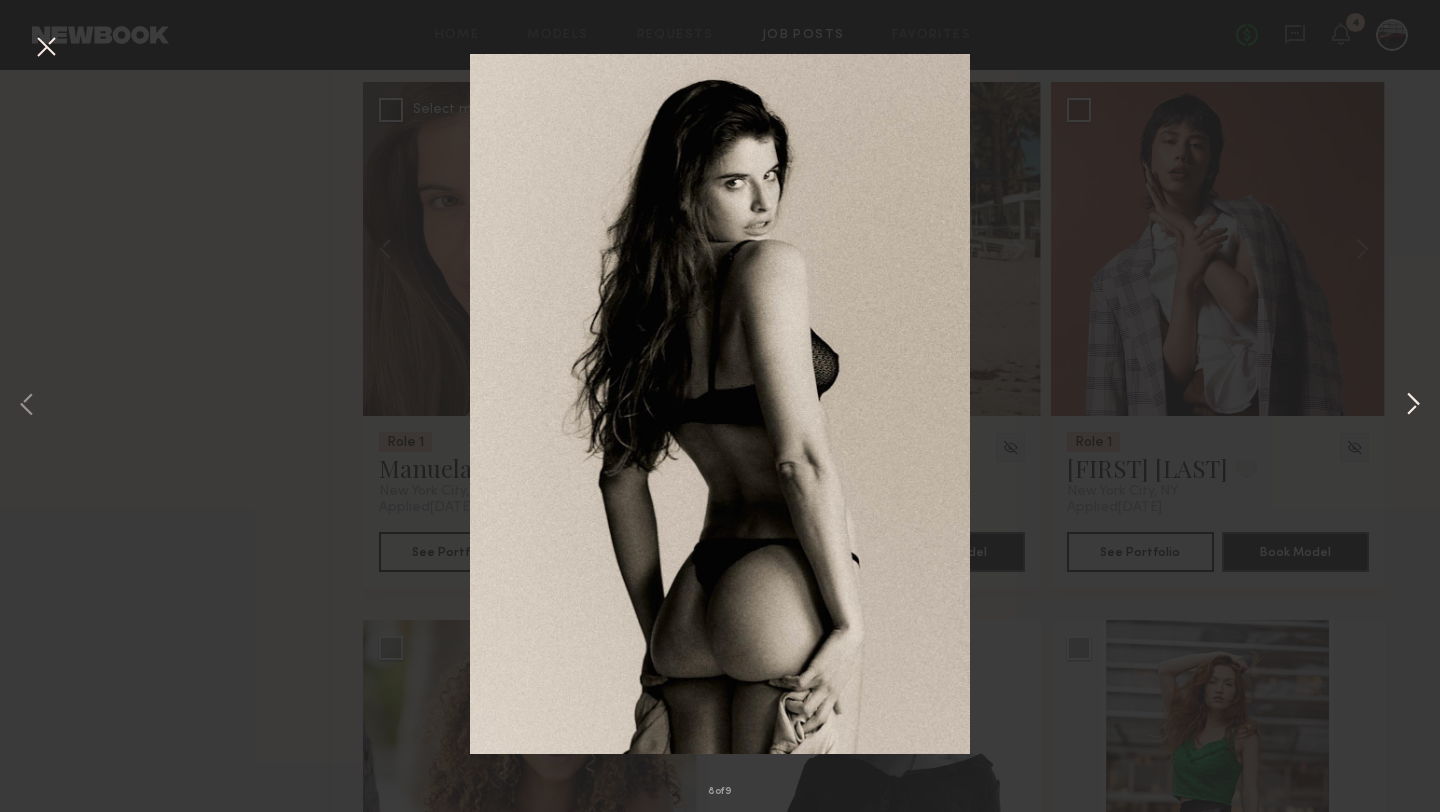 click at bounding box center (1413, 406) 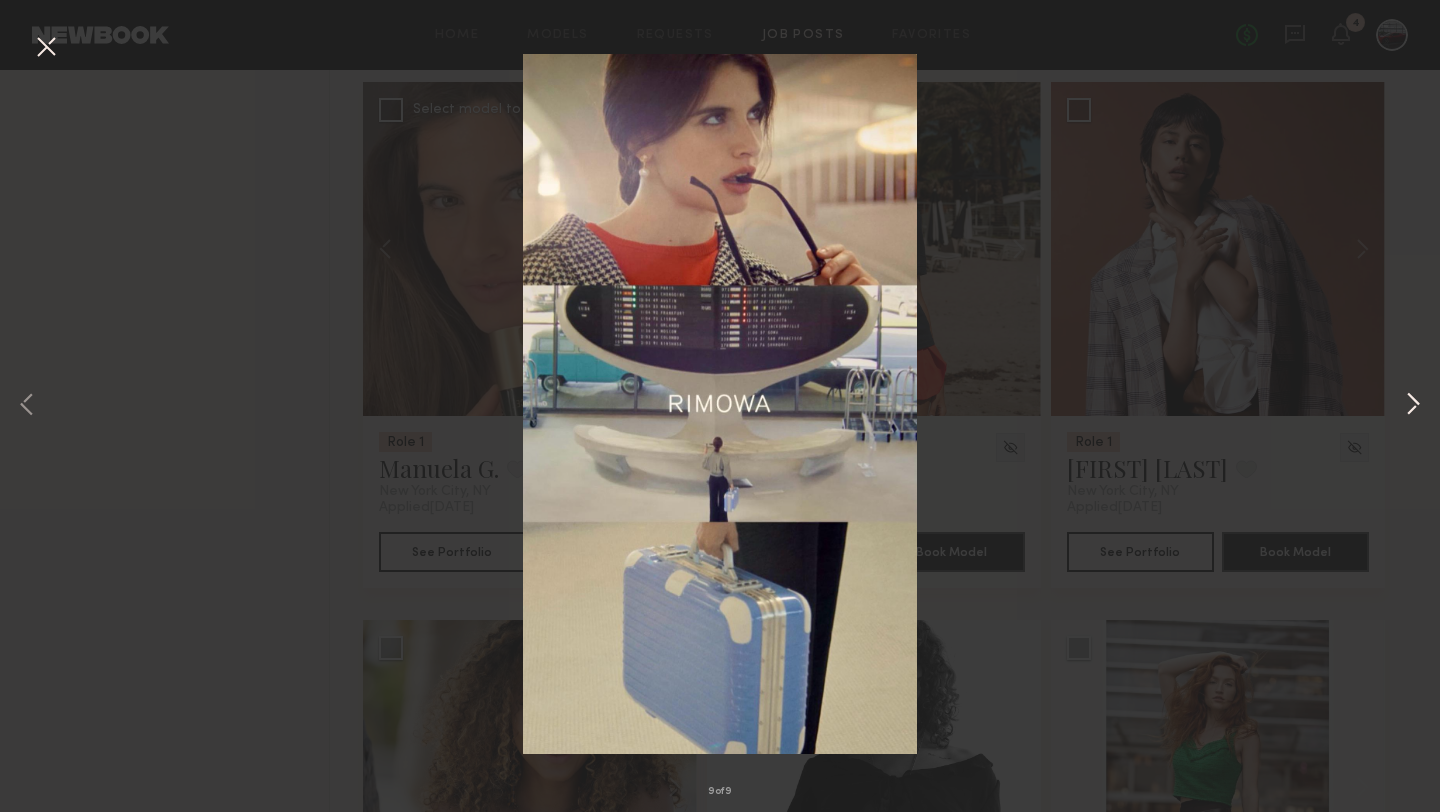 click at bounding box center (1413, 406) 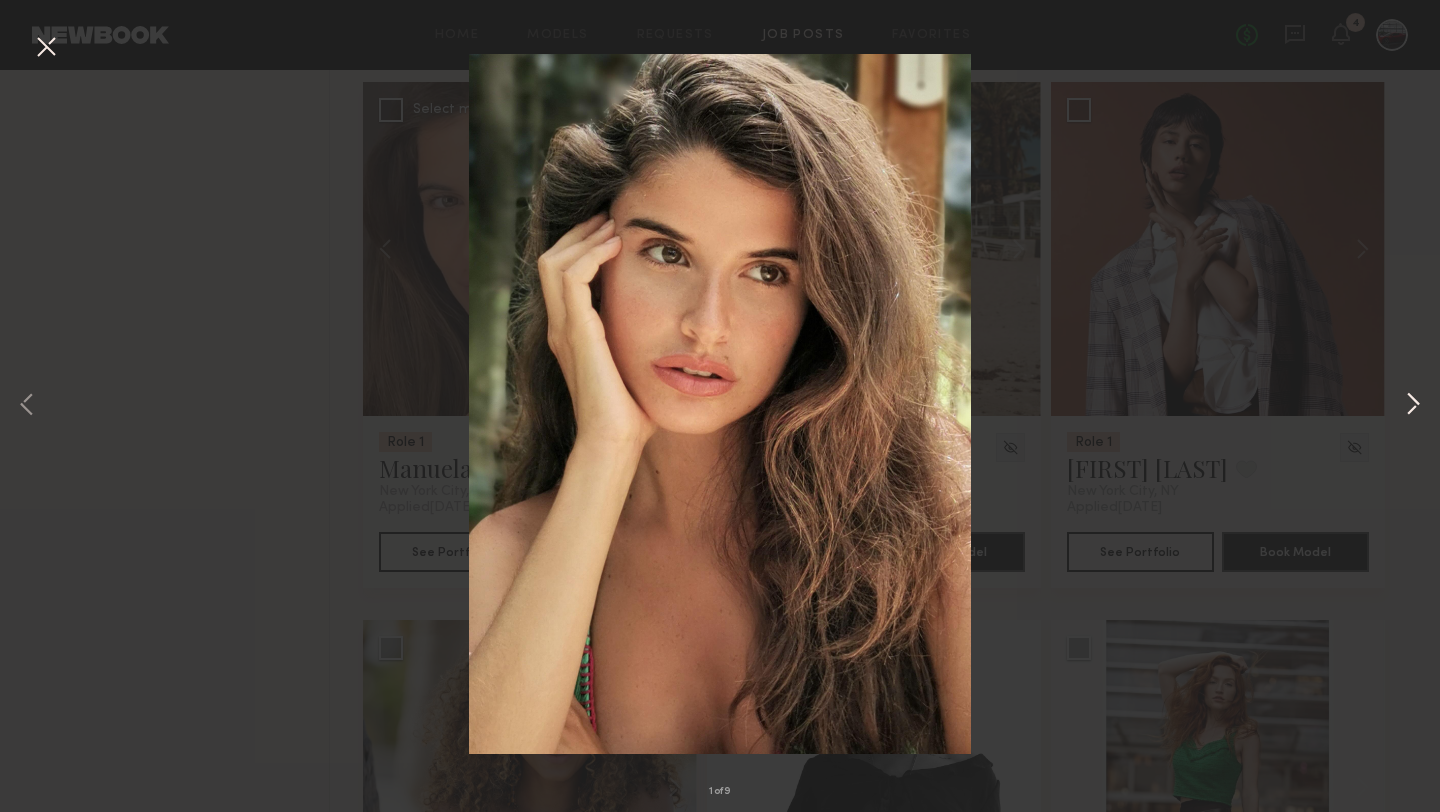 click at bounding box center (1413, 406) 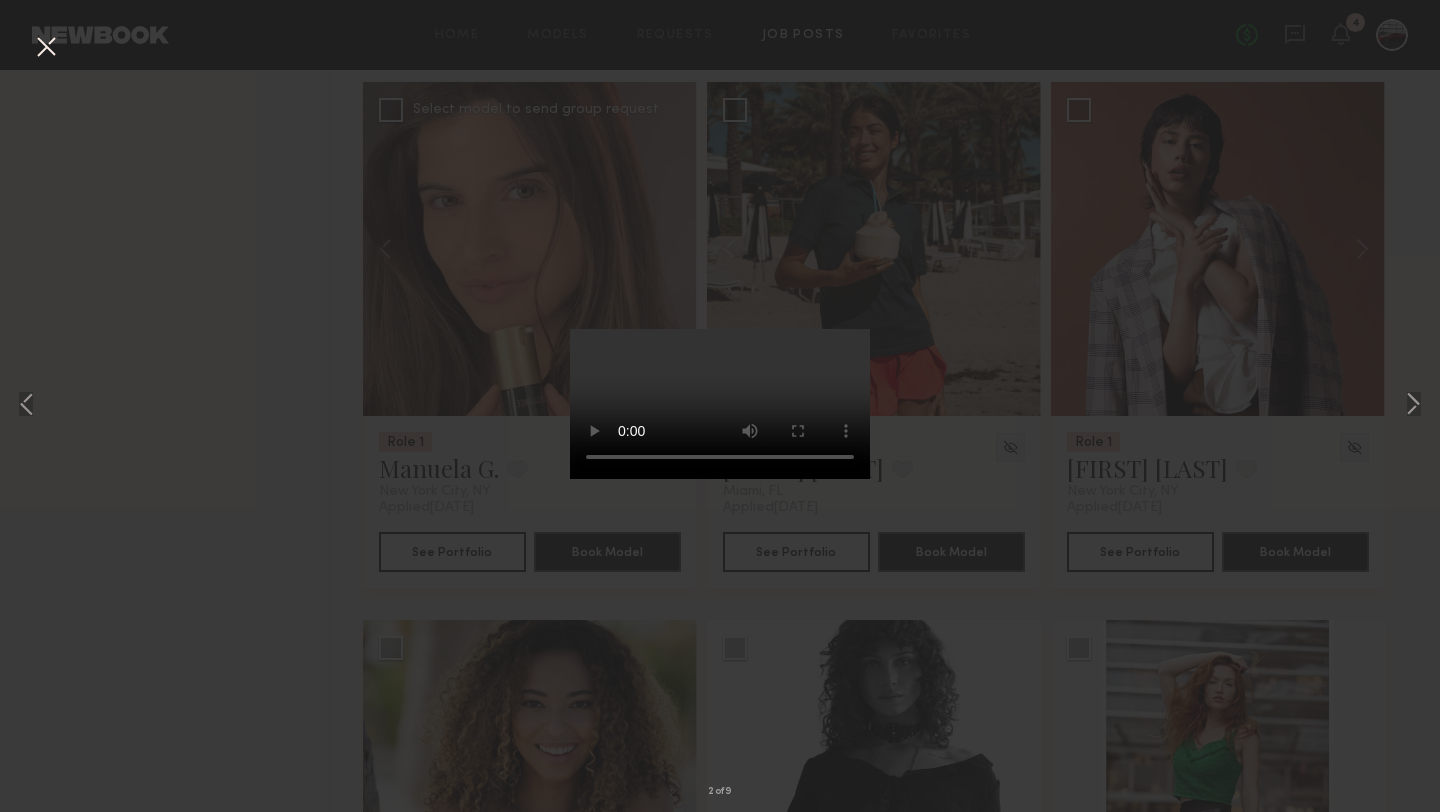 click on "2  of  9" at bounding box center [720, 406] 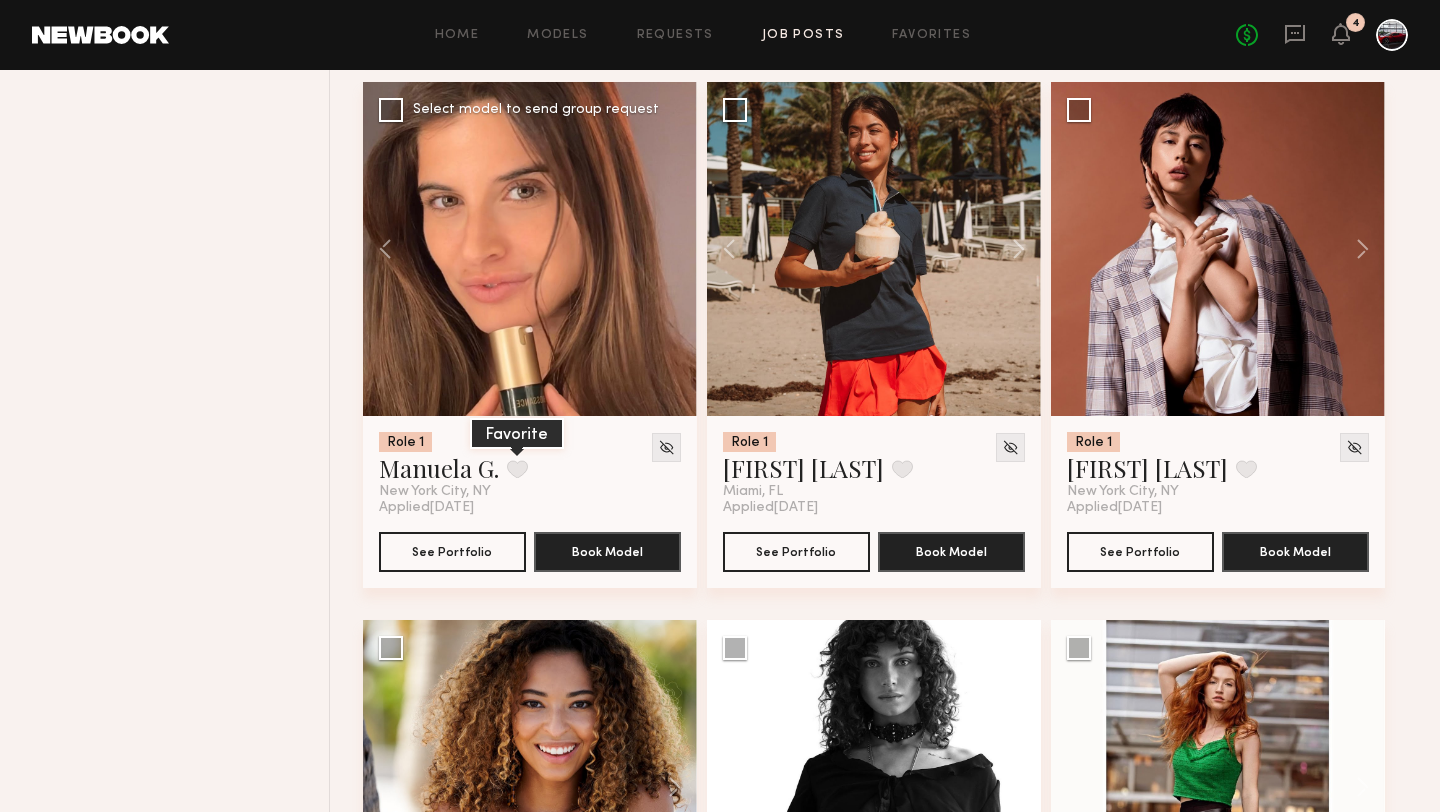 click 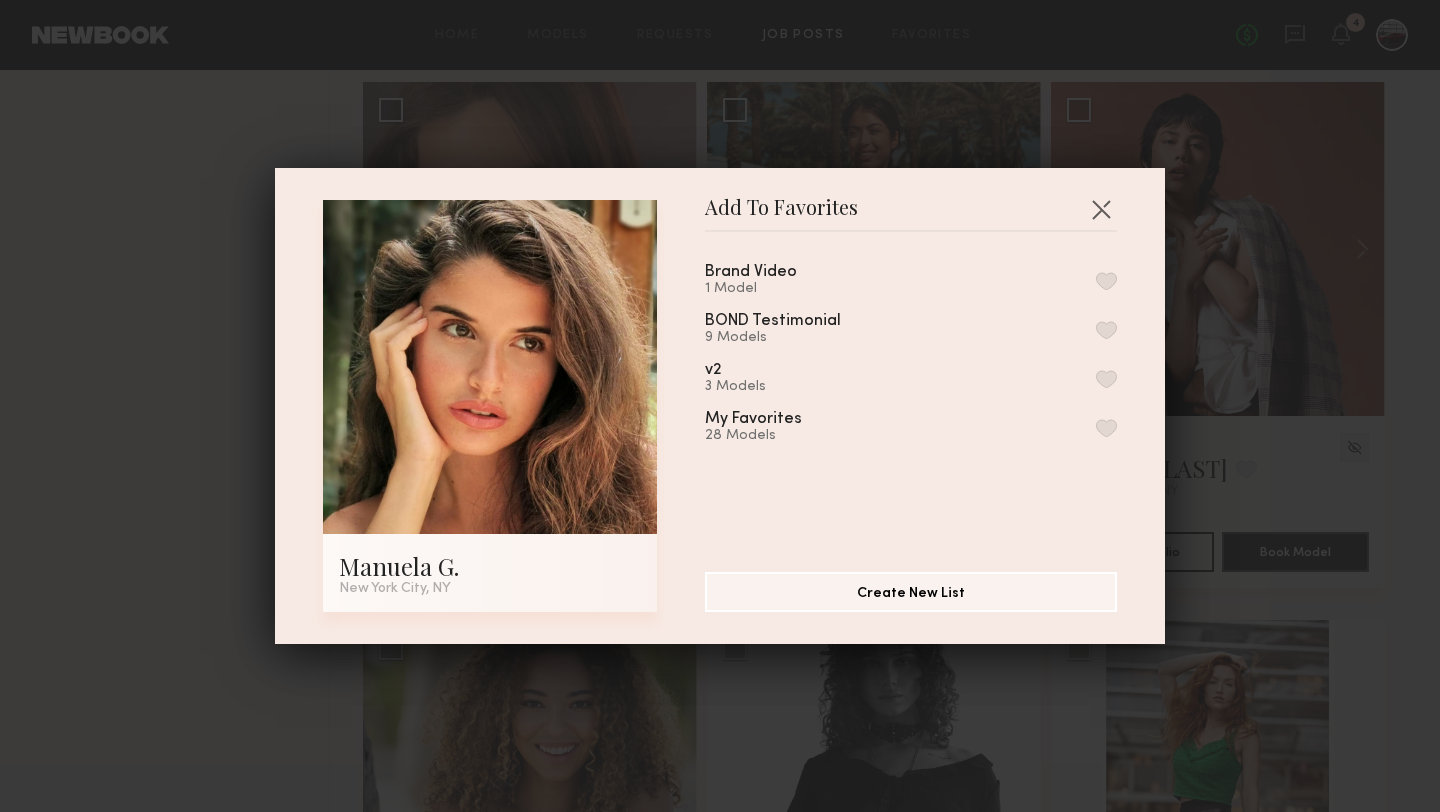 click at bounding box center [1106, 281] 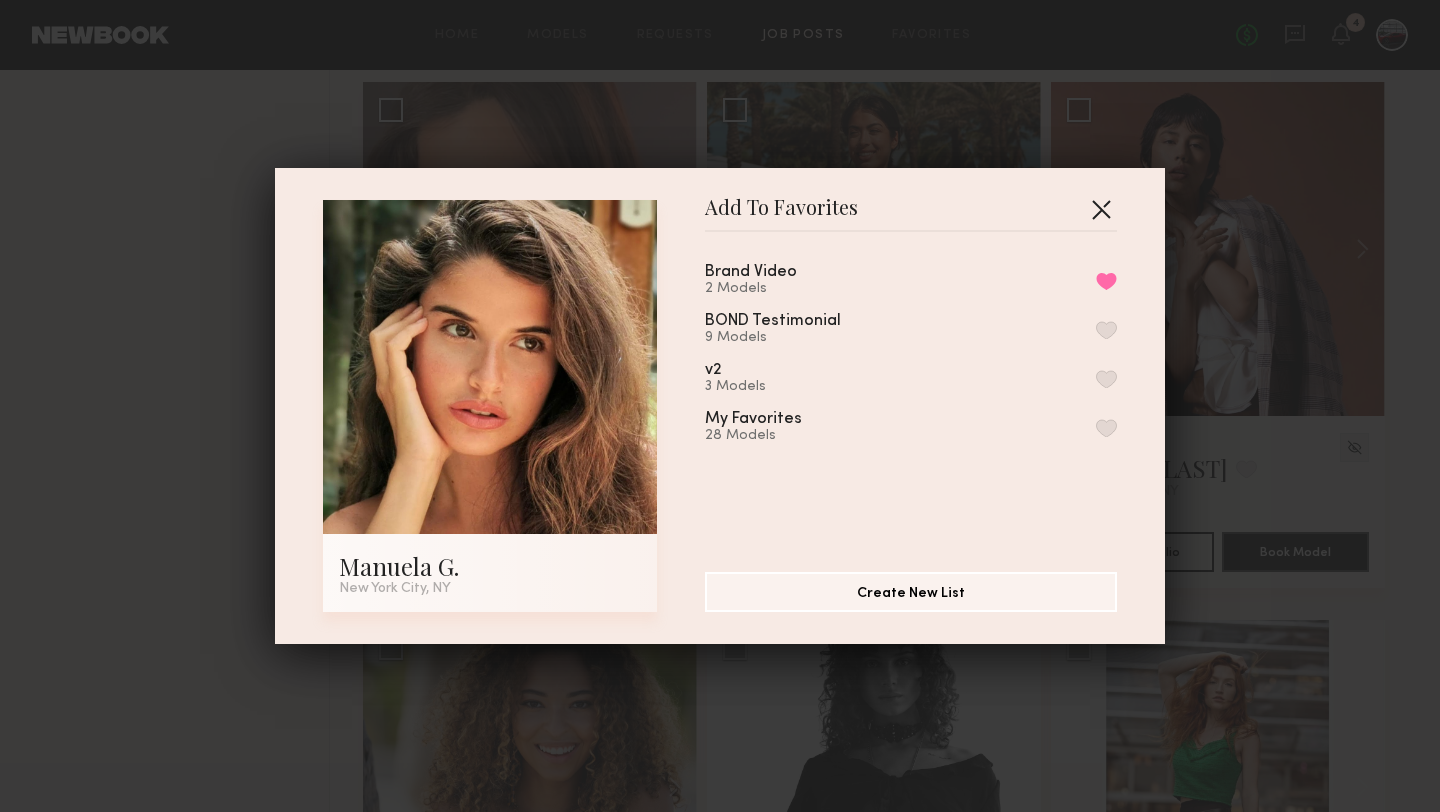 click at bounding box center [1101, 209] 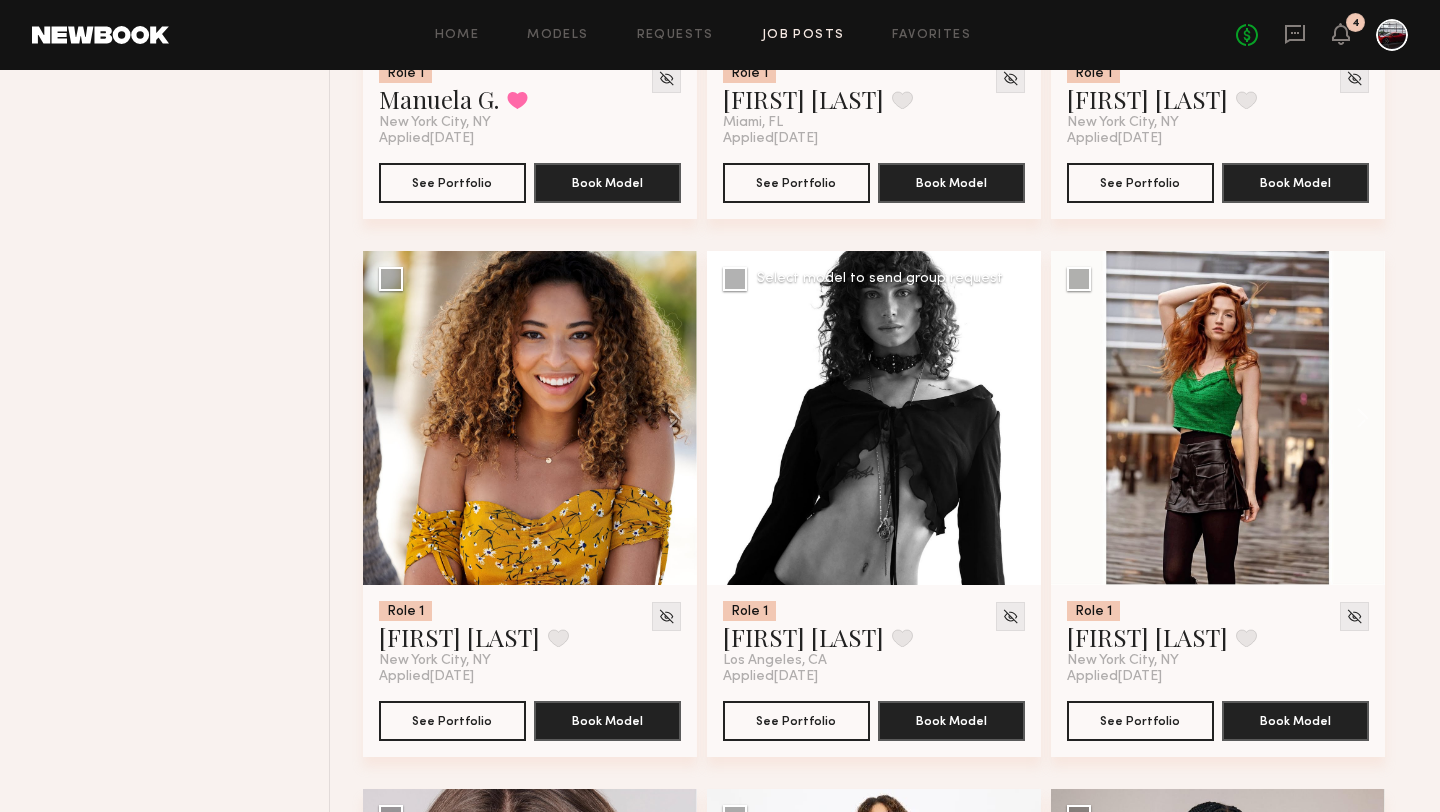 scroll, scrollTop: 10883, scrollLeft: 0, axis: vertical 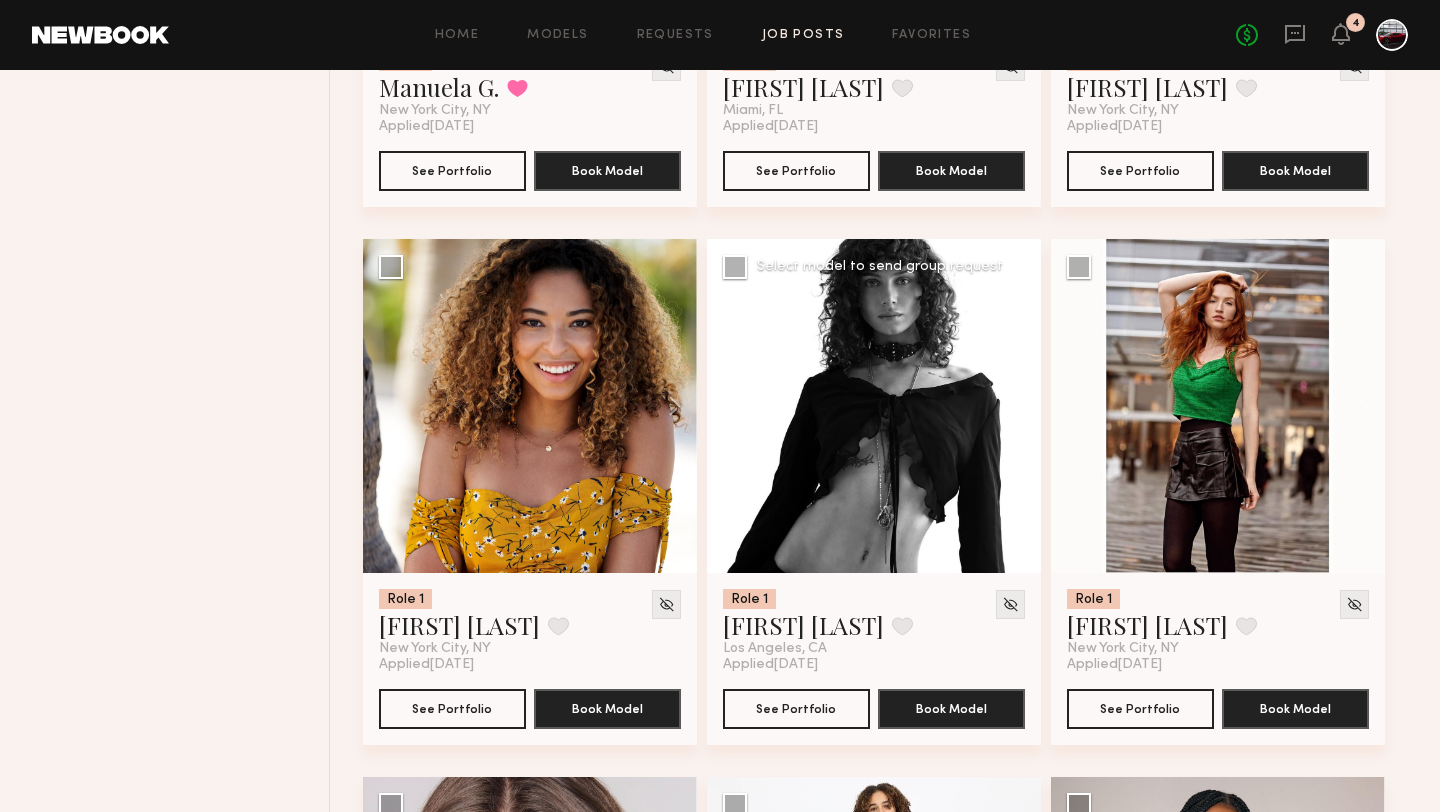 click 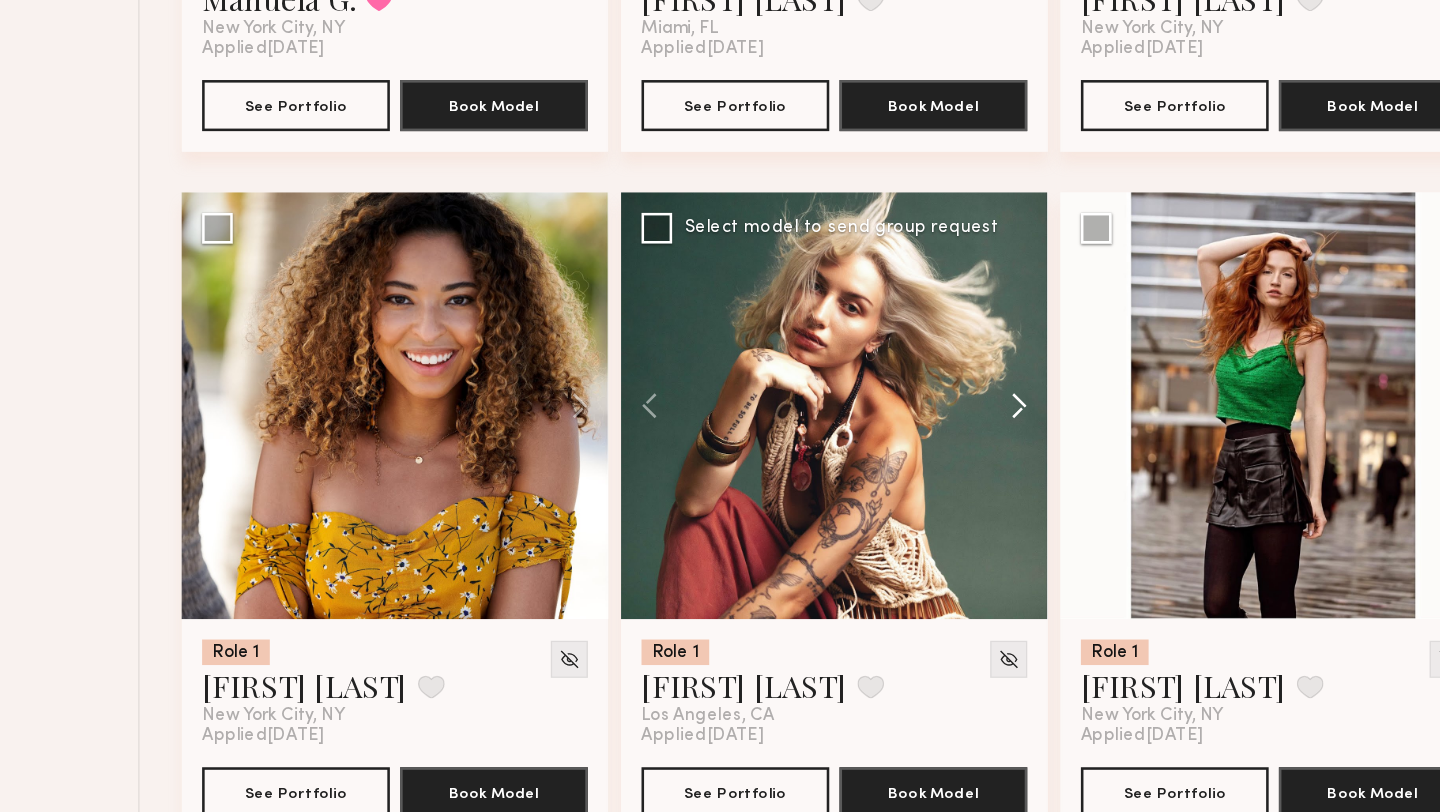 click 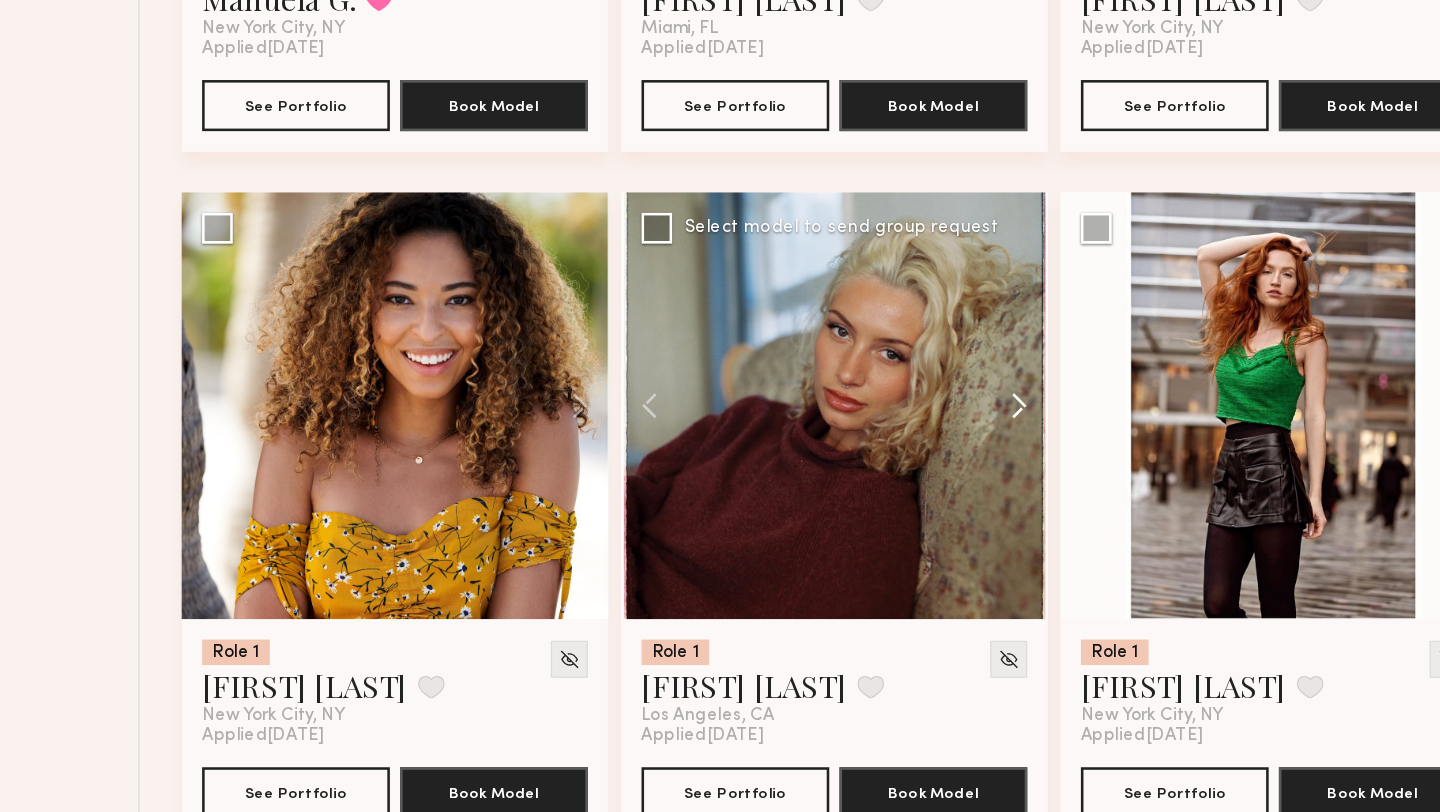 click 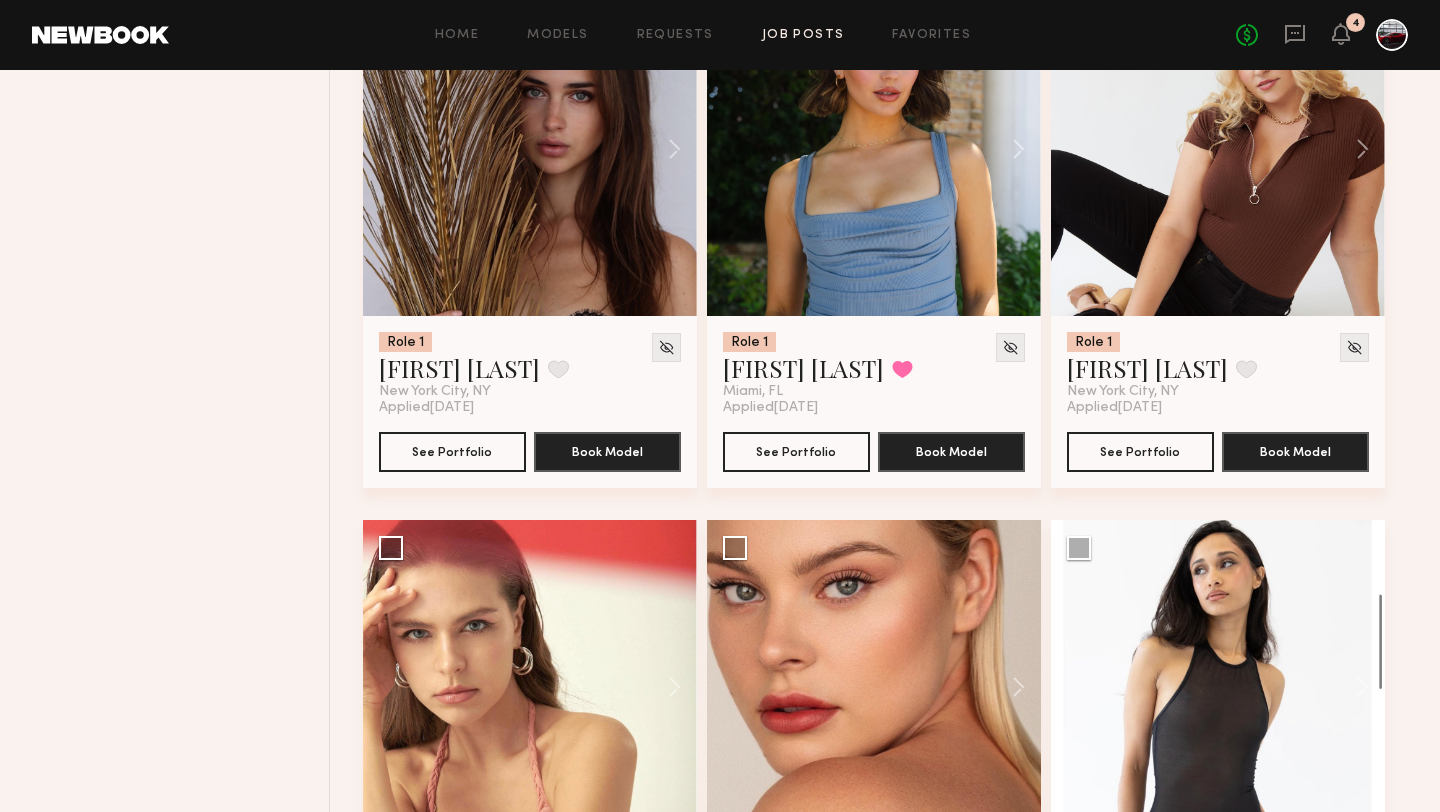 scroll, scrollTop: 12556, scrollLeft: 0, axis: vertical 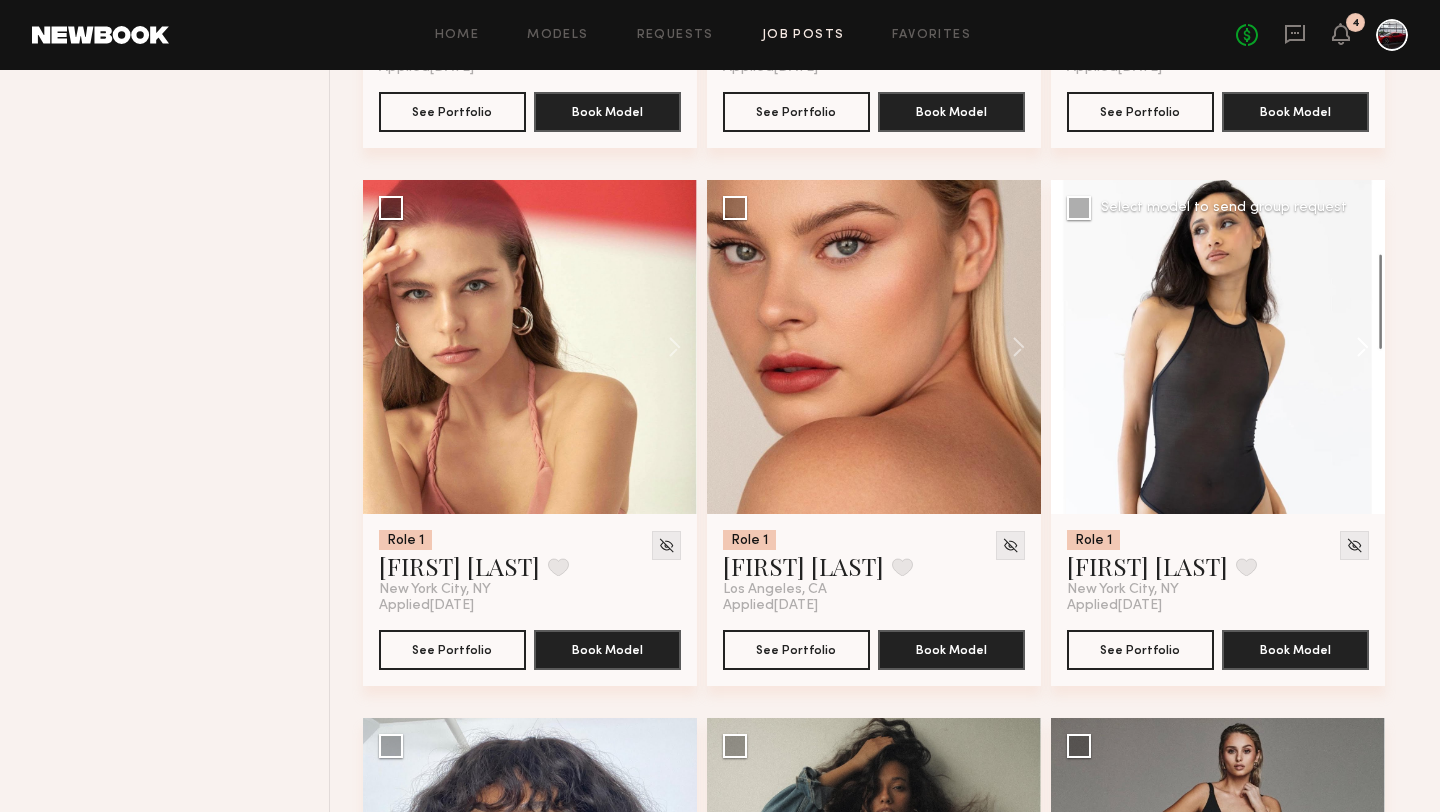 click 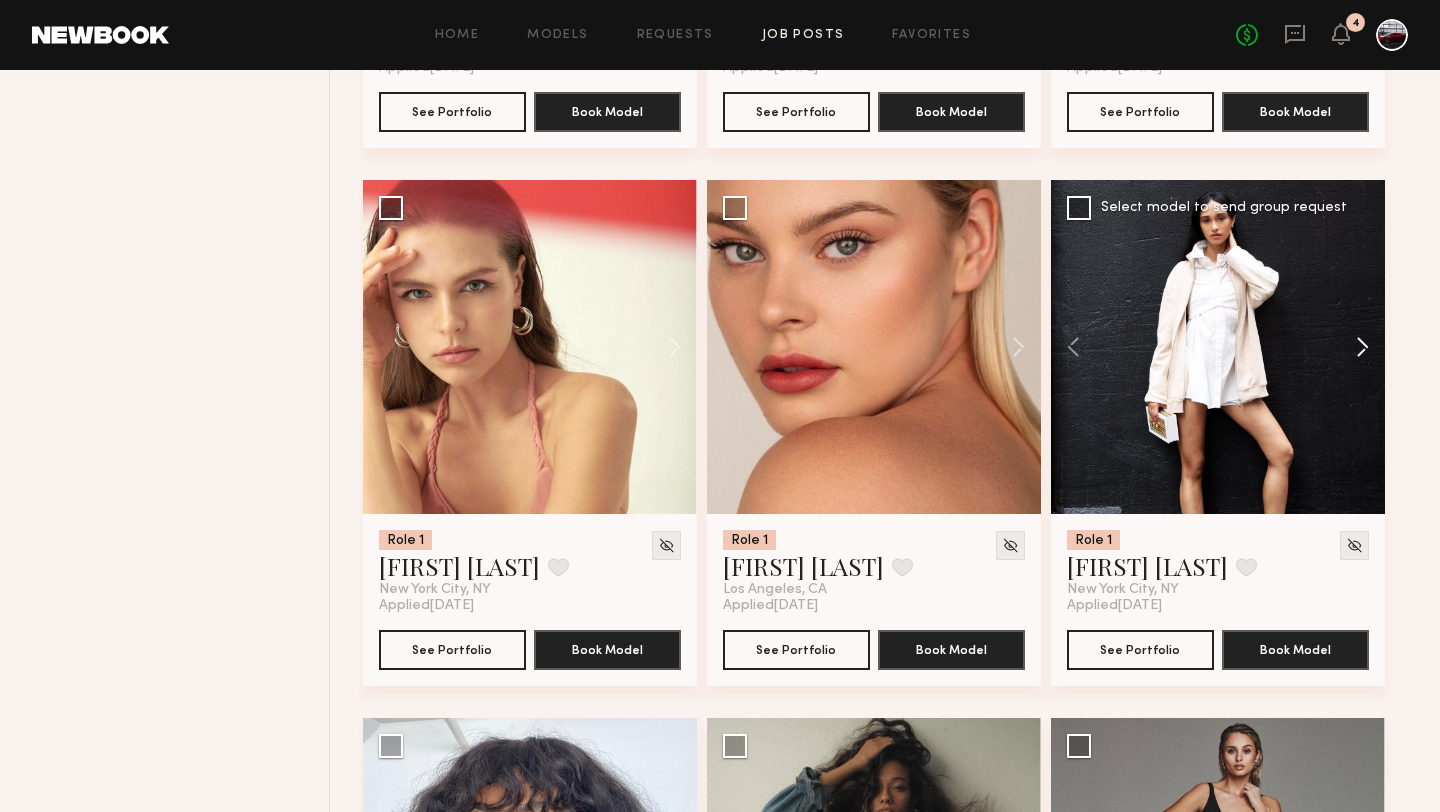 click 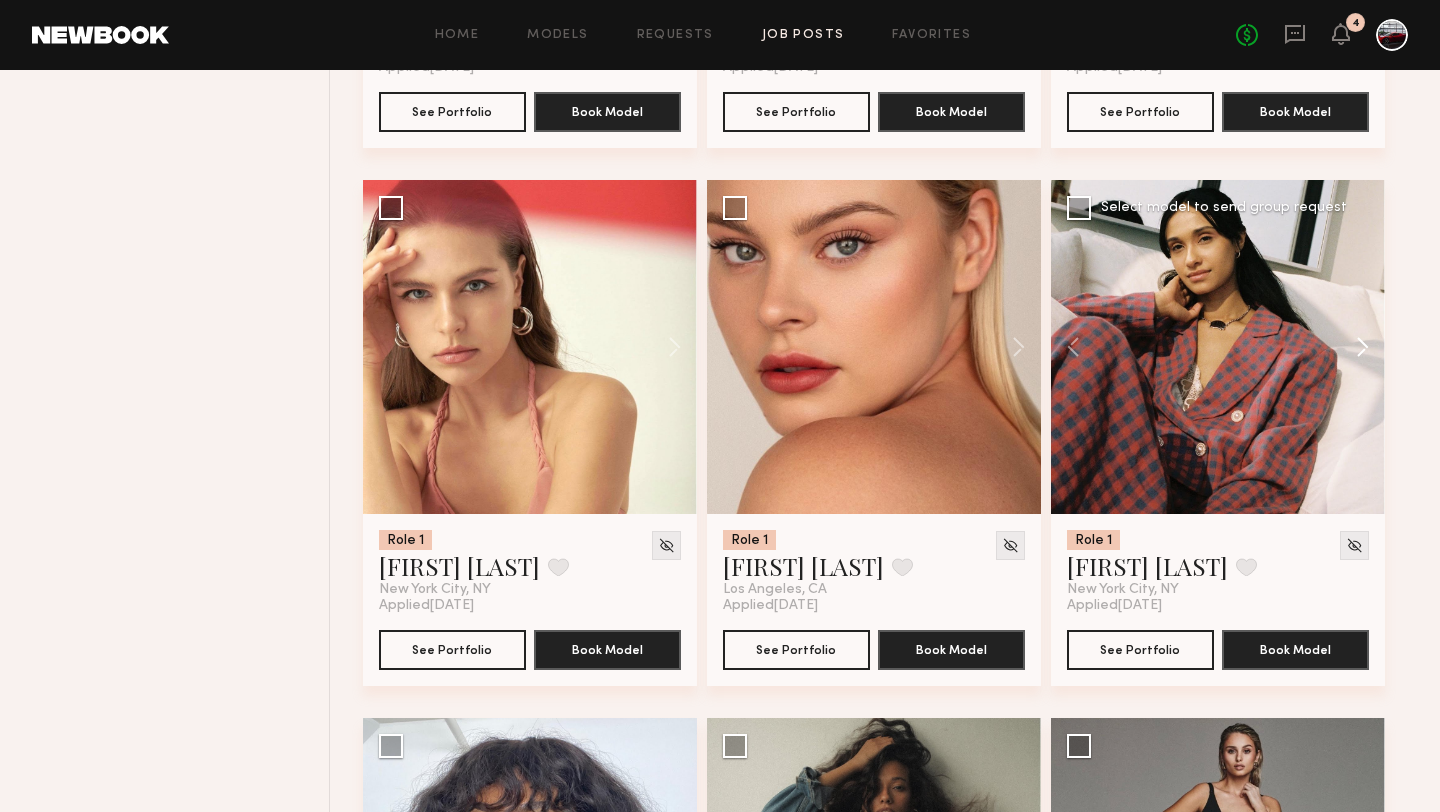 click 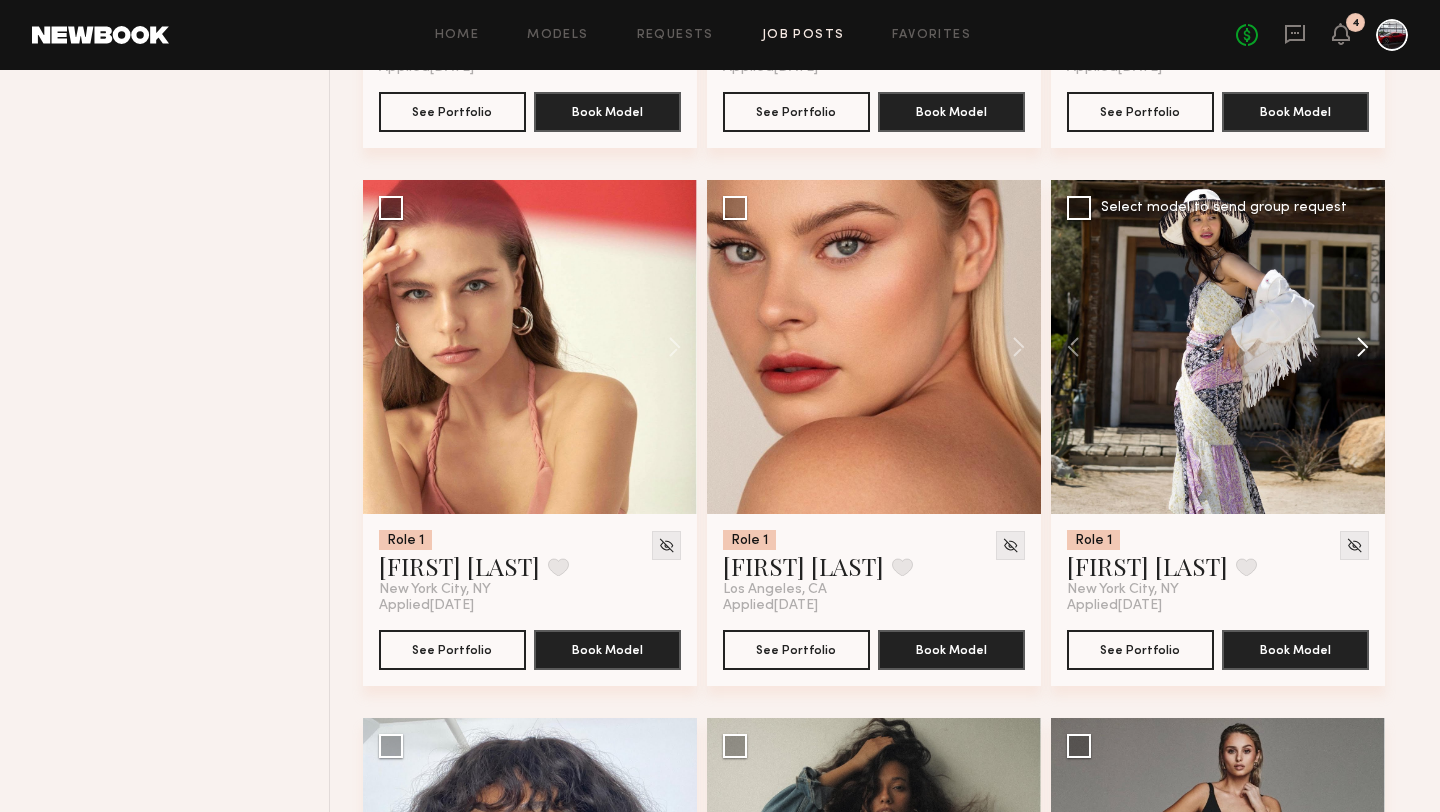 click 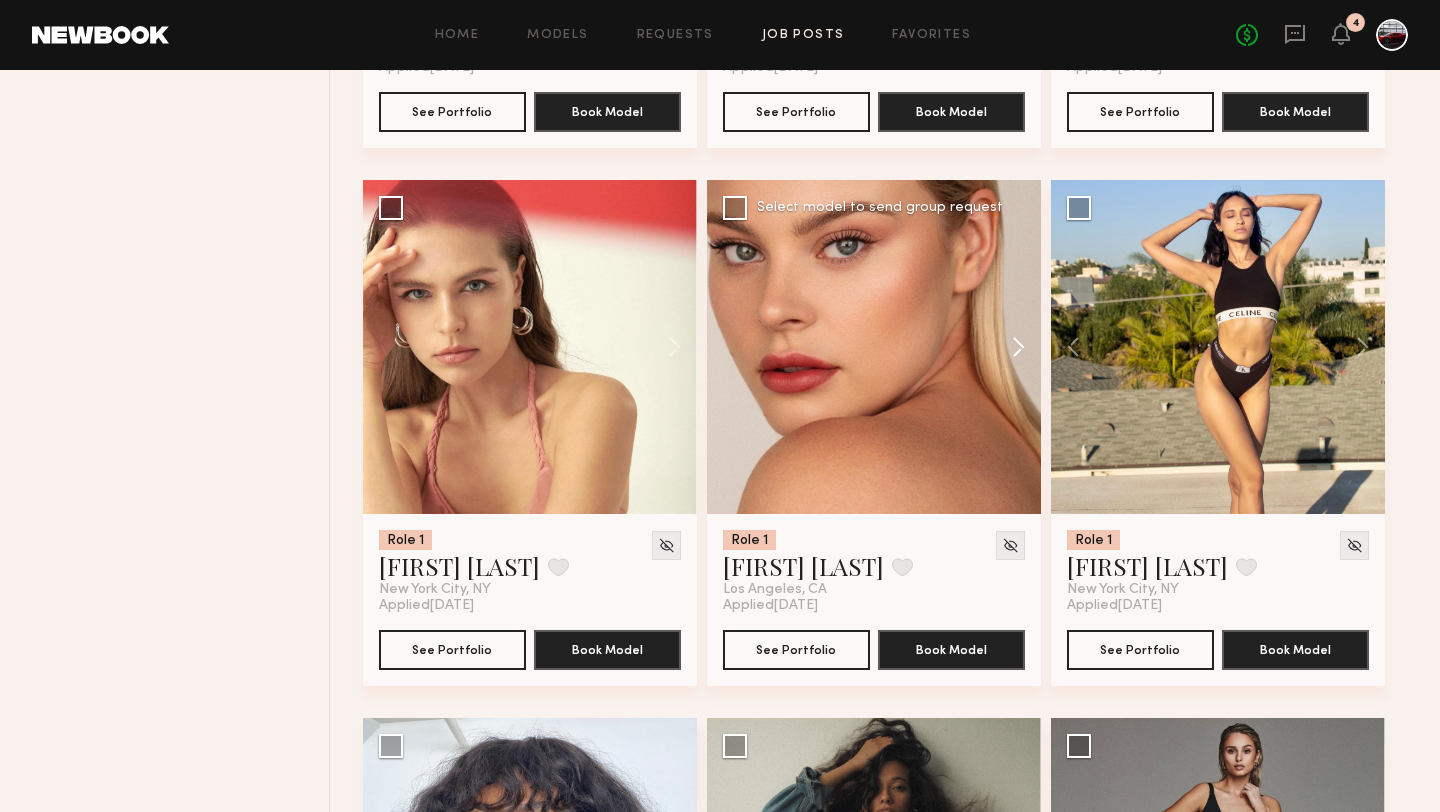 click 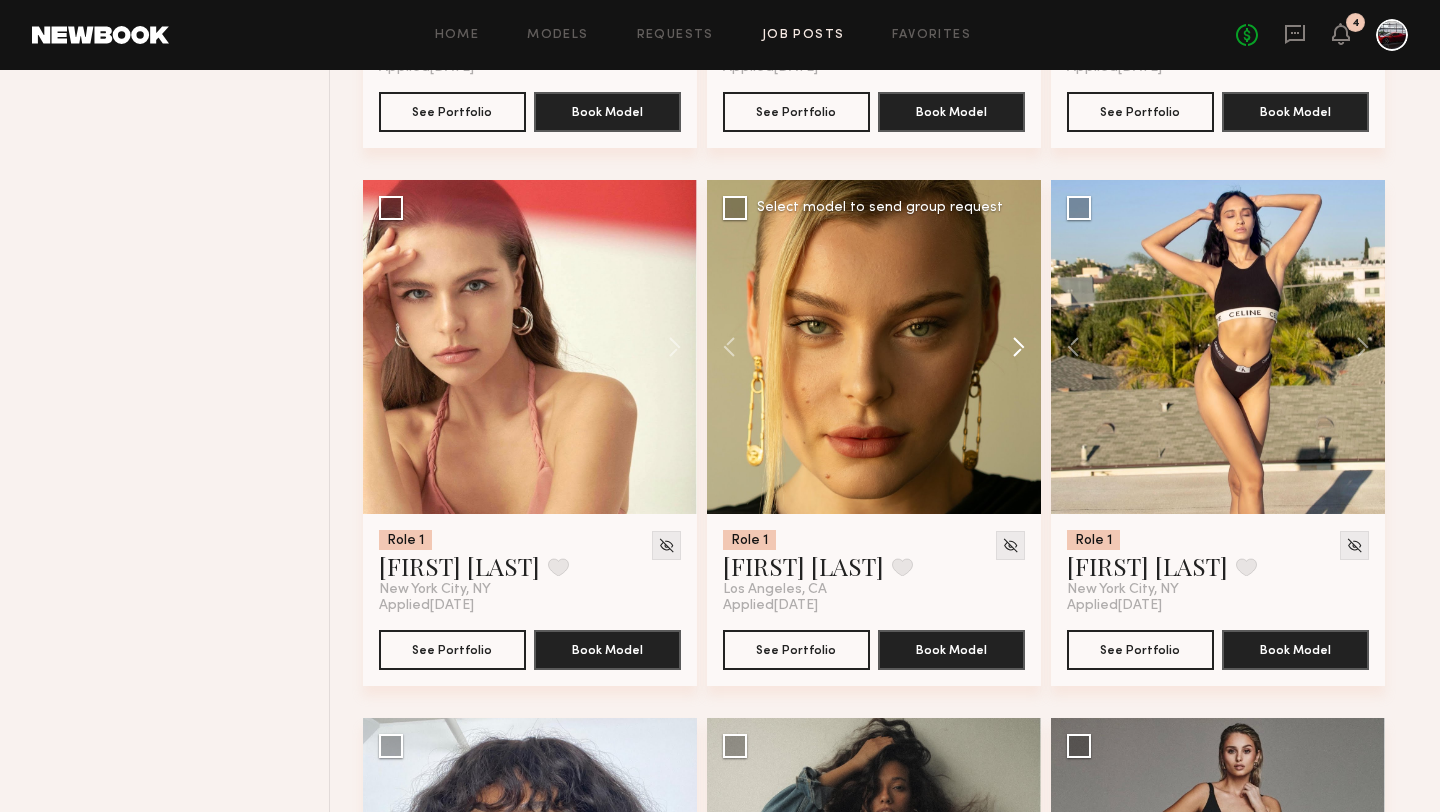 click 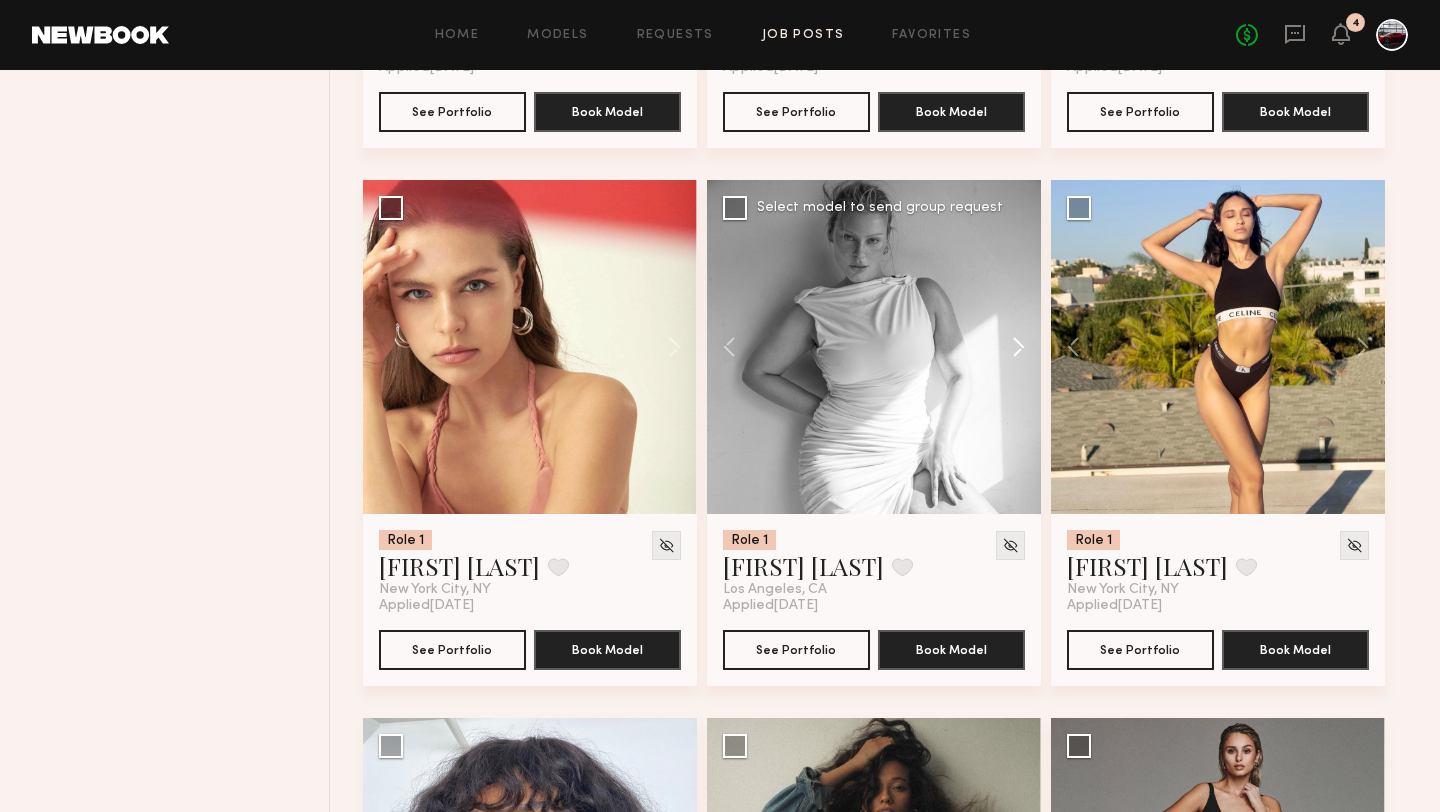 click 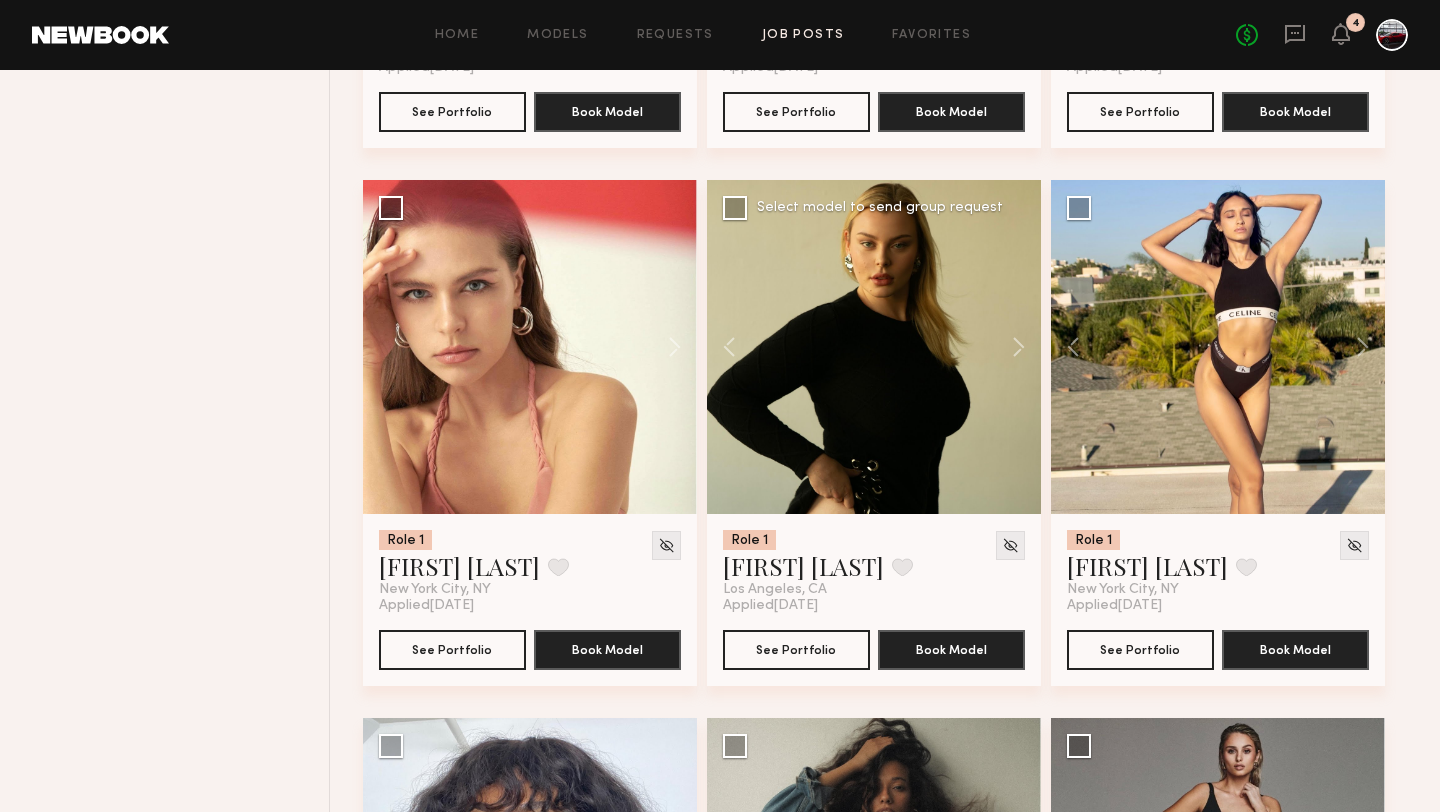scroll, scrollTop: 13012, scrollLeft: 0, axis: vertical 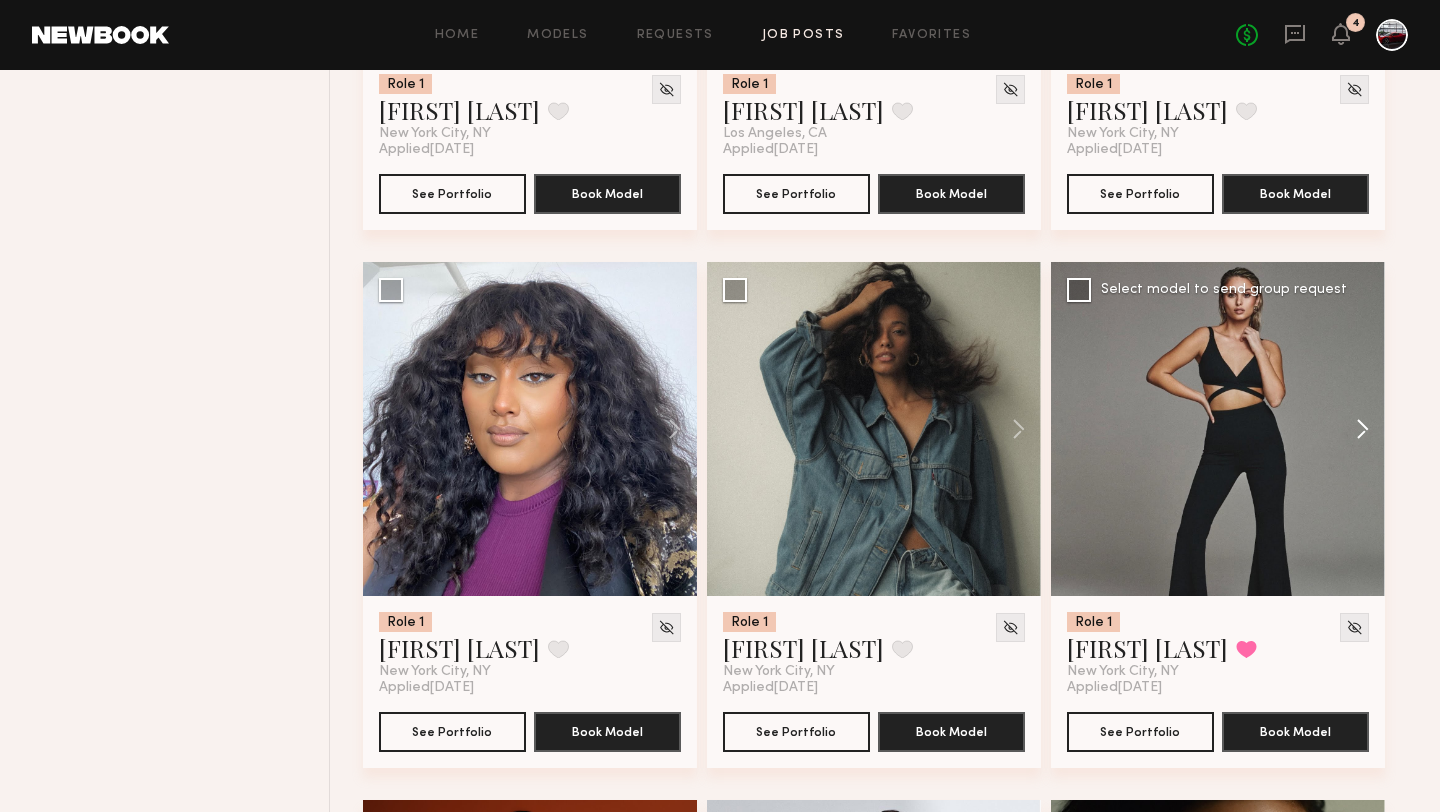 click 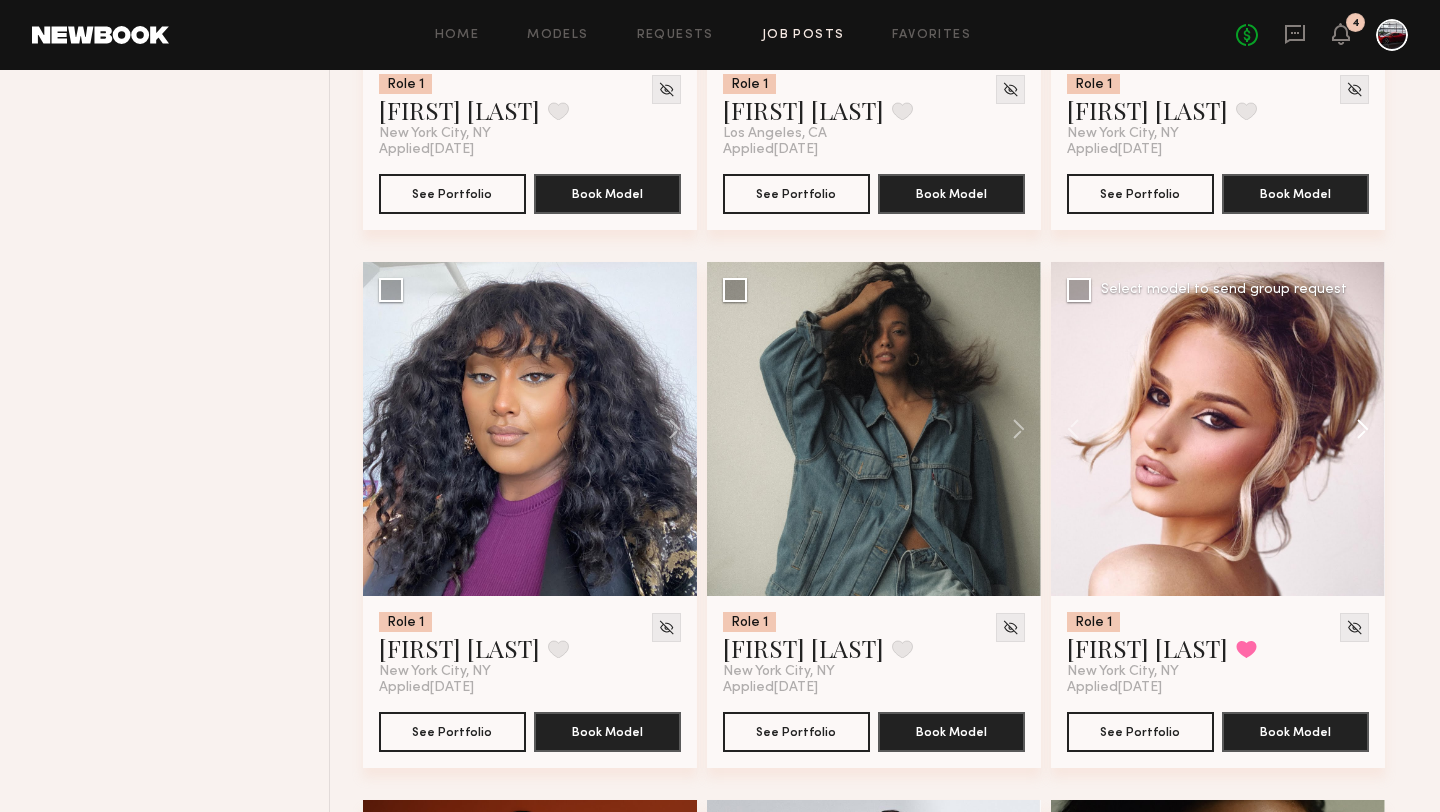 click 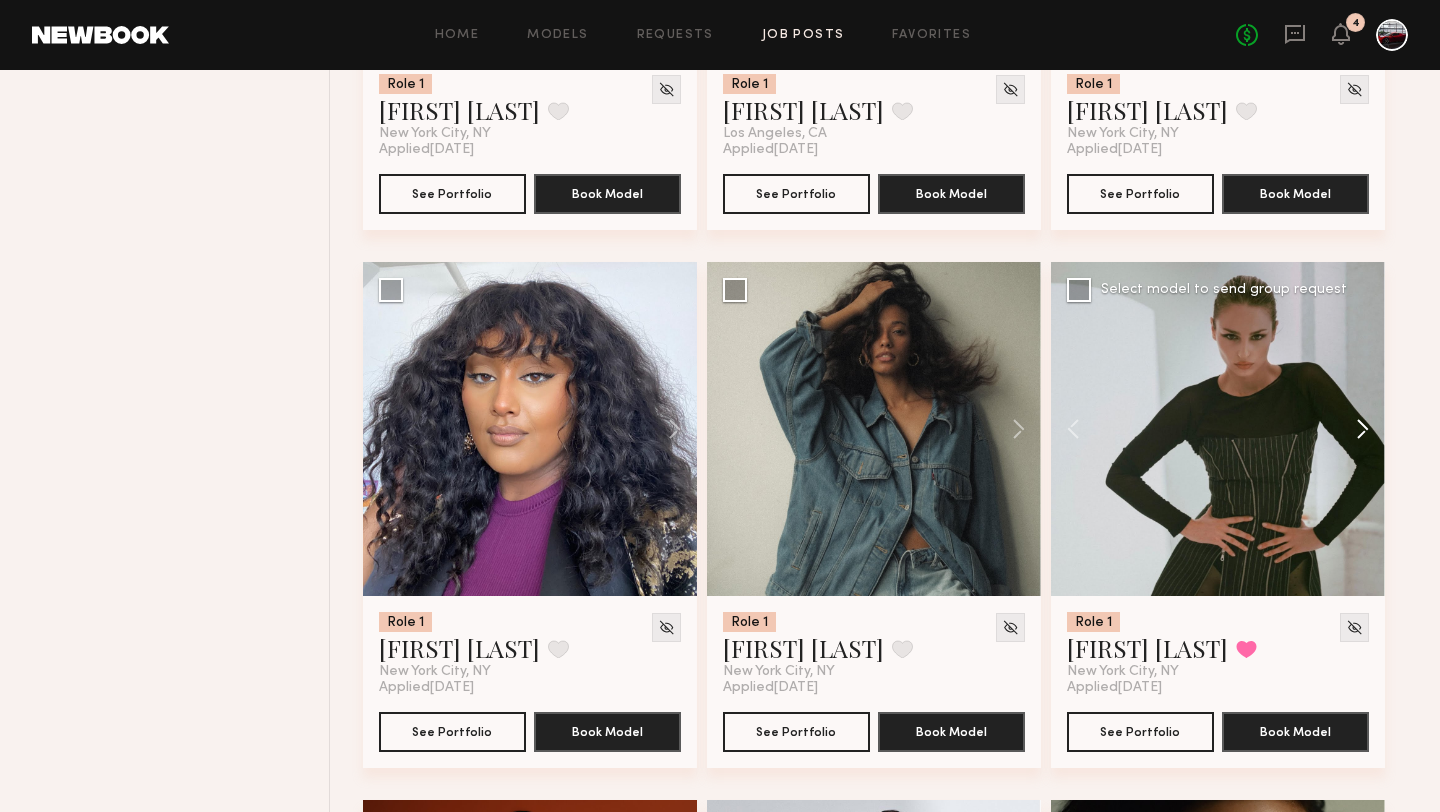 click 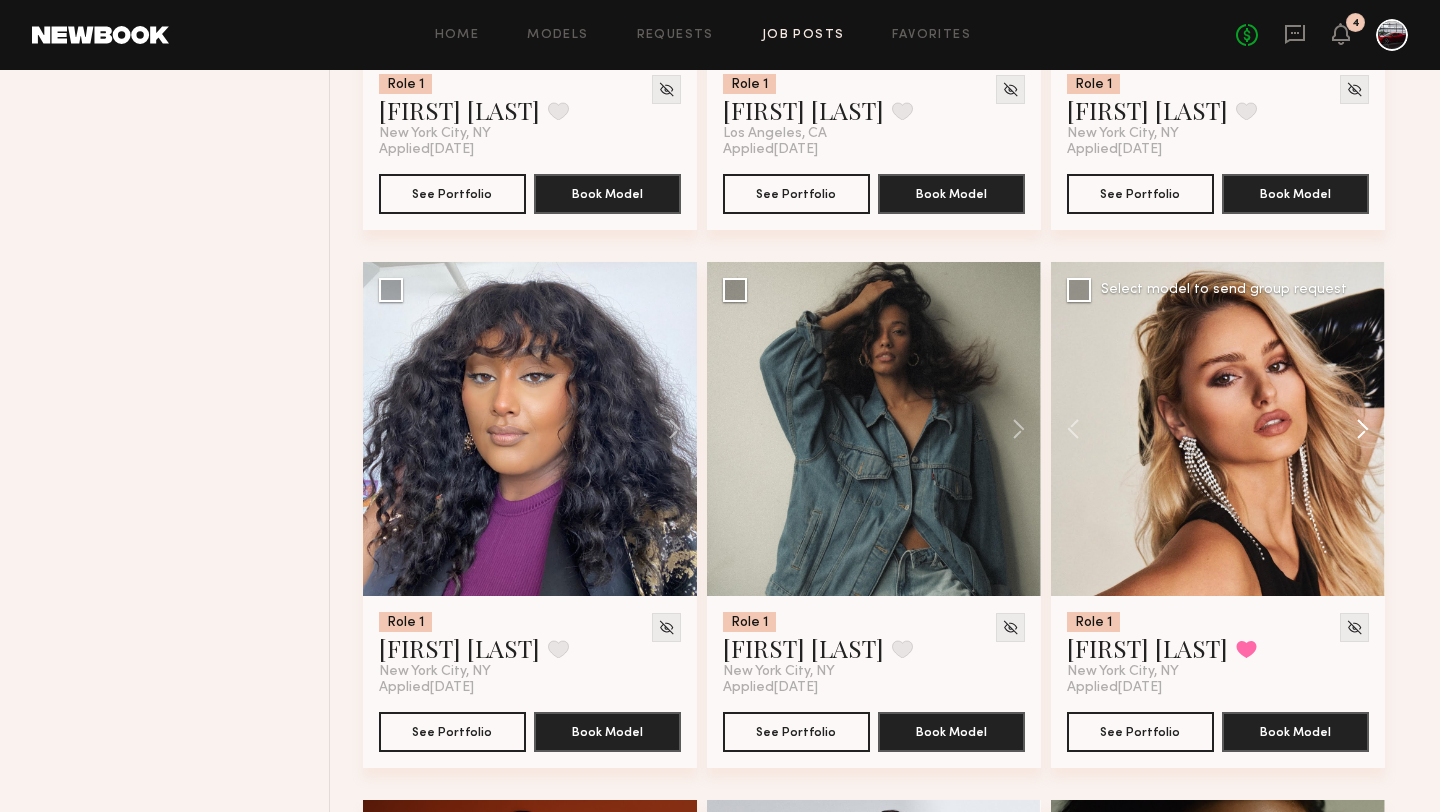 click 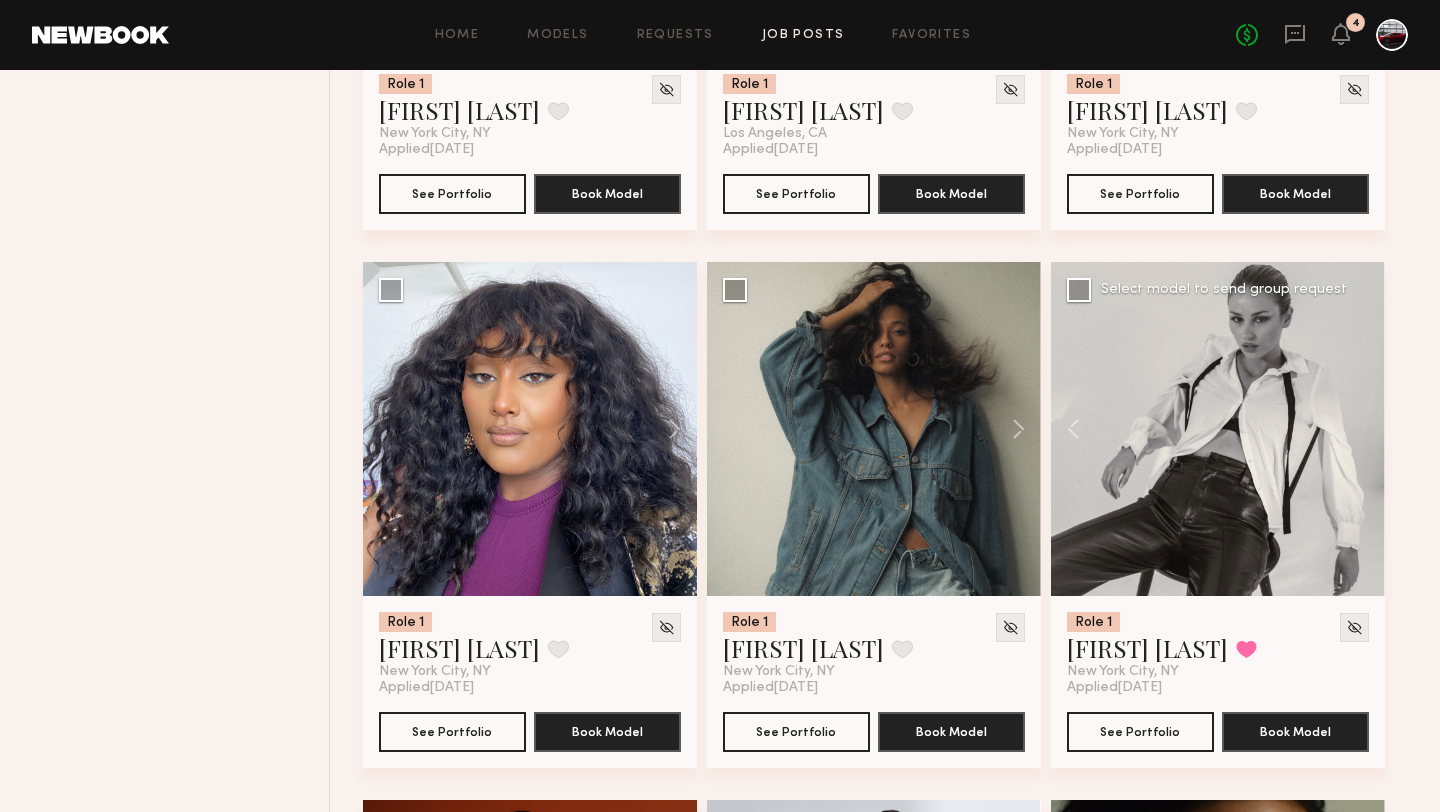 click 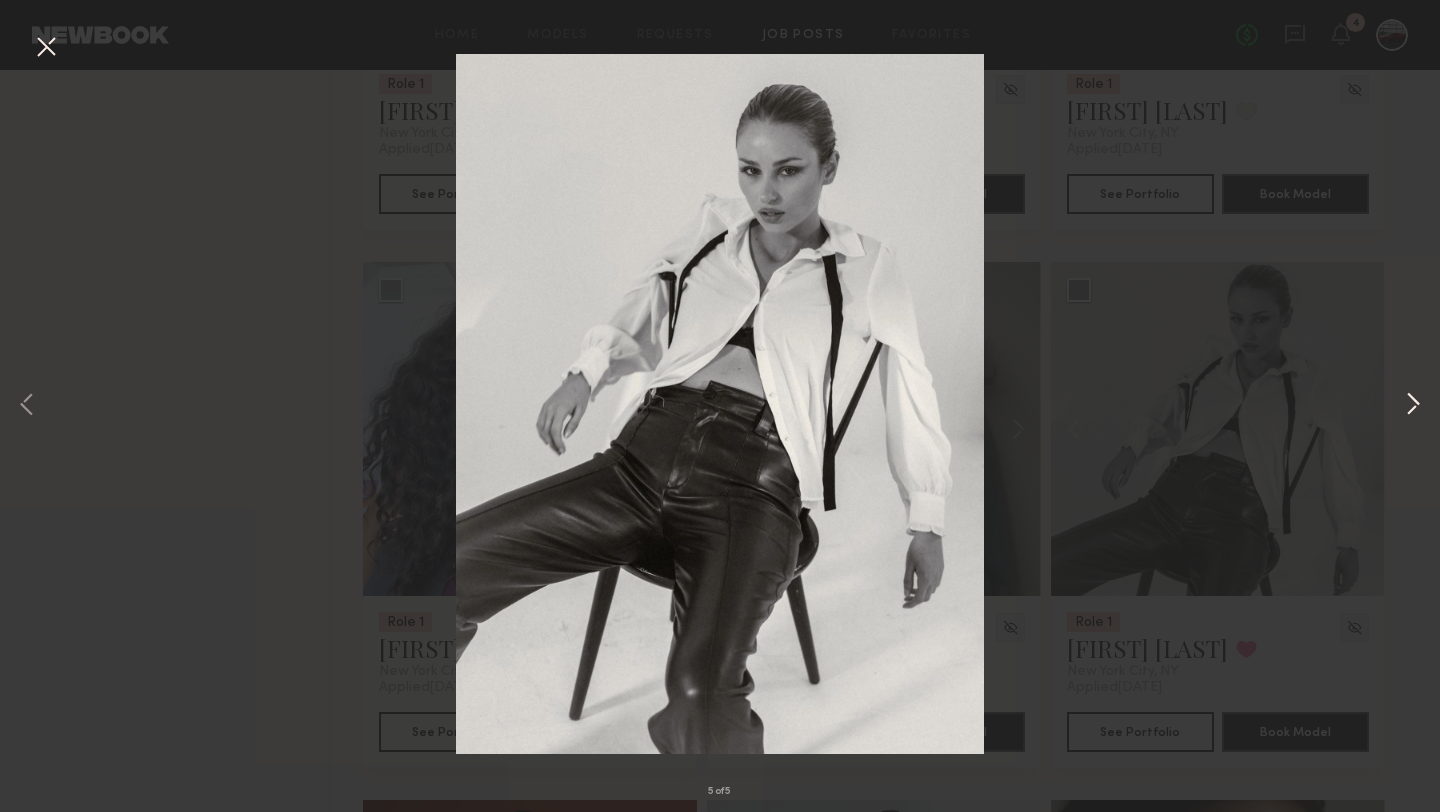 click at bounding box center (1413, 406) 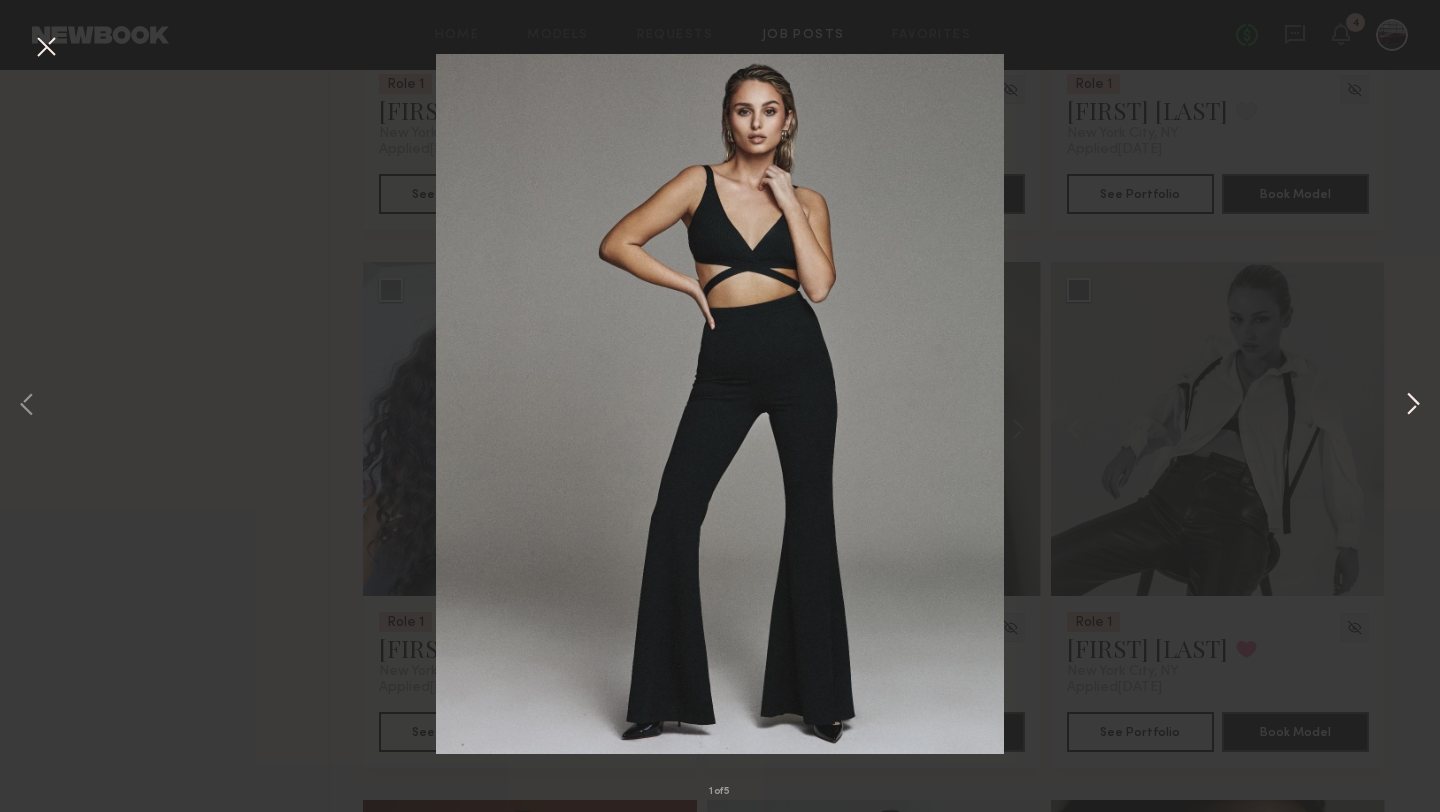 click at bounding box center [1413, 406] 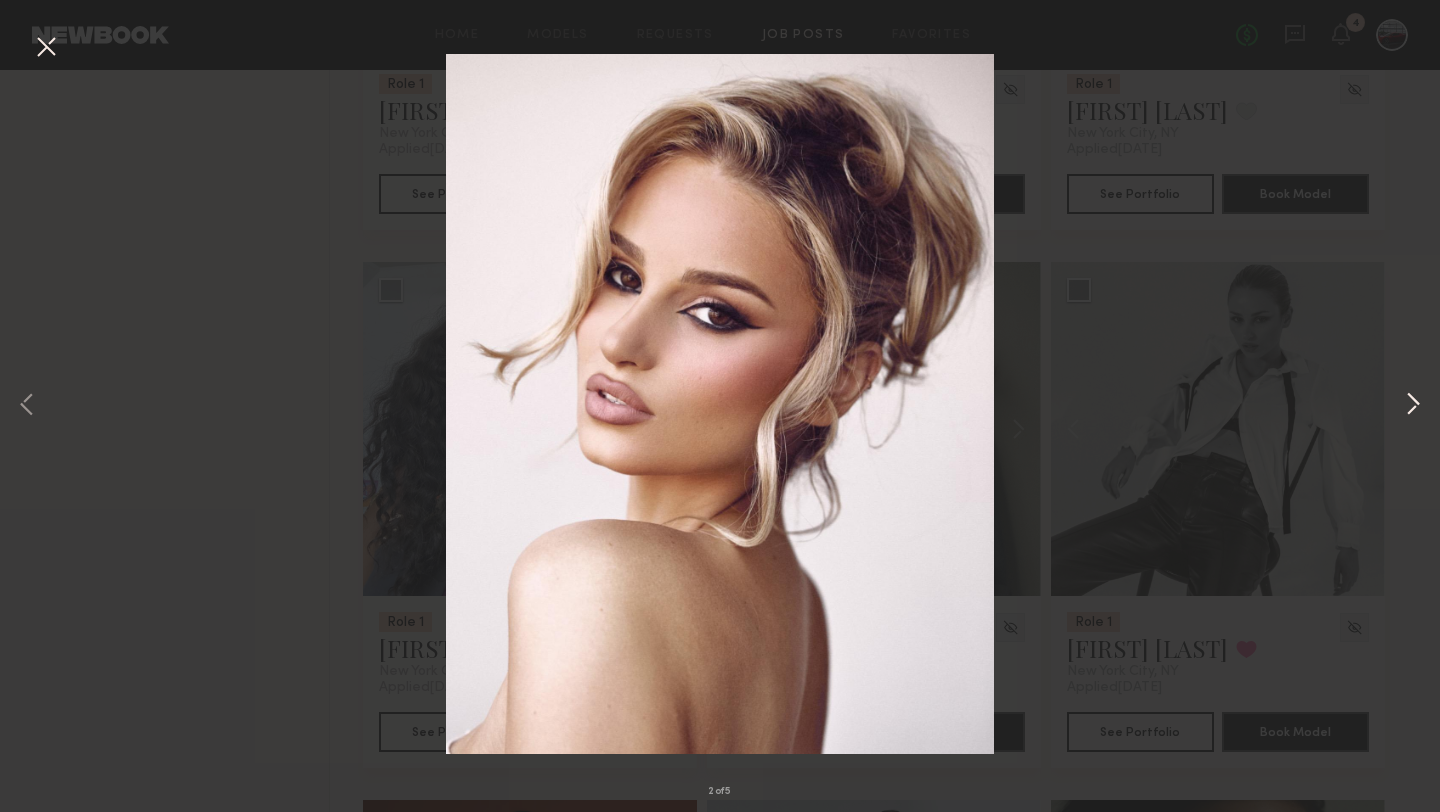 click at bounding box center [1413, 406] 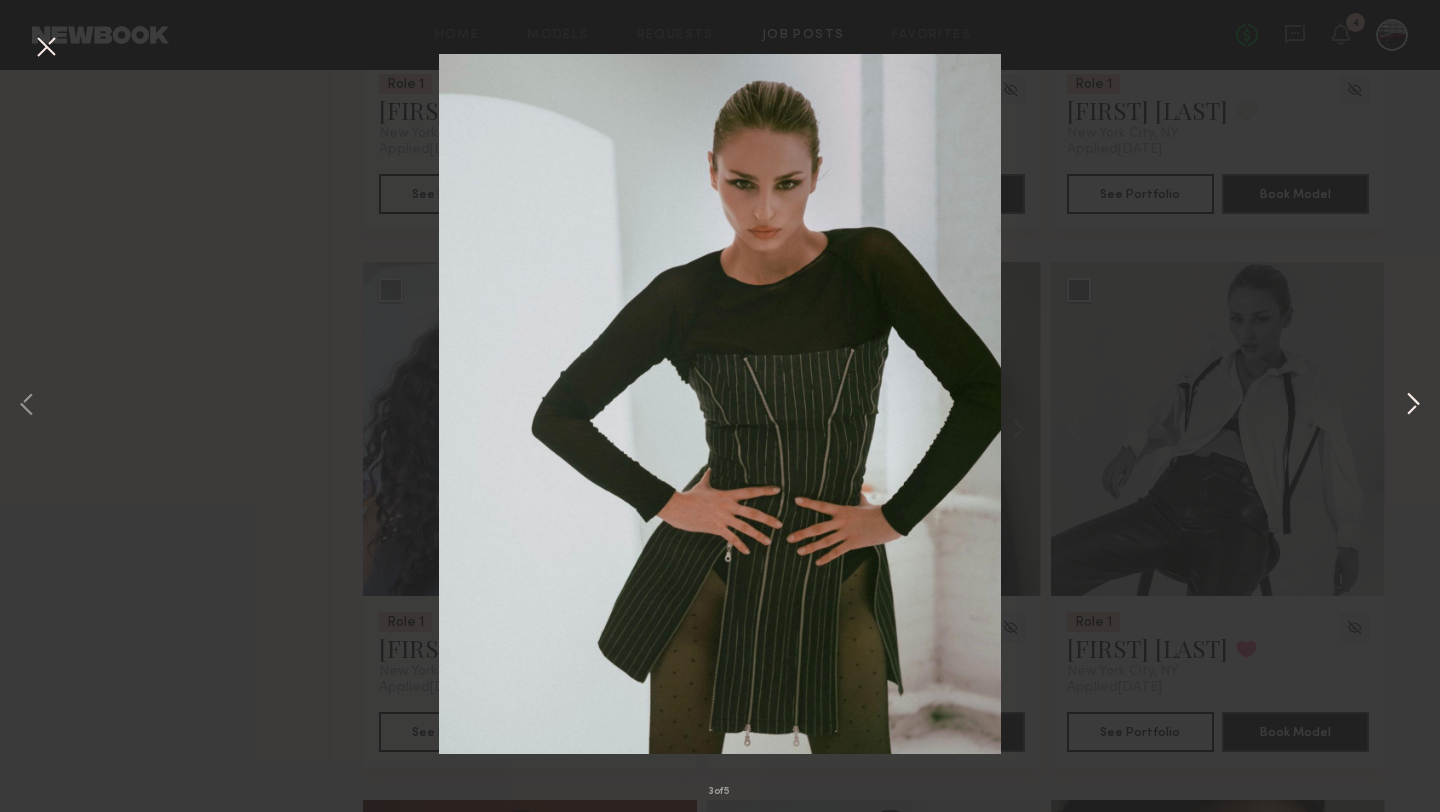 click at bounding box center [1413, 406] 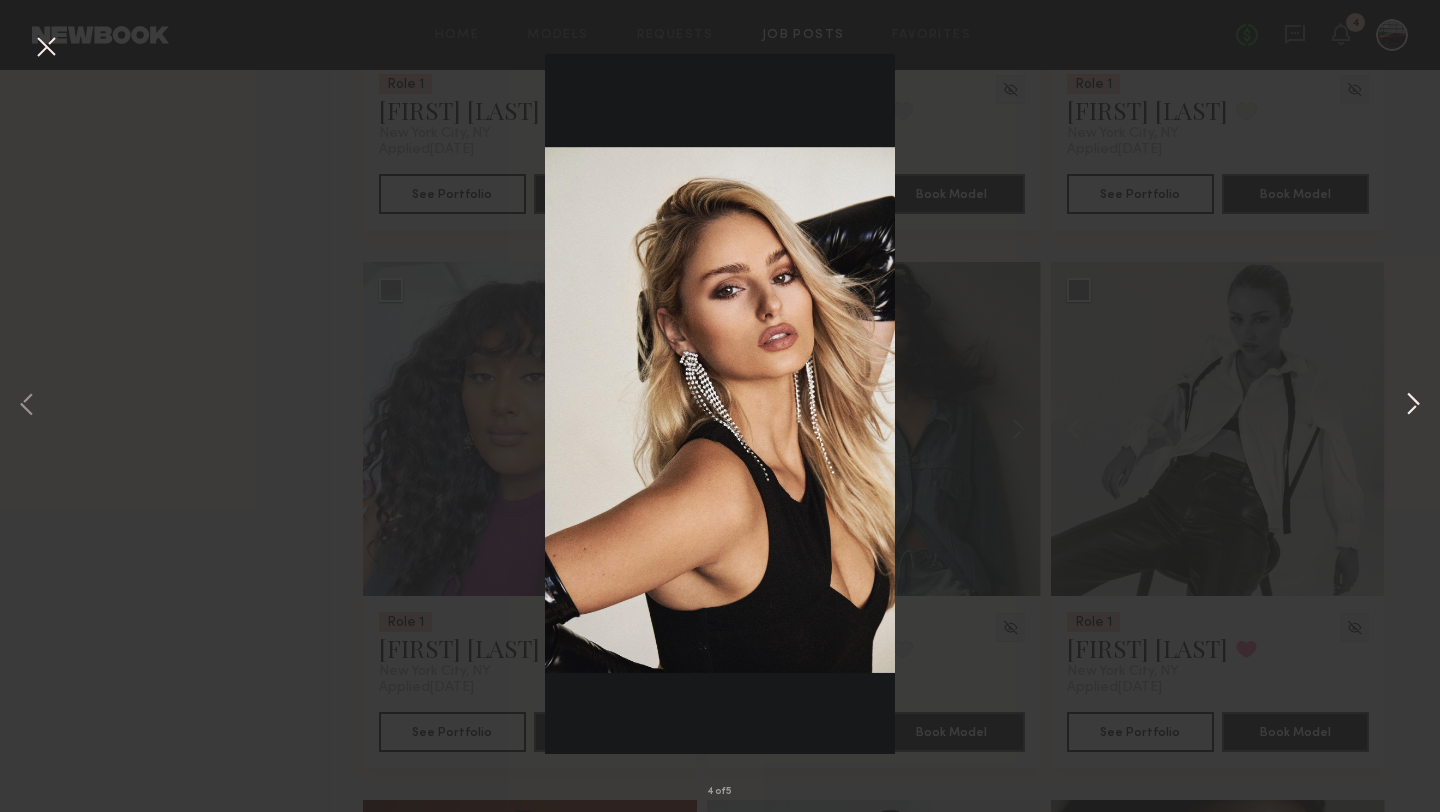 click at bounding box center [1413, 406] 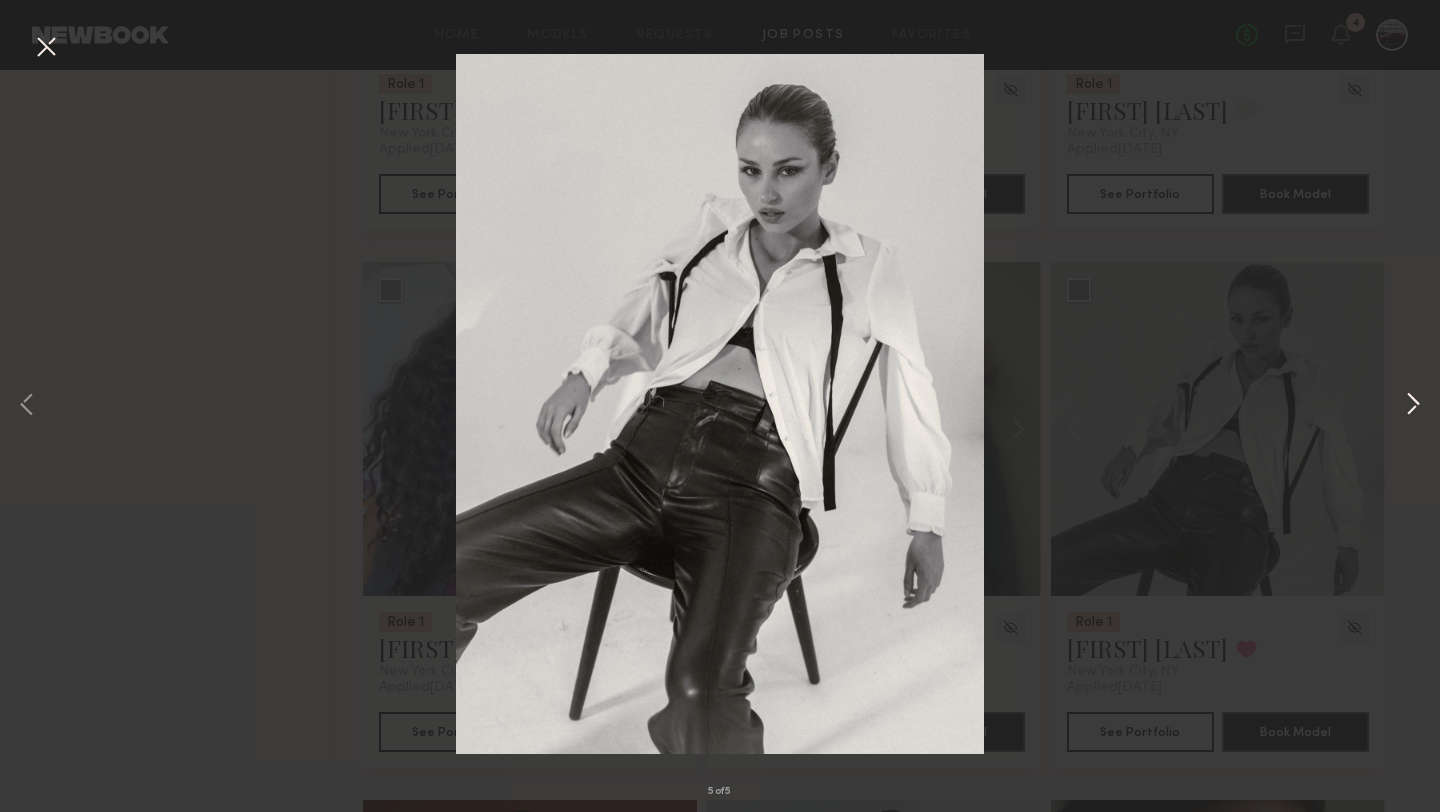 click at bounding box center (1413, 406) 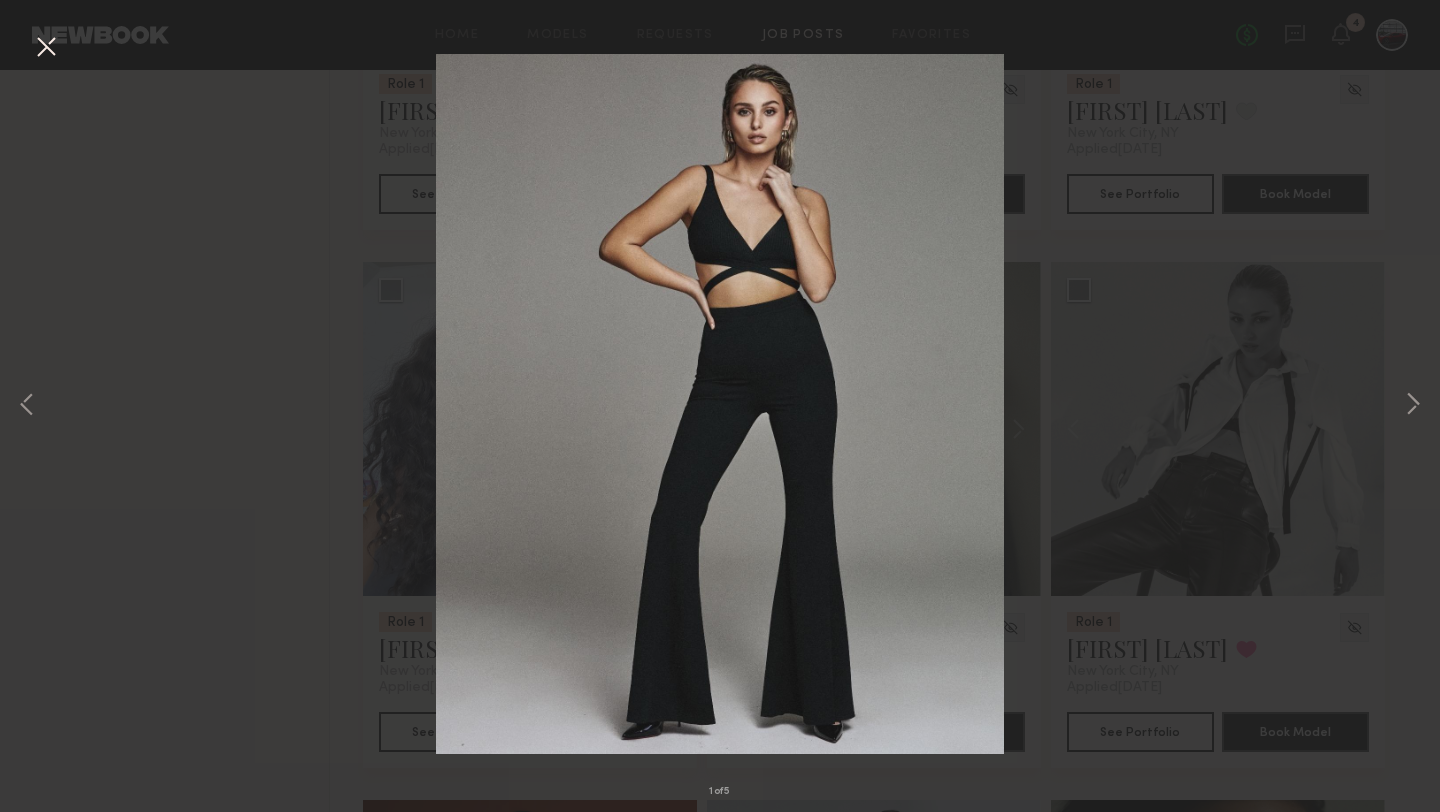 click at bounding box center [46, 48] 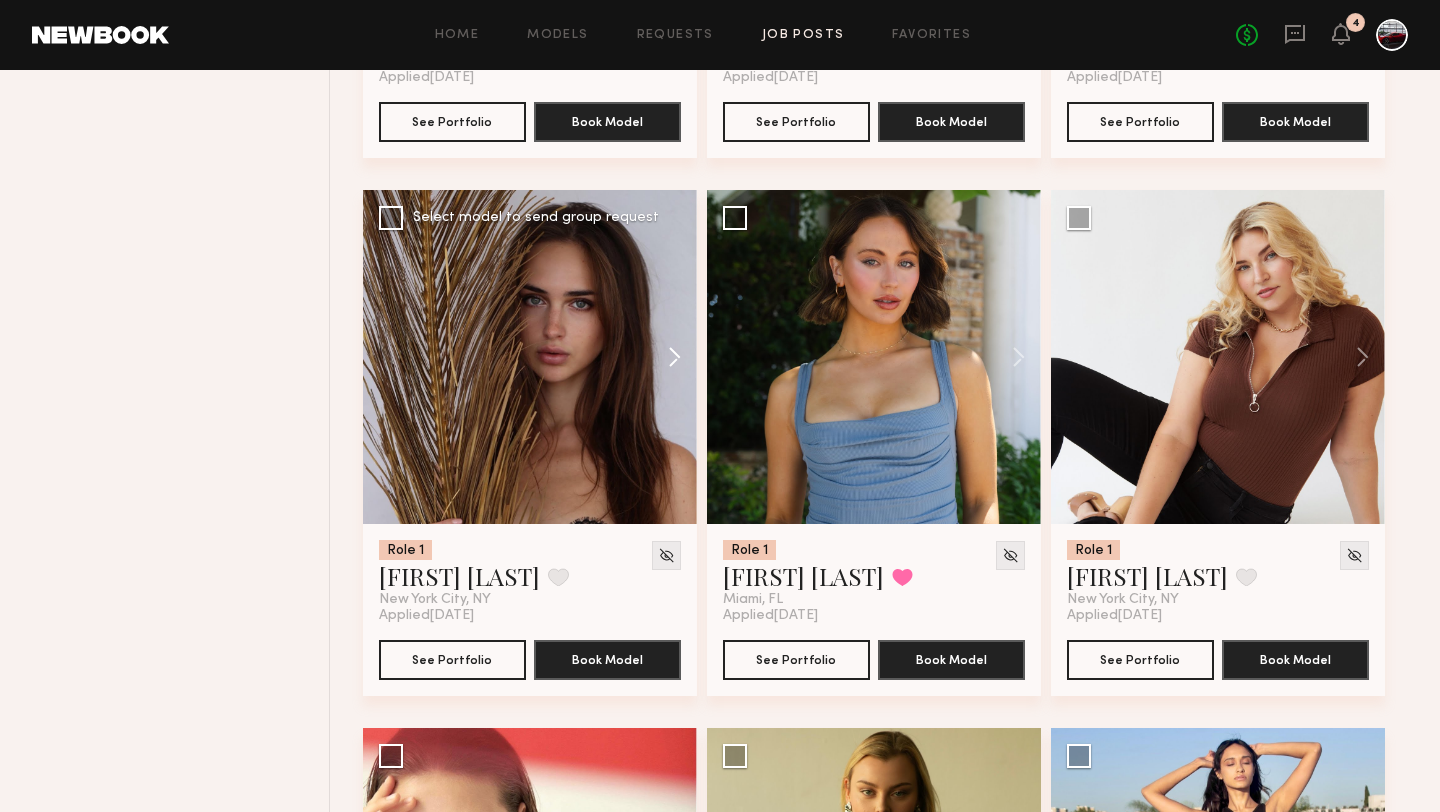 scroll, scrollTop: 12001, scrollLeft: 0, axis: vertical 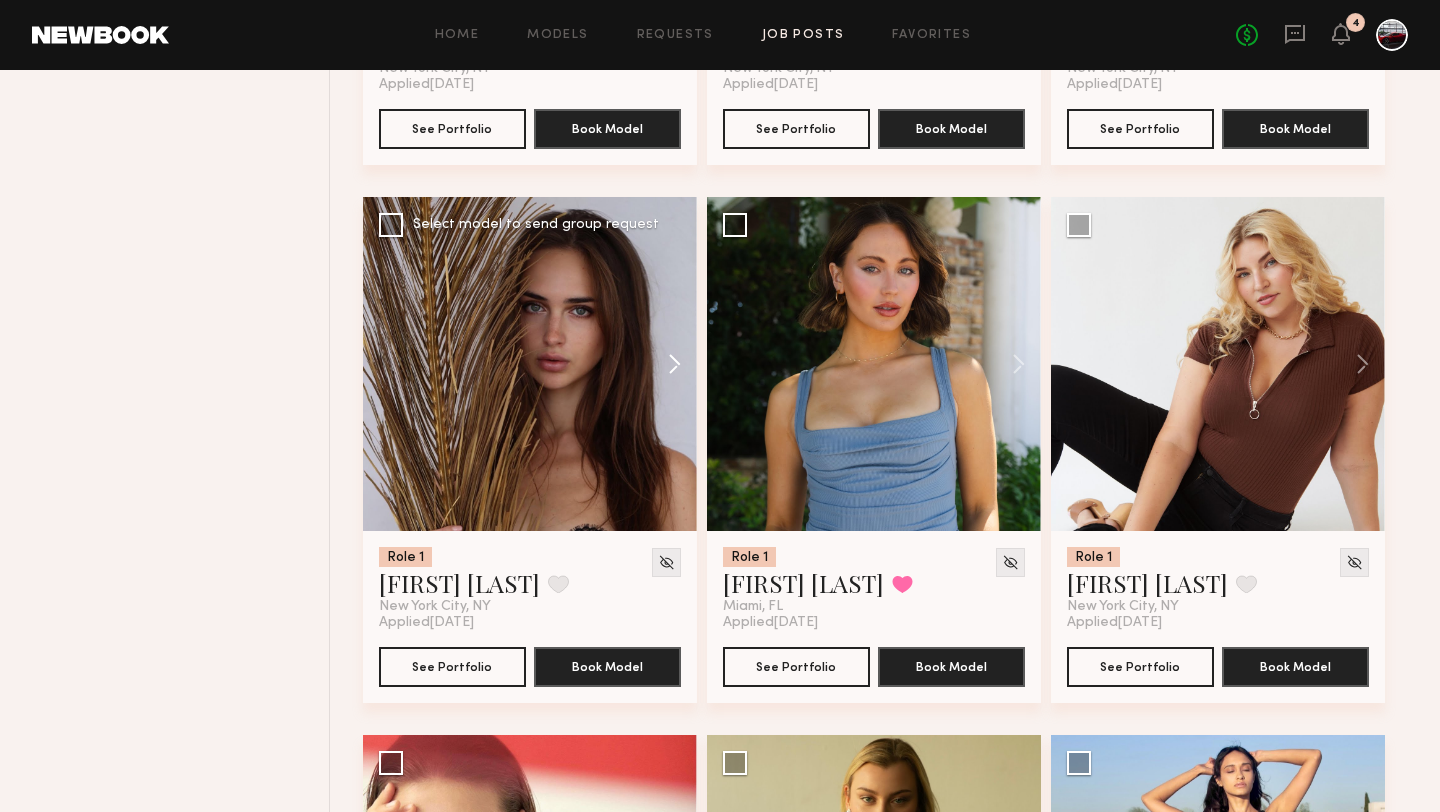 click 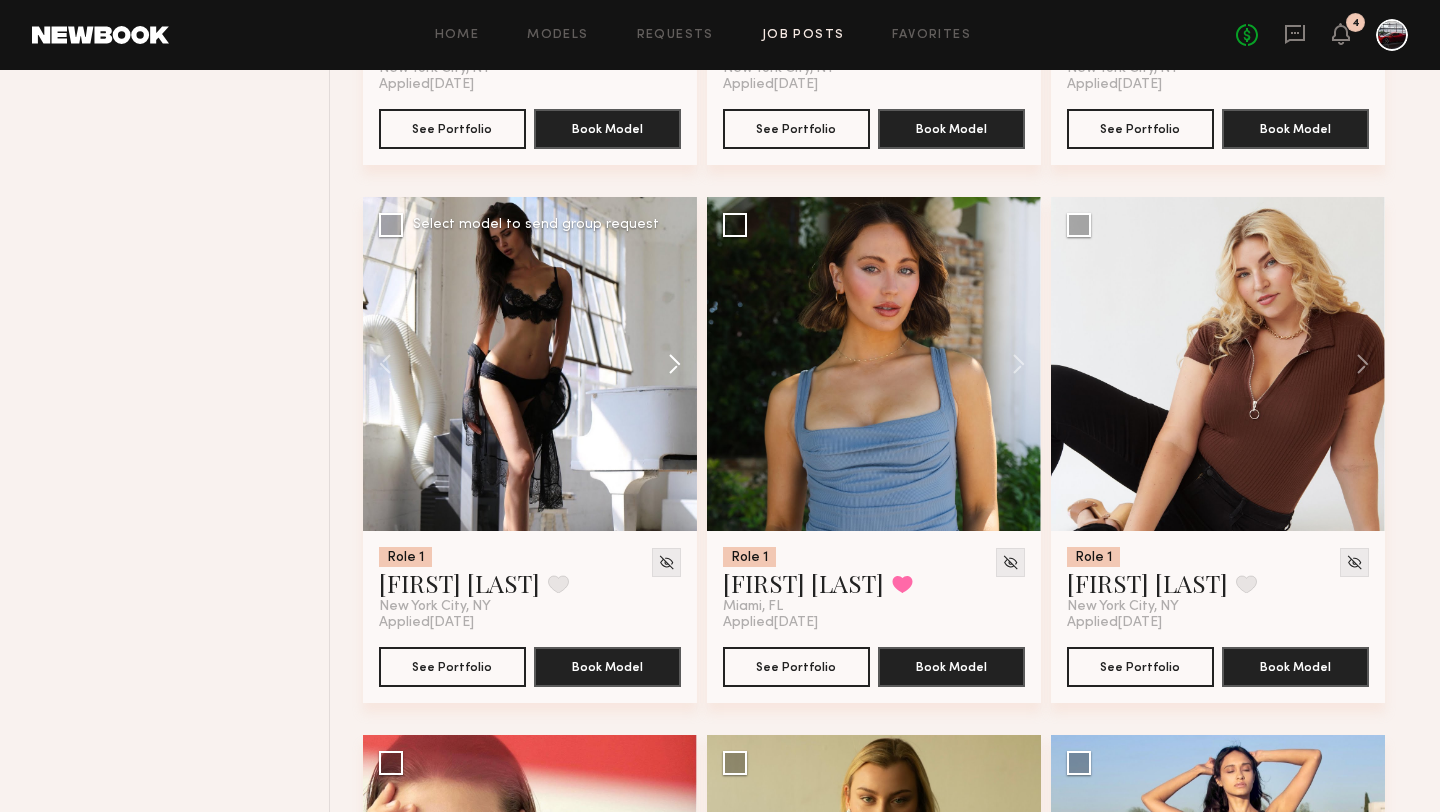 click 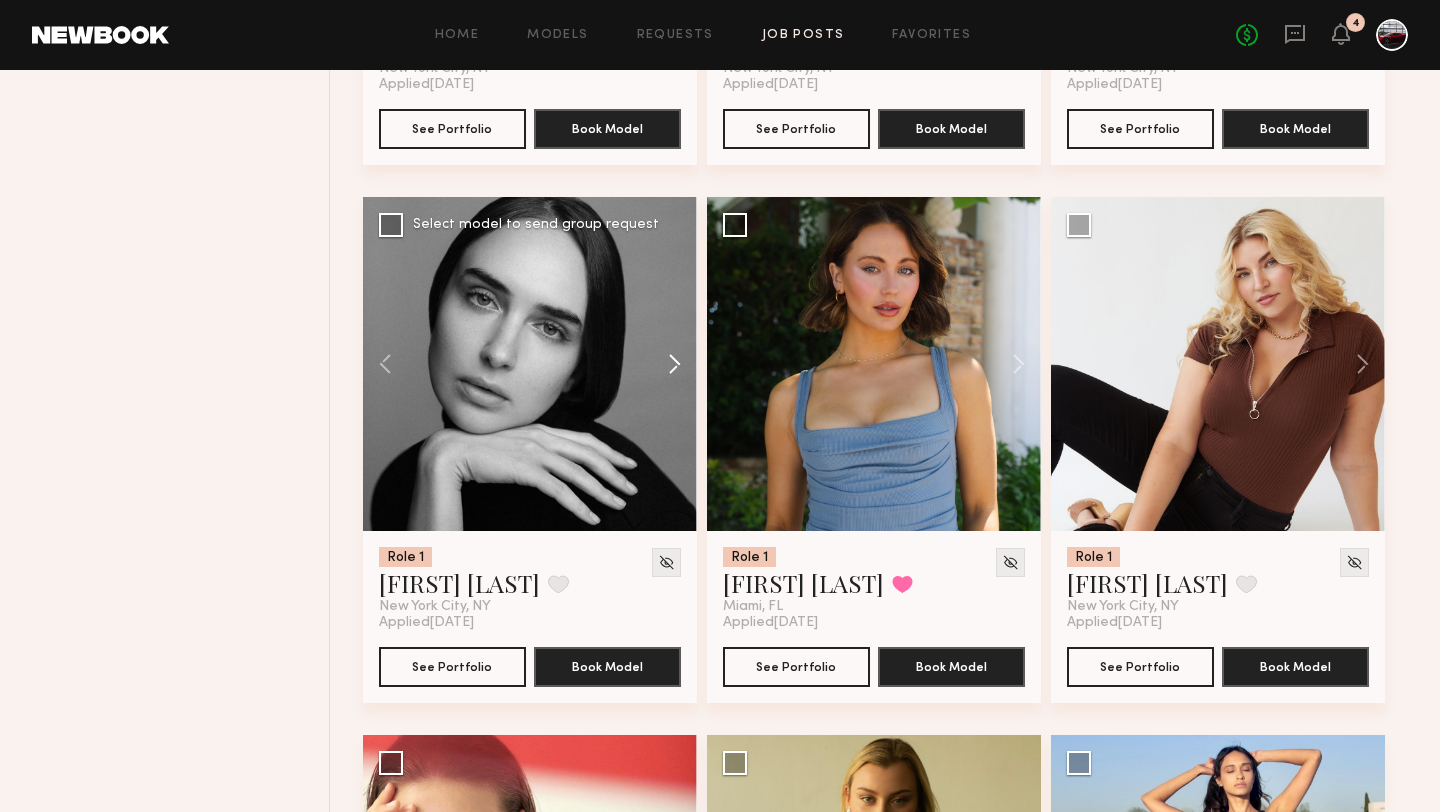 click 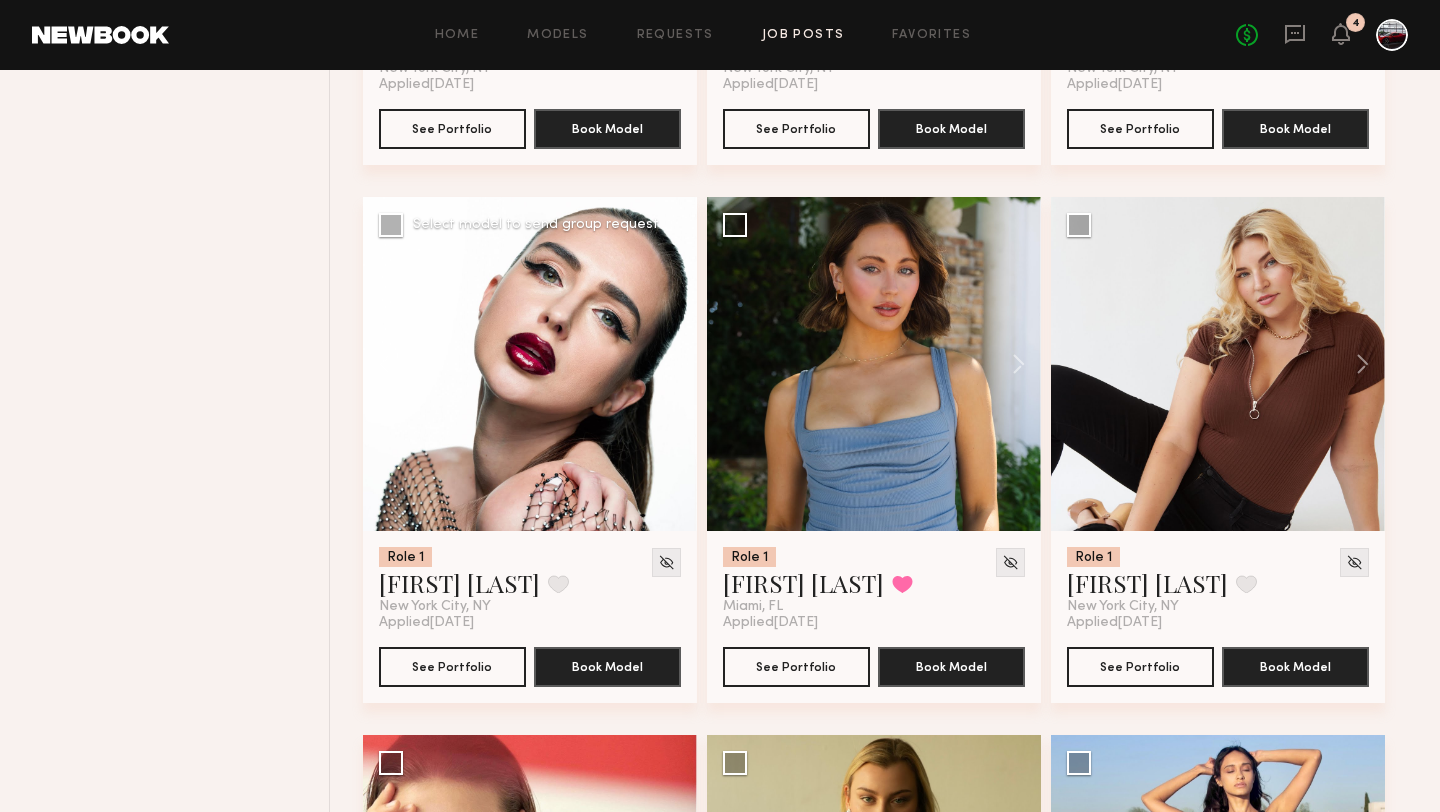 click 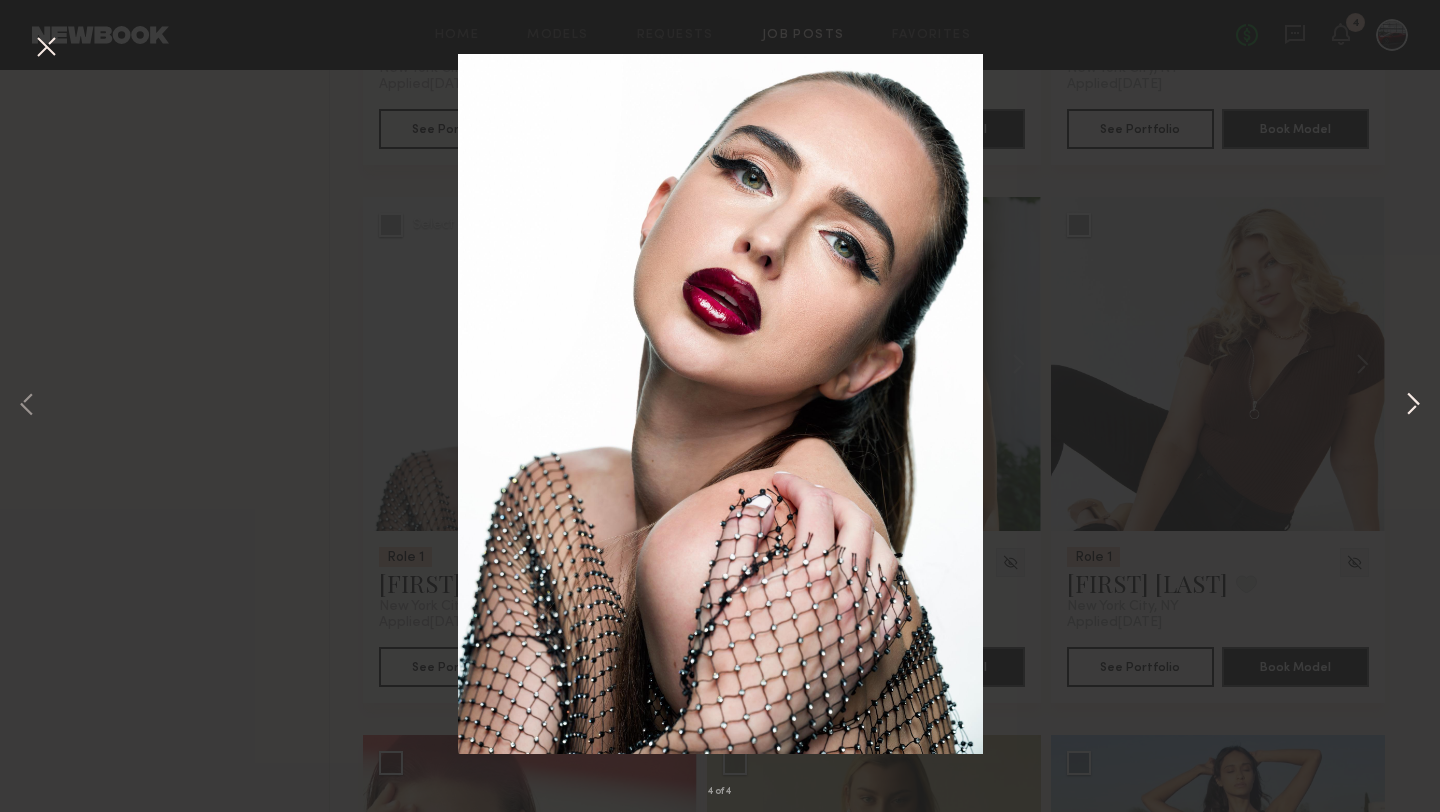 click at bounding box center (1413, 406) 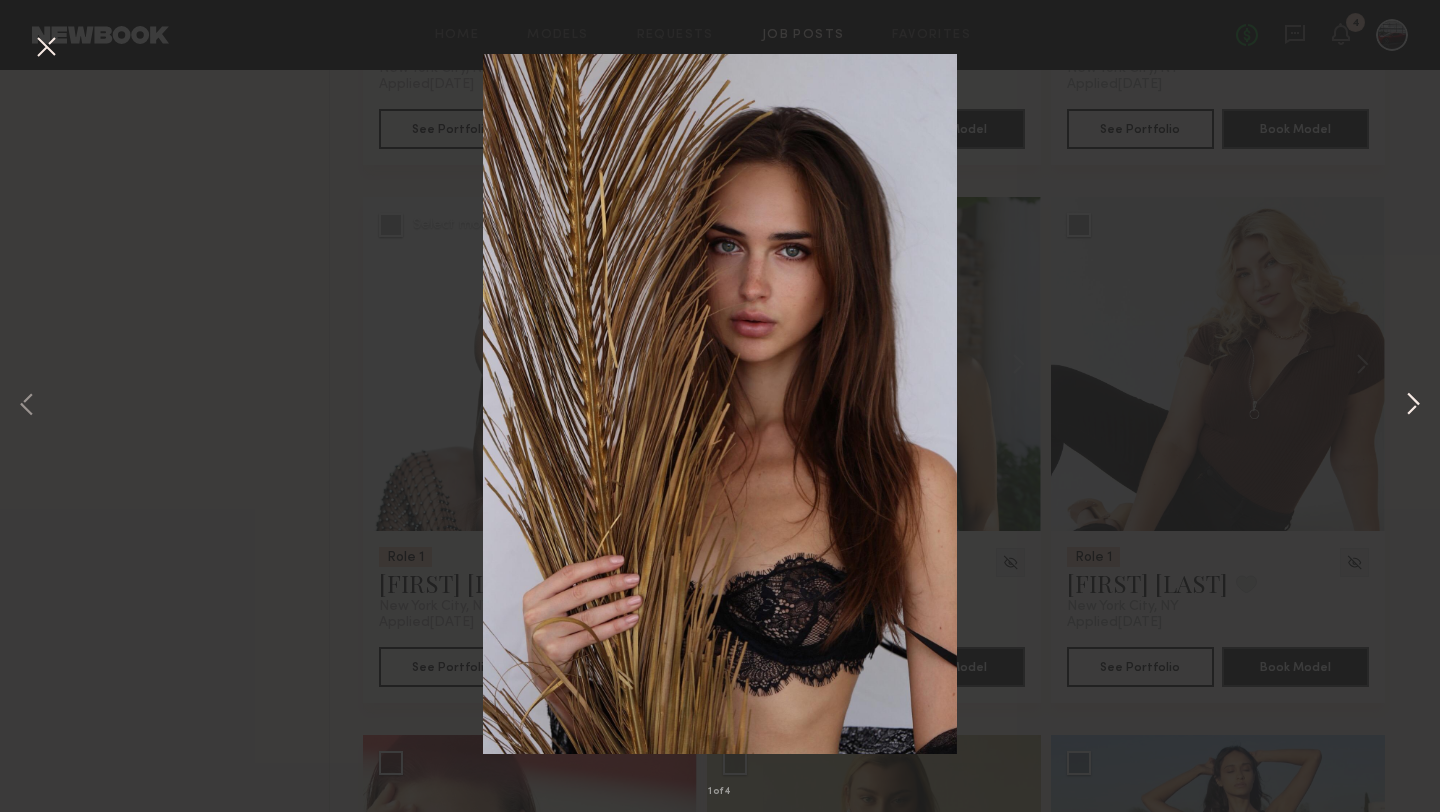 click at bounding box center (1413, 406) 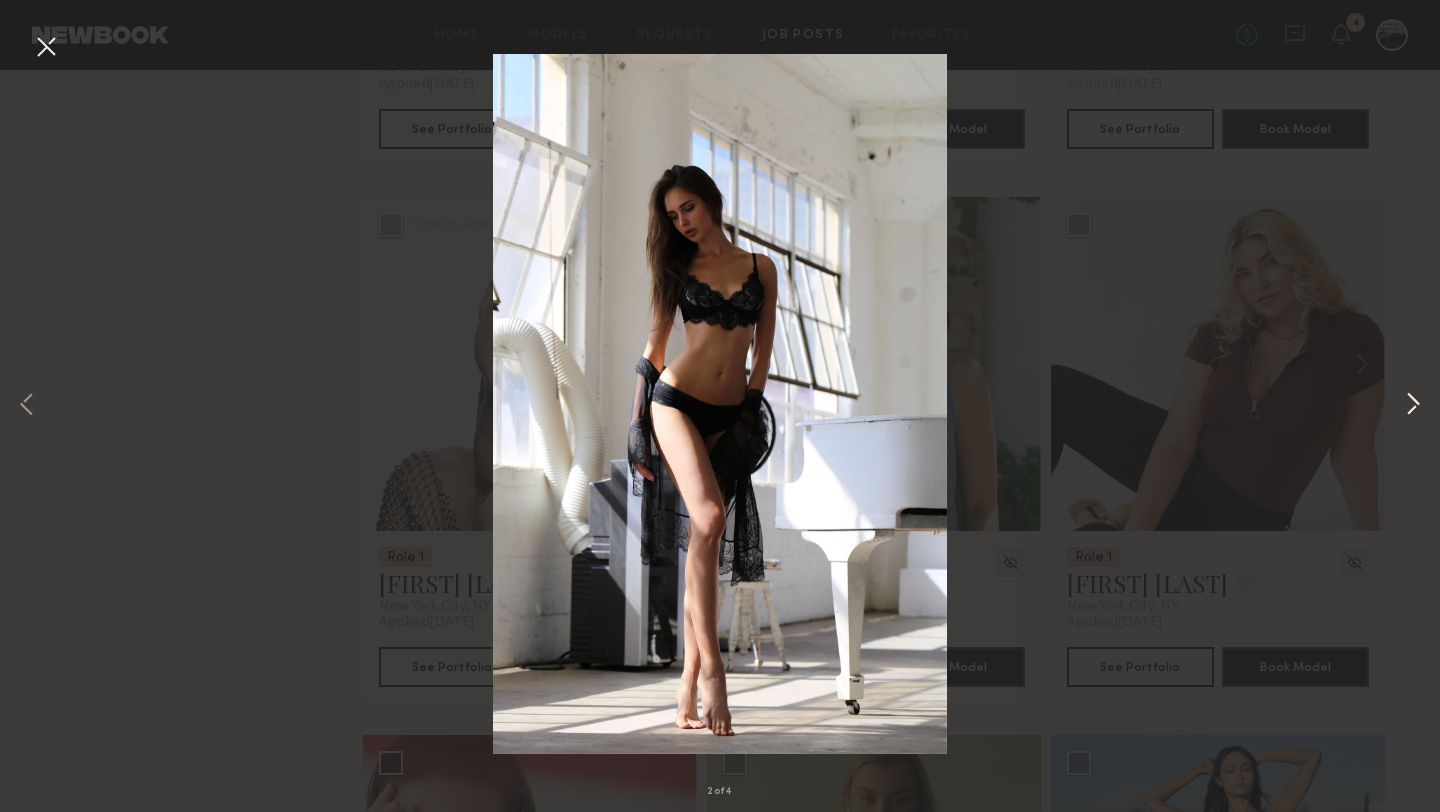 click at bounding box center [1413, 406] 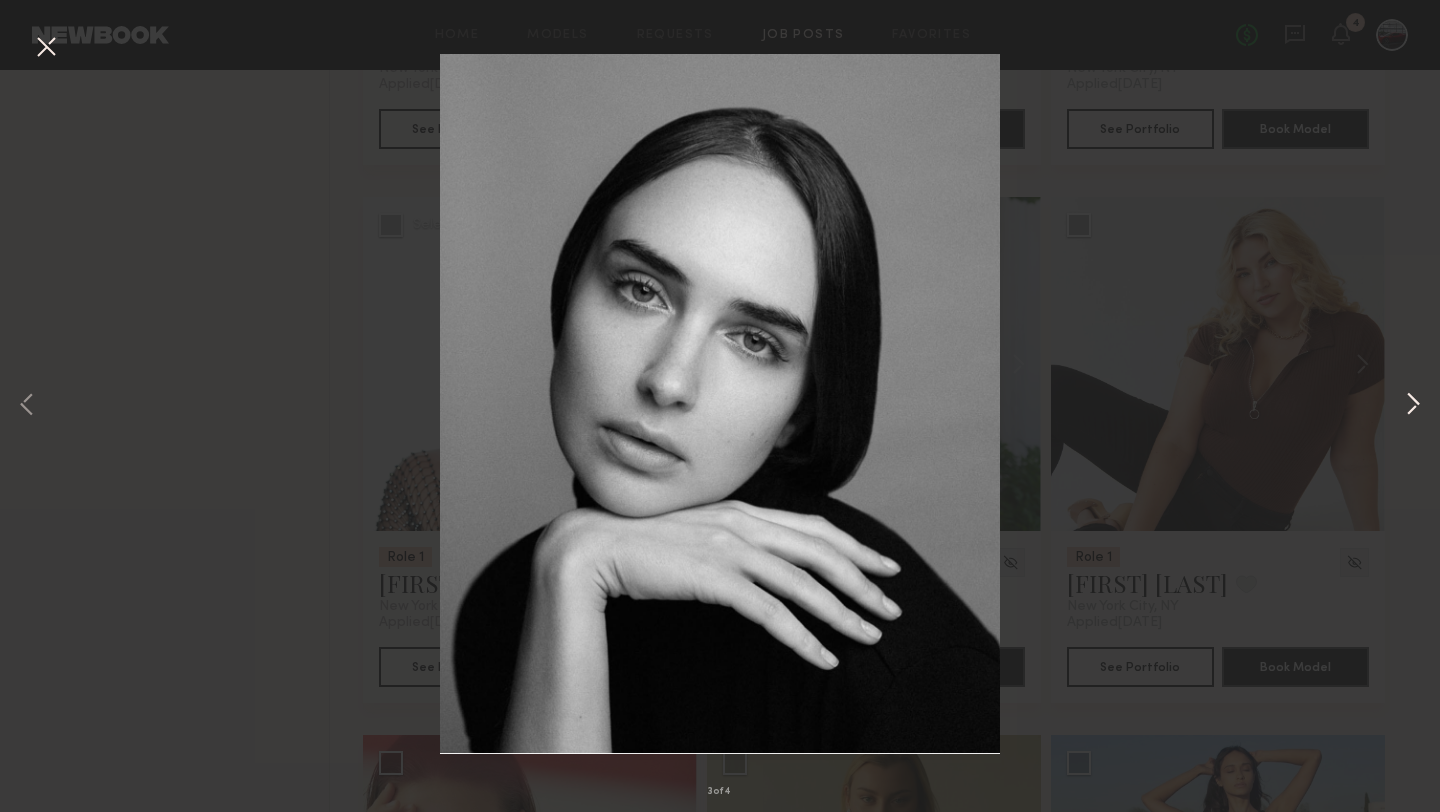 click at bounding box center [1413, 406] 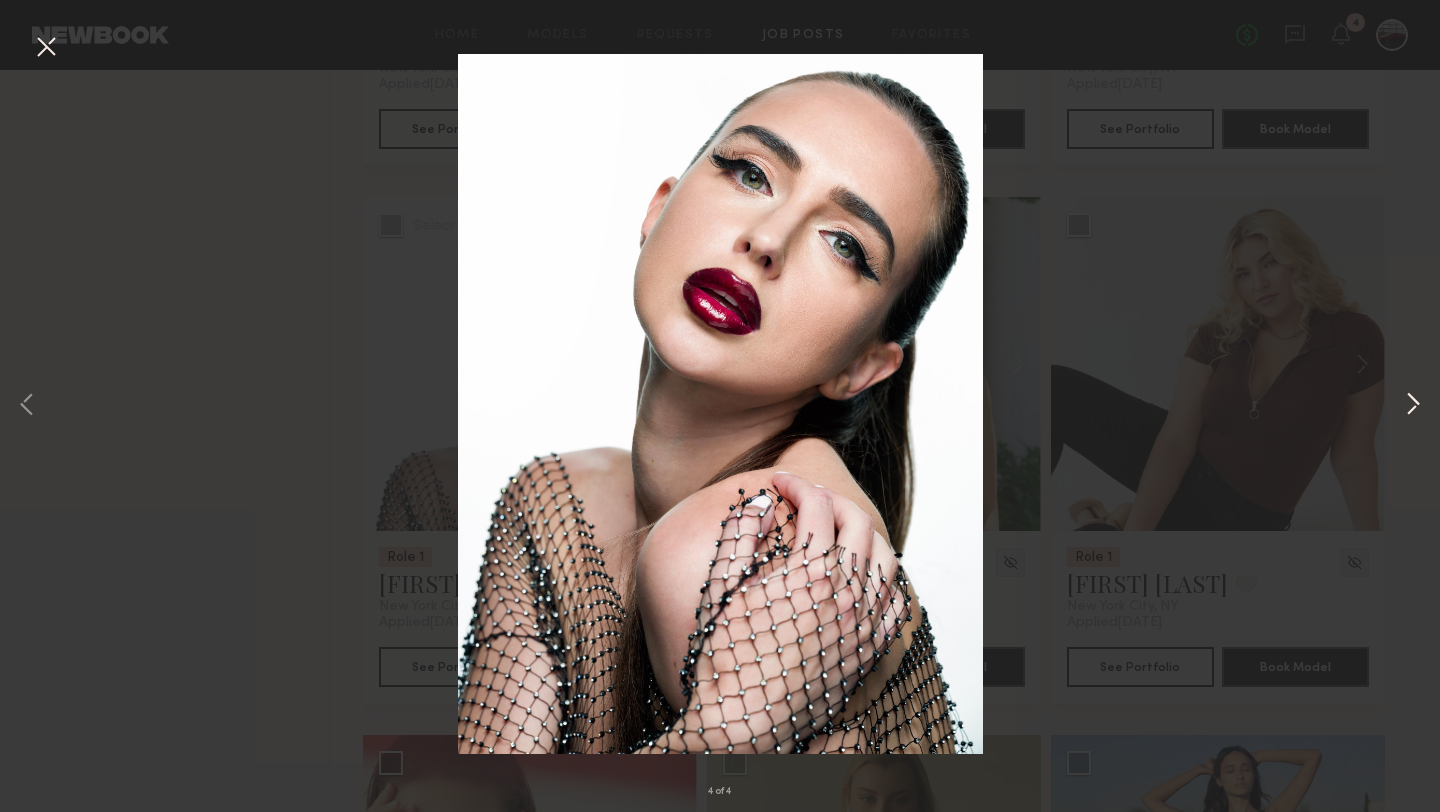 click at bounding box center [1413, 406] 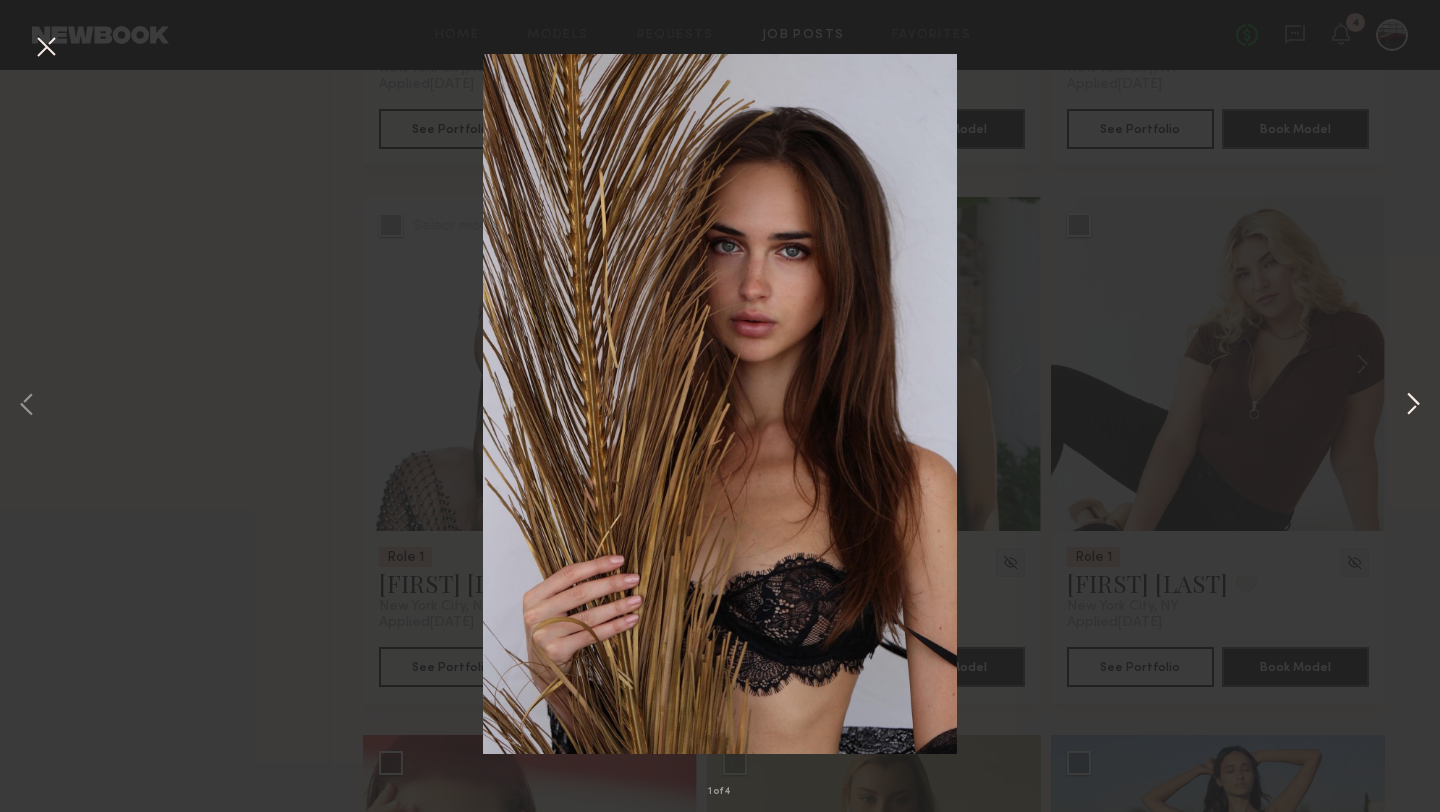 click at bounding box center [1413, 406] 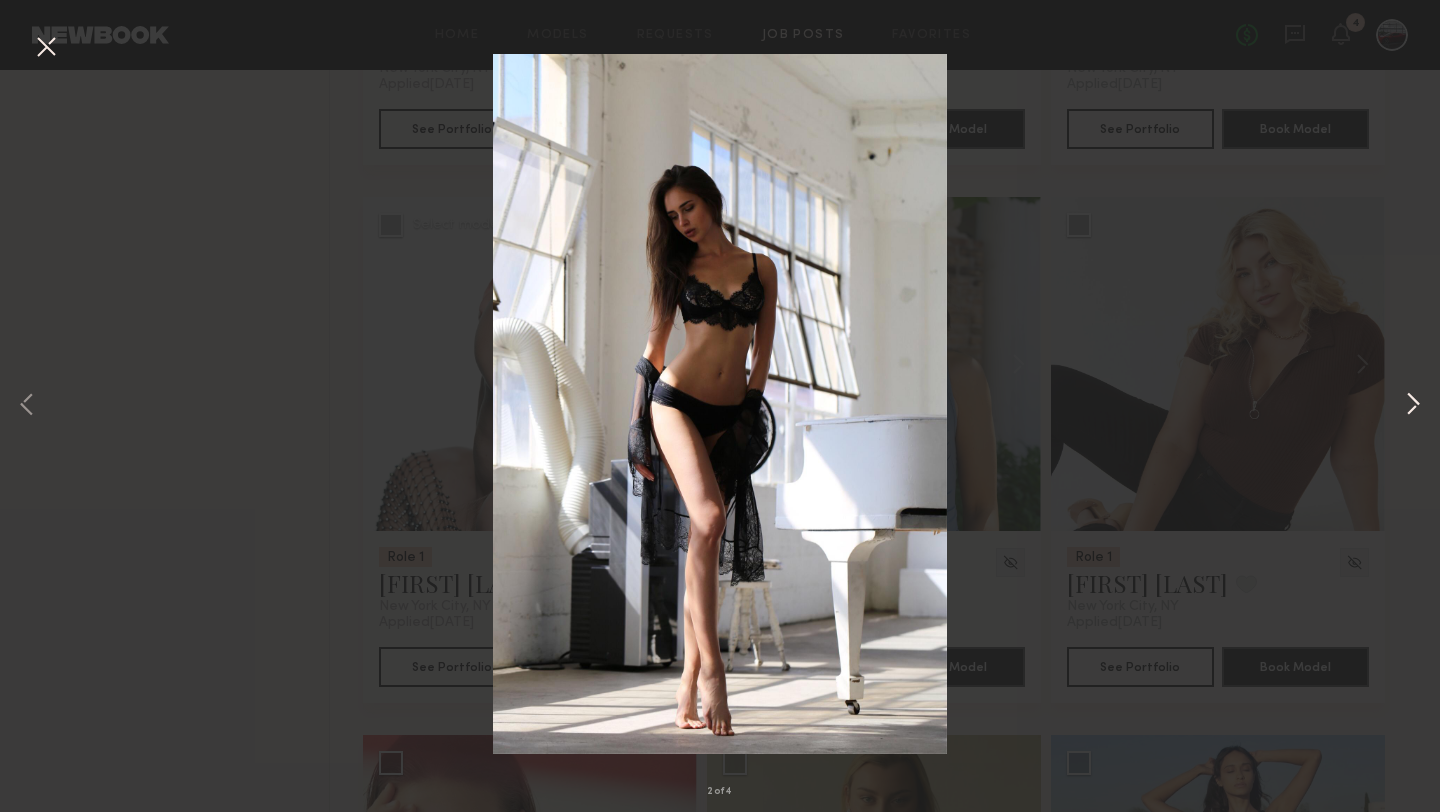click at bounding box center (1413, 406) 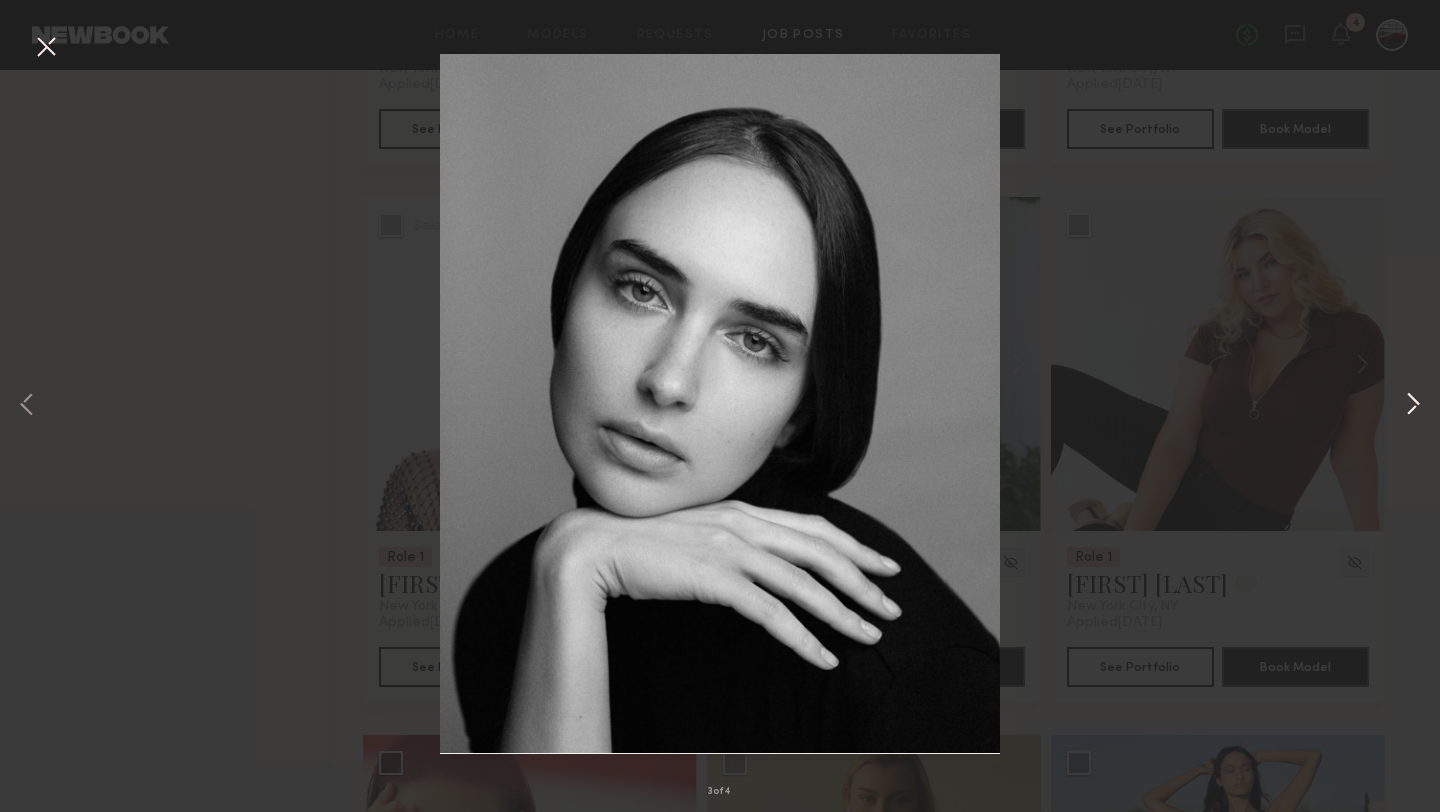 click at bounding box center (1413, 406) 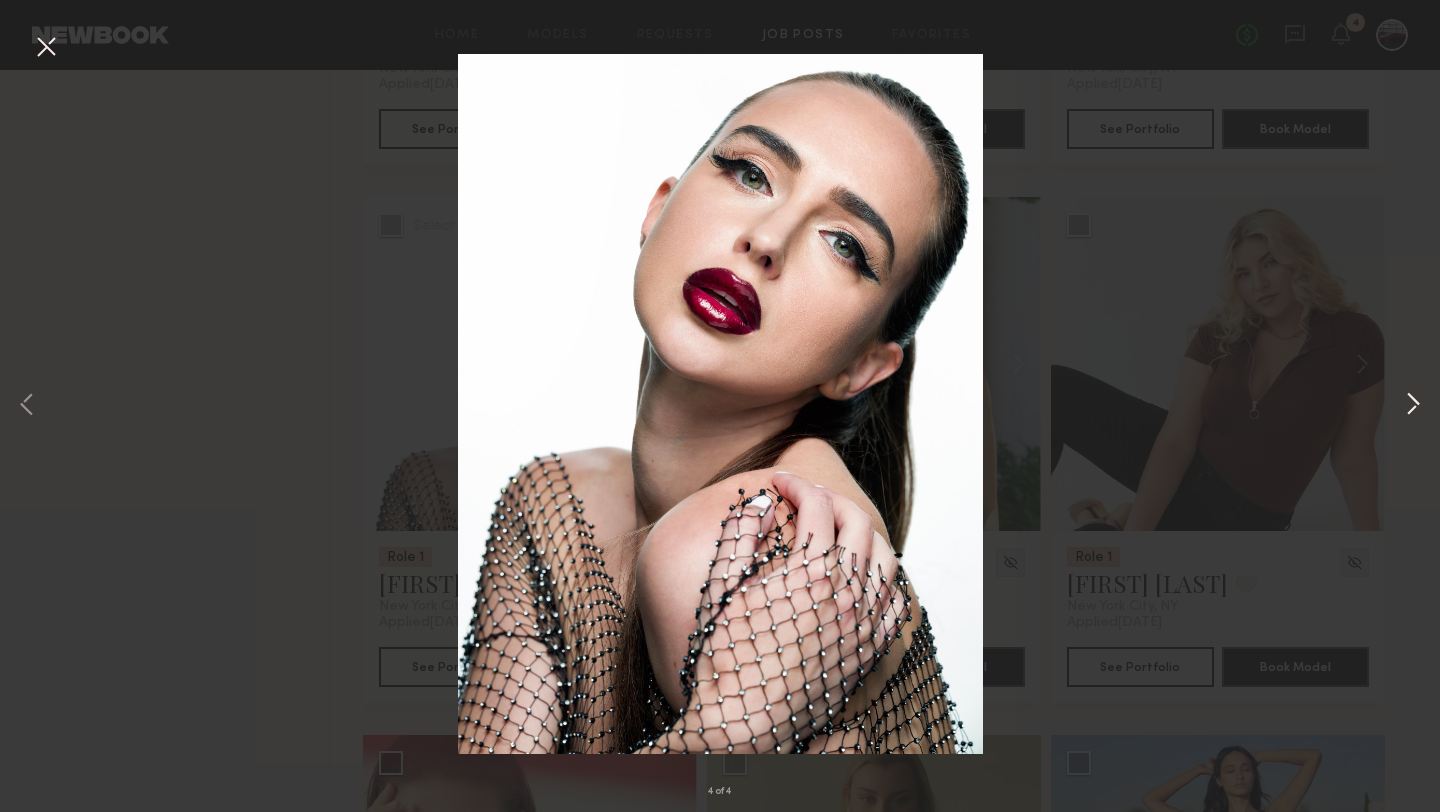 click at bounding box center [1413, 406] 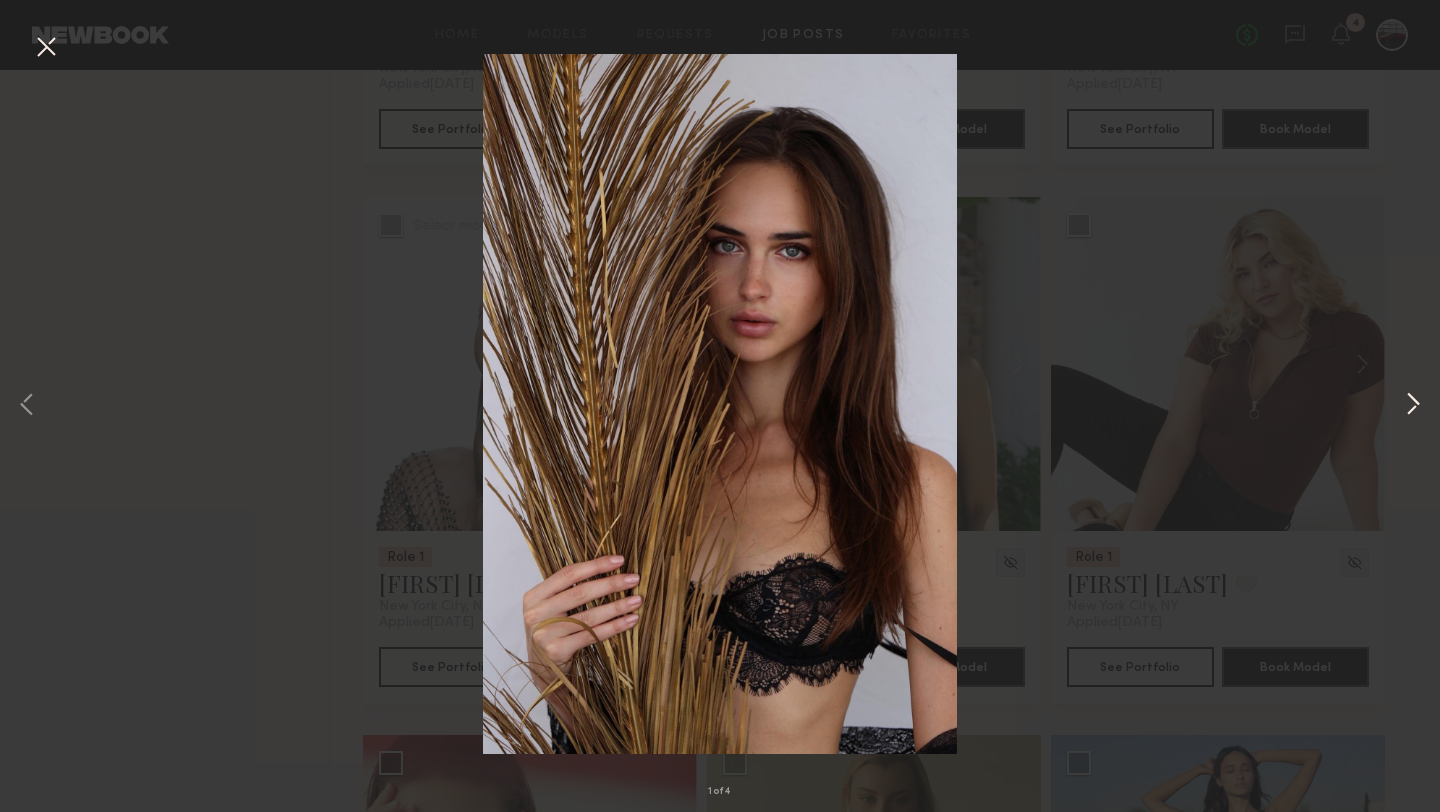 click at bounding box center (1413, 406) 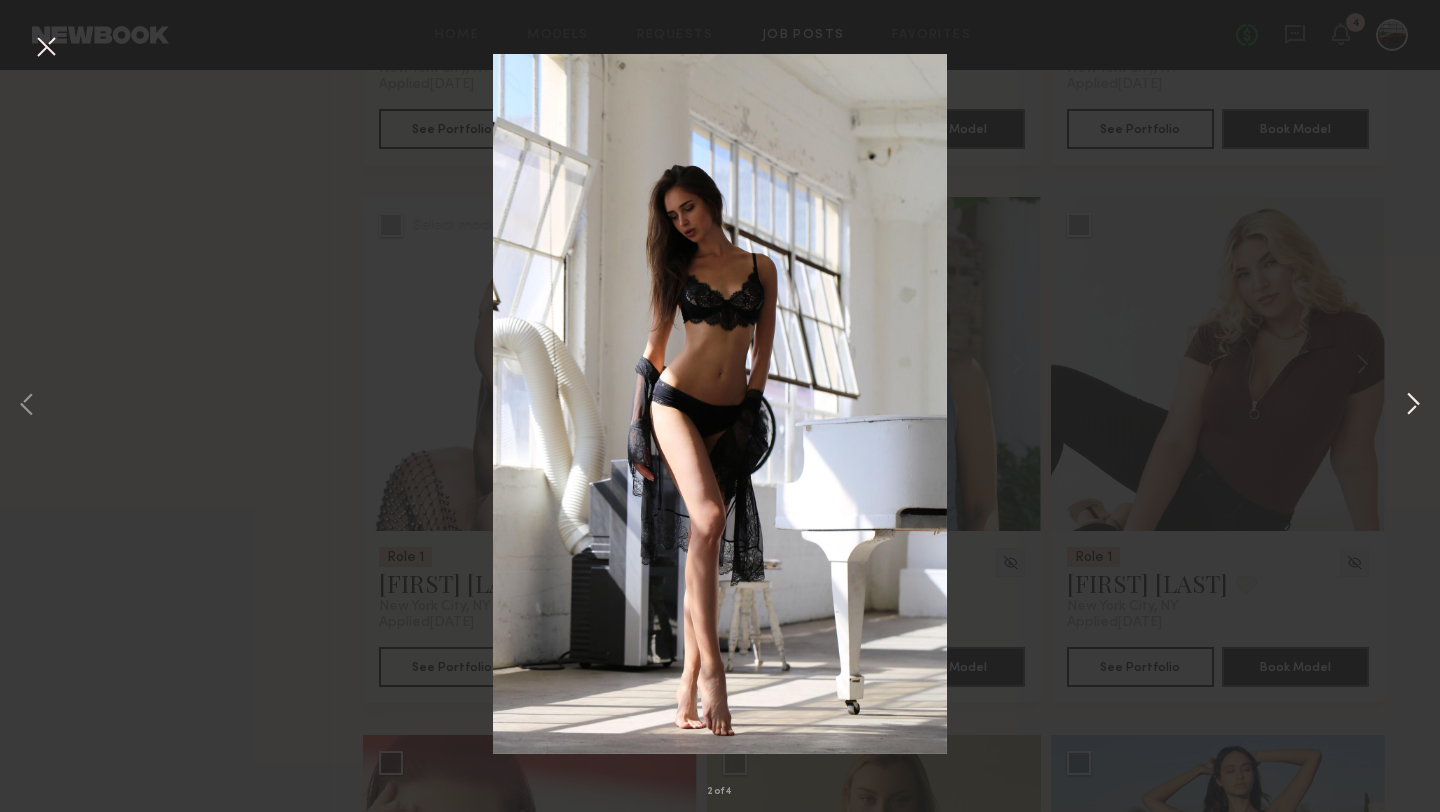 click at bounding box center (1413, 406) 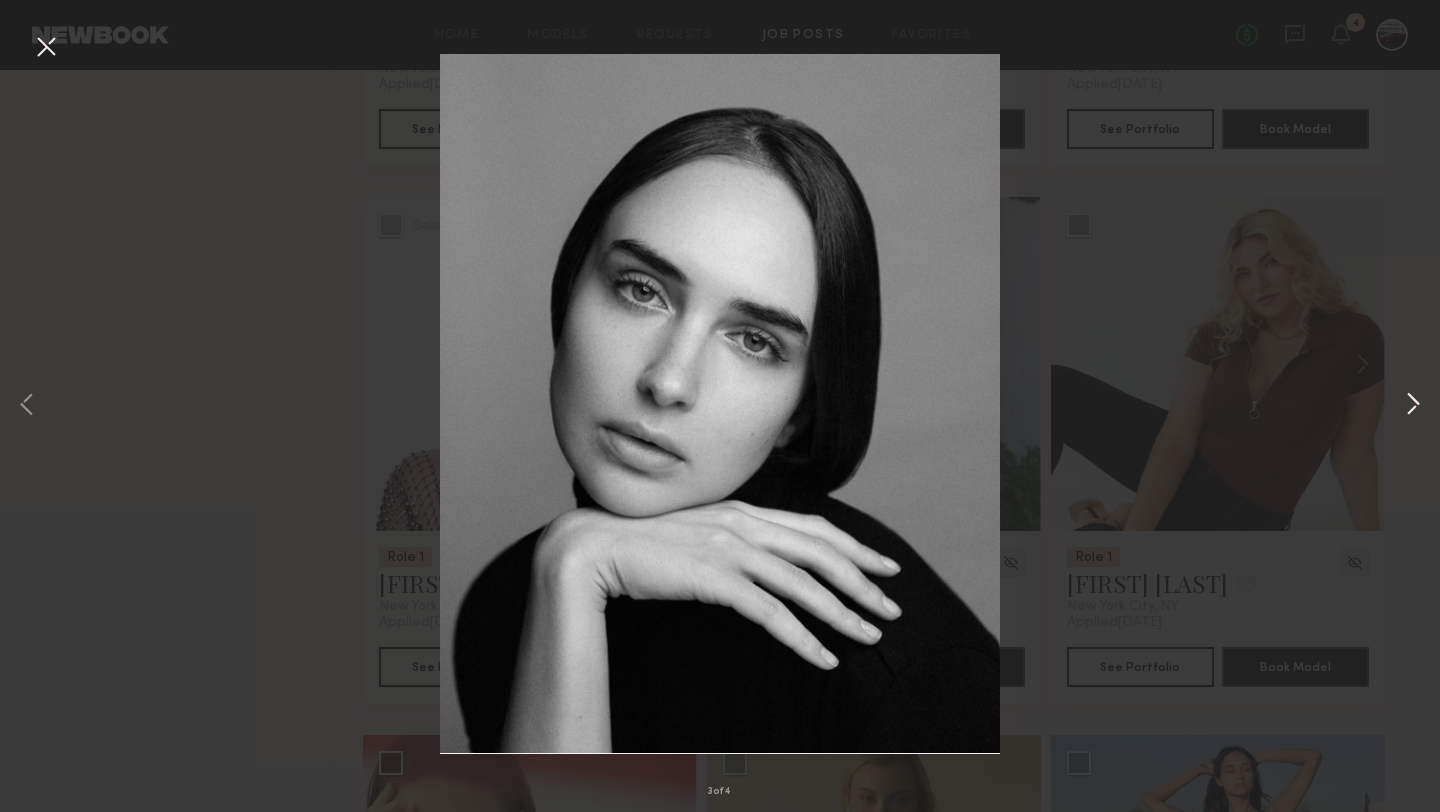 click at bounding box center [1413, 406] 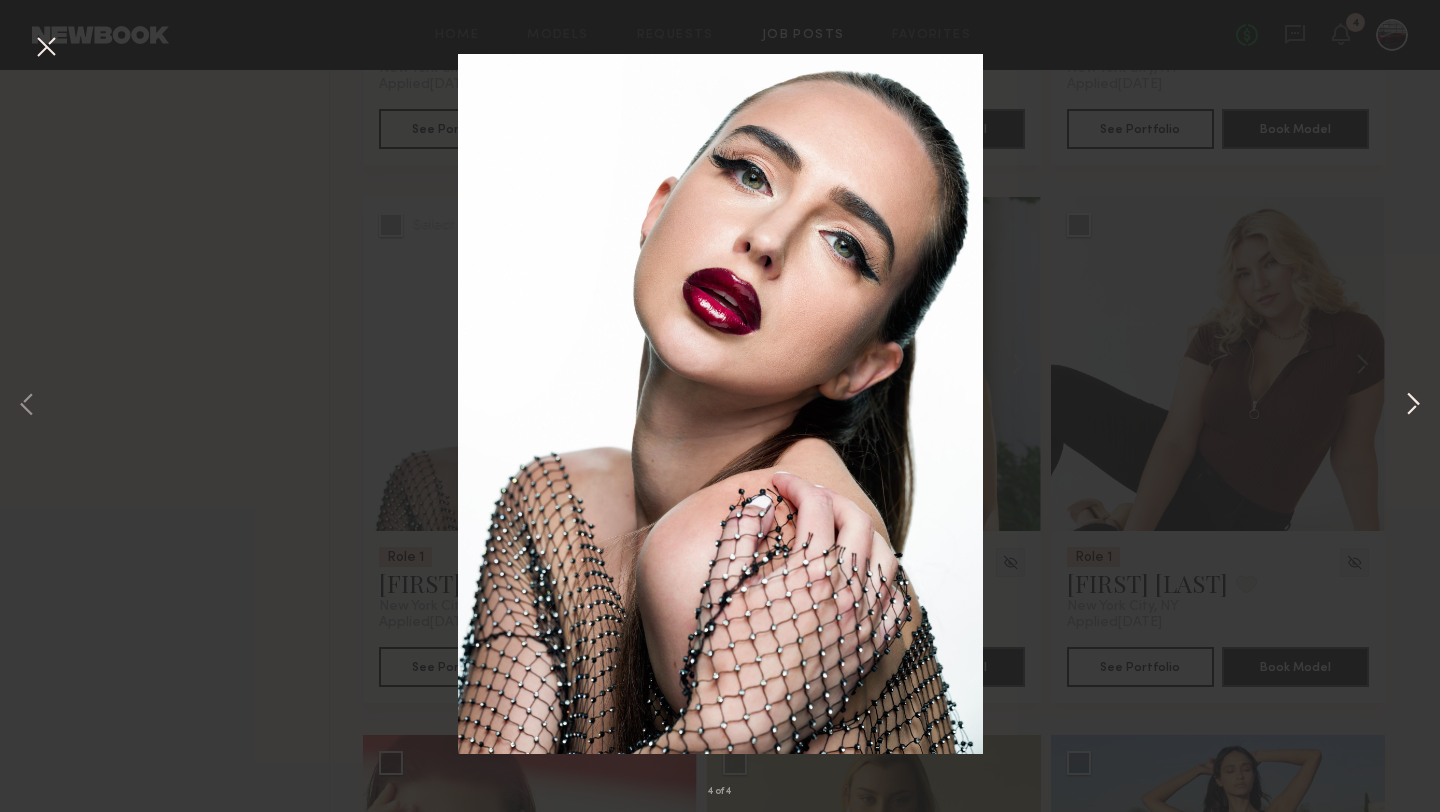 click at bounding box center (1413, 406) 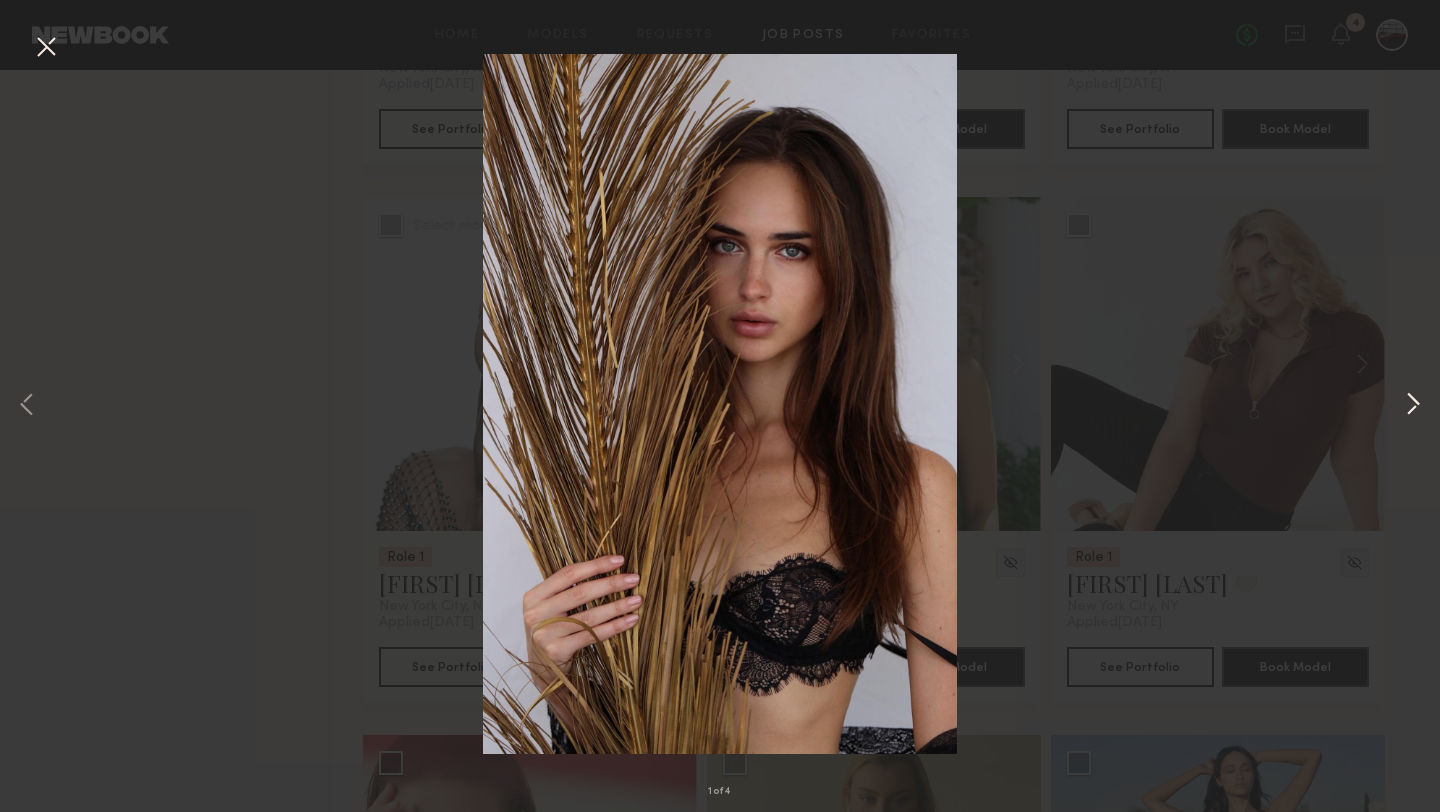 click at bounding box center (1413, 406) 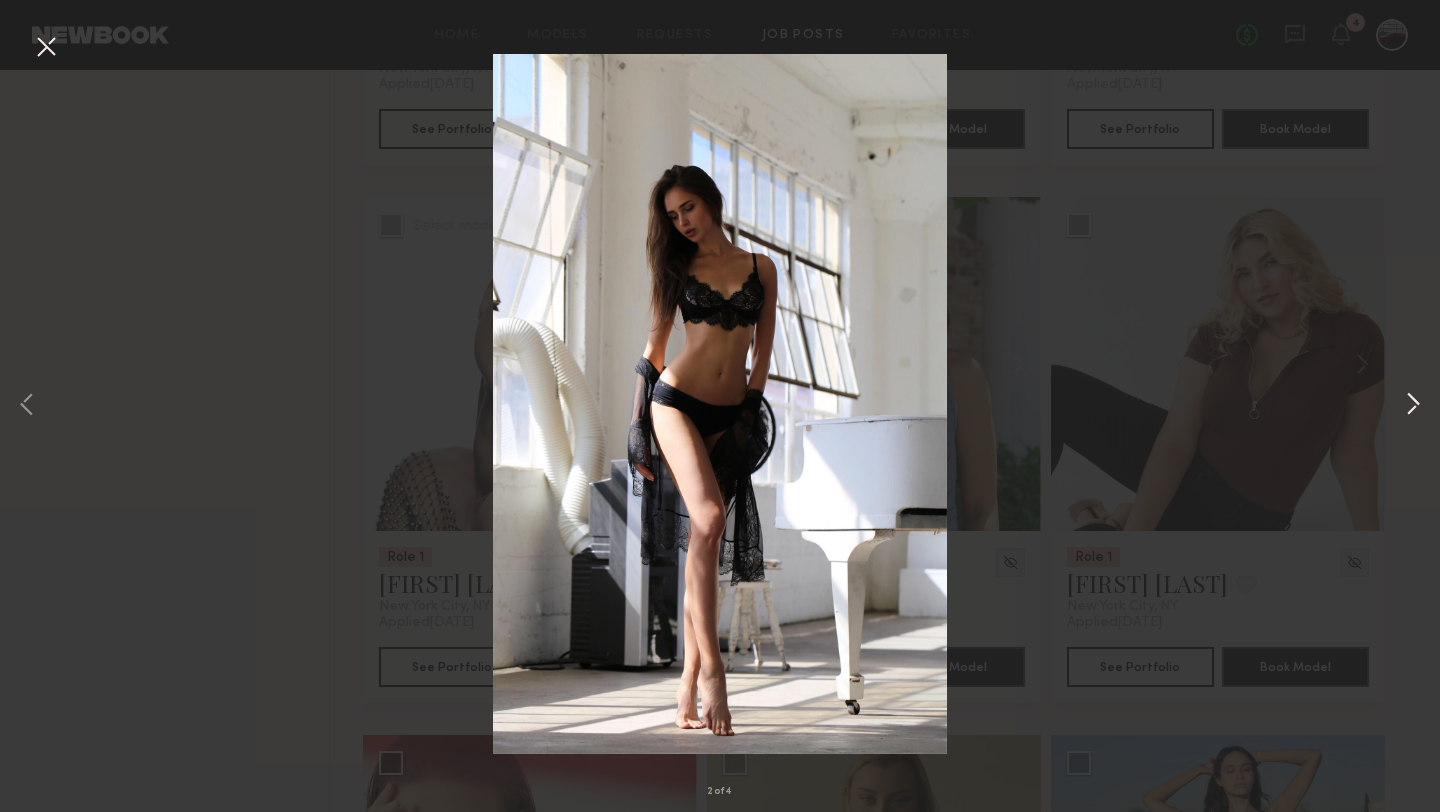click at bounding box center (1413, 406) 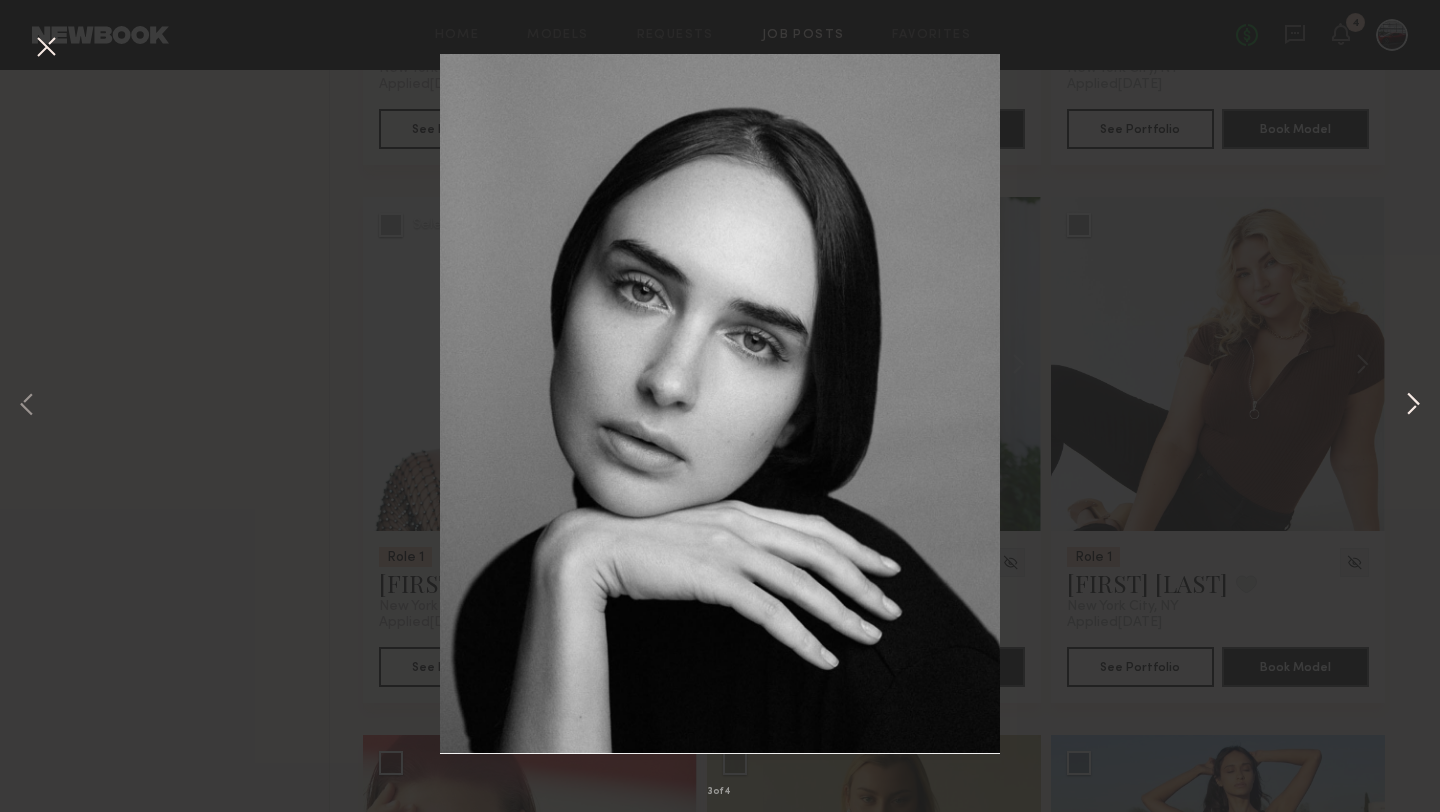 click at bounding box center [1413, 406] 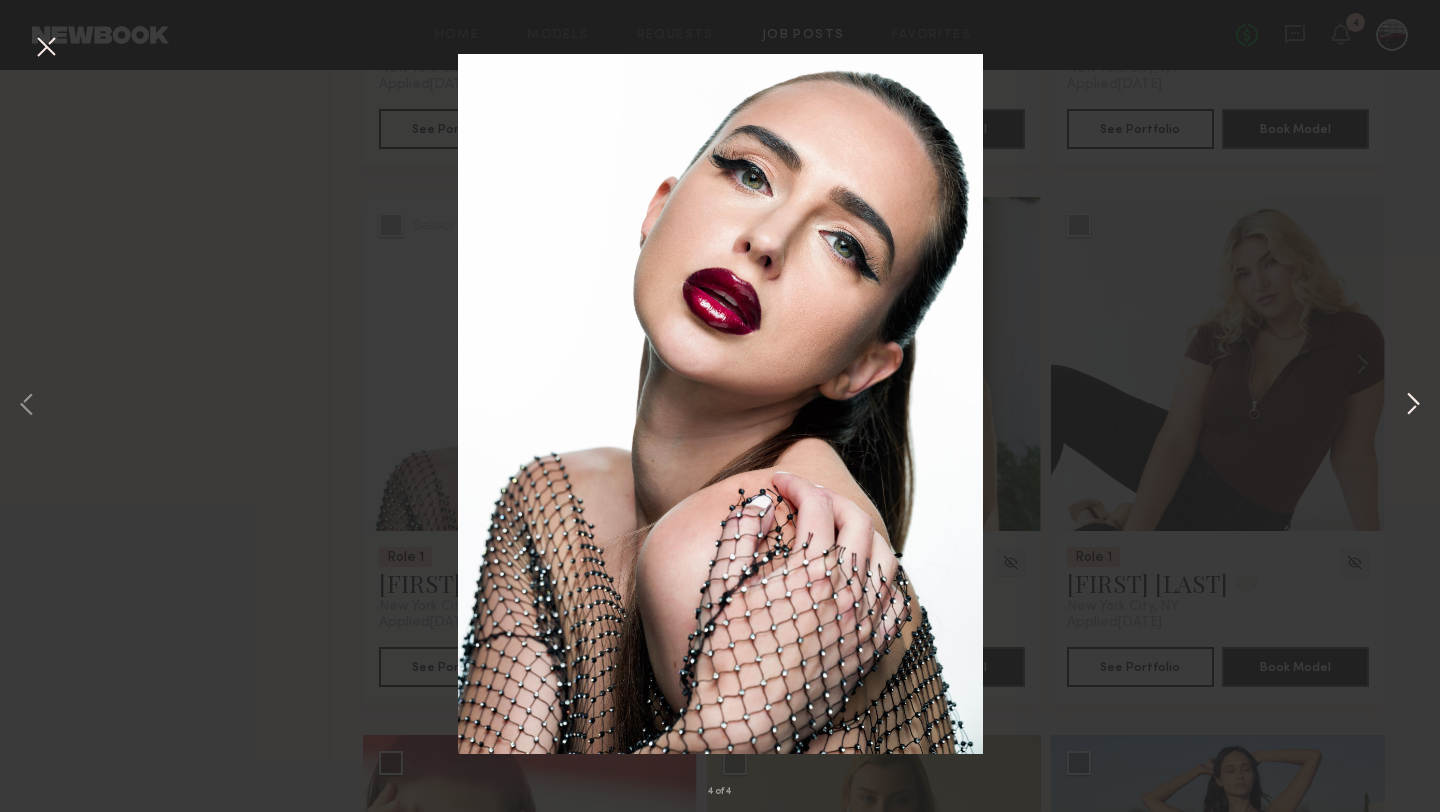 click at bounding box center (1413, 406) 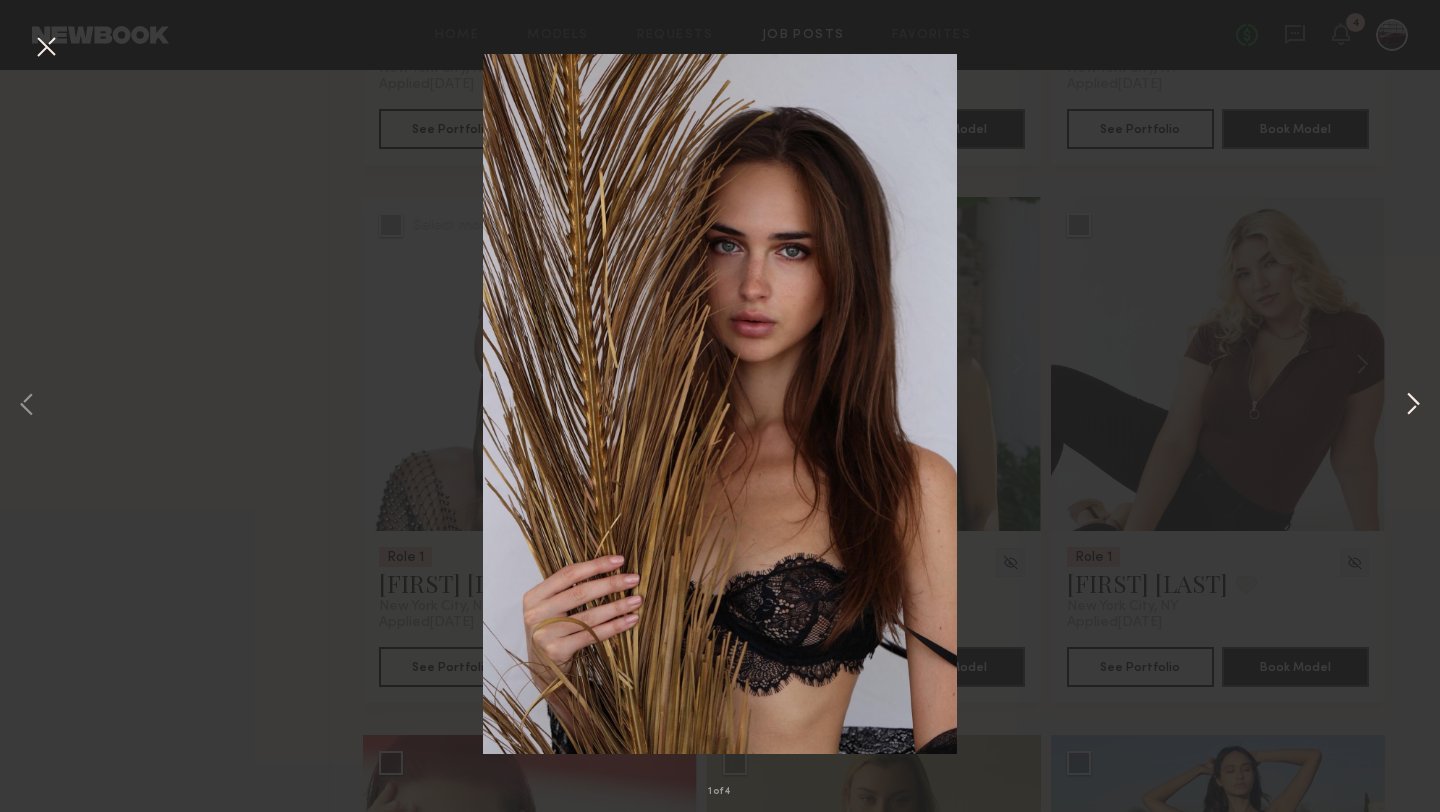 click at bounding box center [1413, 406] 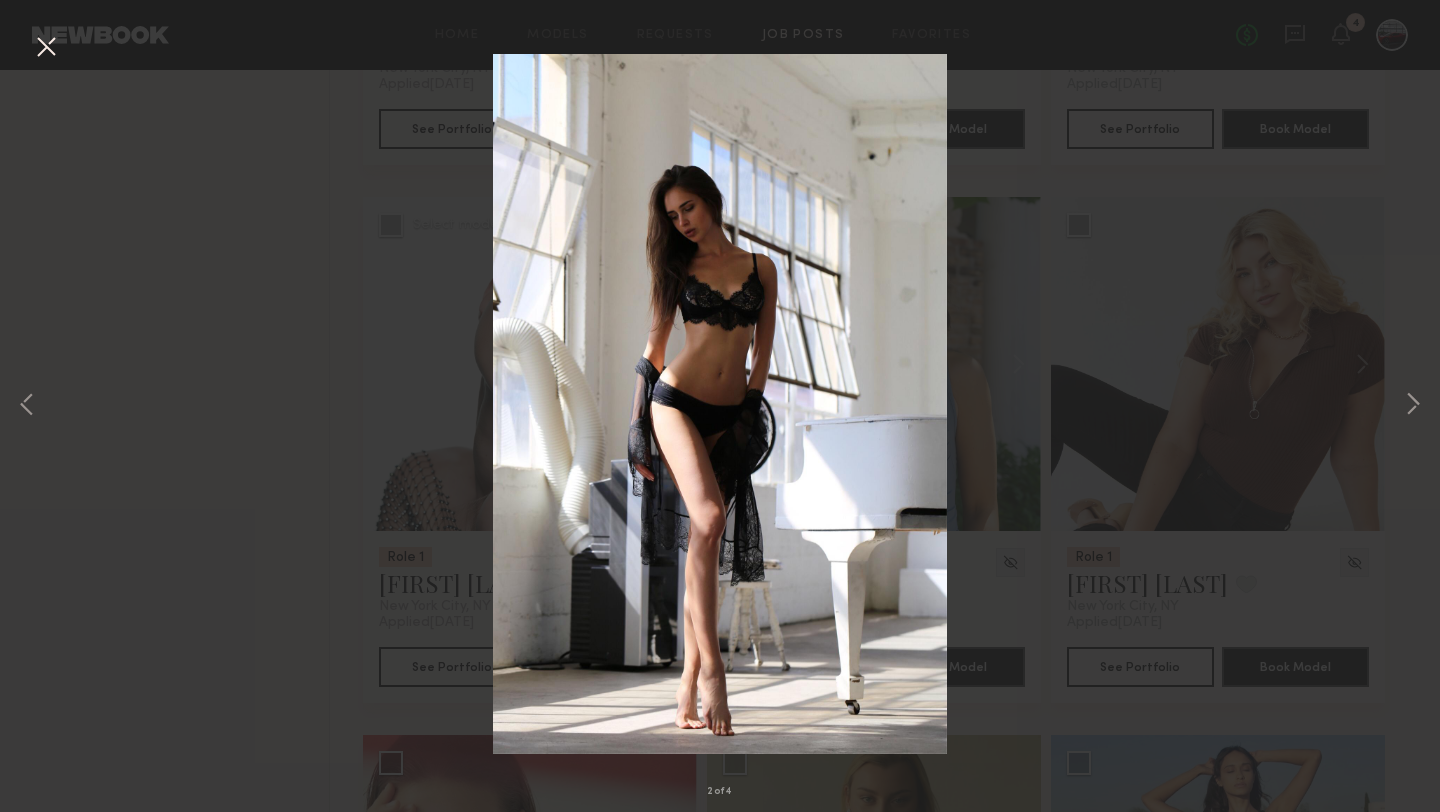click at bounding box center [46, 48] 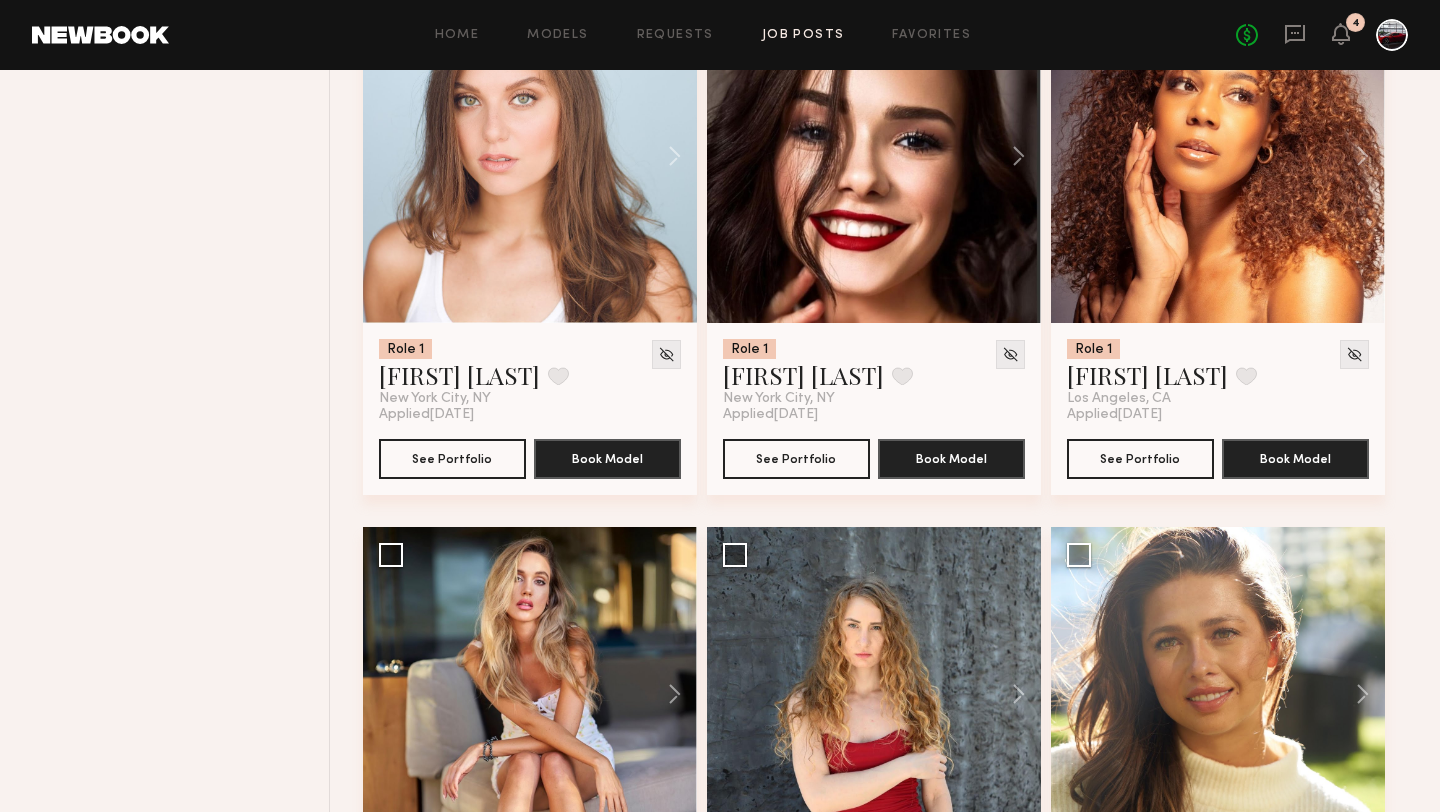 scroll, scrollTop: 14628, scrollLeft: 0, axis: vertical 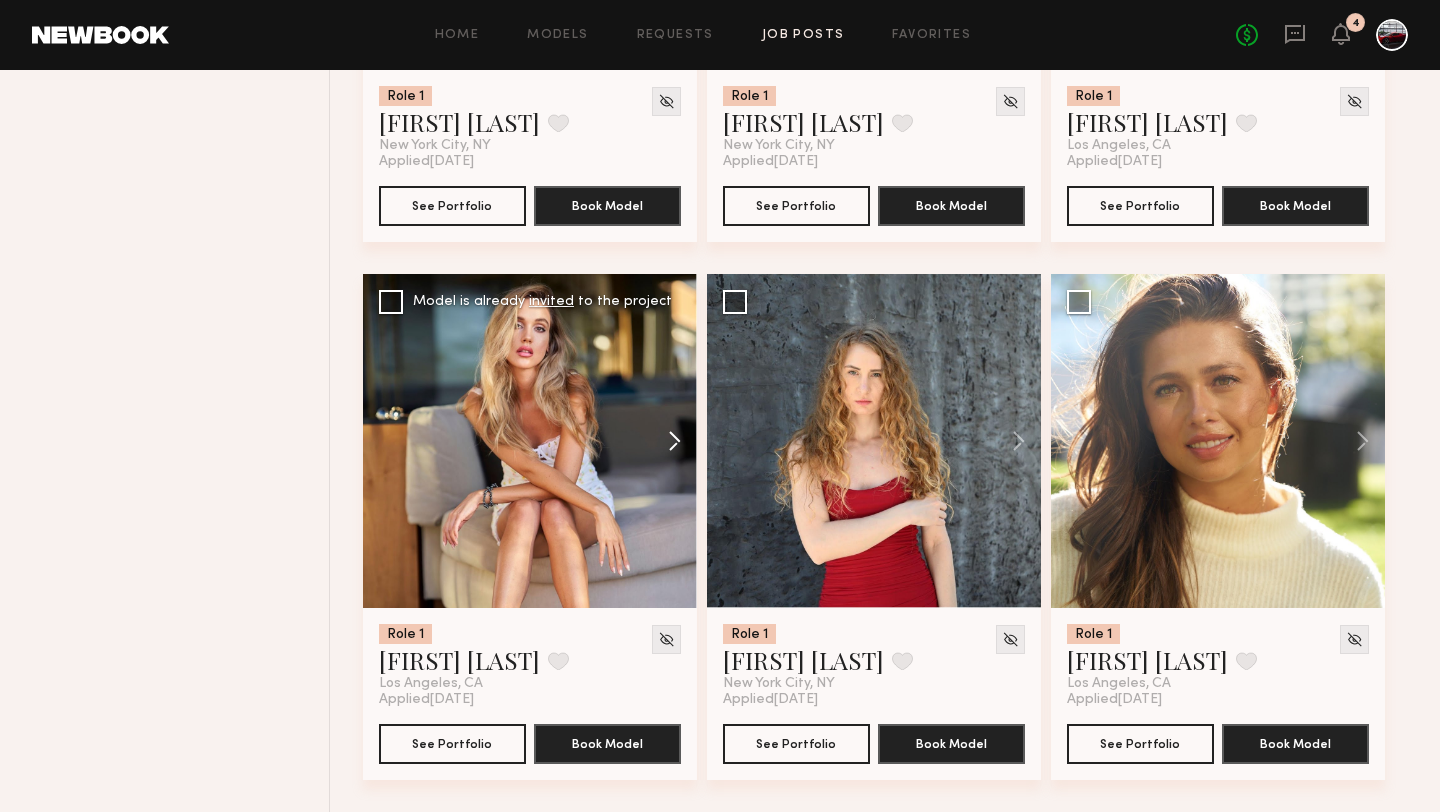 click 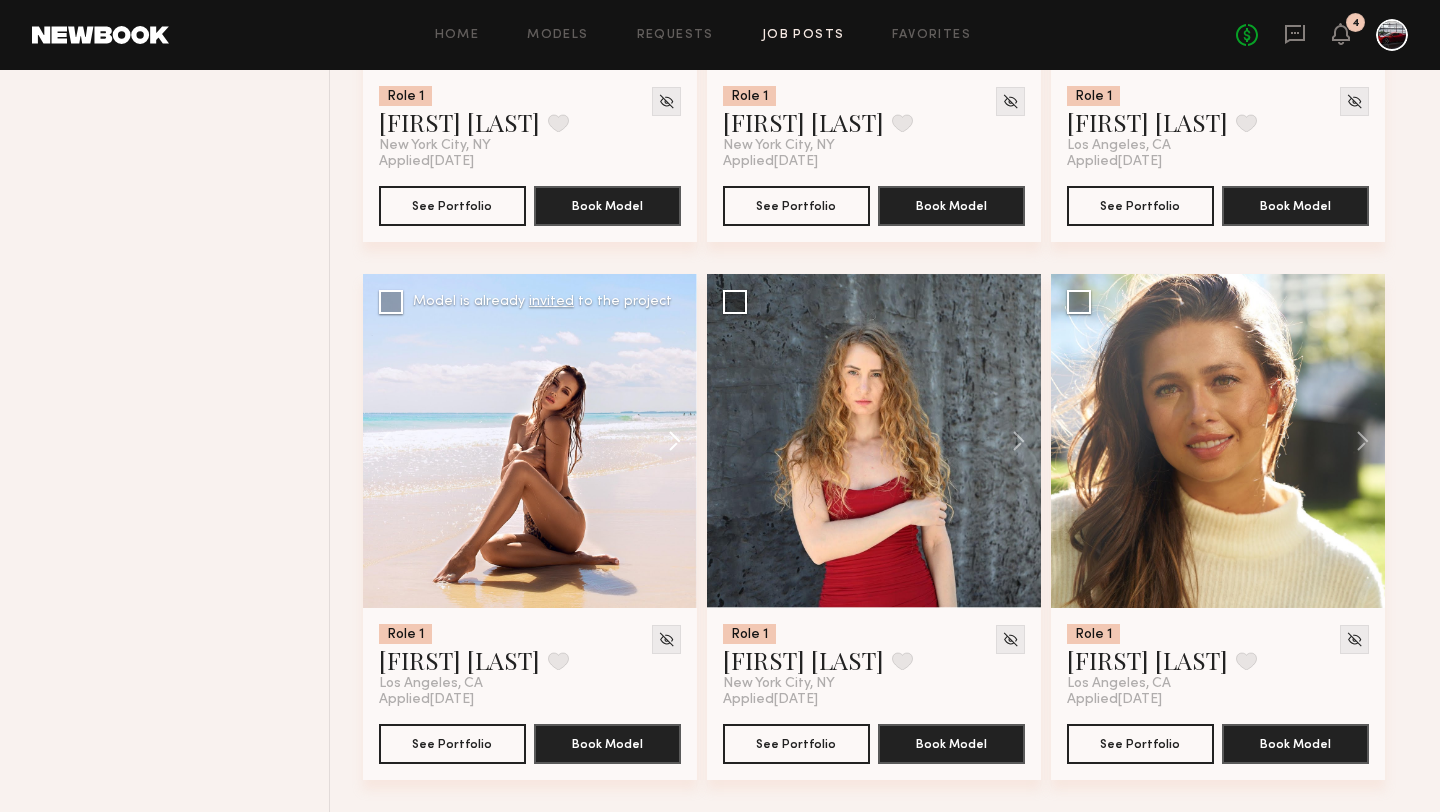 click 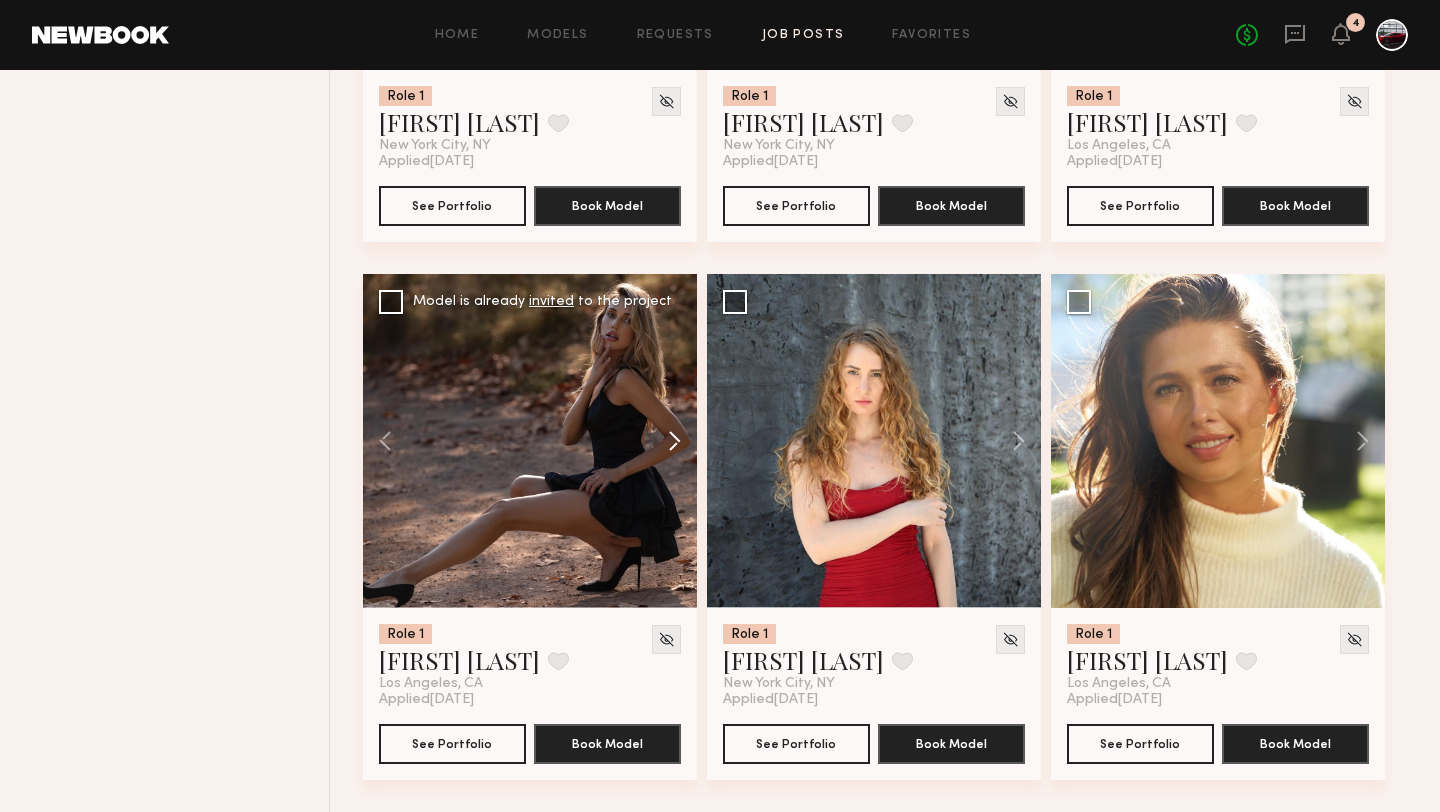 click 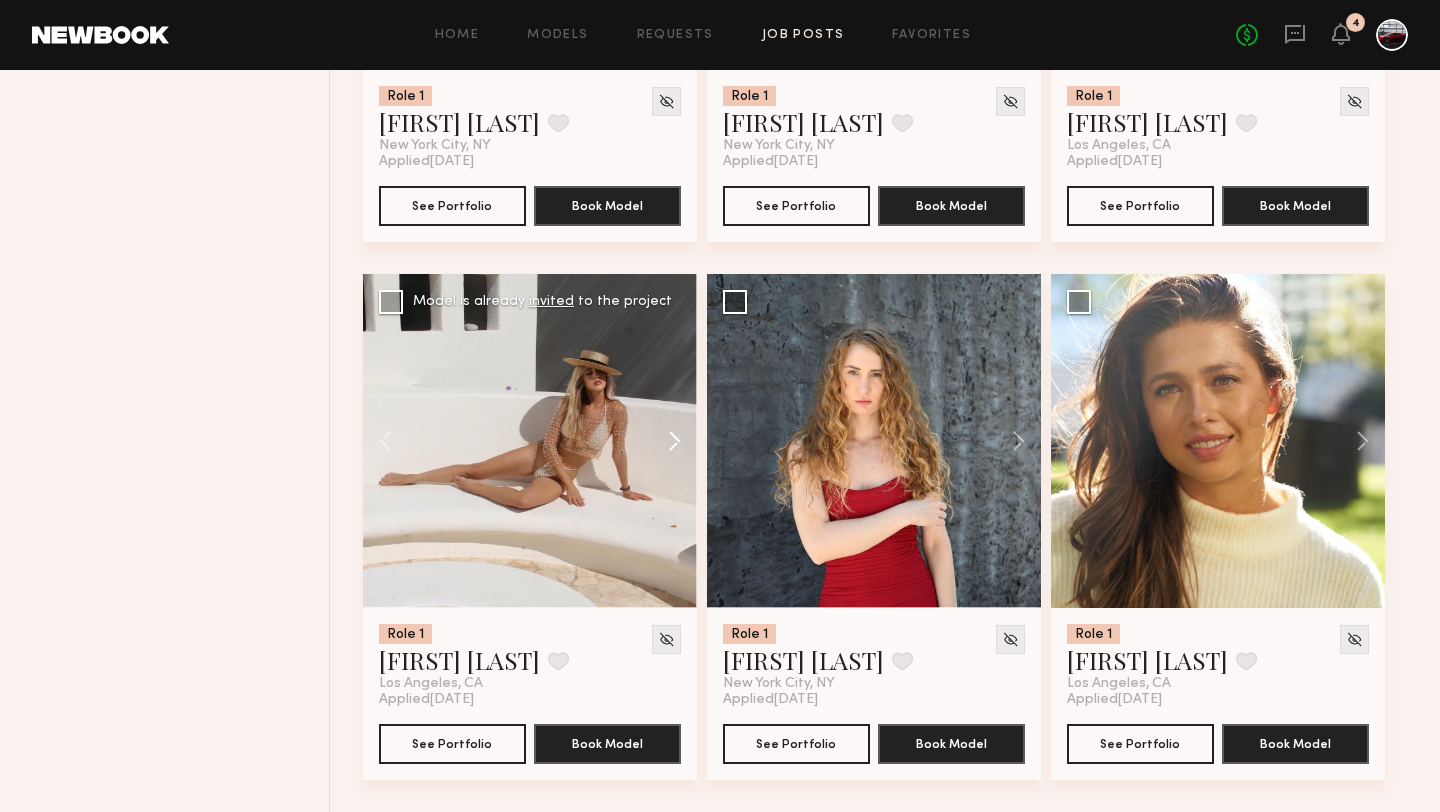 click 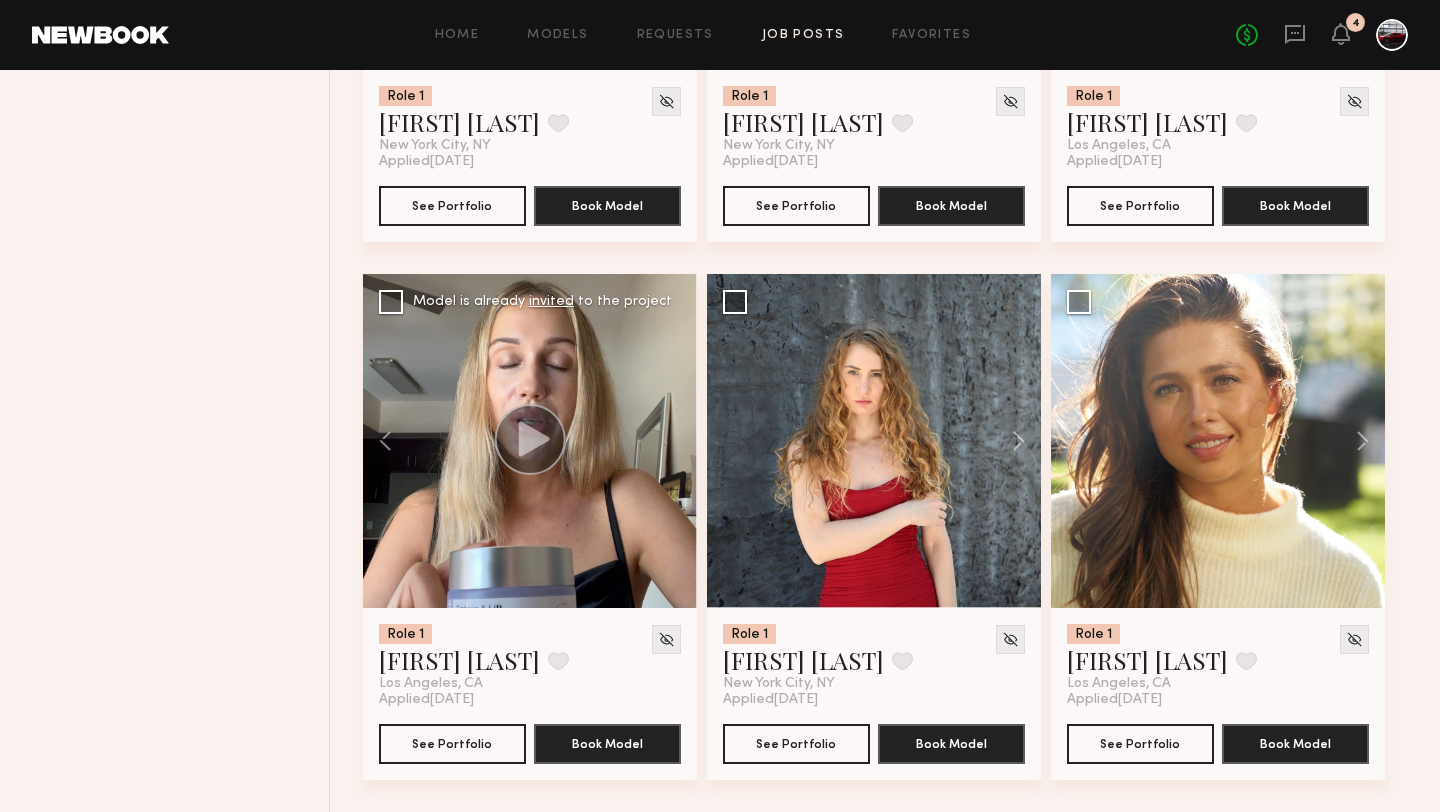 click 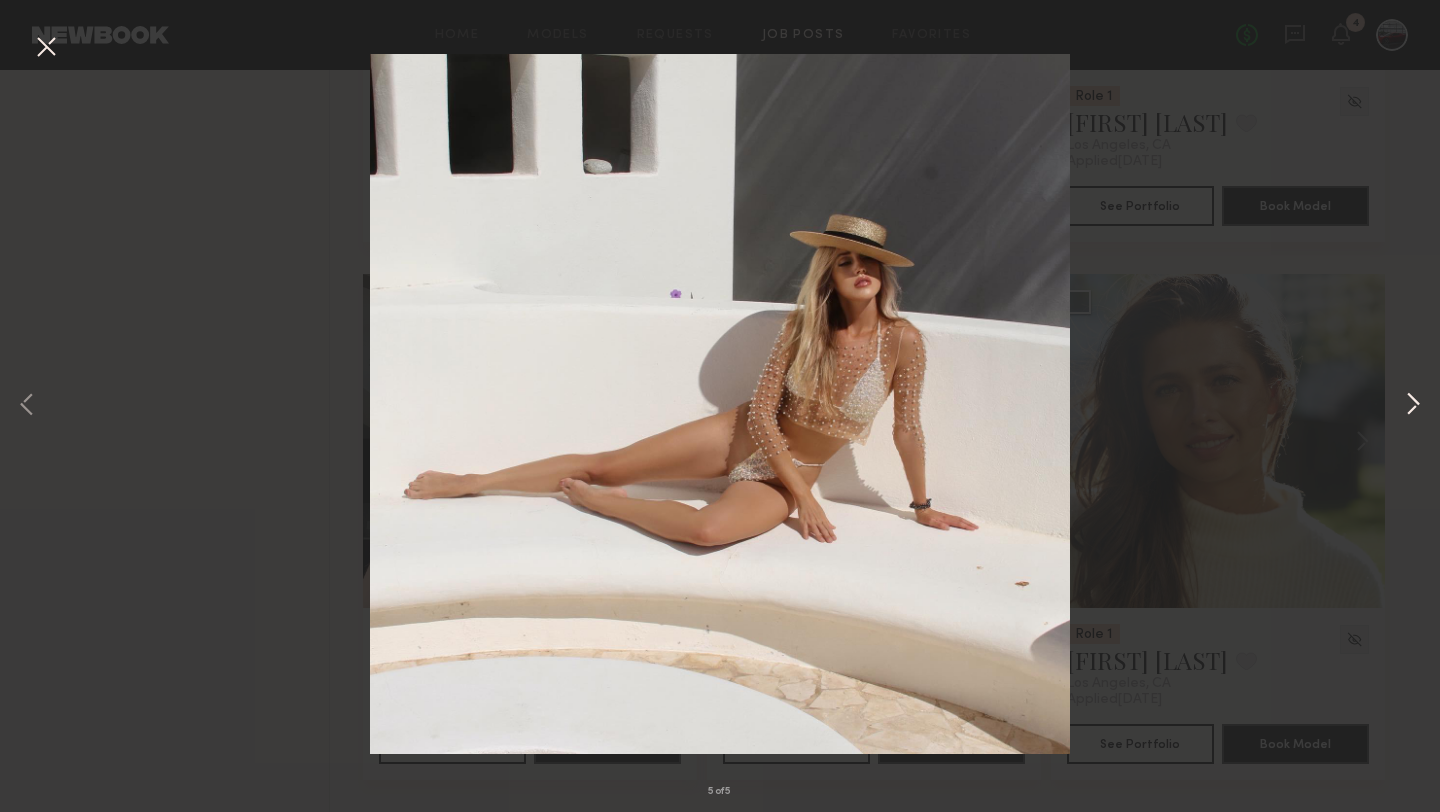 click at bounding box center (1413, 406) 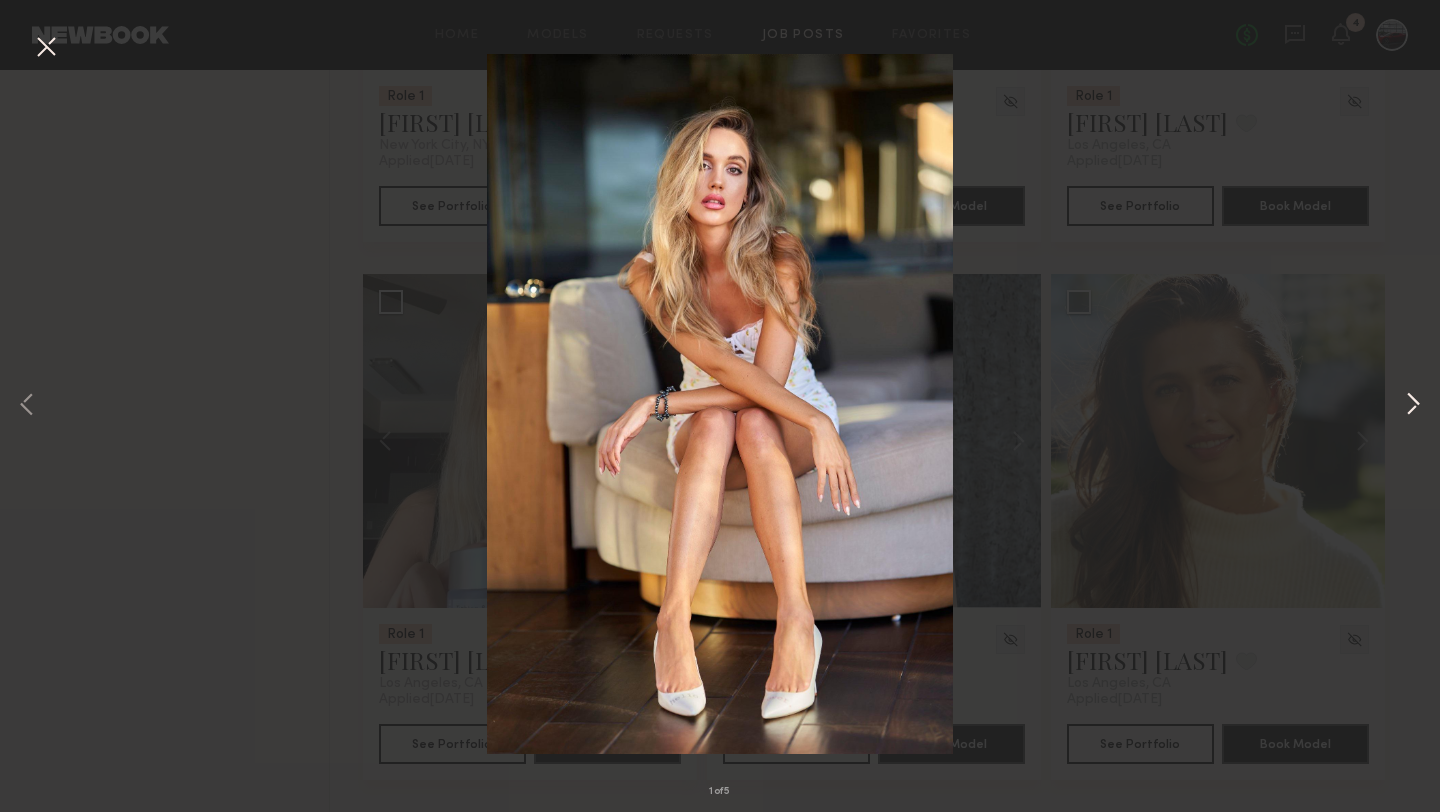 click at bounding box center (1413, 406) 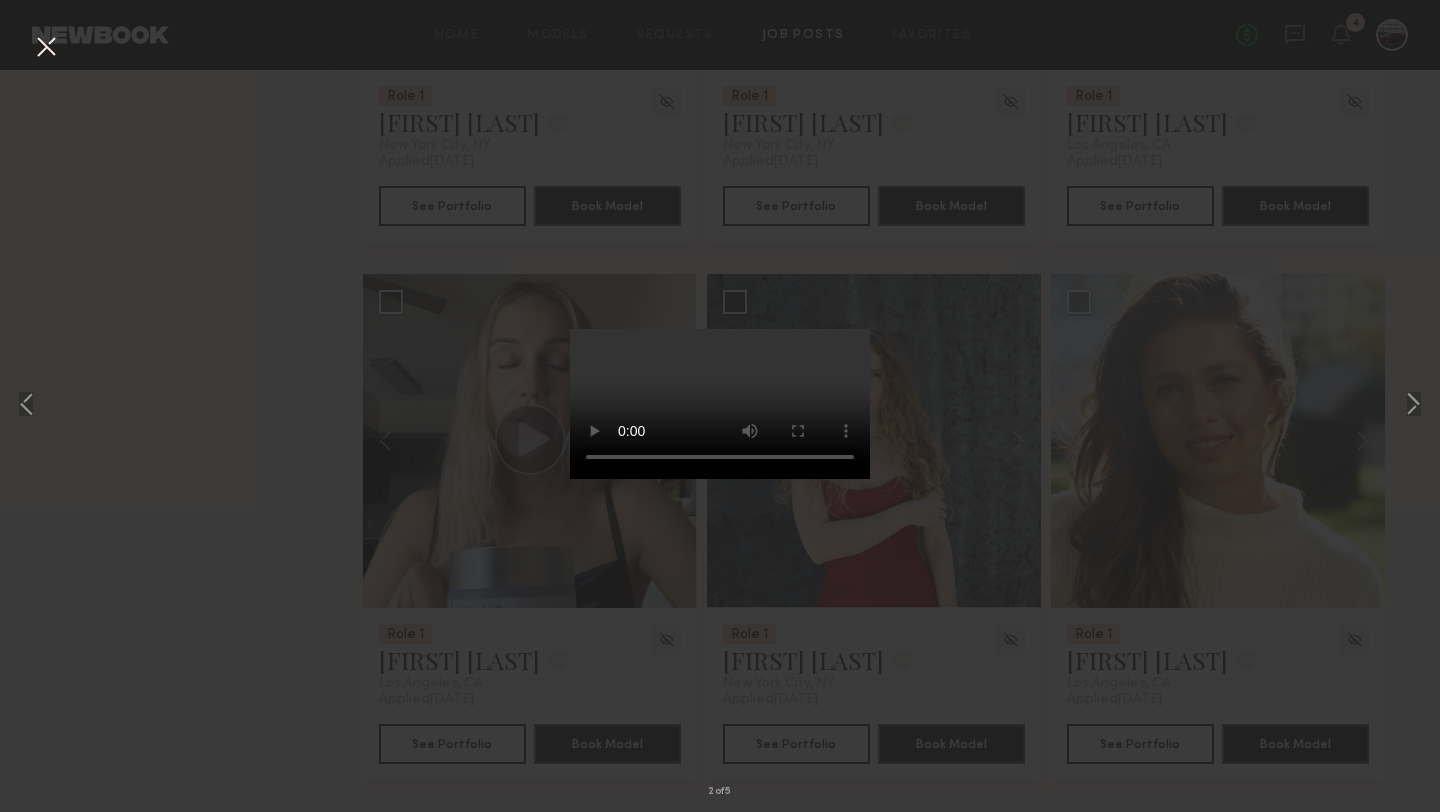 click at bounding box center [46, 48] 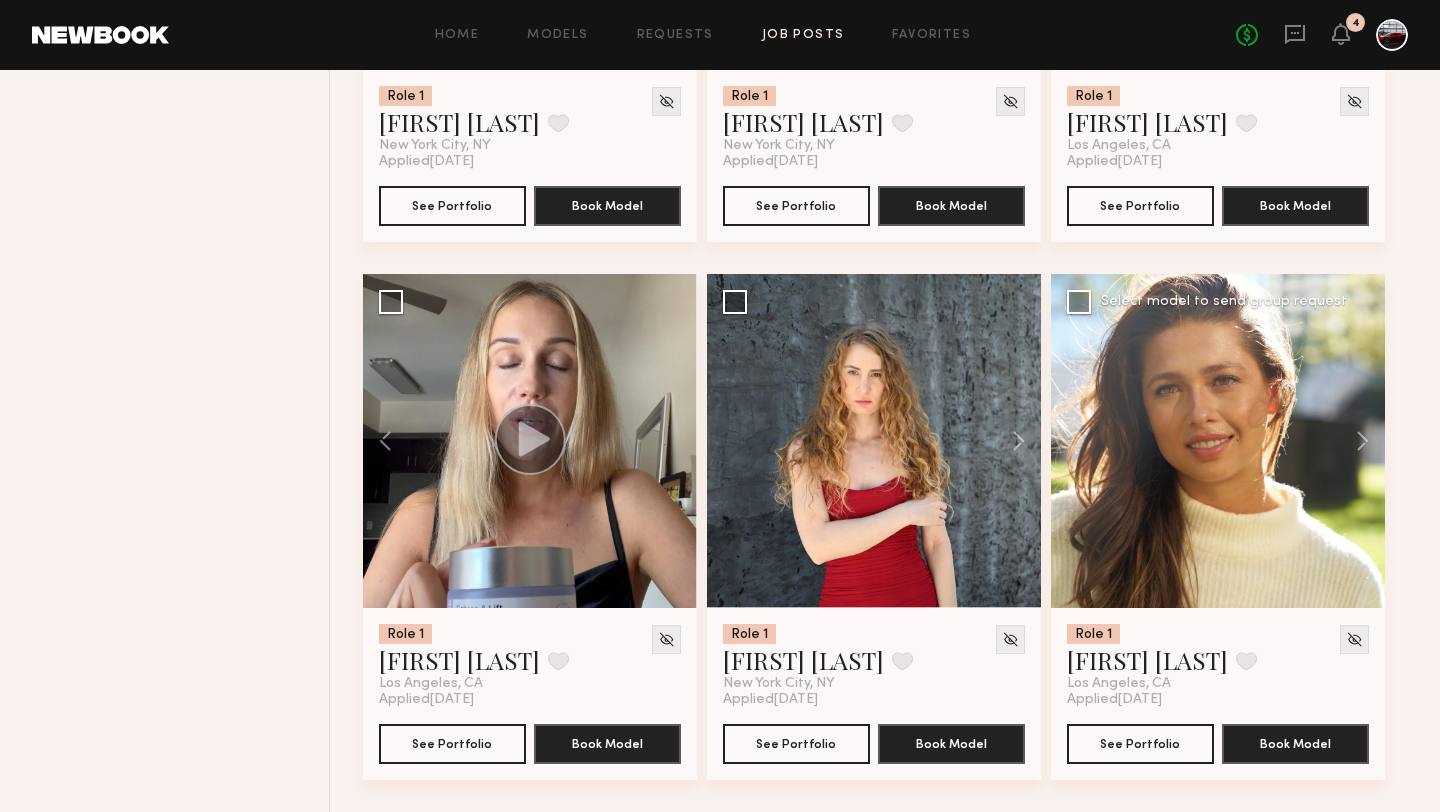 scroll, scrollTop: 13642, scrollLeft: 0, axis: vertical 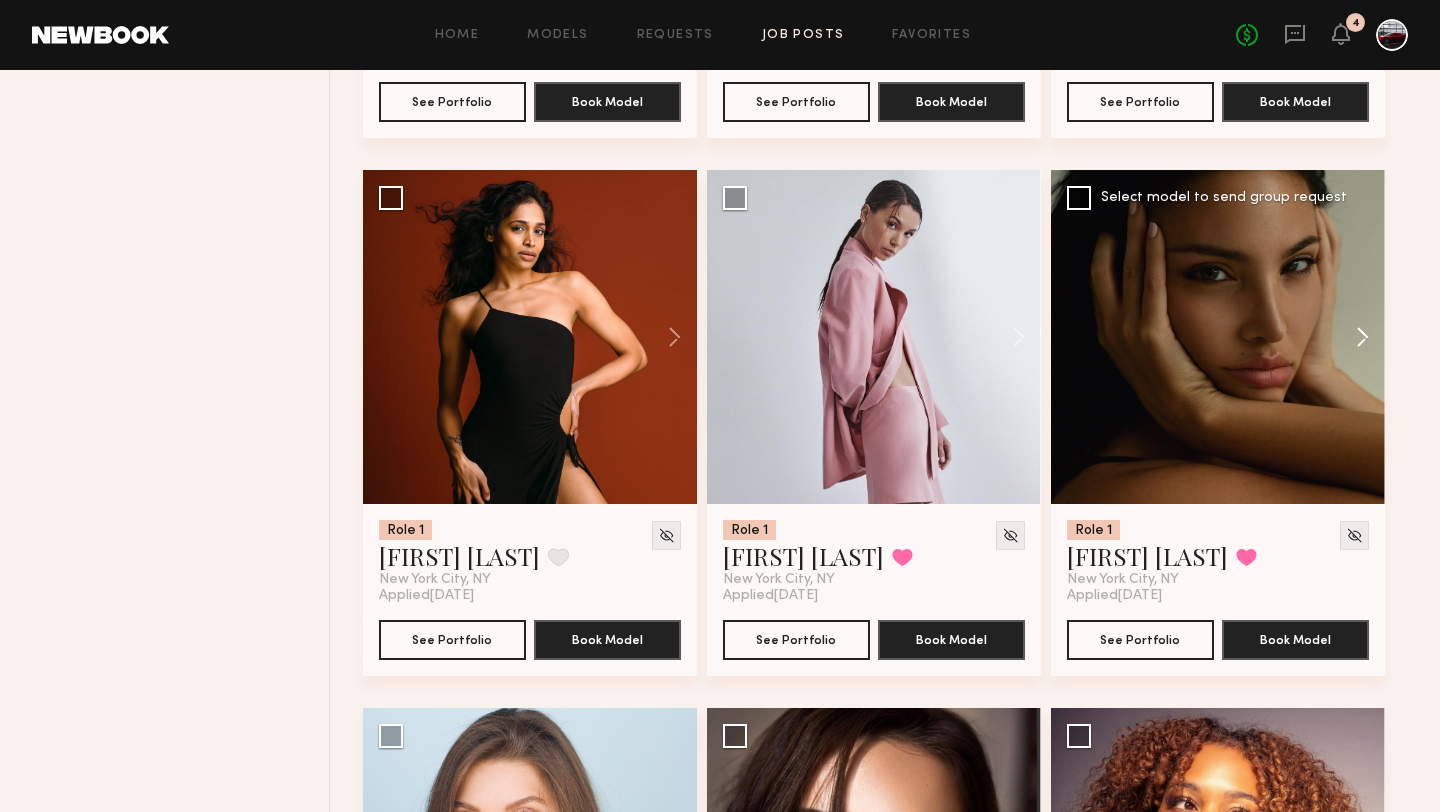 click 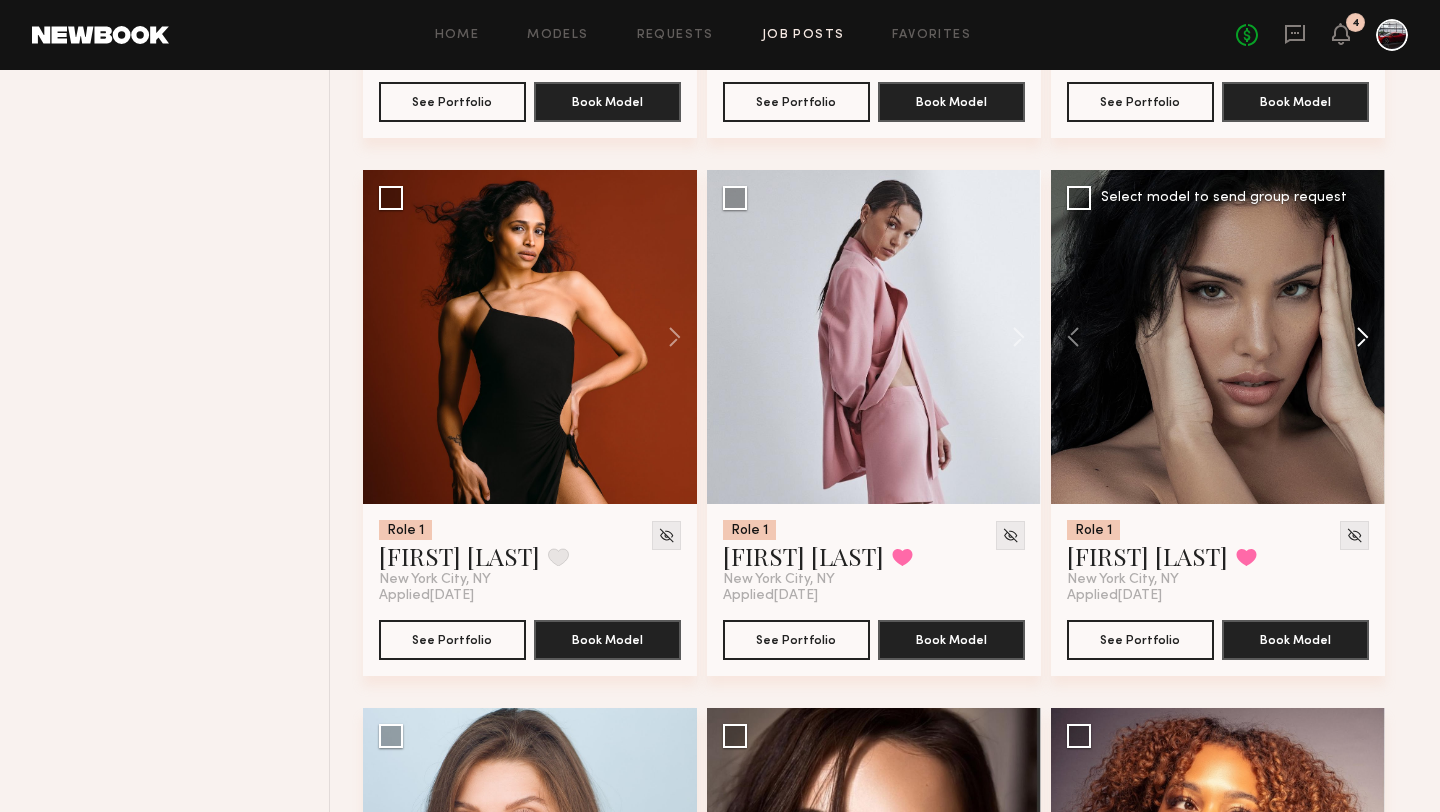 click 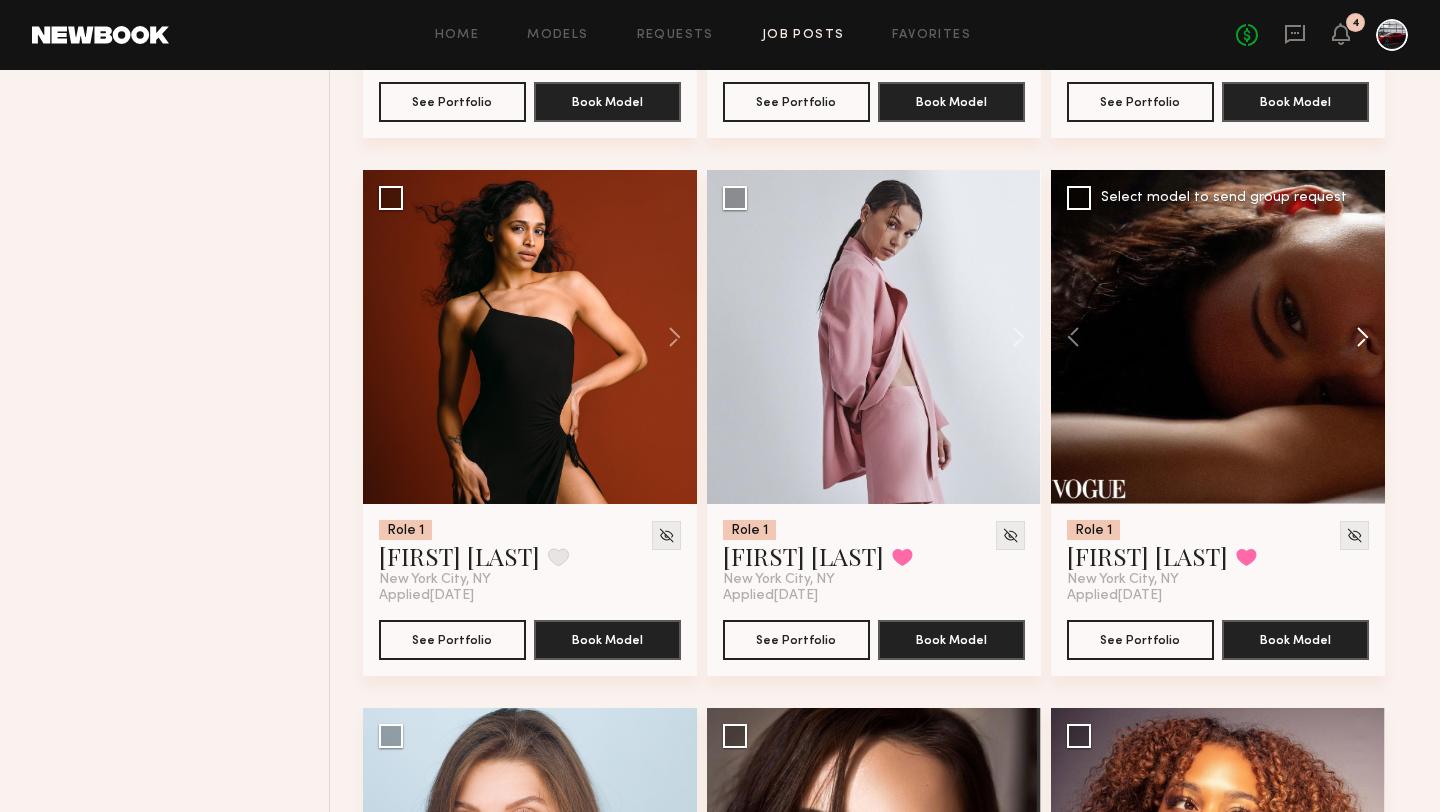 click 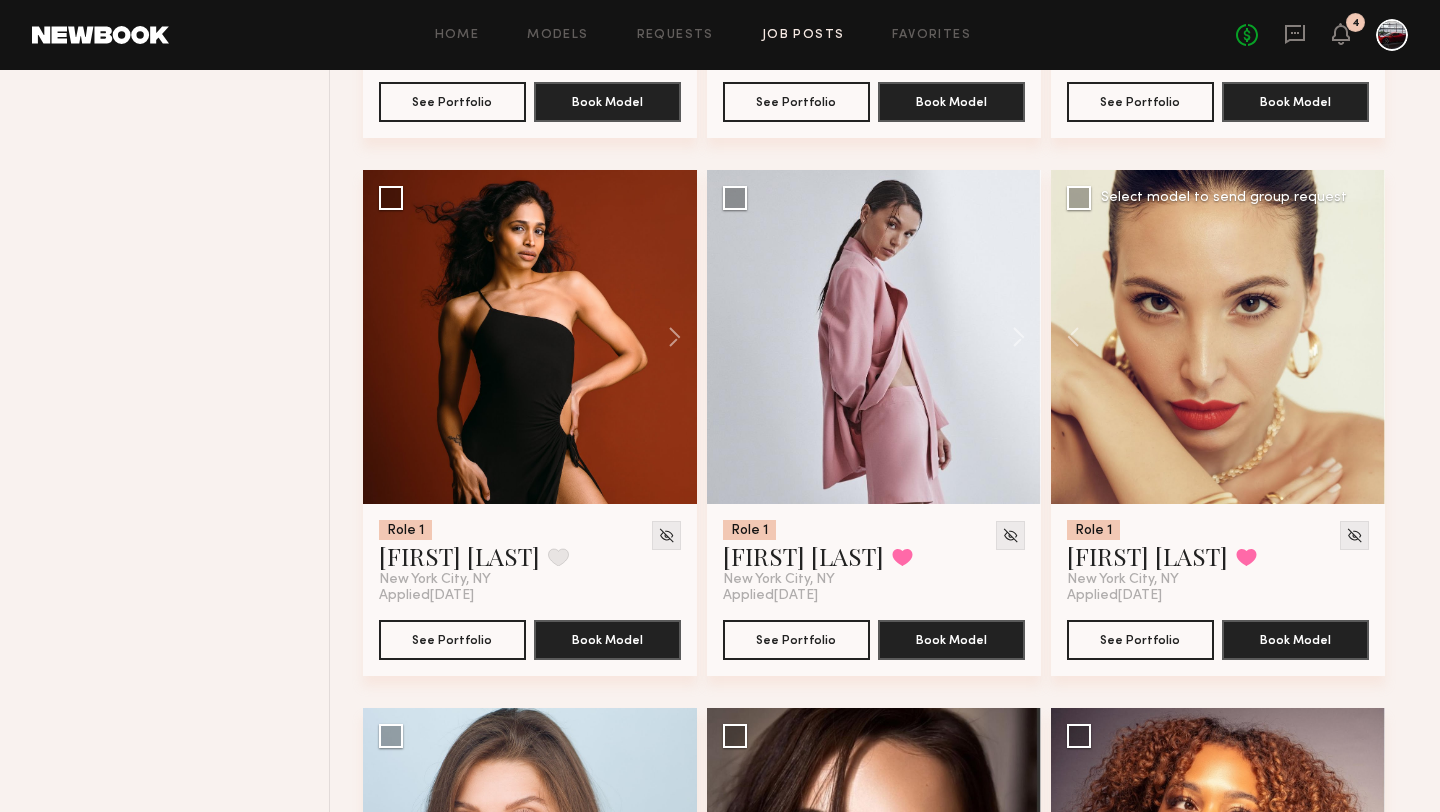 click 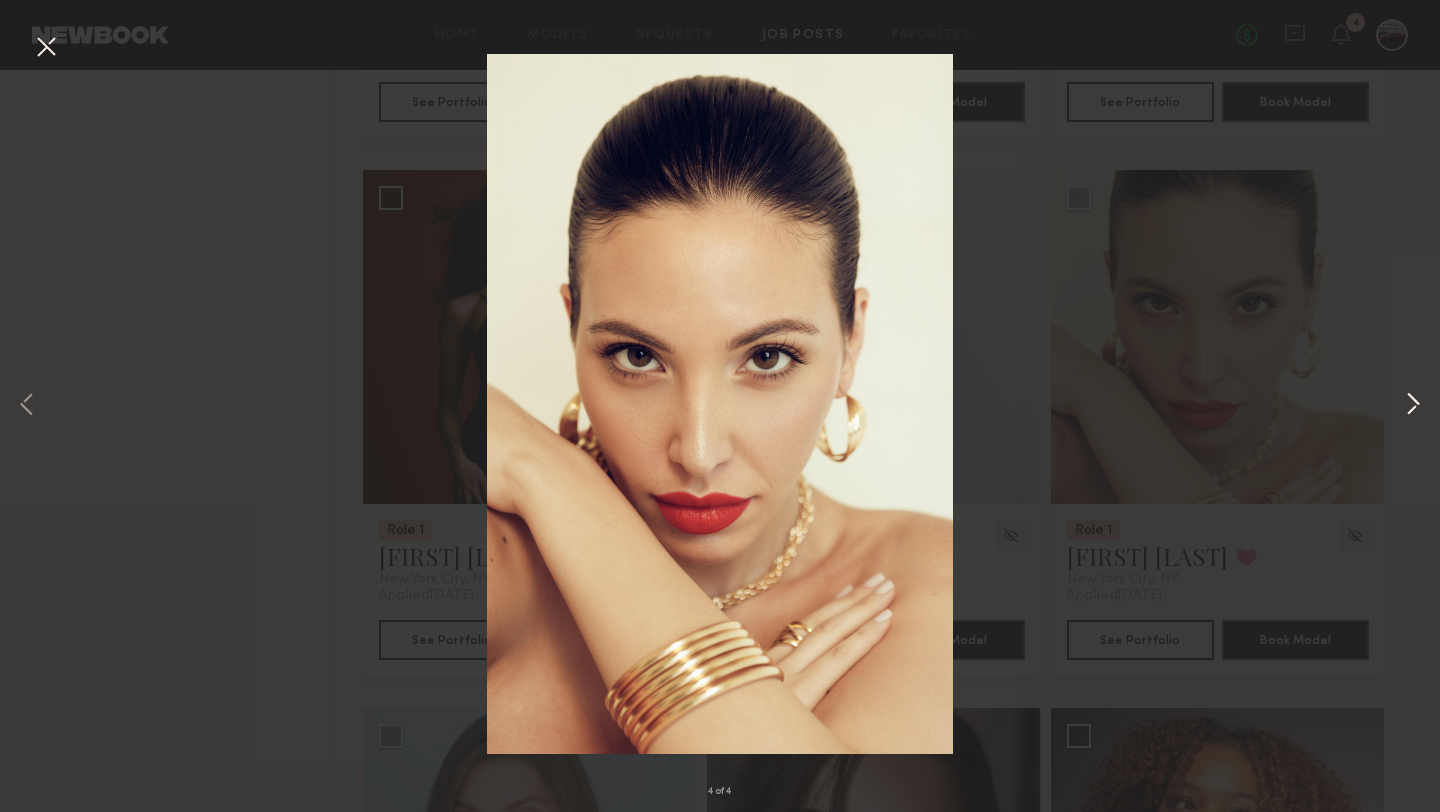 click at bounding box center (1413, 406) 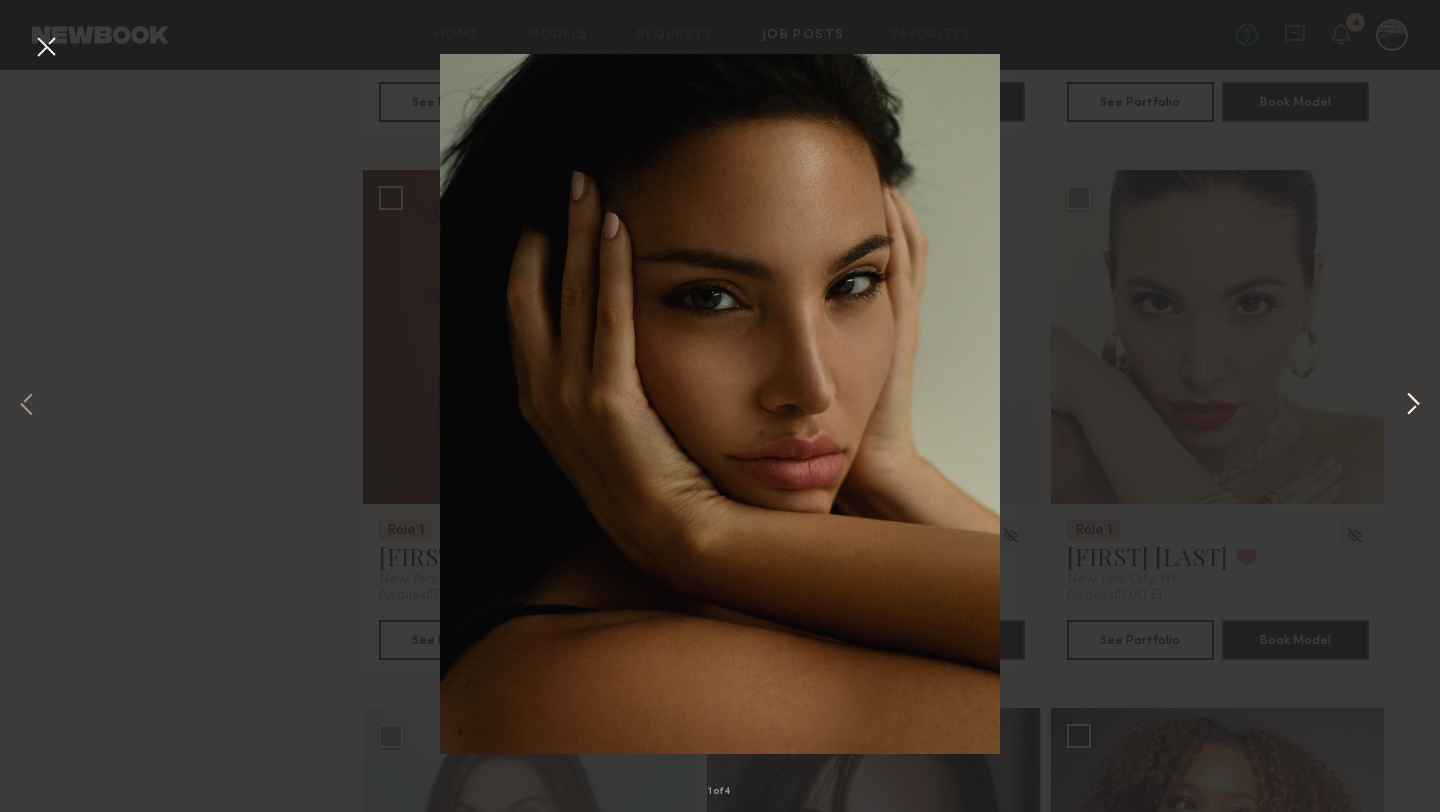 click at bounding box center (1413, 406) 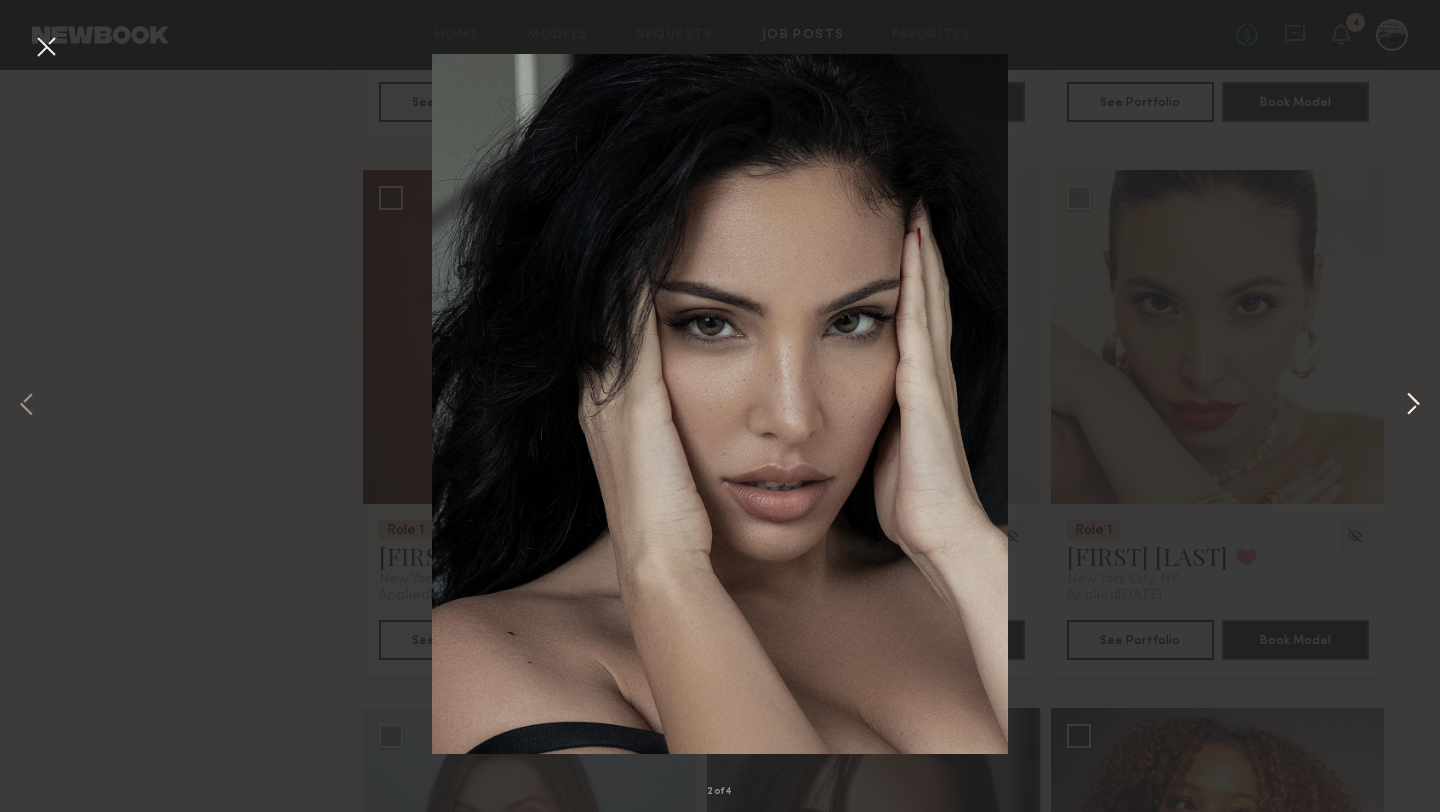 click at bounding box center (1413, 406) 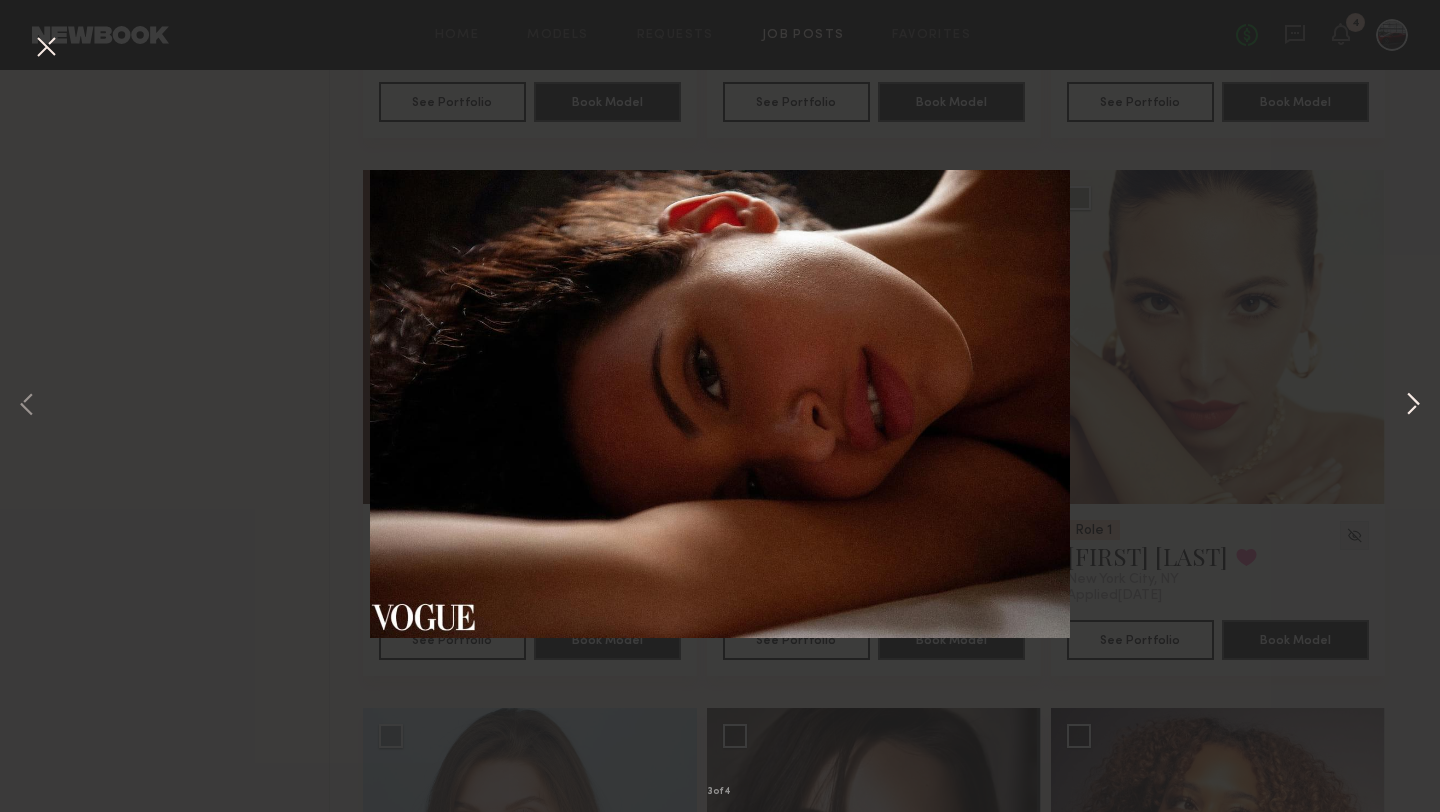 click at bounding box center [1413, 406] 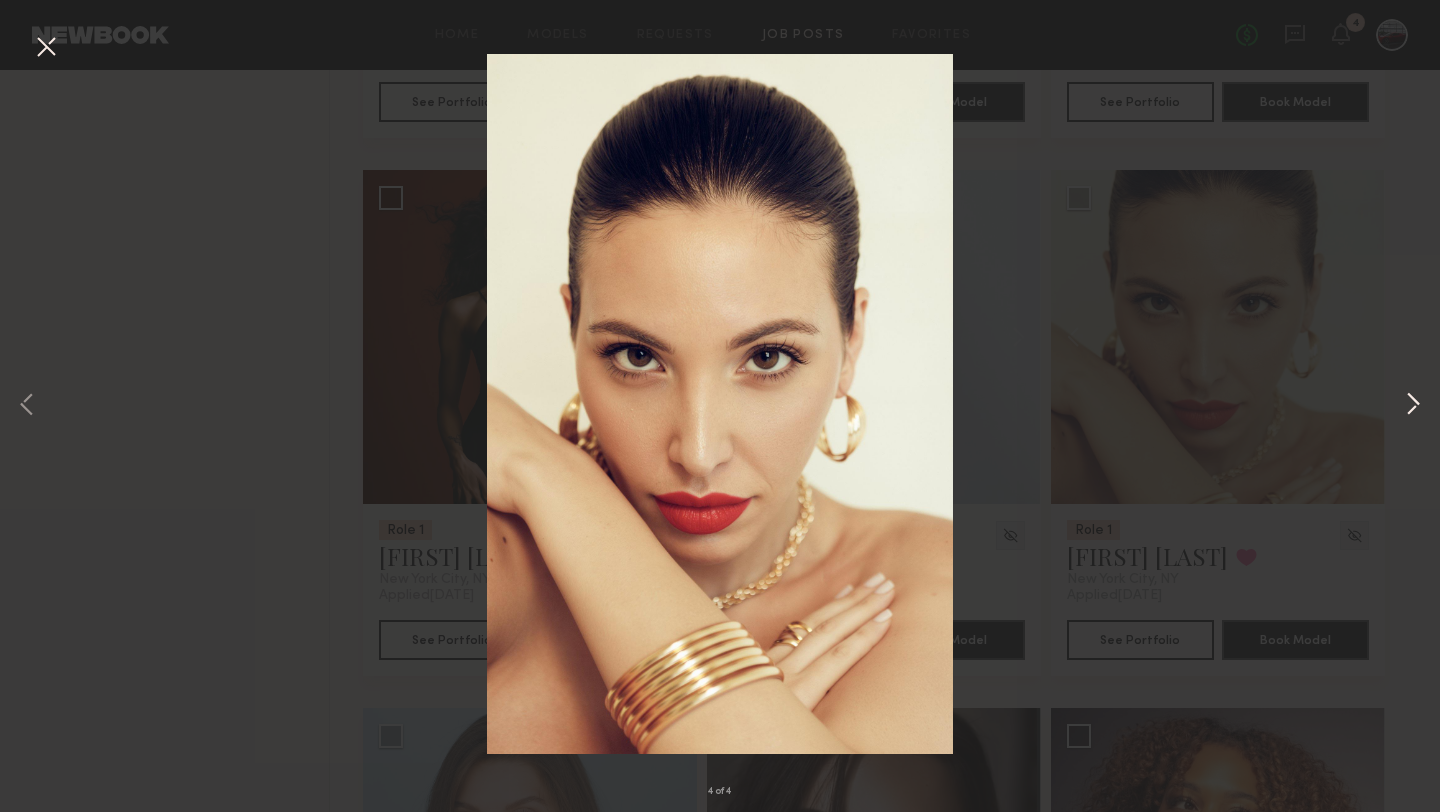 click at bounding box center [1413, 406] 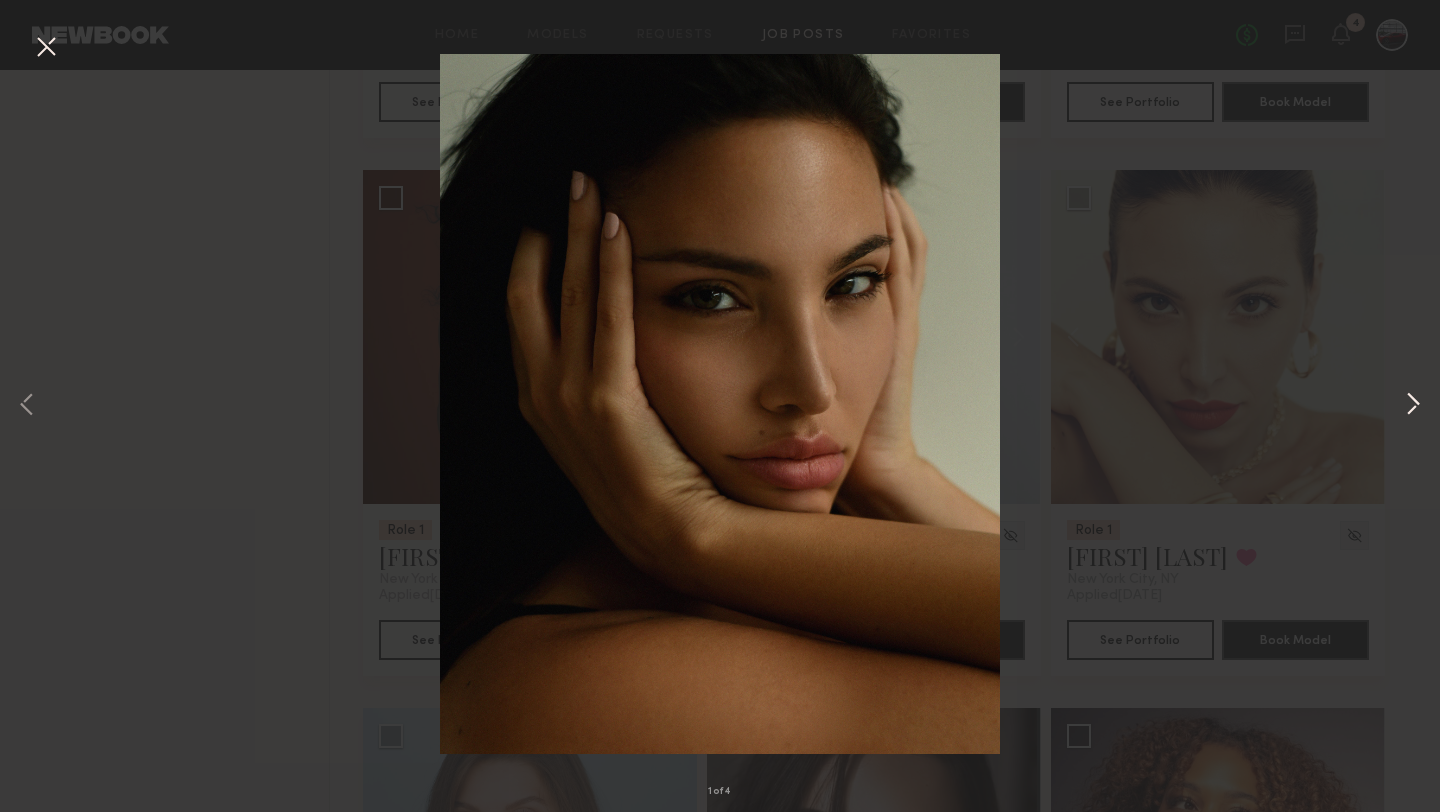 click at bounding box center [1413, 406] 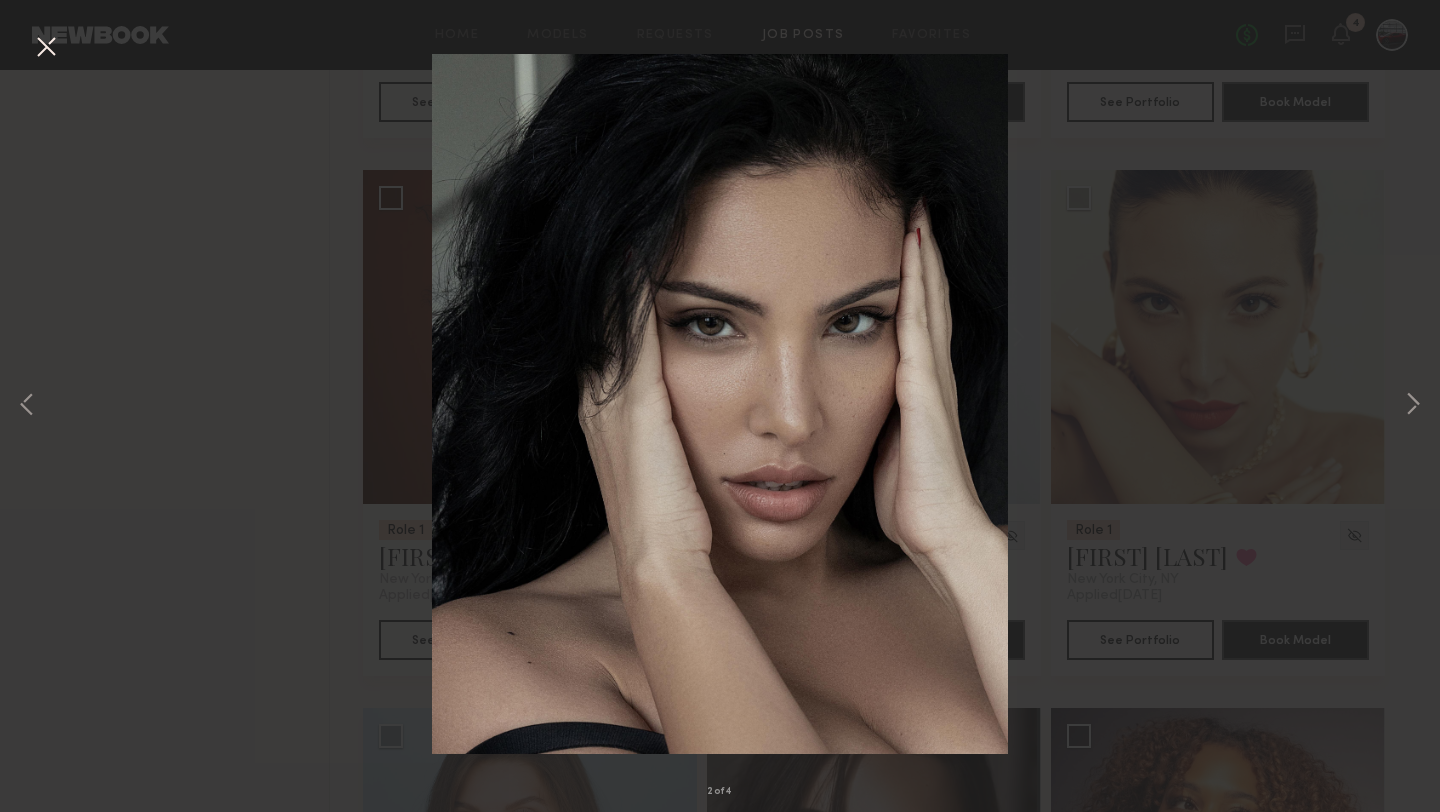 click on "2  of  4" at bounding box center (720, 406) 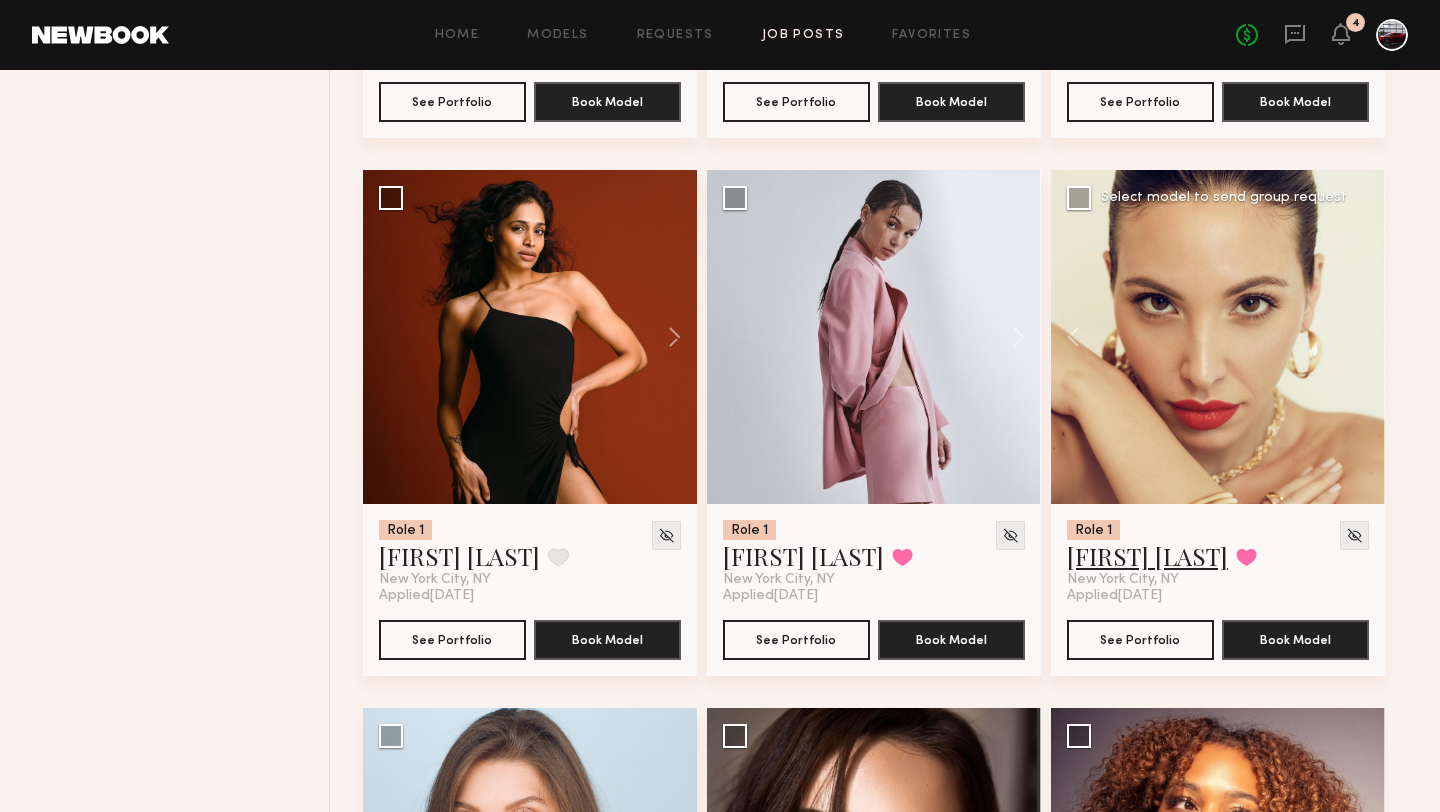 click on "[FIRST] [LAST]" 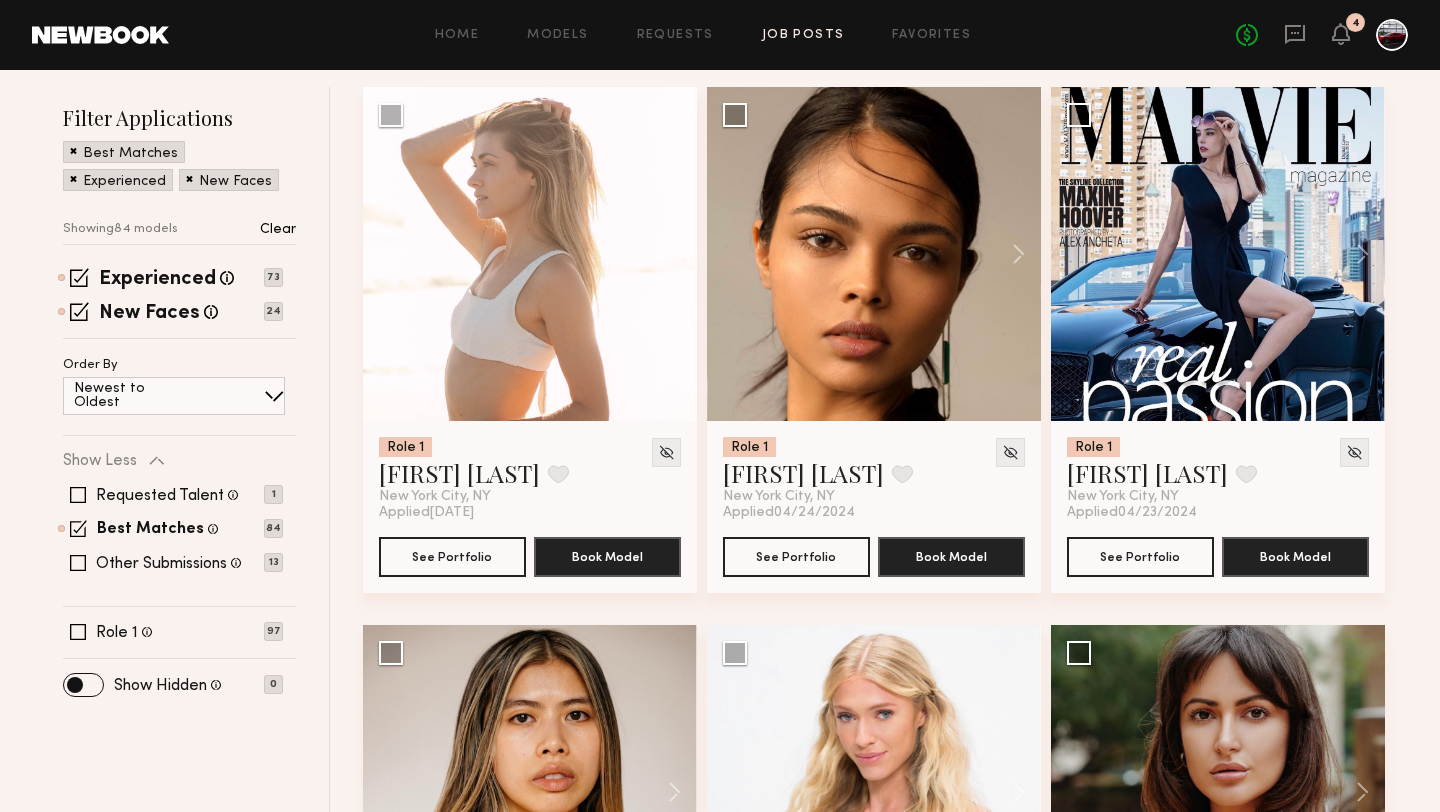 scroll, scrollTop: 0, scrollLeft: 0, axis: both 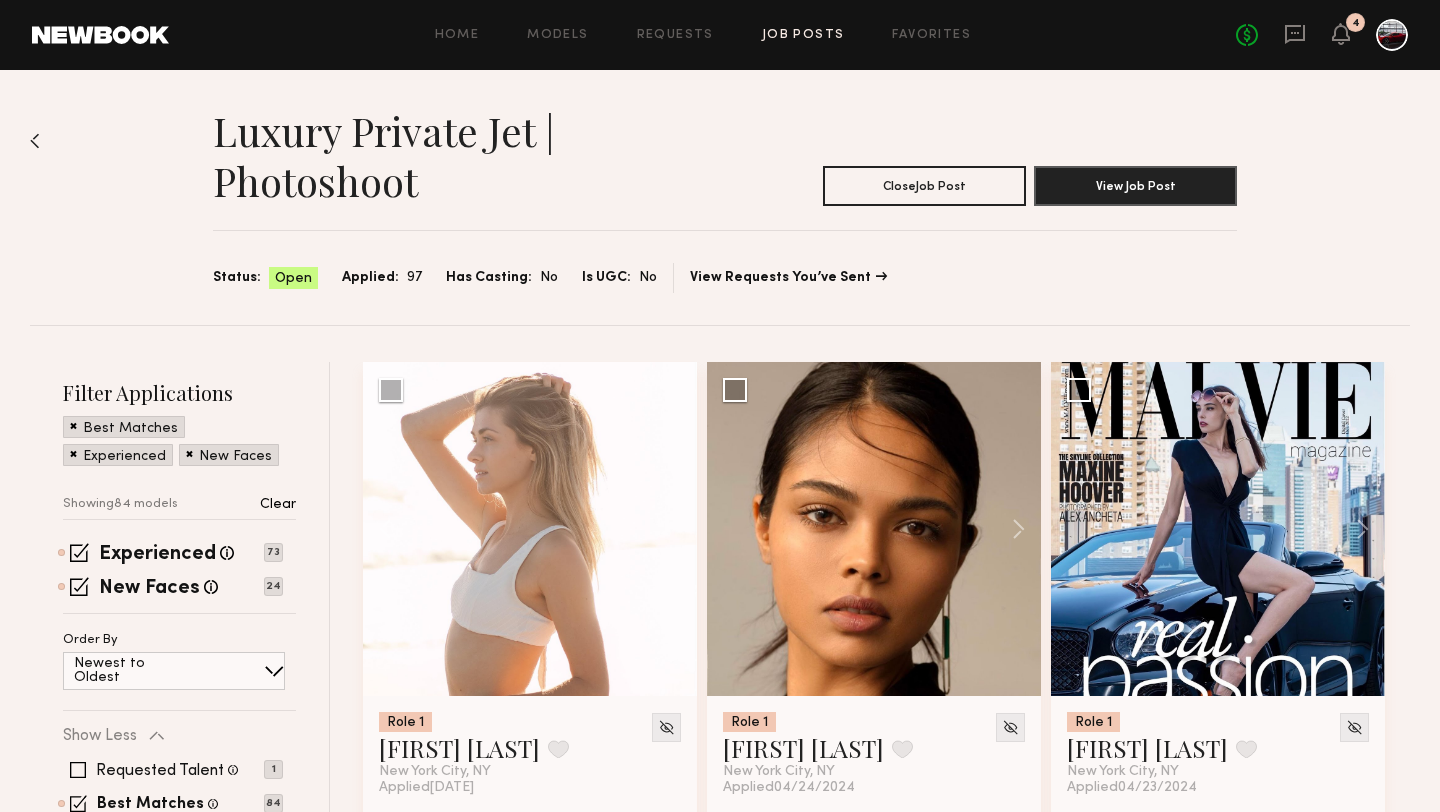 click 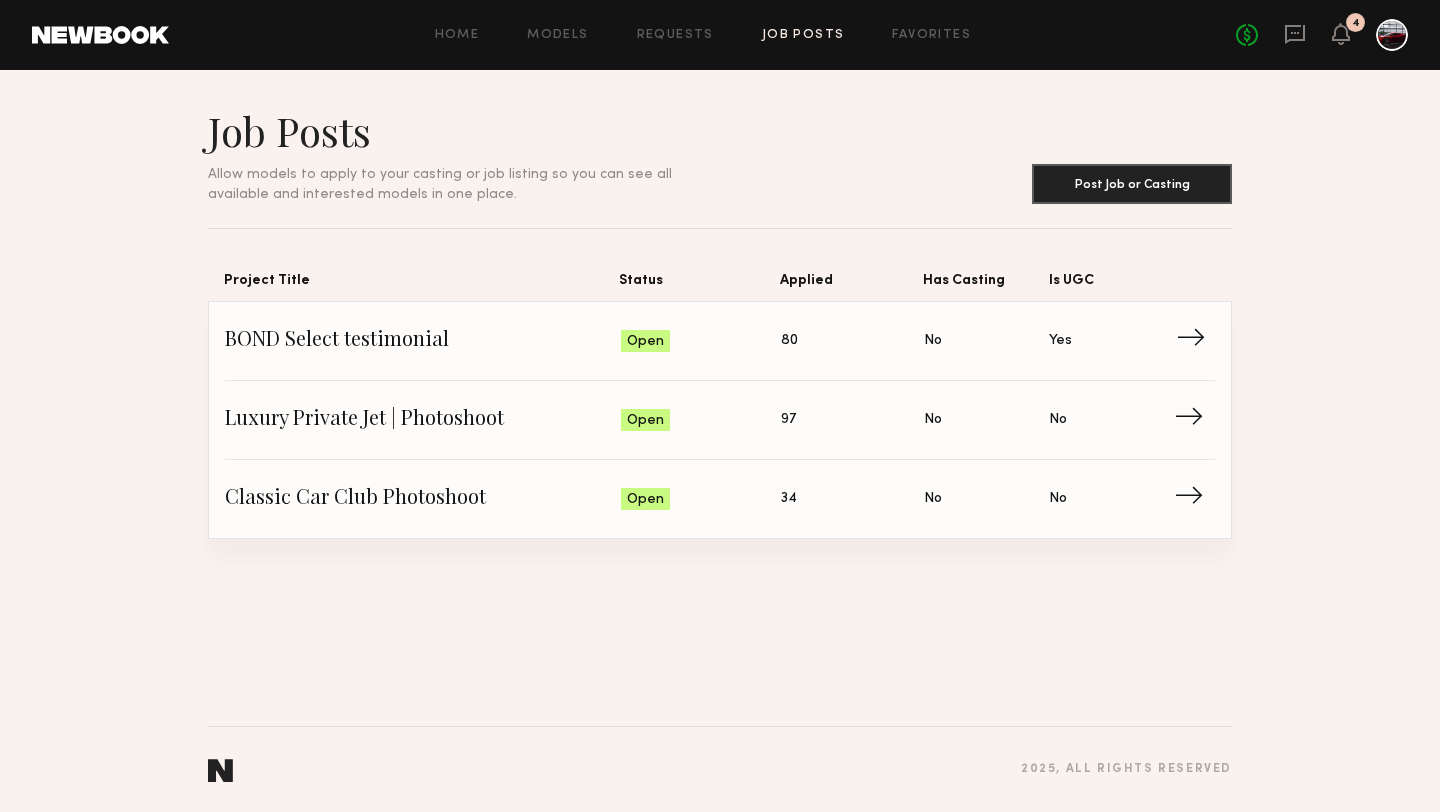 click on "BOND Select testimonial" 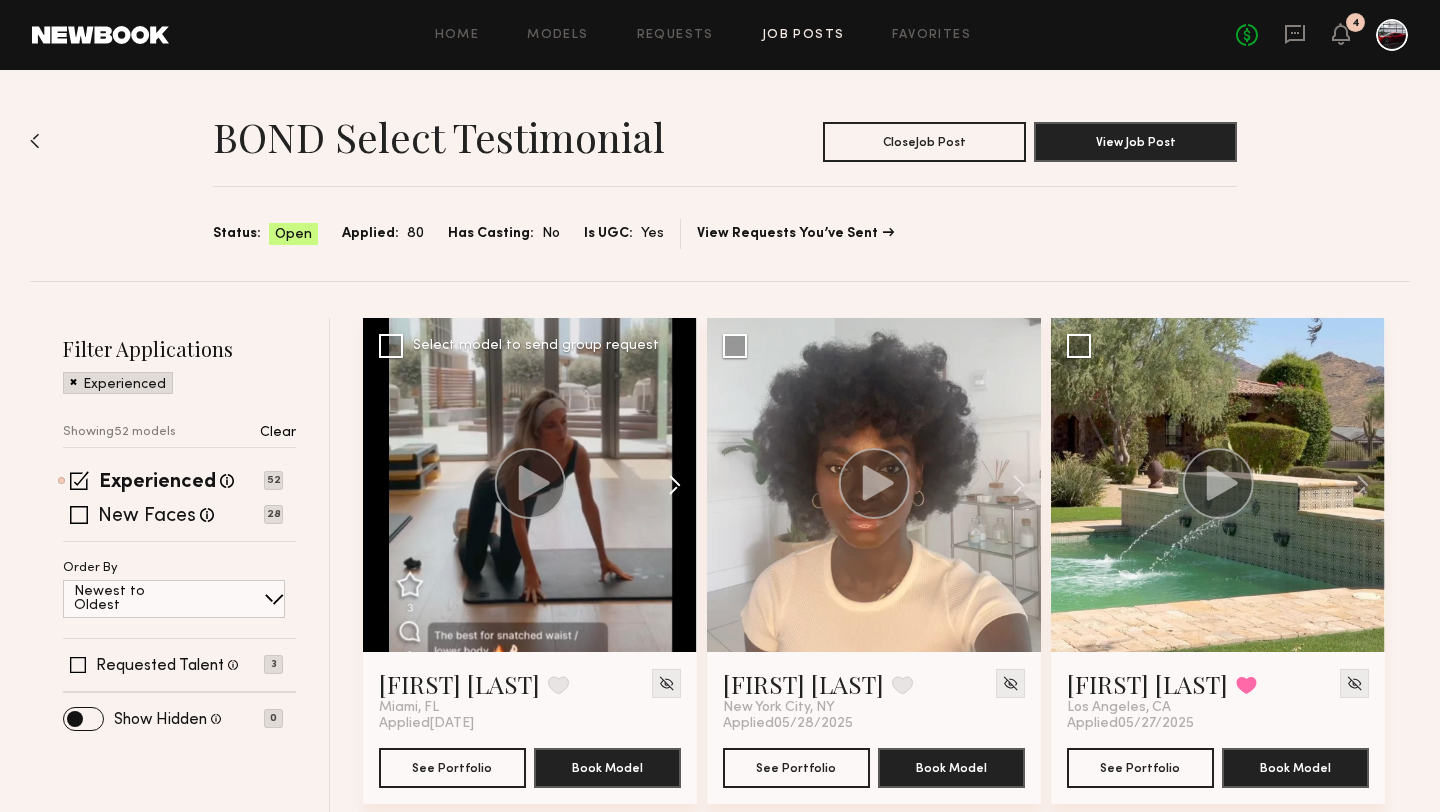 click 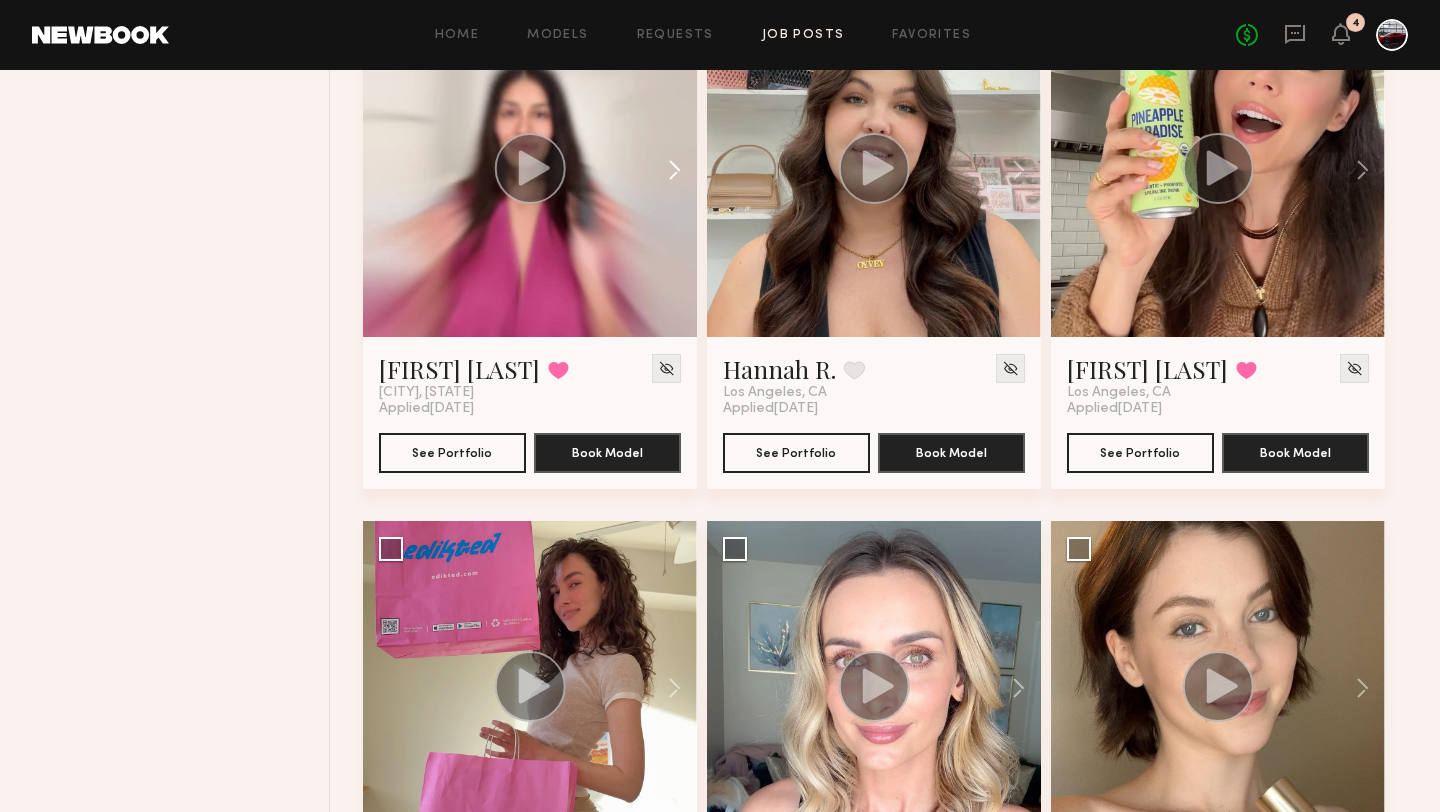 scroll, scrollTop: 3879, scrollLeft: 0, axis: vertical 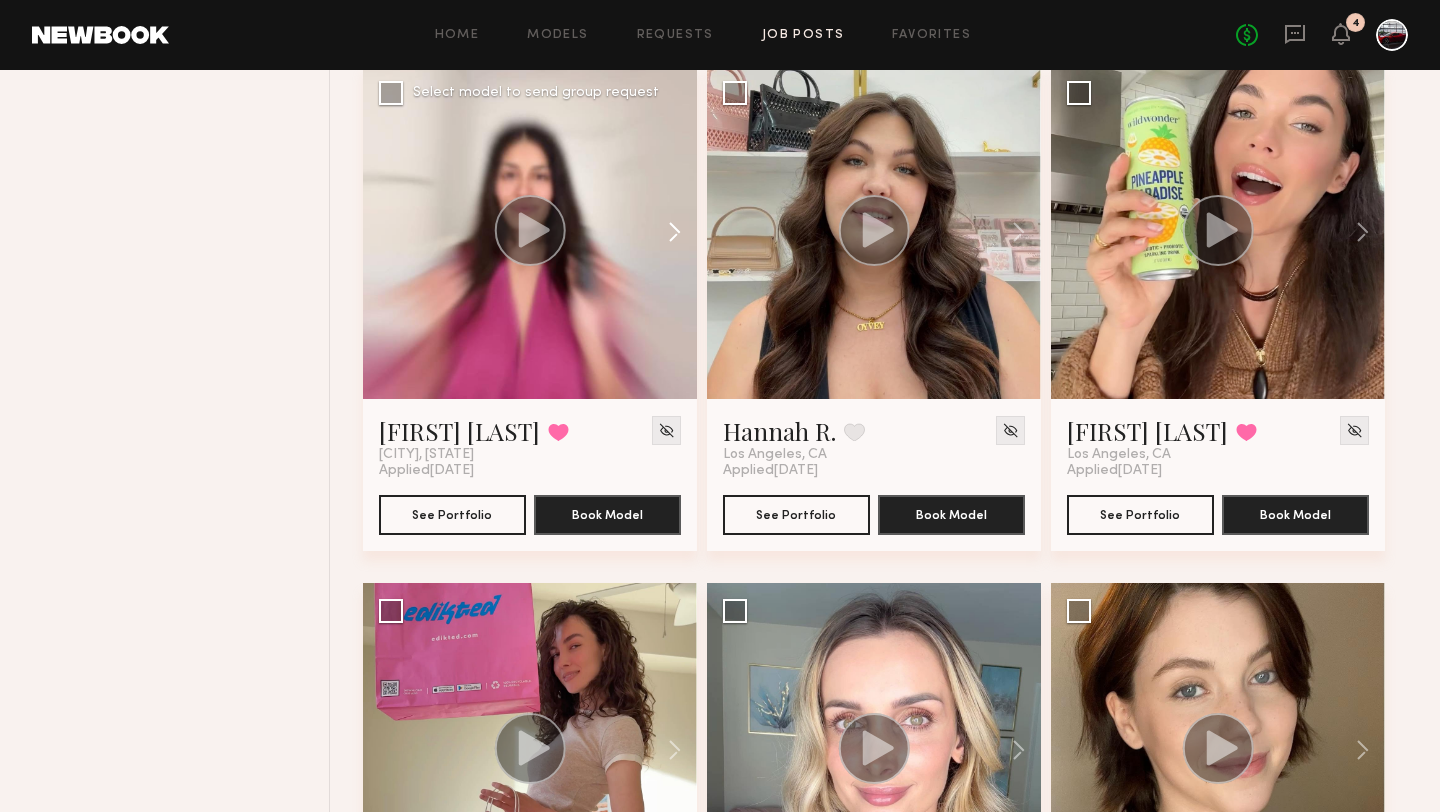click 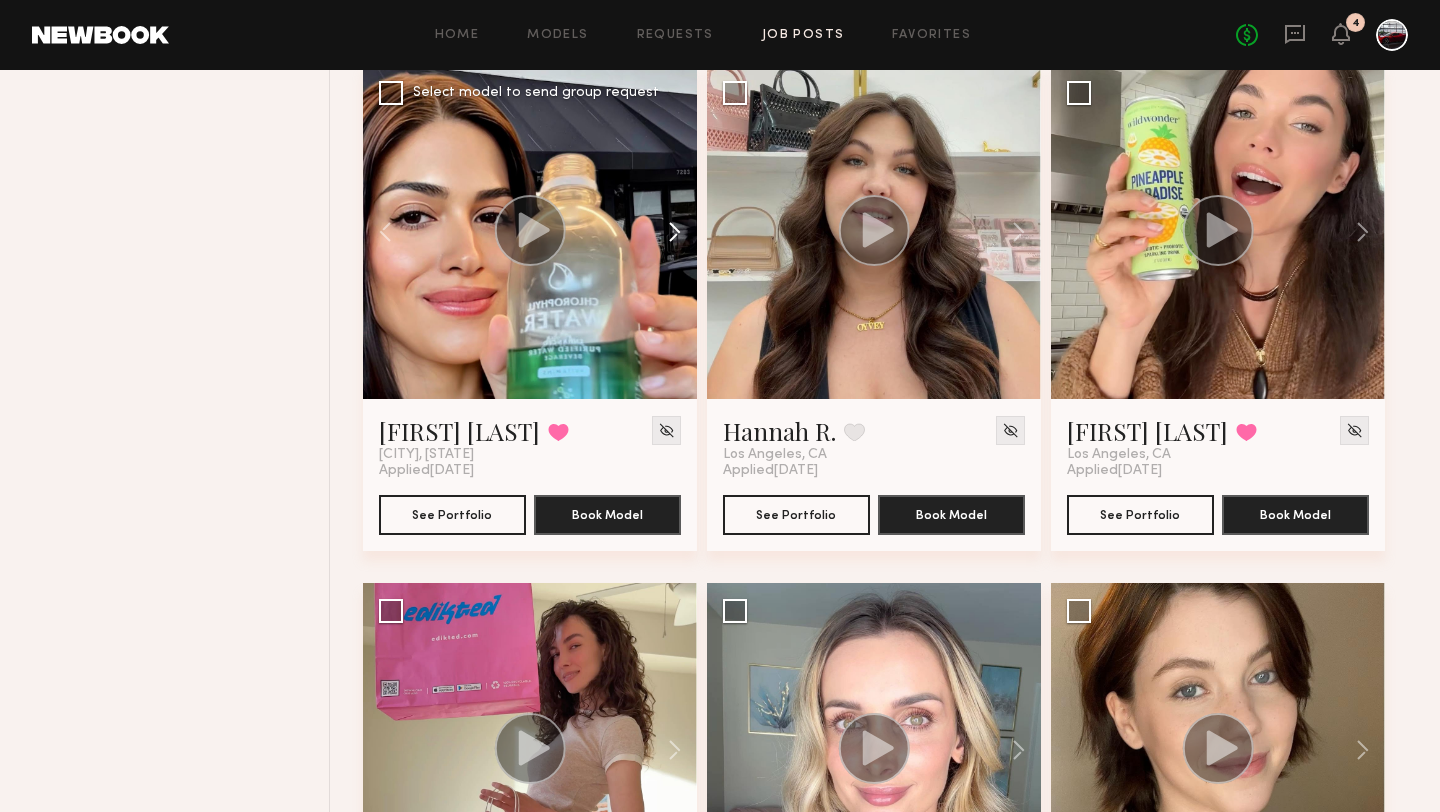 click 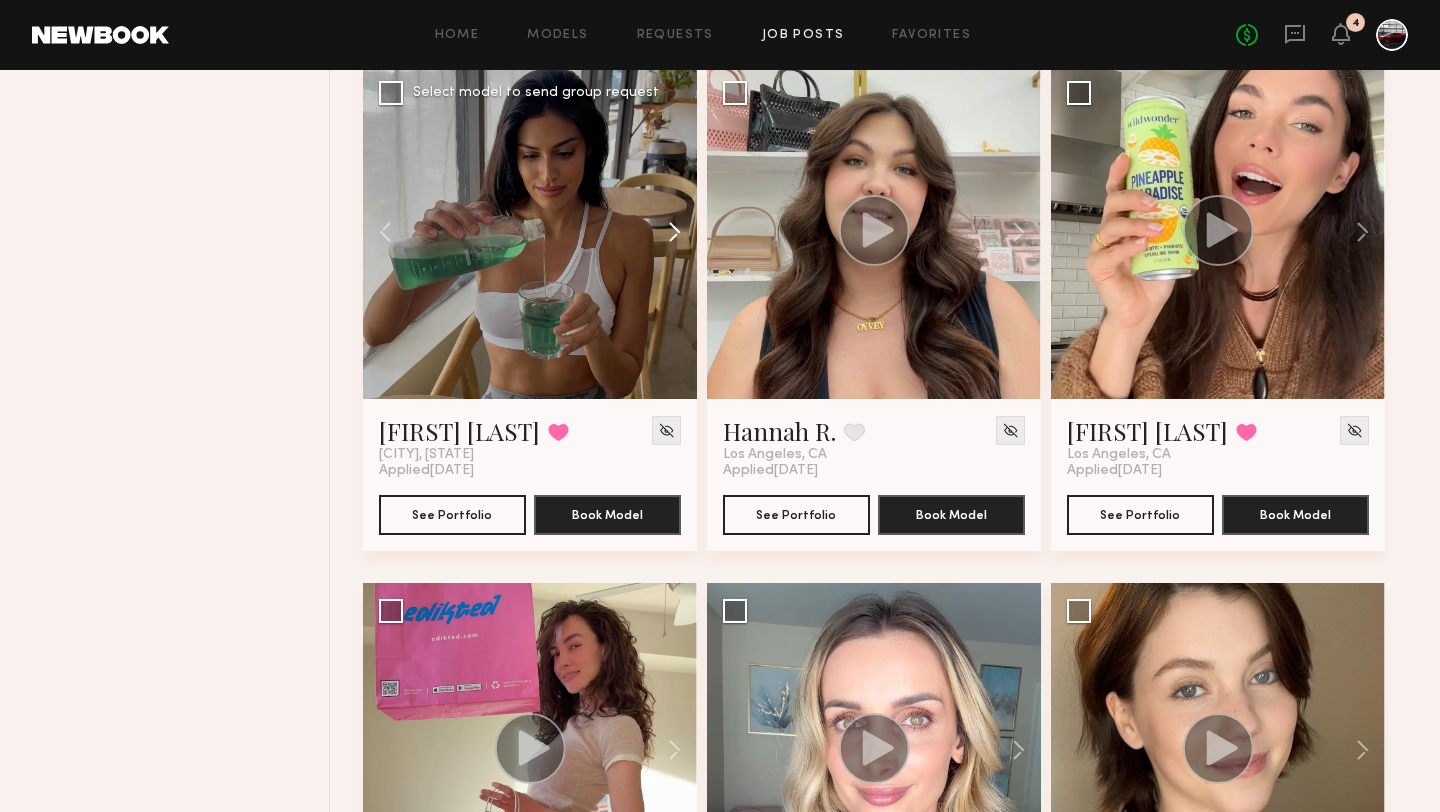 click 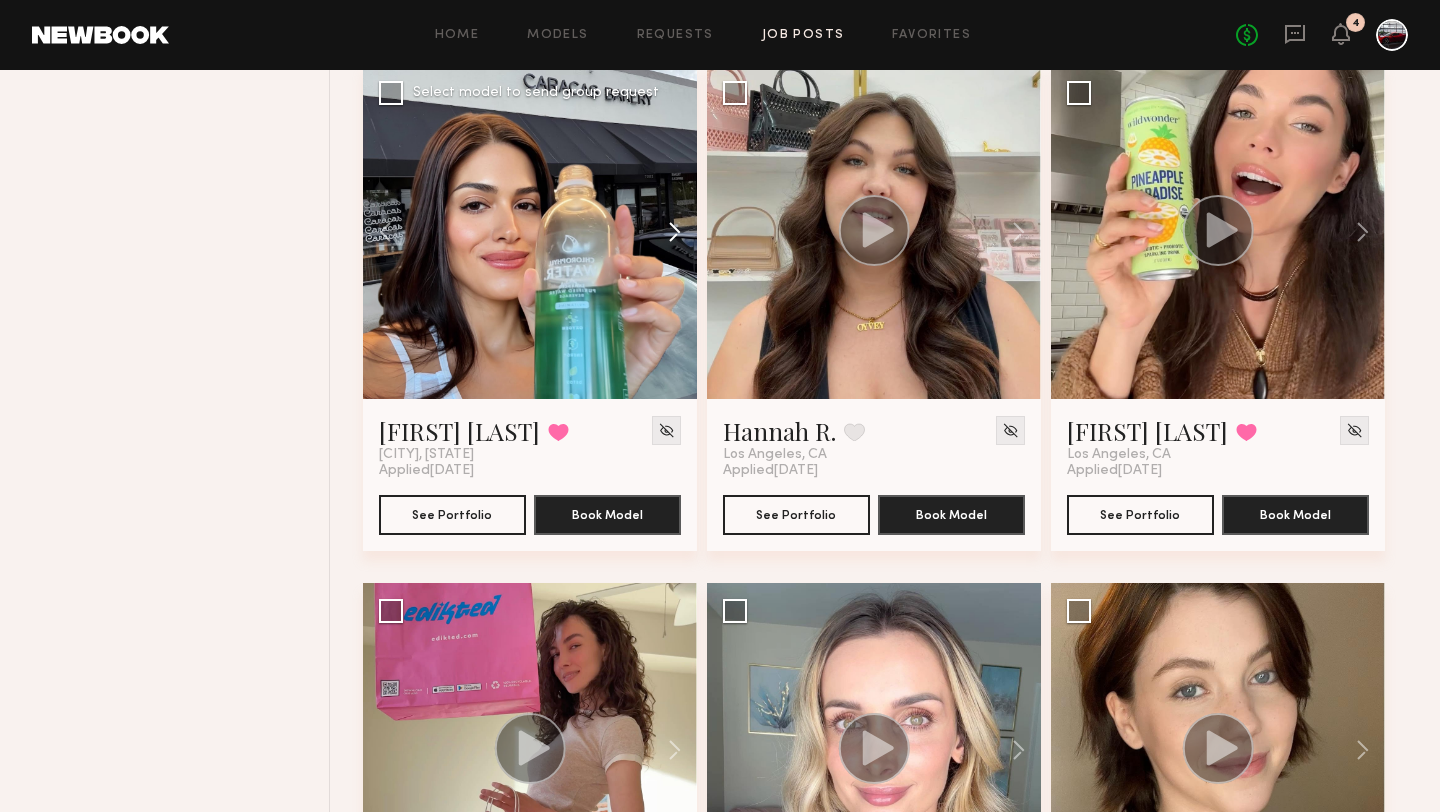 click 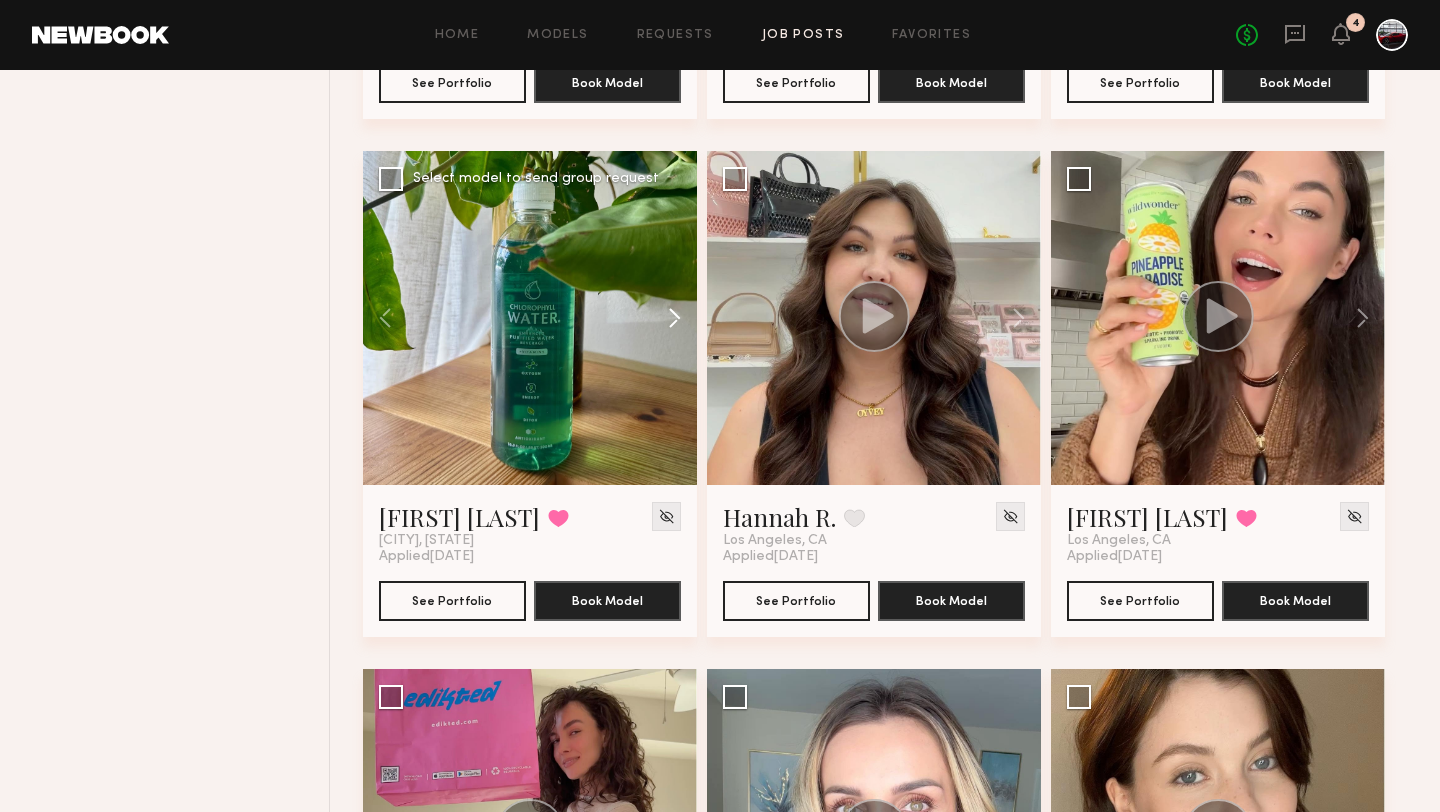 scroll, scrollTop: 3791, scrollLeft: 0, axis: vertical 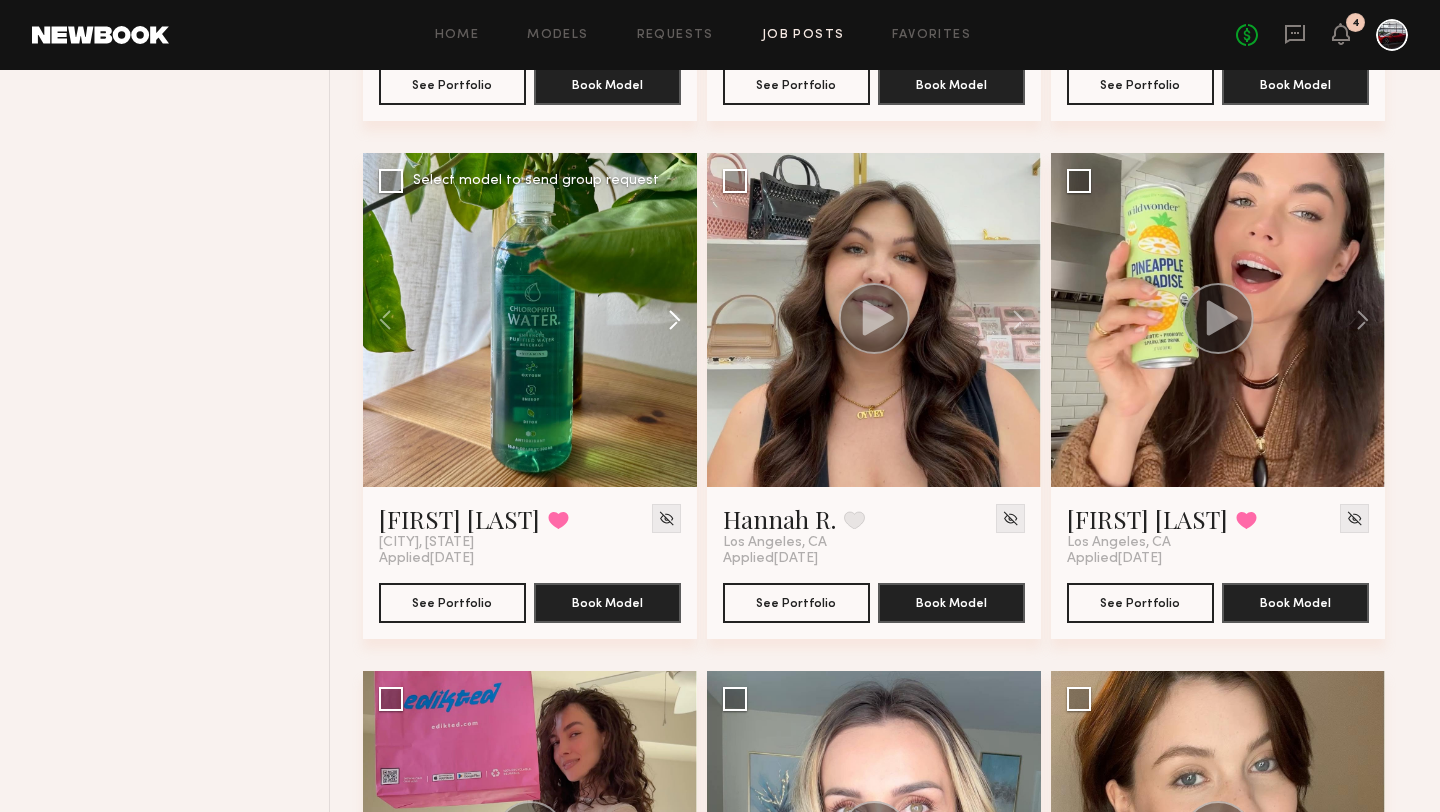 click 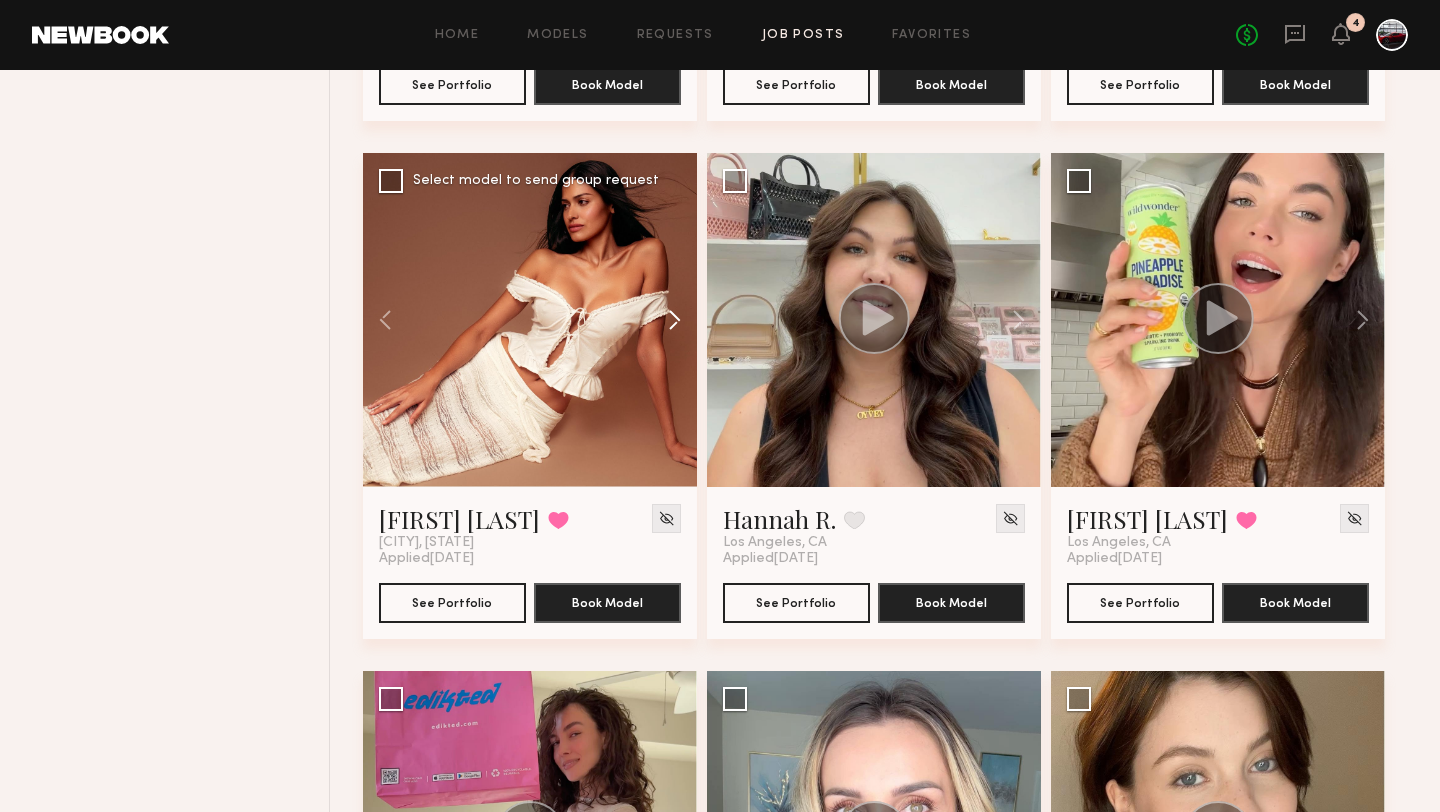 click 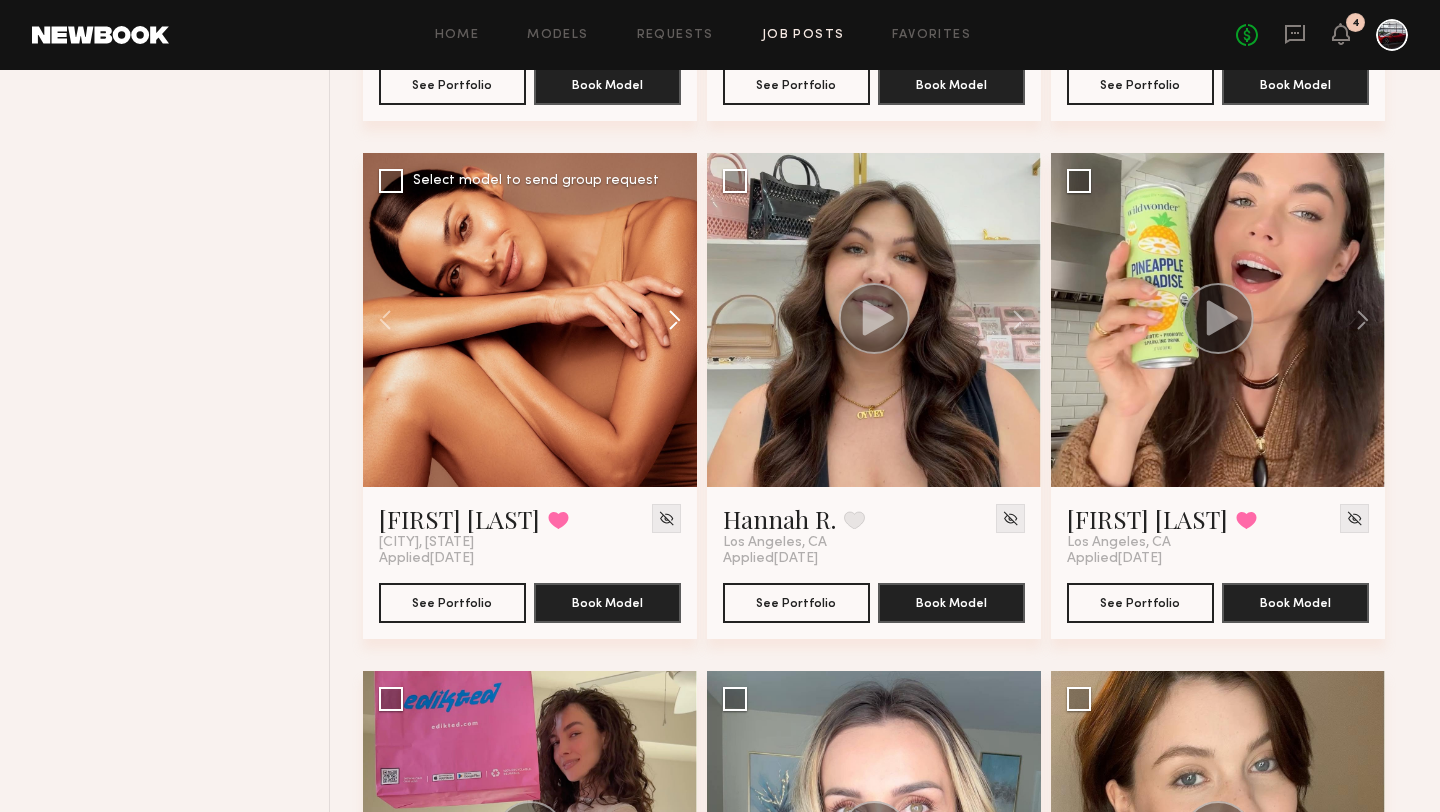 click 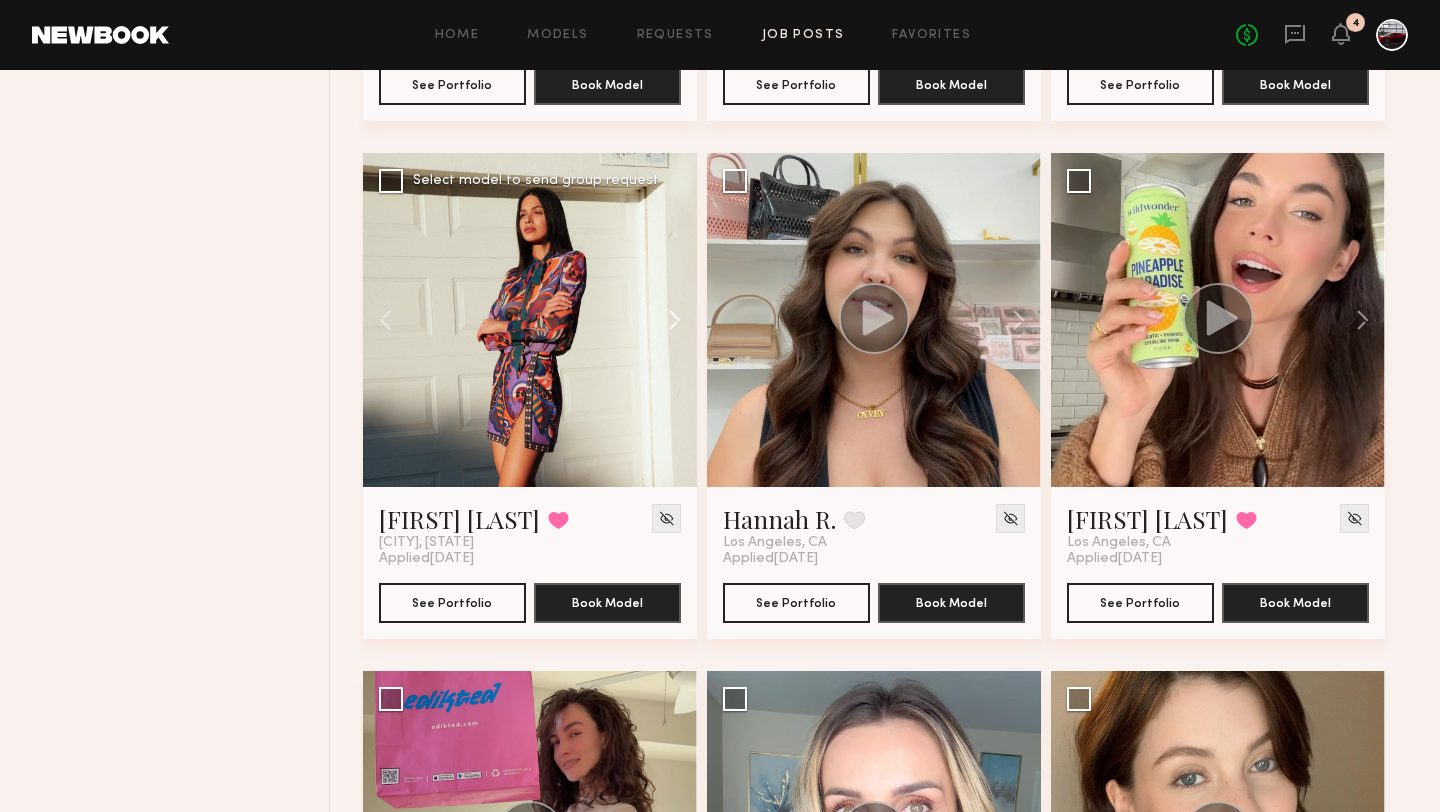 click 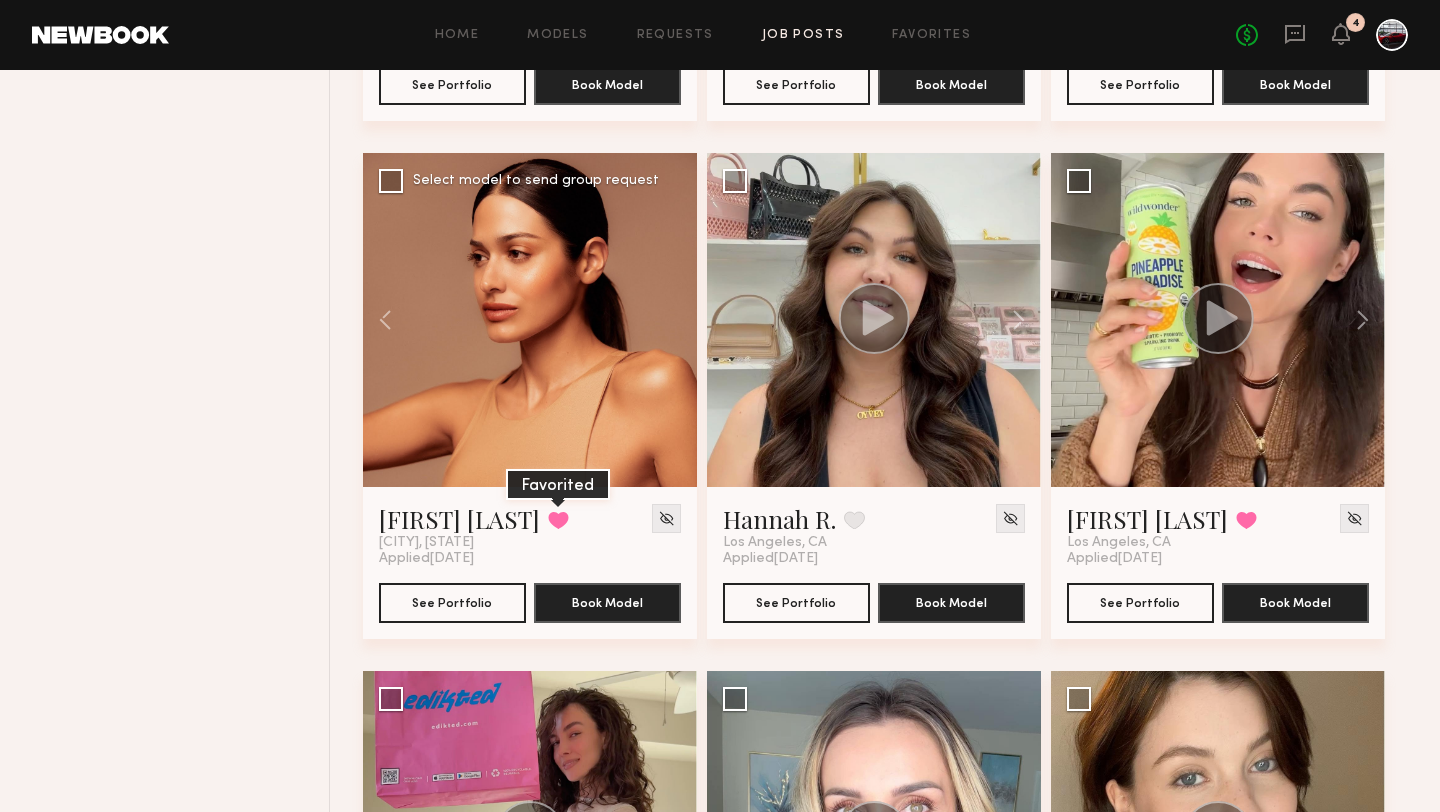click 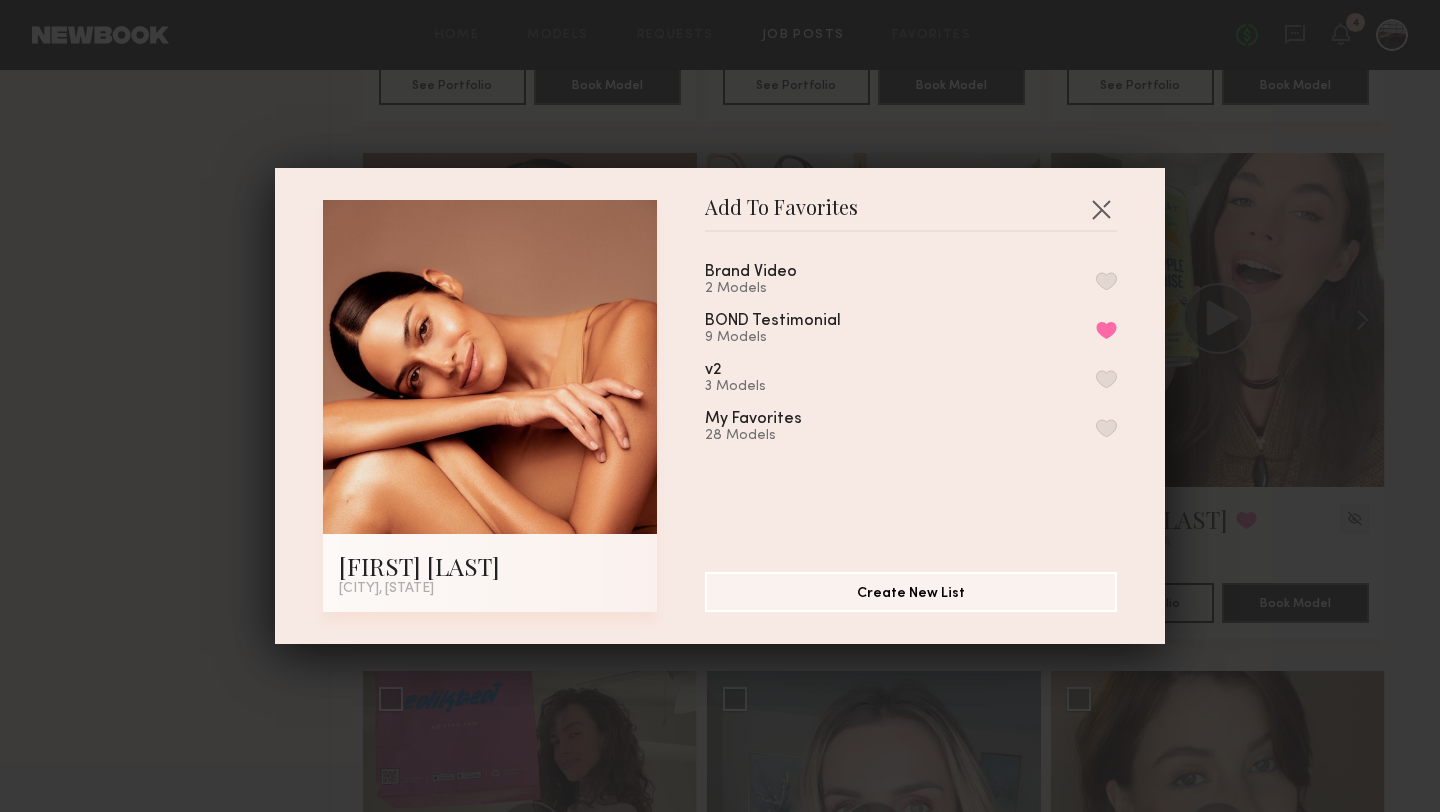 click at bounding box center [1106, 281] 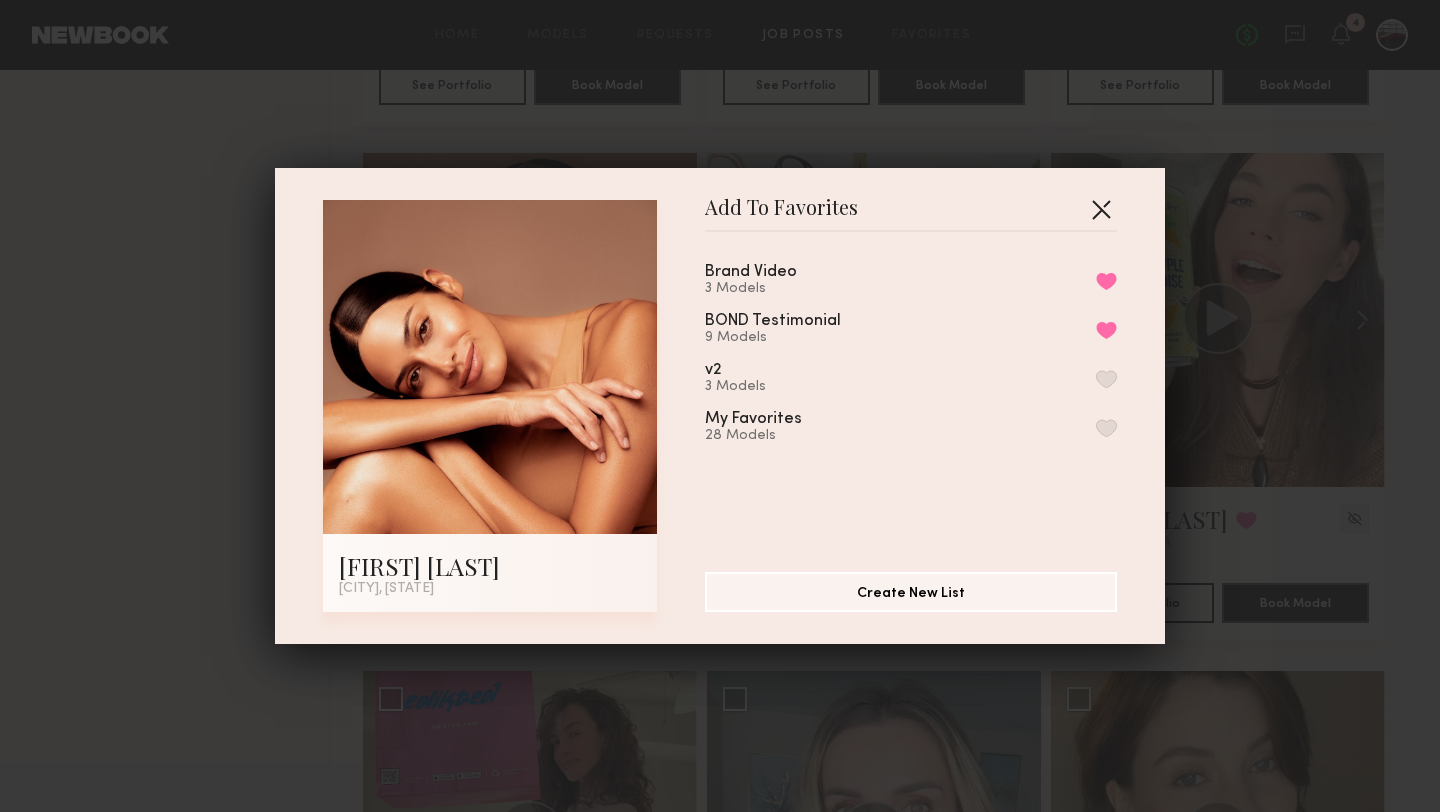 click at bounding box center (1101, 209) 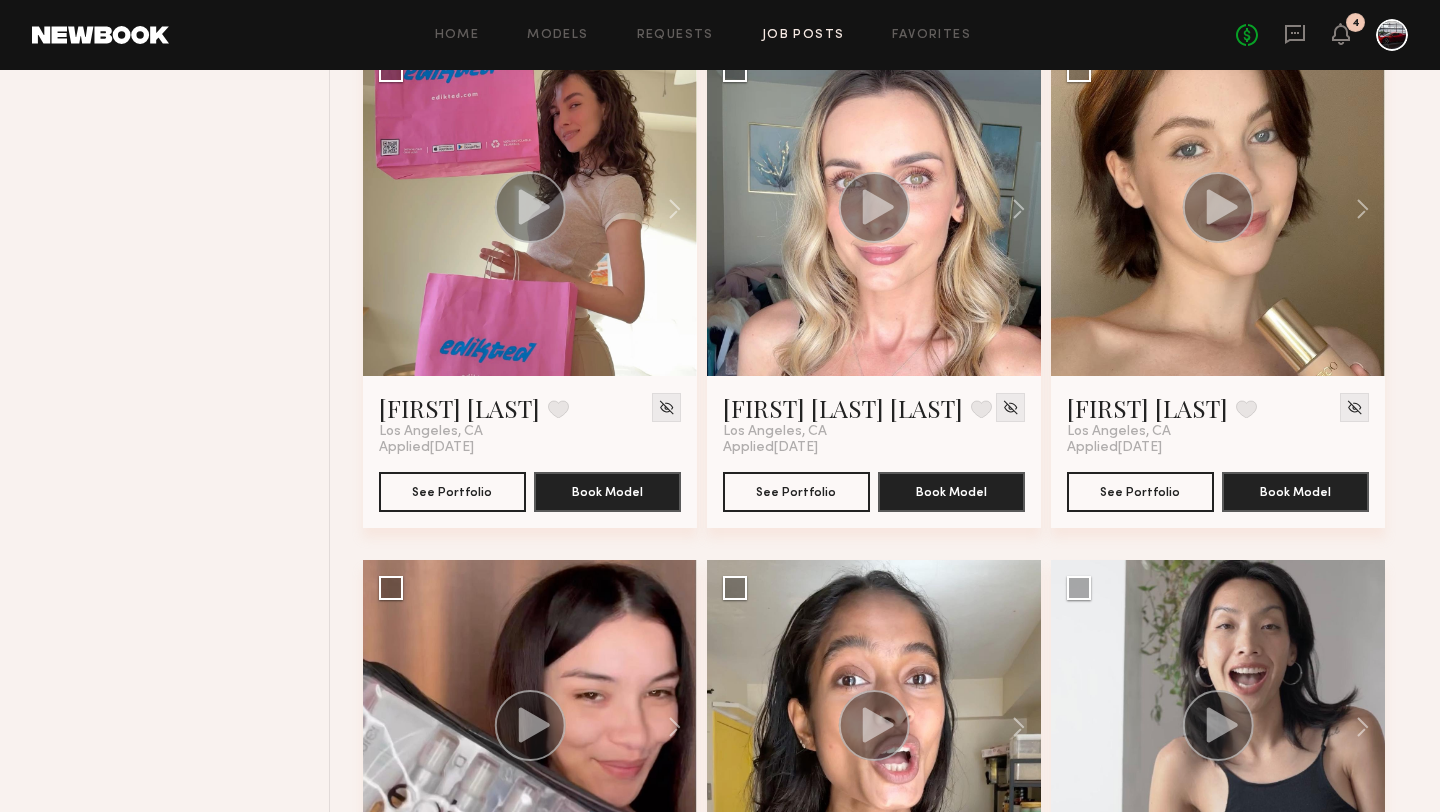 scroll, scrollTop: 4418, scrollLeft: 0, axis: vertical 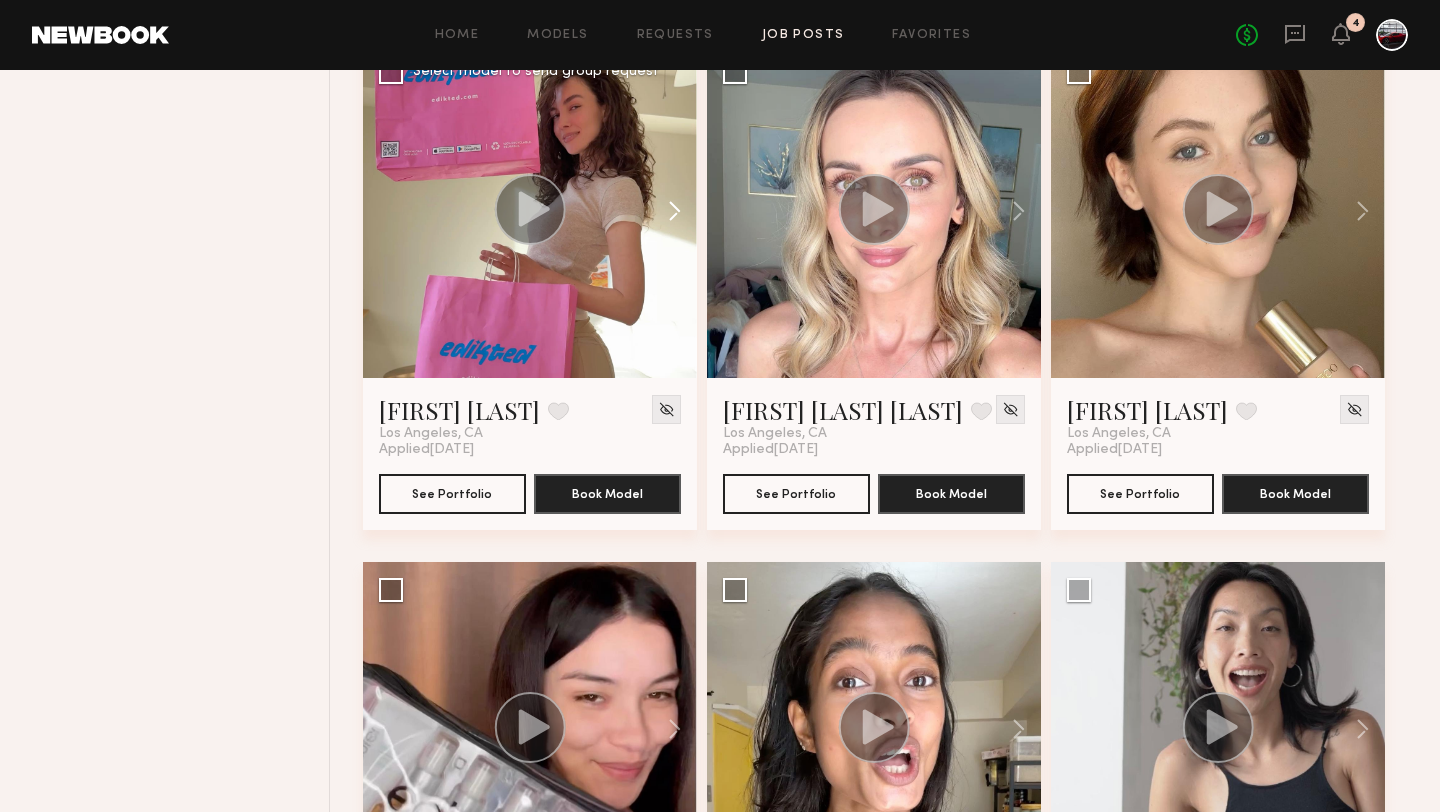 click 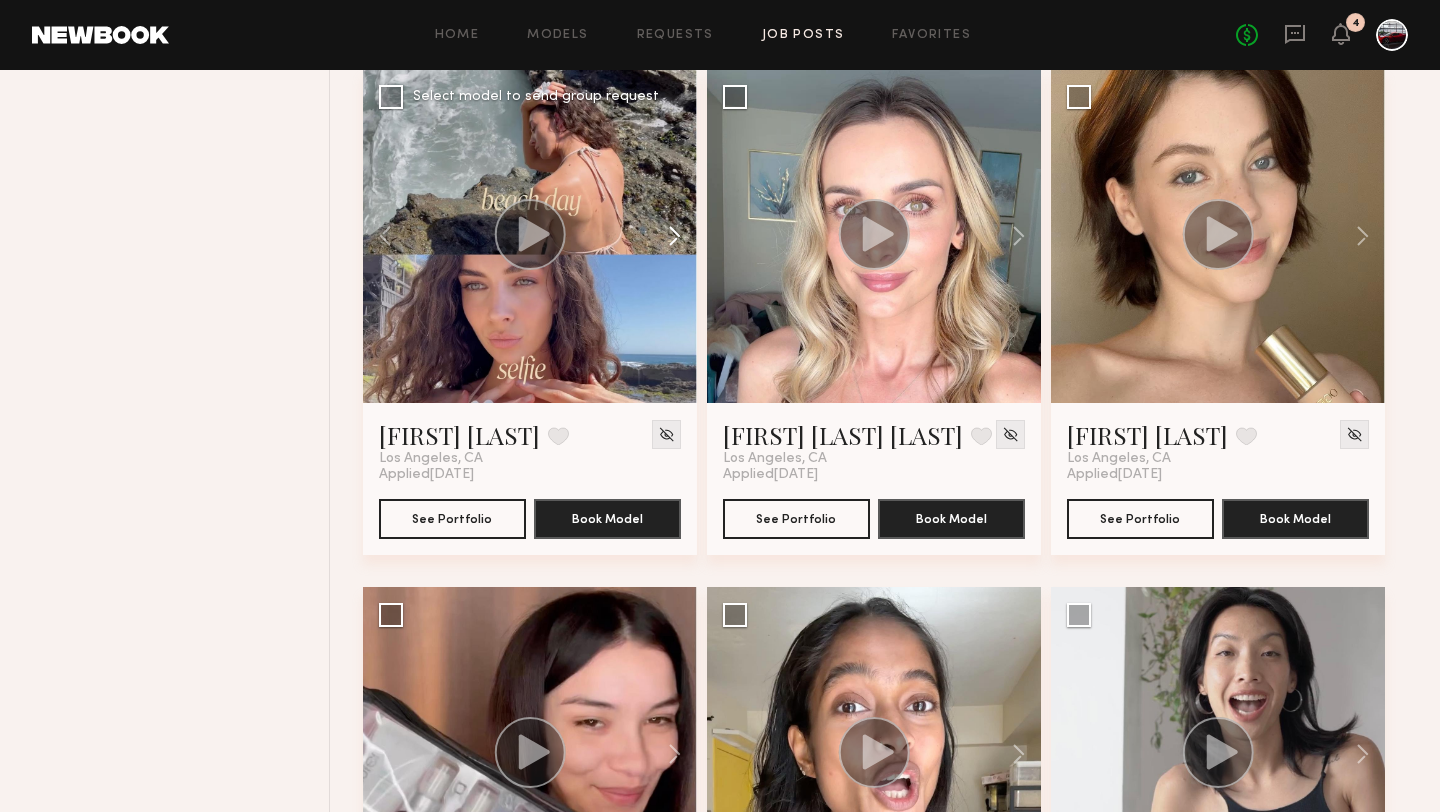 scroll, scrollTop: 4391, scrollLeft: 0, axis: vertical 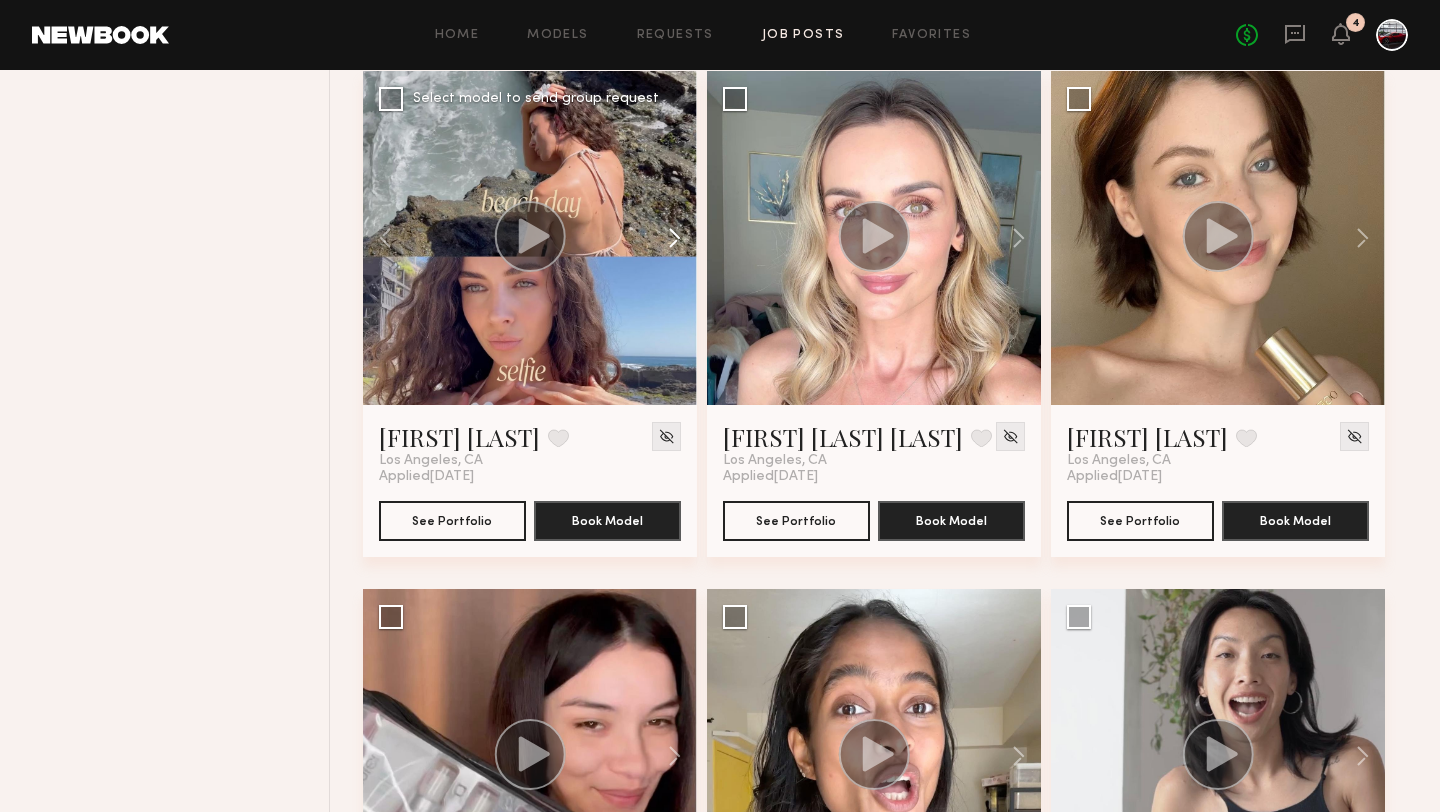 click 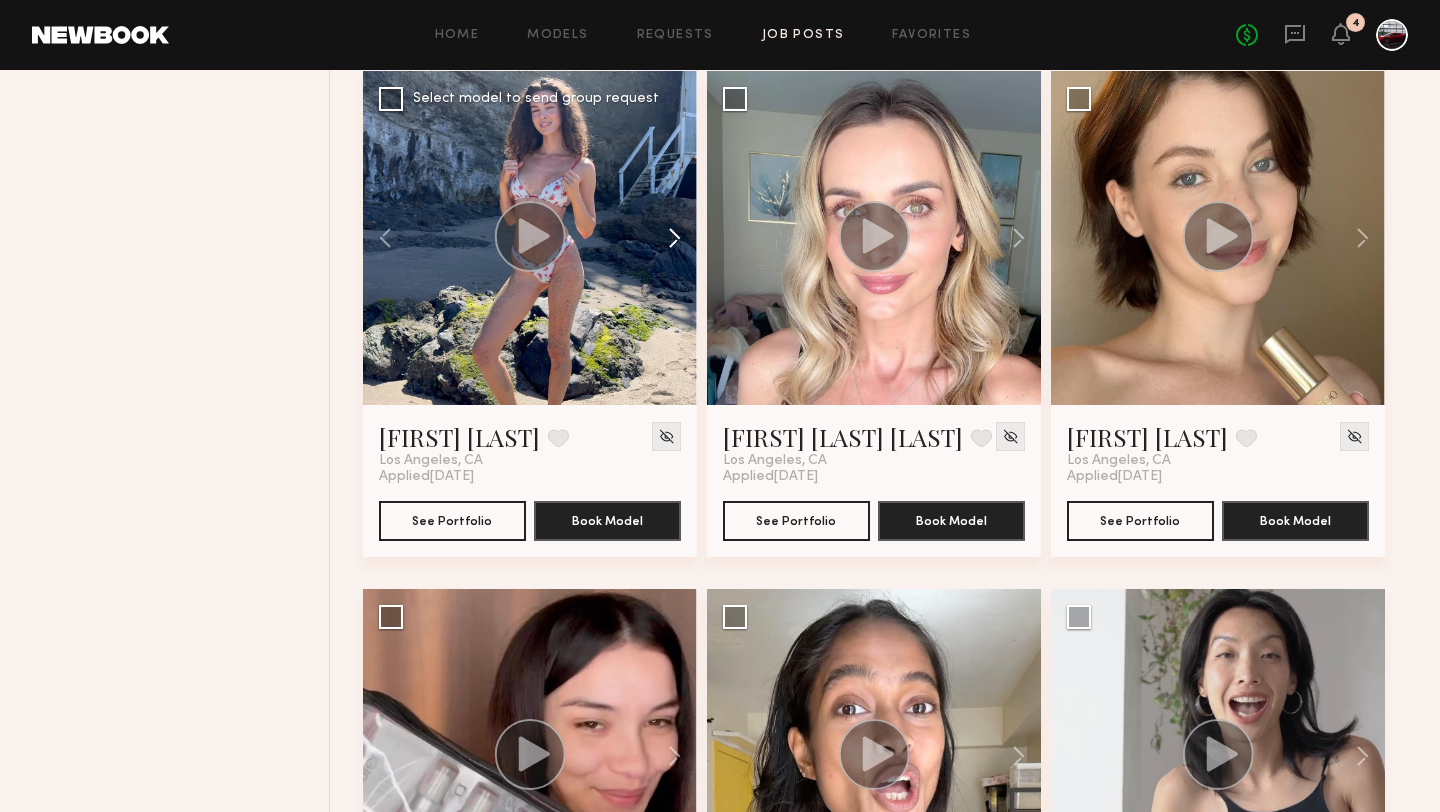 click 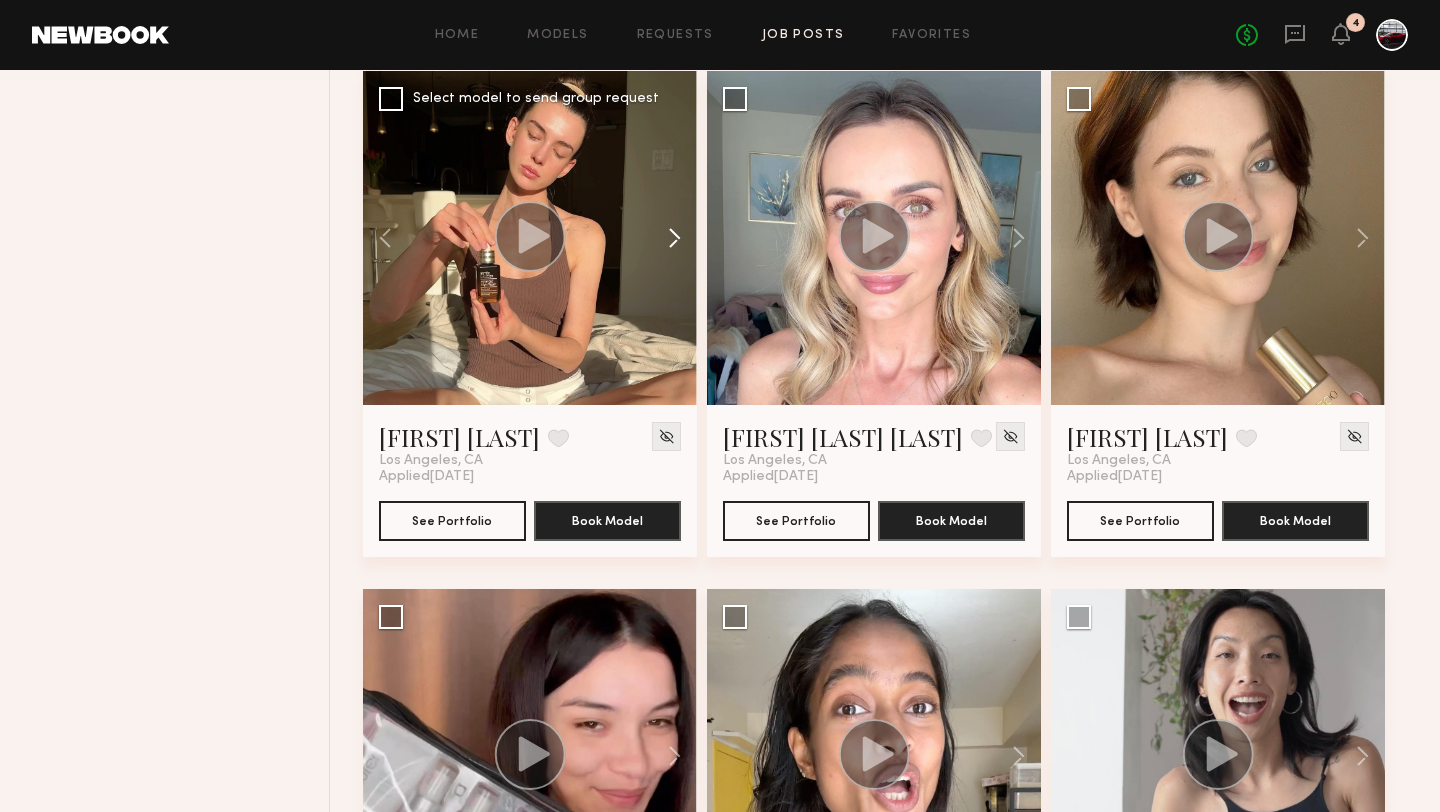 click 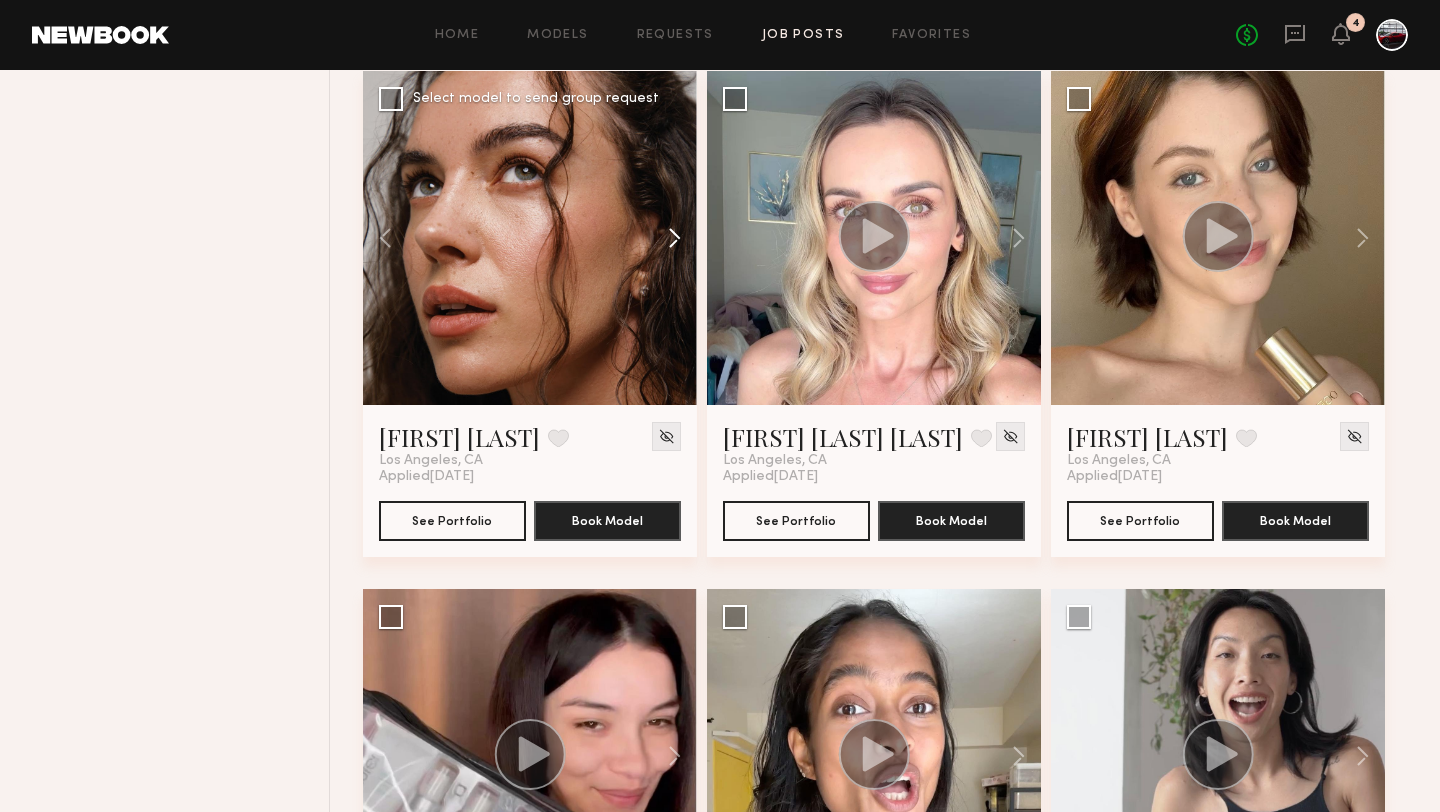 click 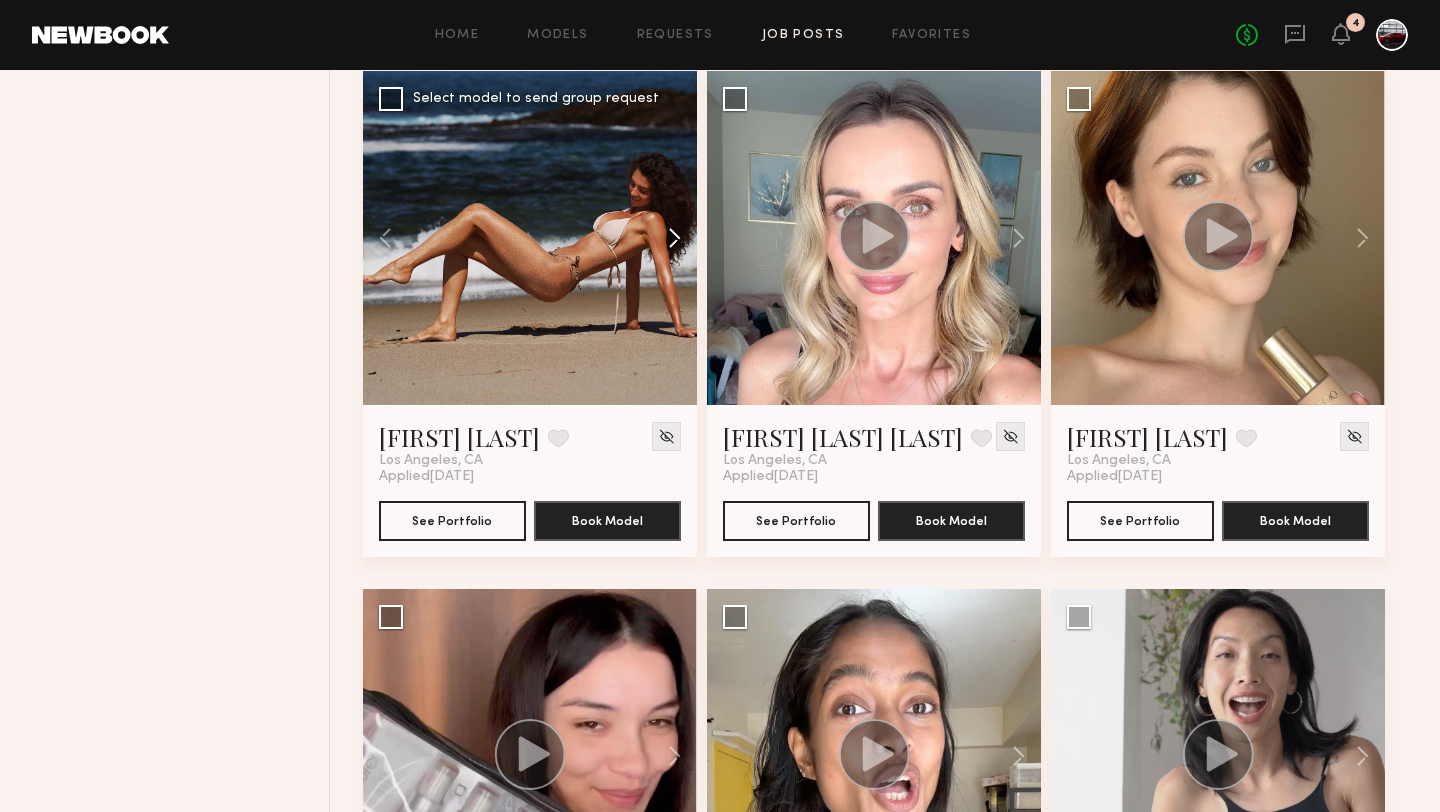 click 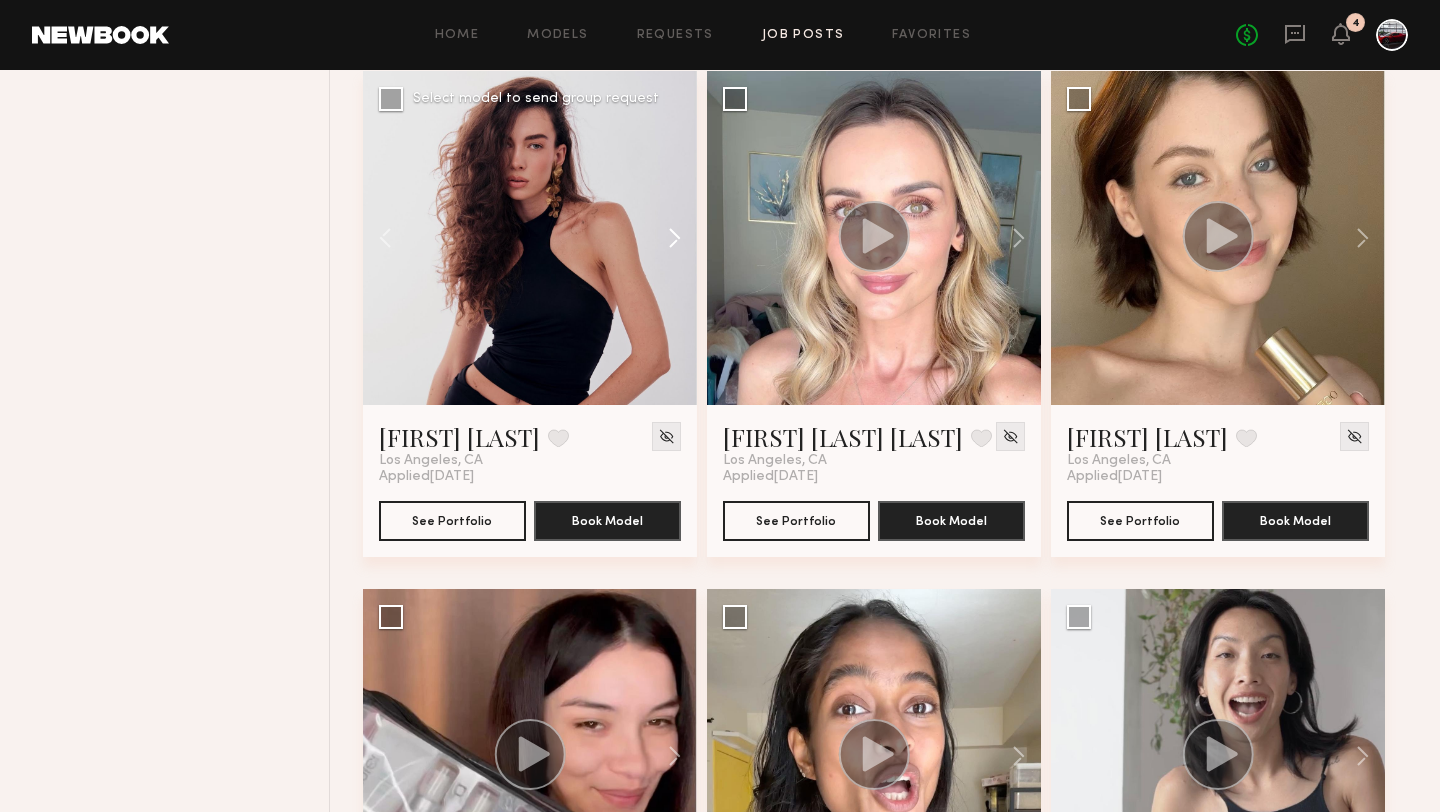 click 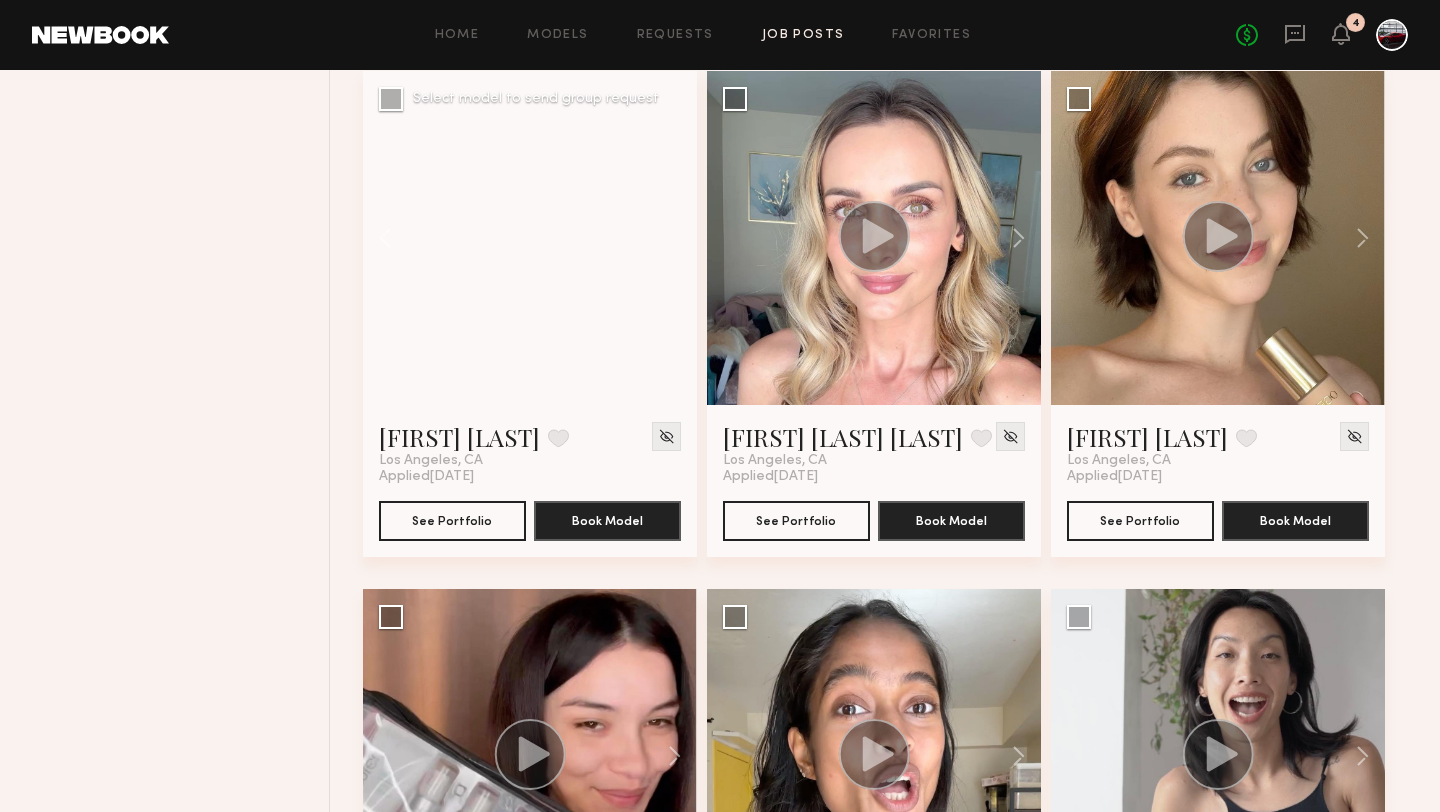 click 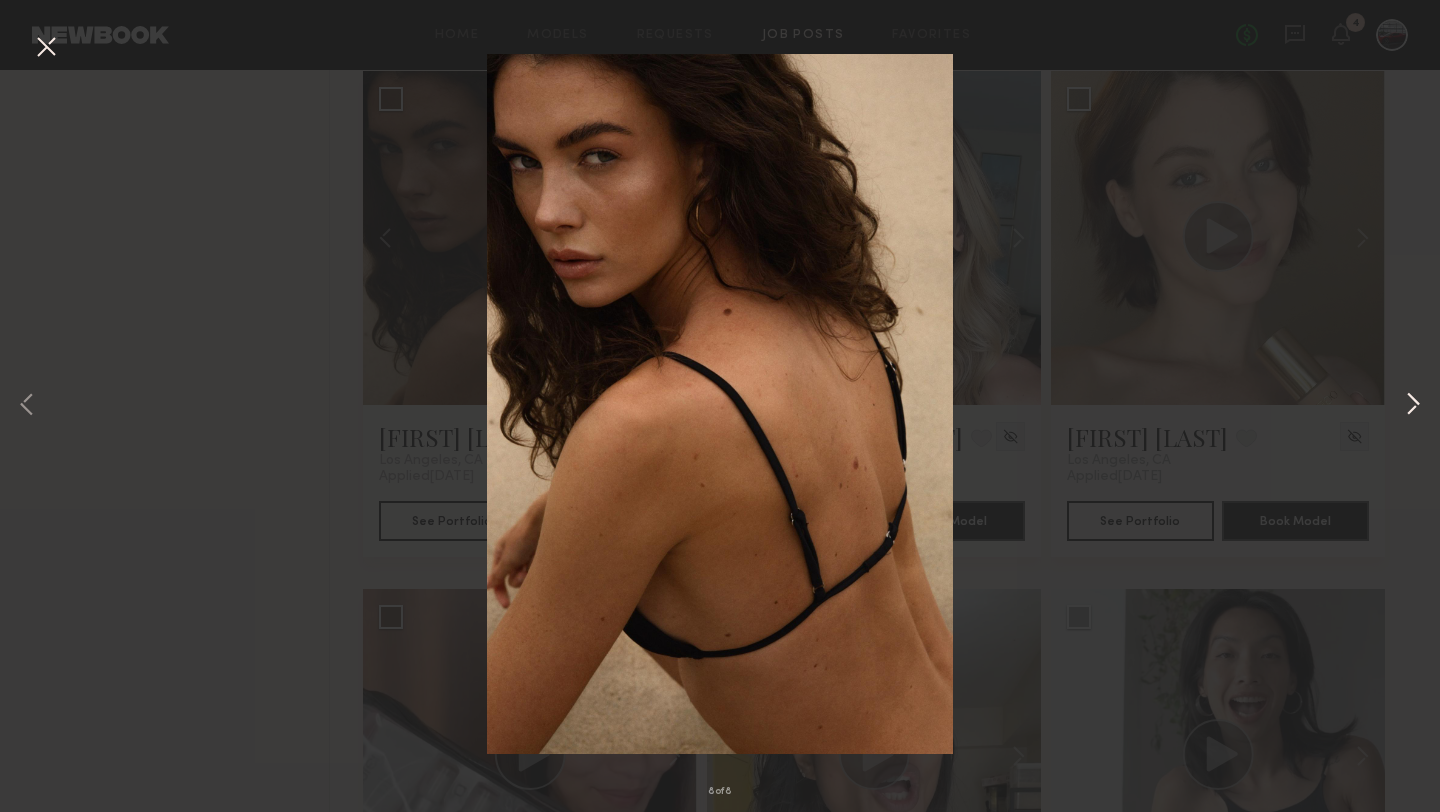 click at bounding box center [1413, 406] 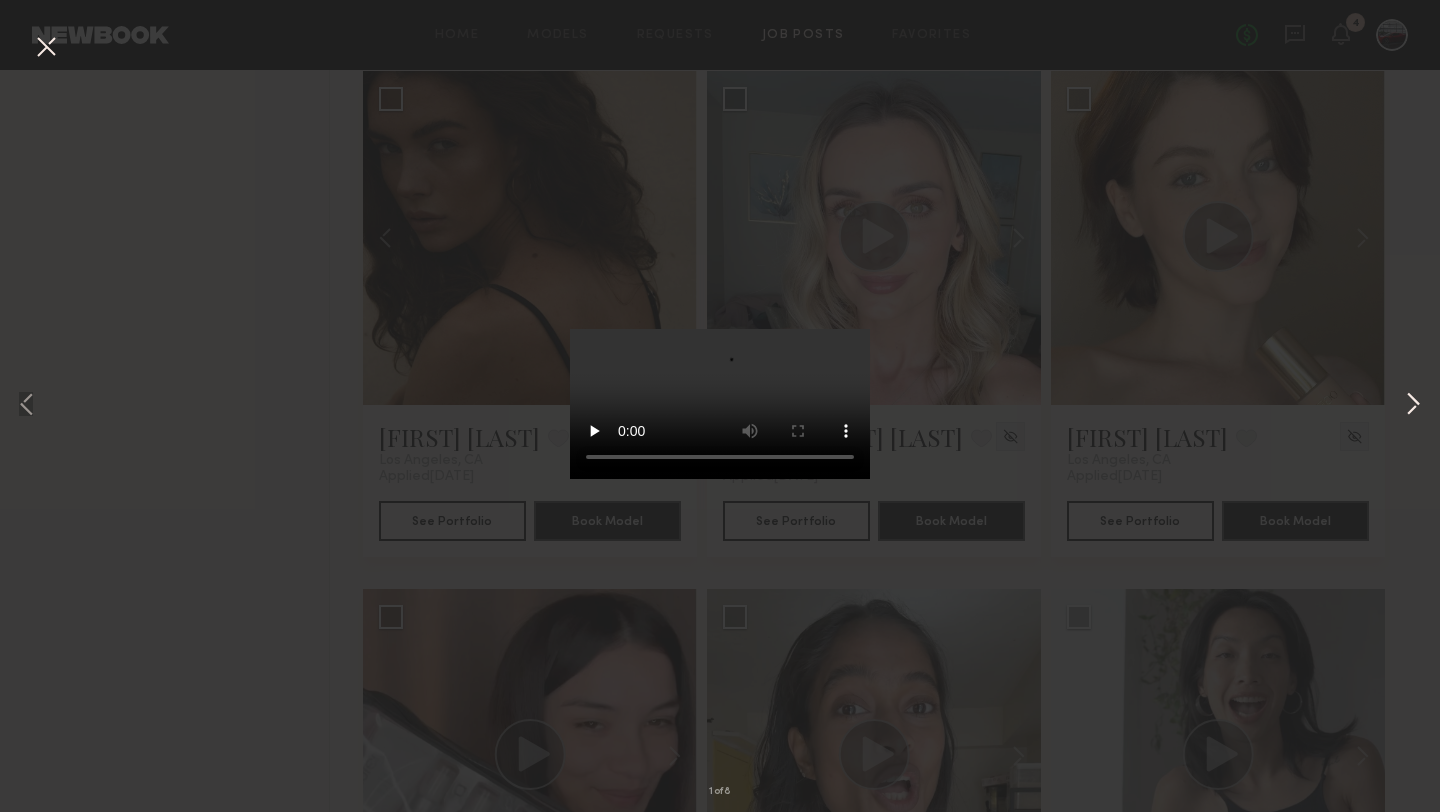 click at bounding box center (1413, 406) 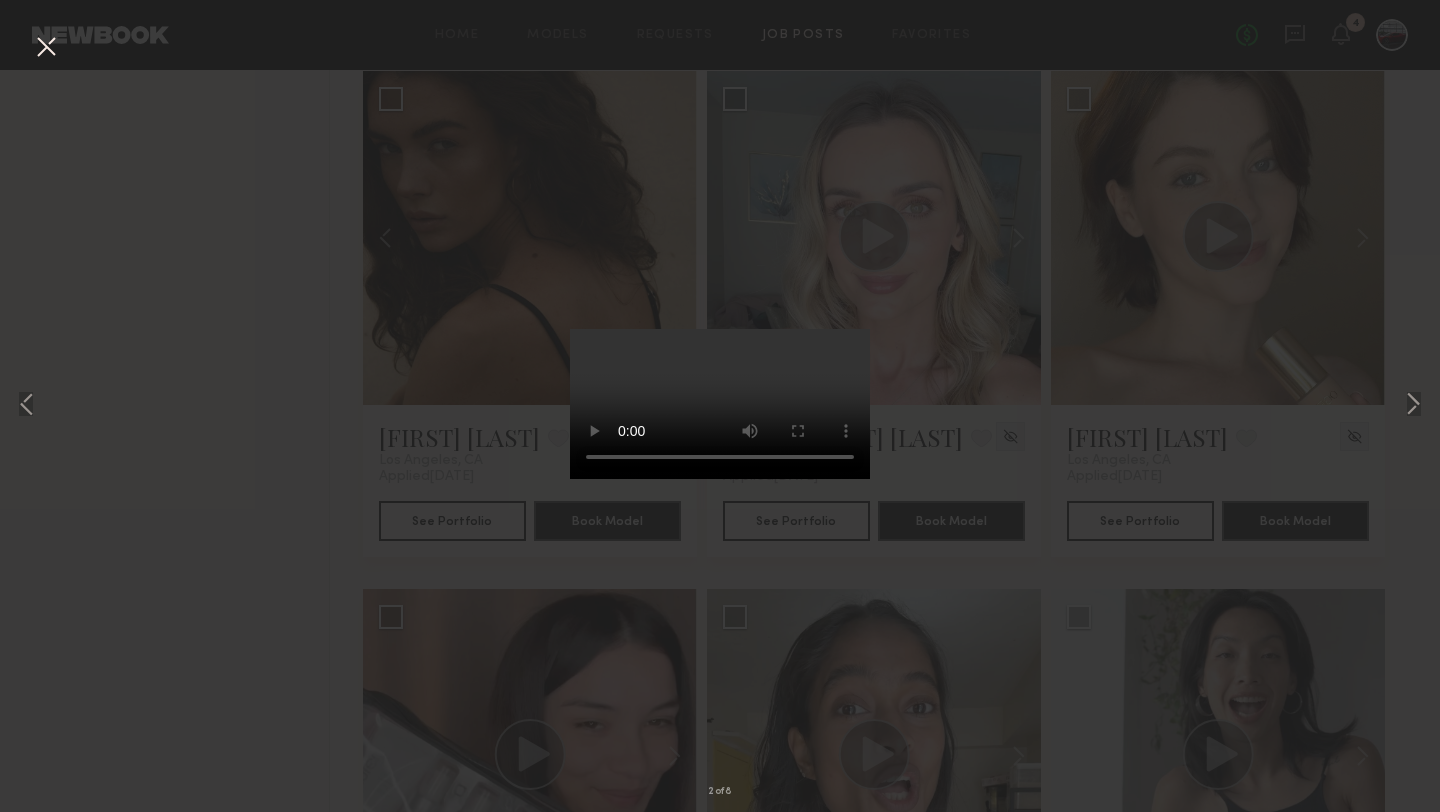 click on "2  of  8" at bounding box center [720, 406] 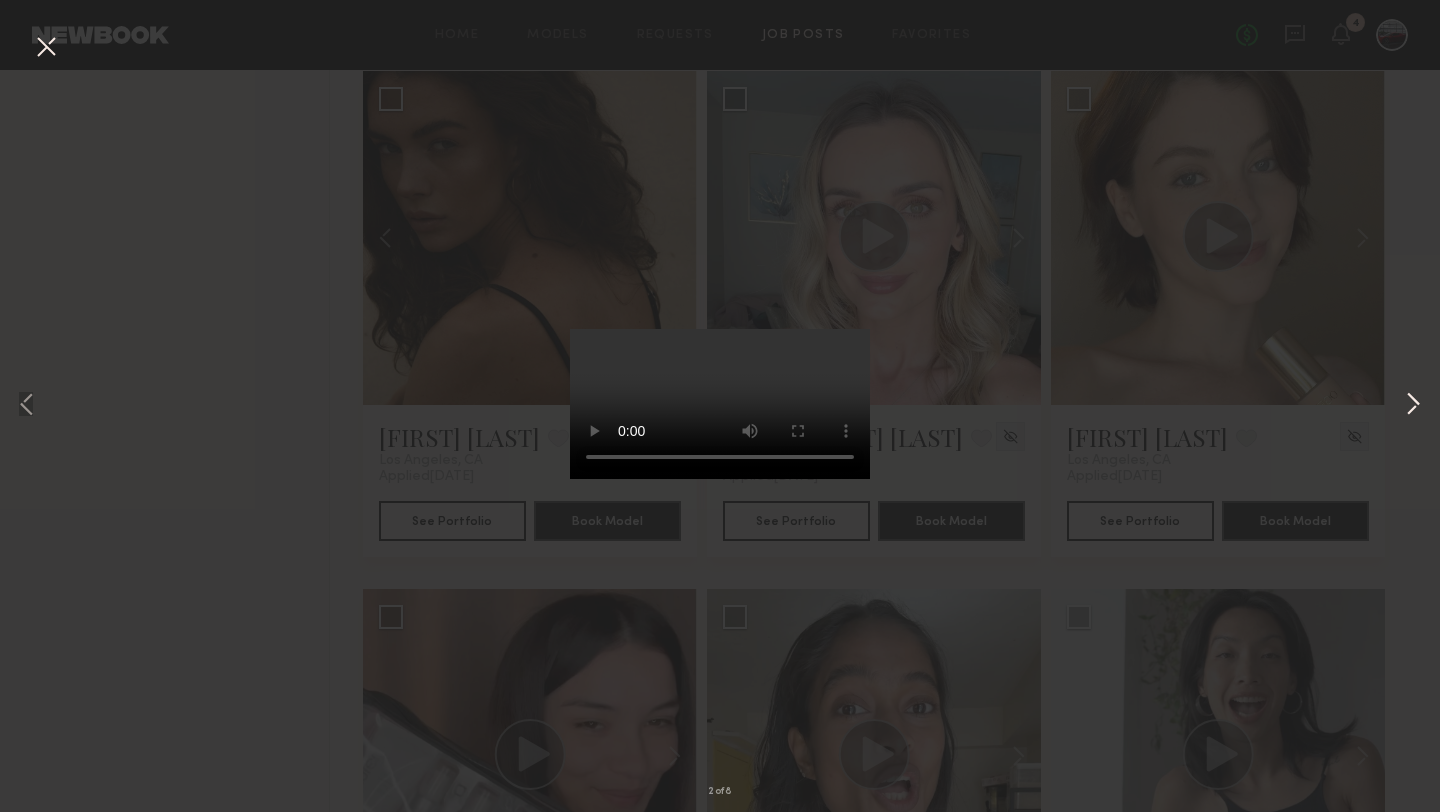 click at bounding box center (1413, 406) 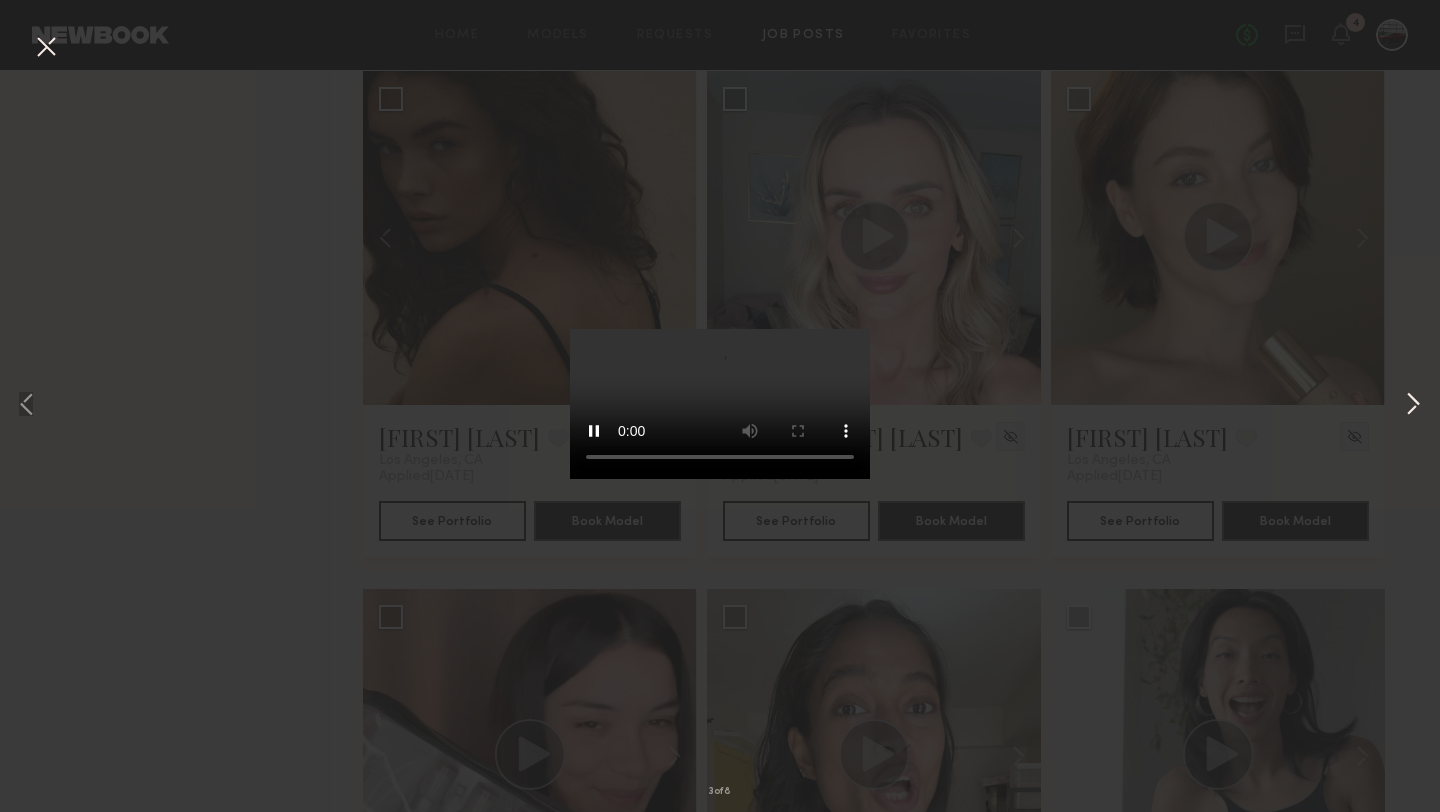 click at bounding box center [1413, 406] 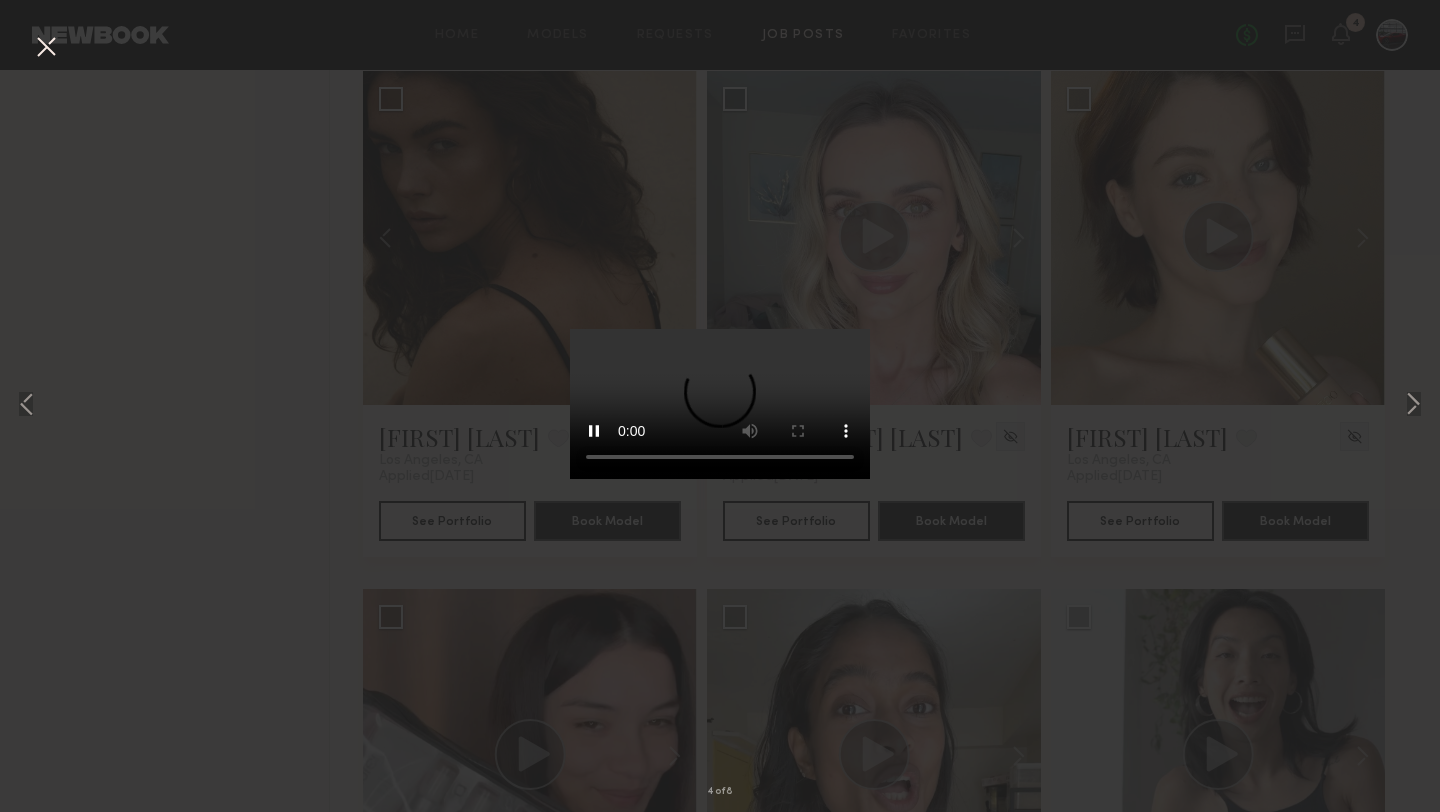 click on "4  of  8" at bounding box center [720, 406] 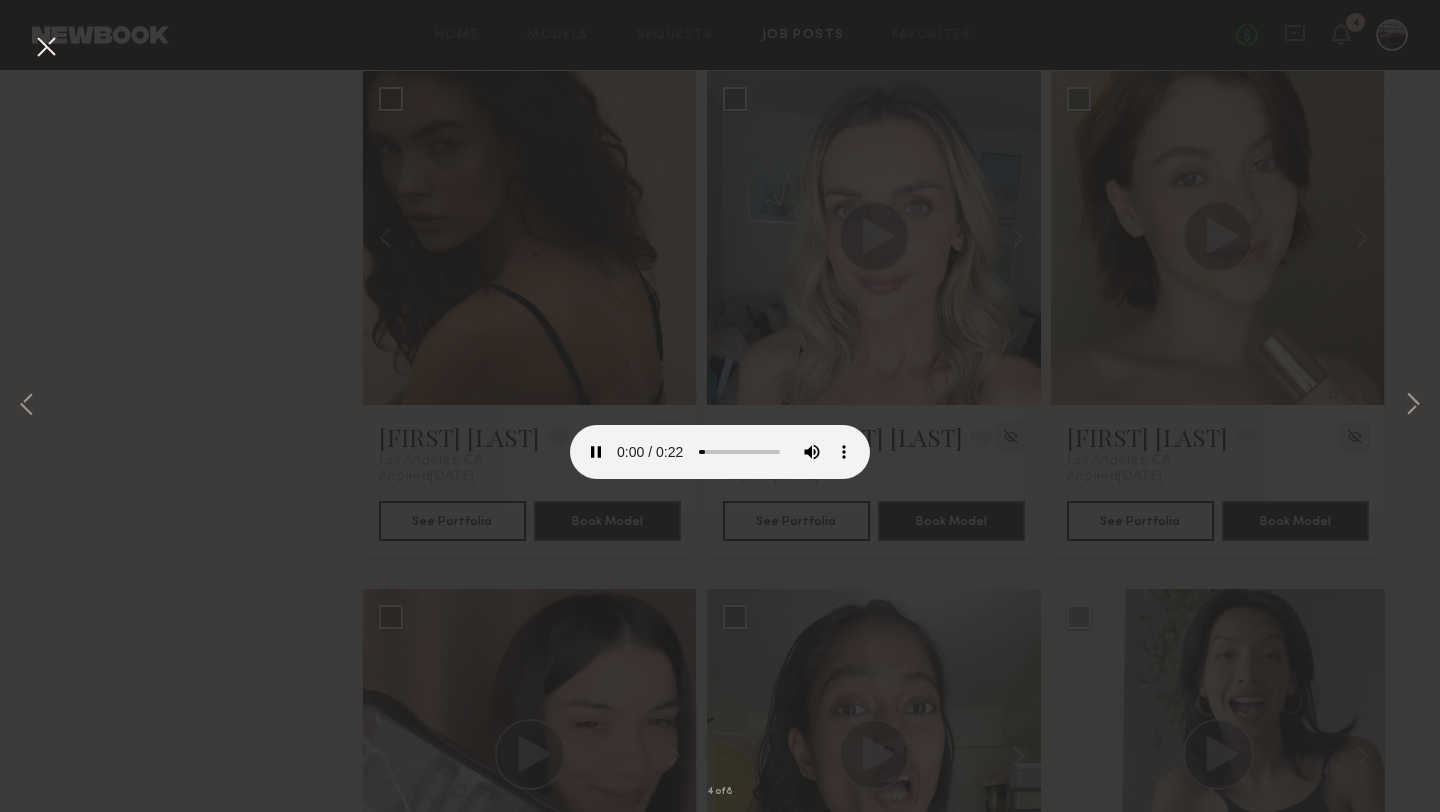 click at bounding box center [46, 48] 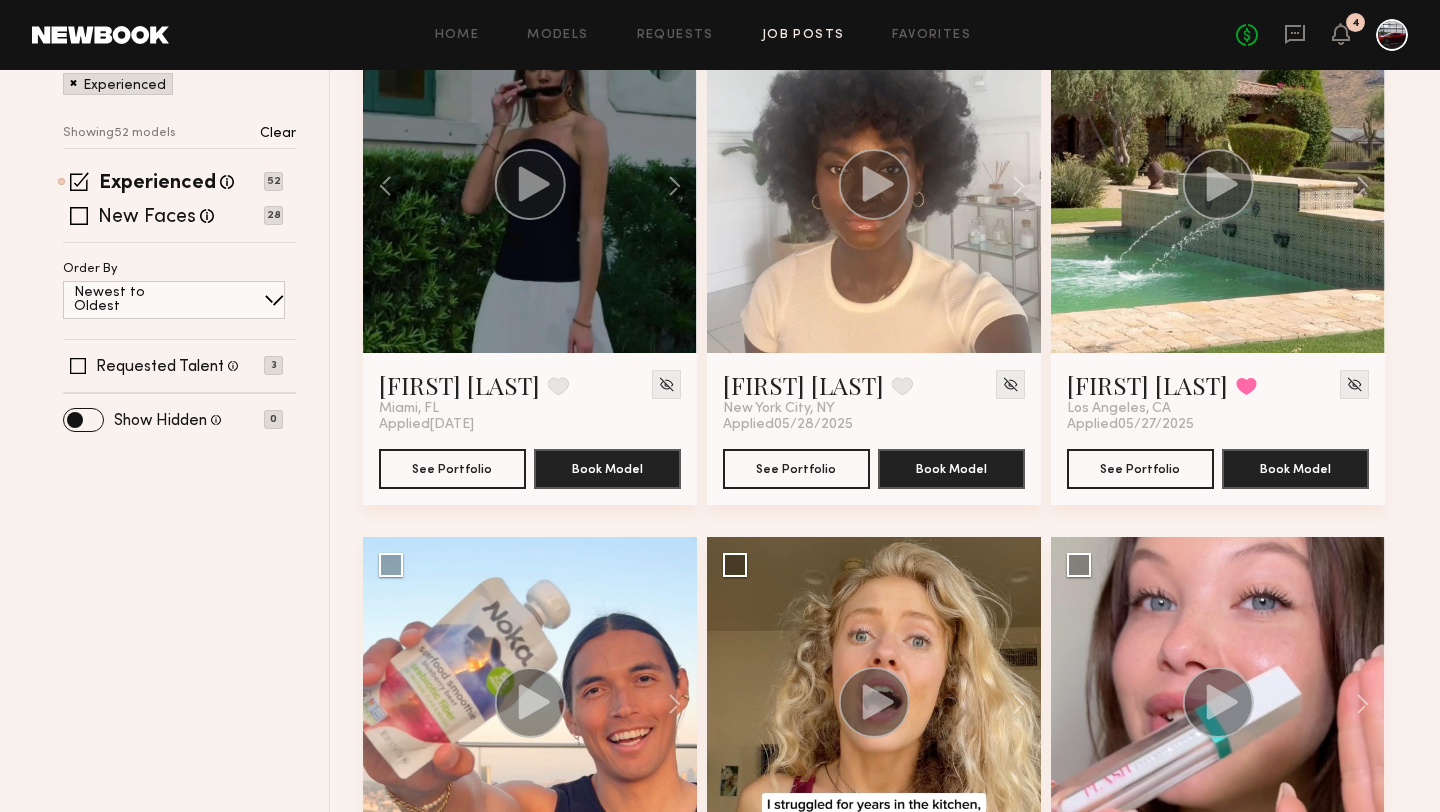 scroll, scrollTop: 0, scrollLeft: 0, axis: both 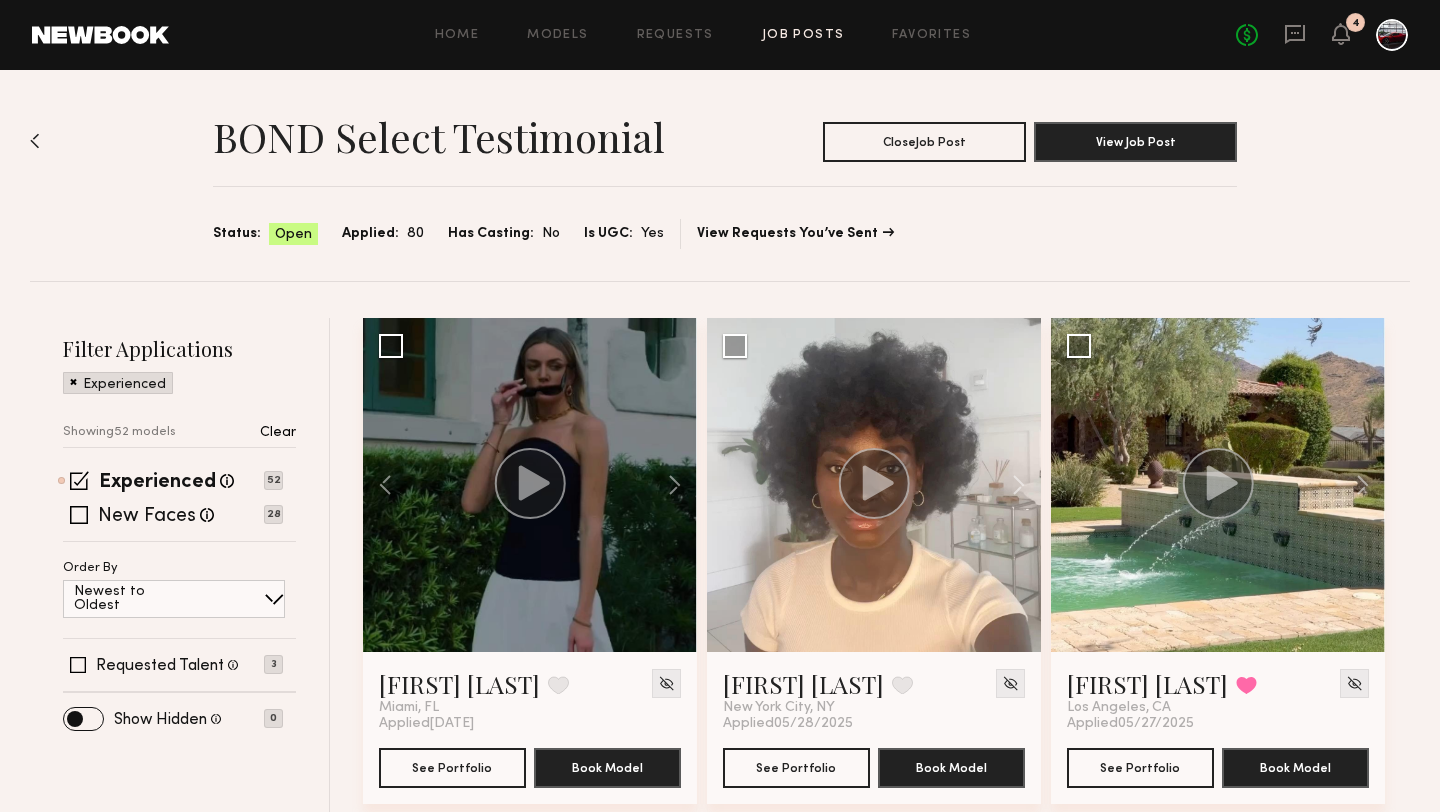 click 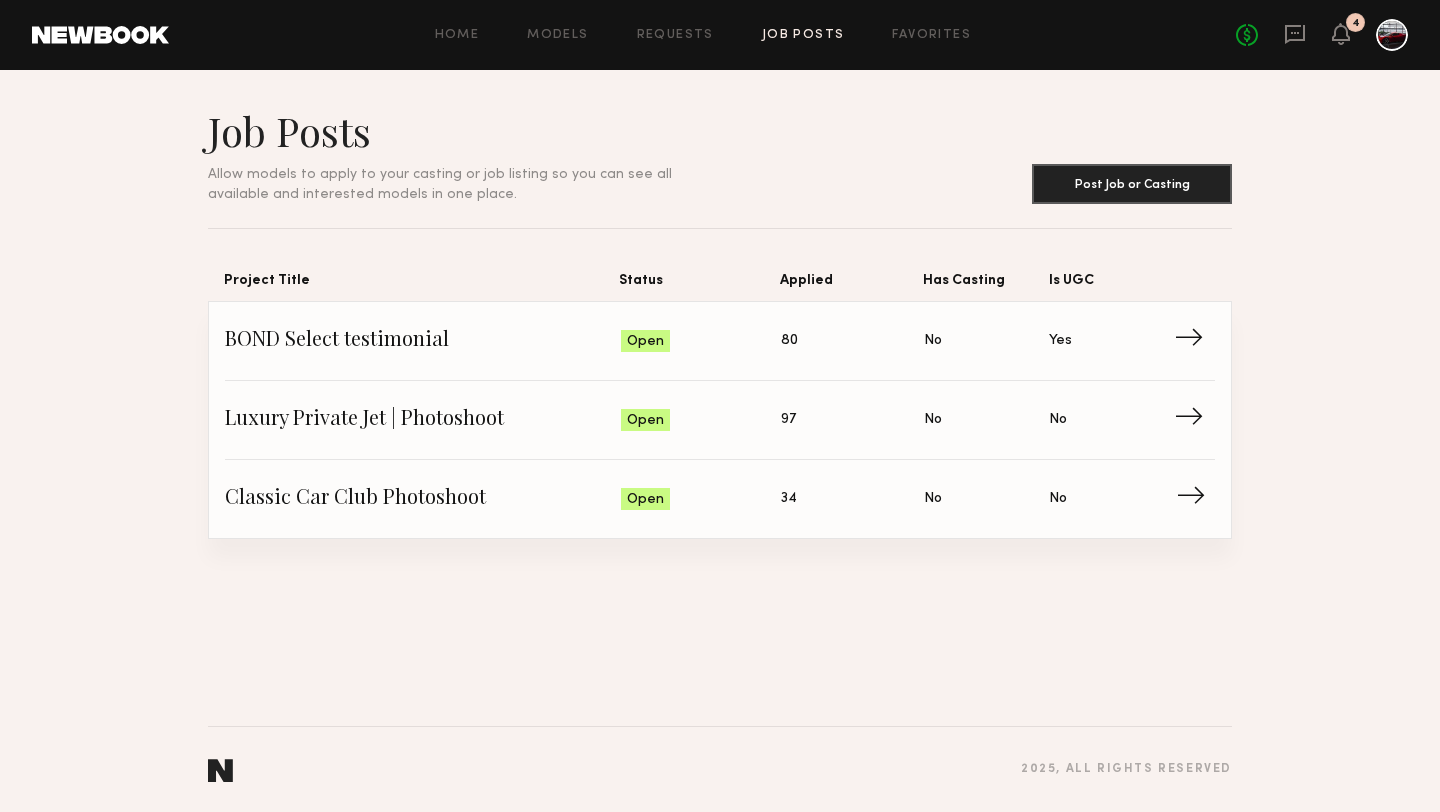 click on "Classic Car Club Photoshoot" 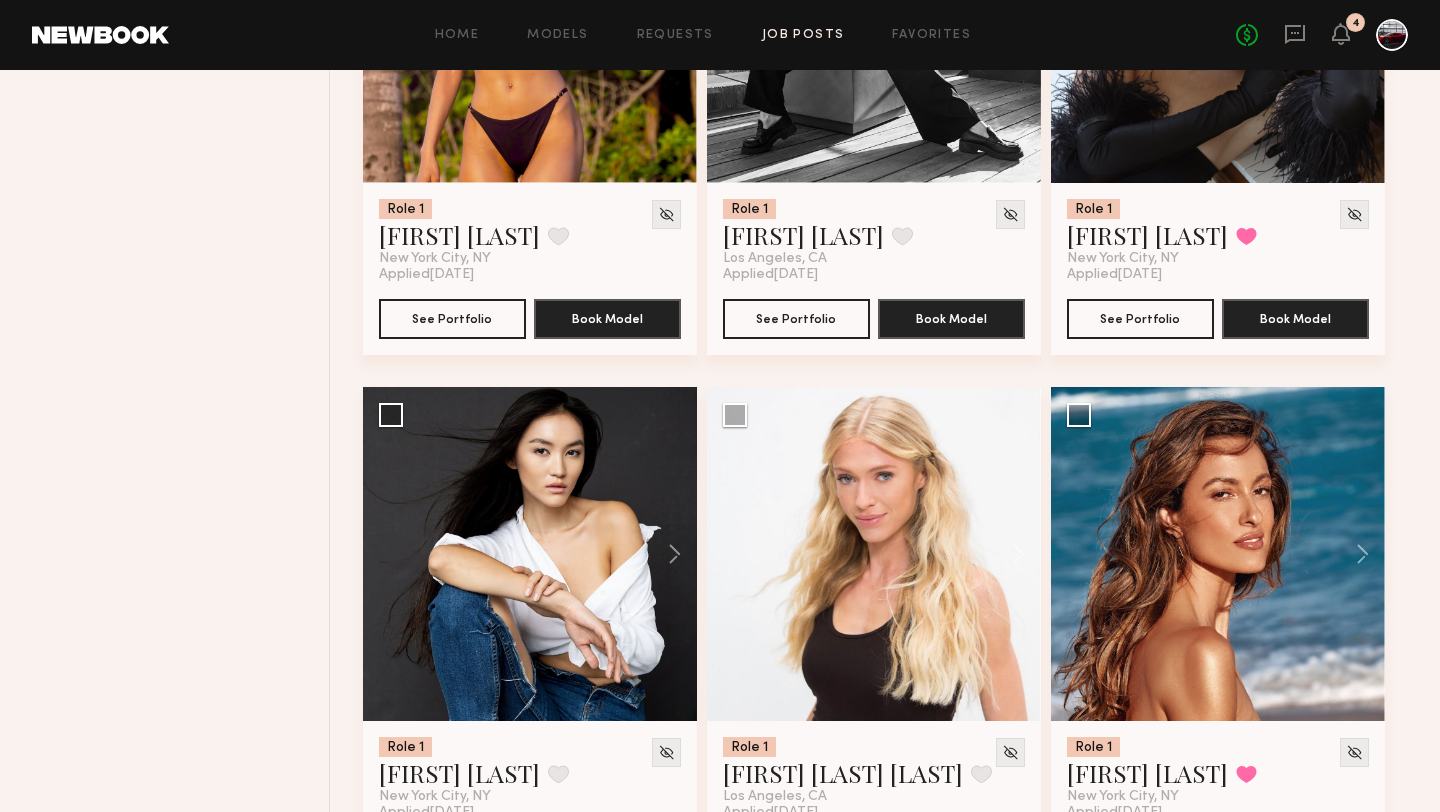 scroll, scrollTop: 1136, scrollLeft: 0, axis: vertical 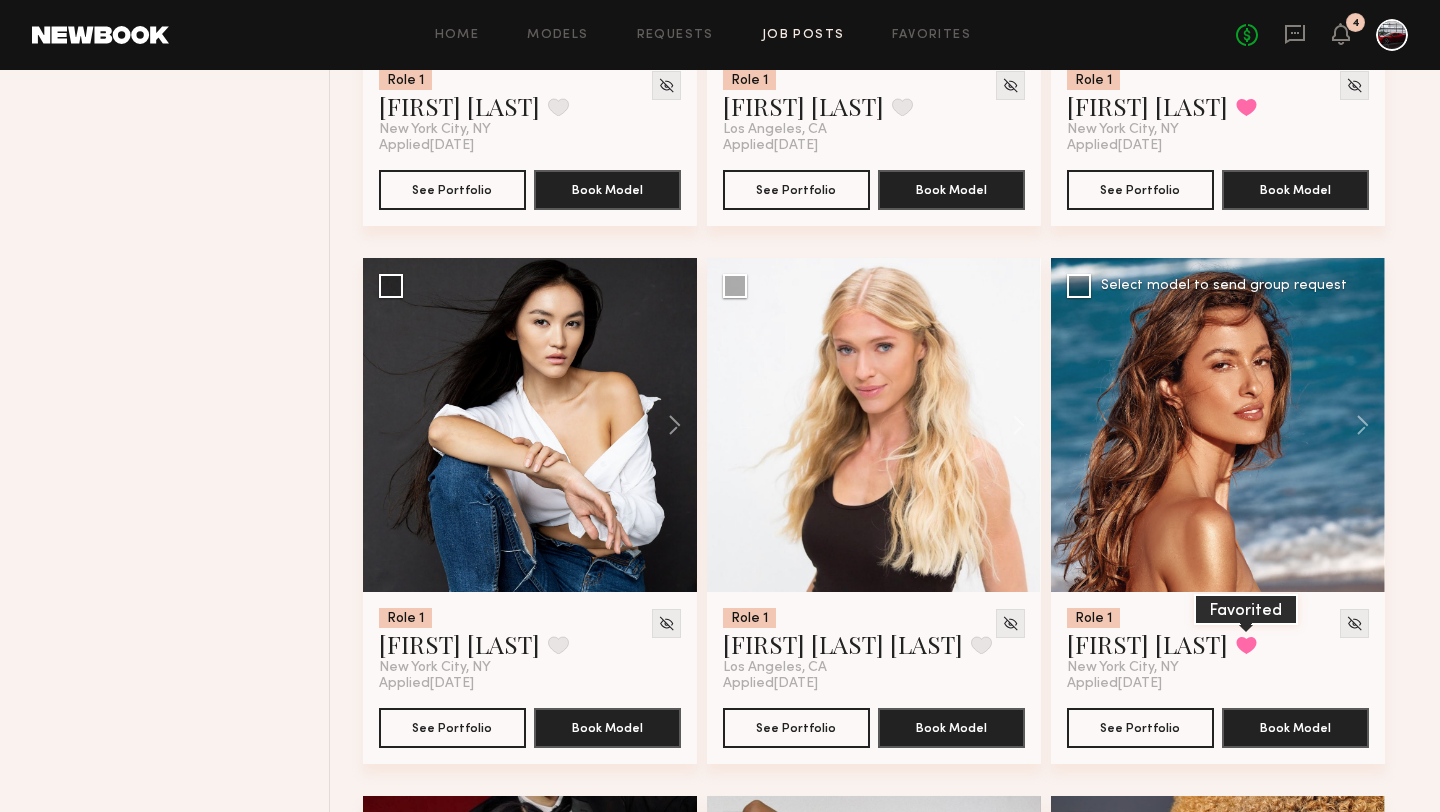 click 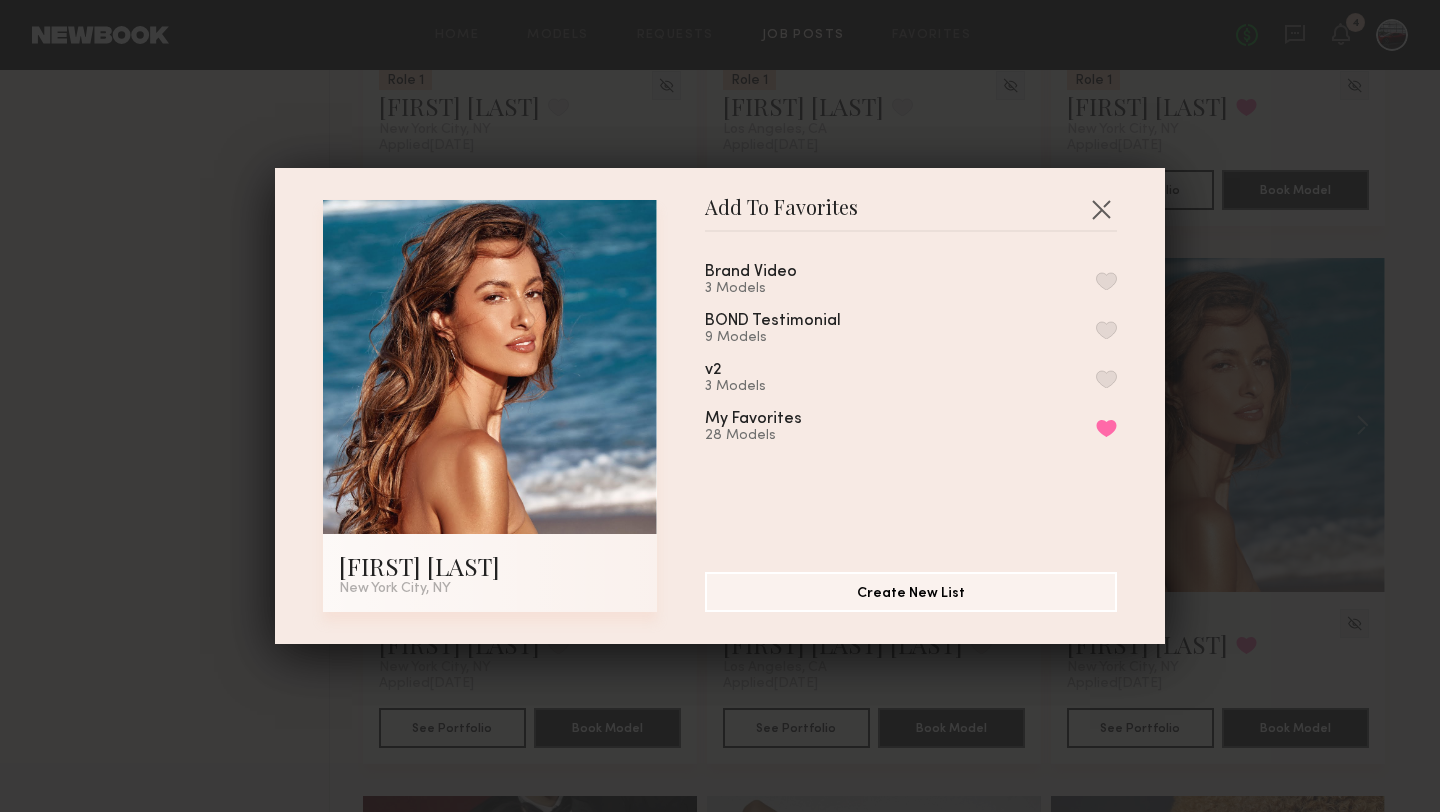 click at bounding box center [1106, 281] 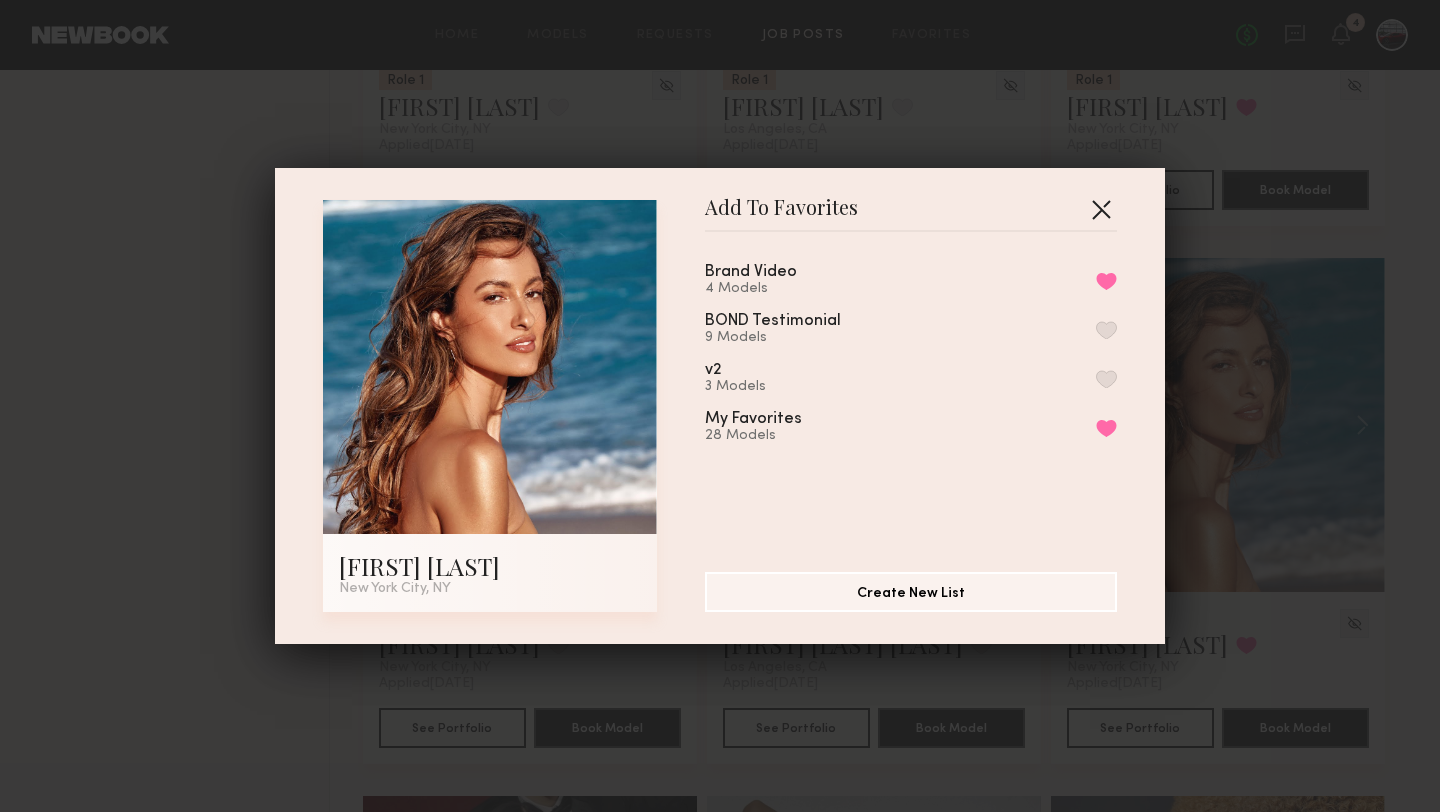 click at bounding box center (1101, 209) 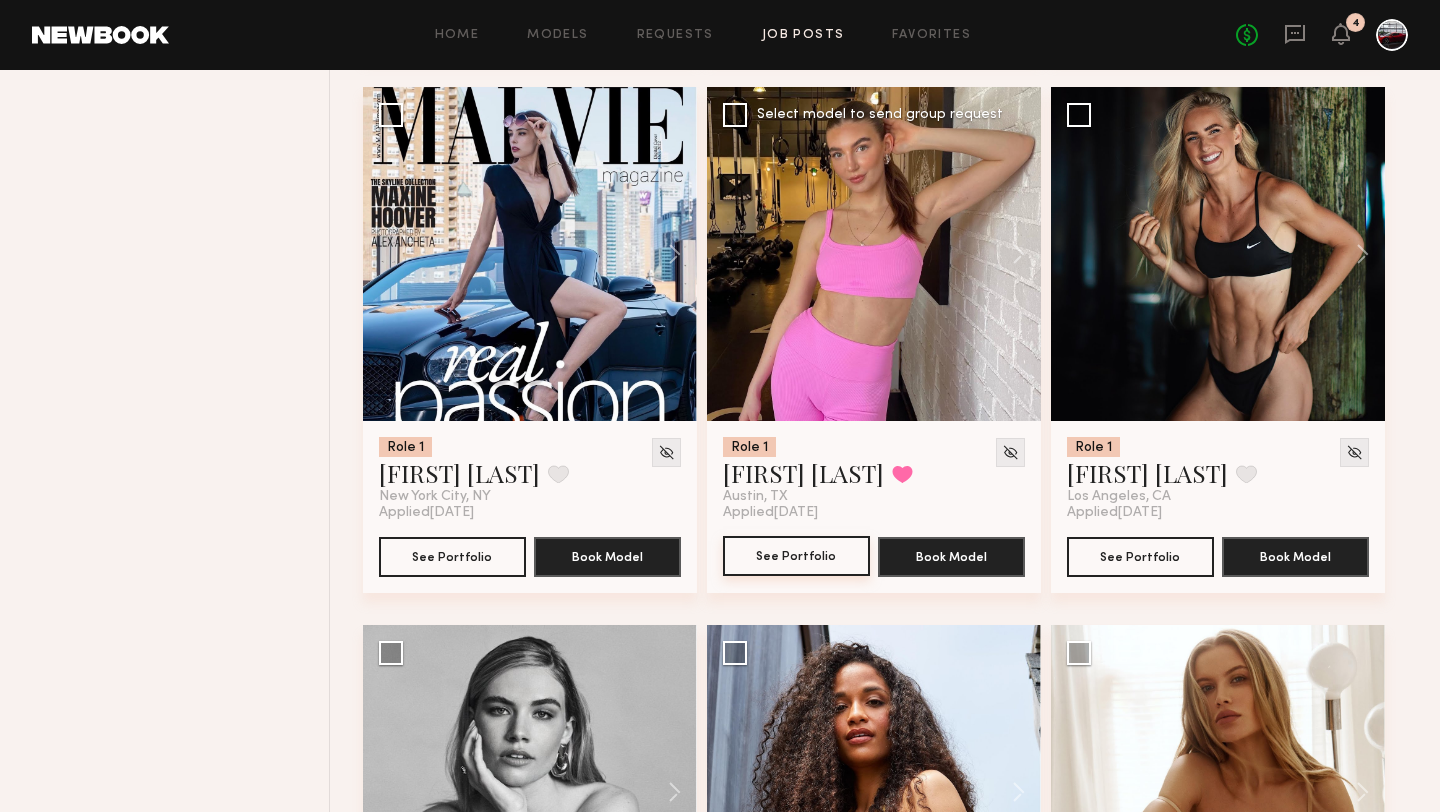 scroll, scrollTop: 2386, scrollLeft: 0, axis: vertical 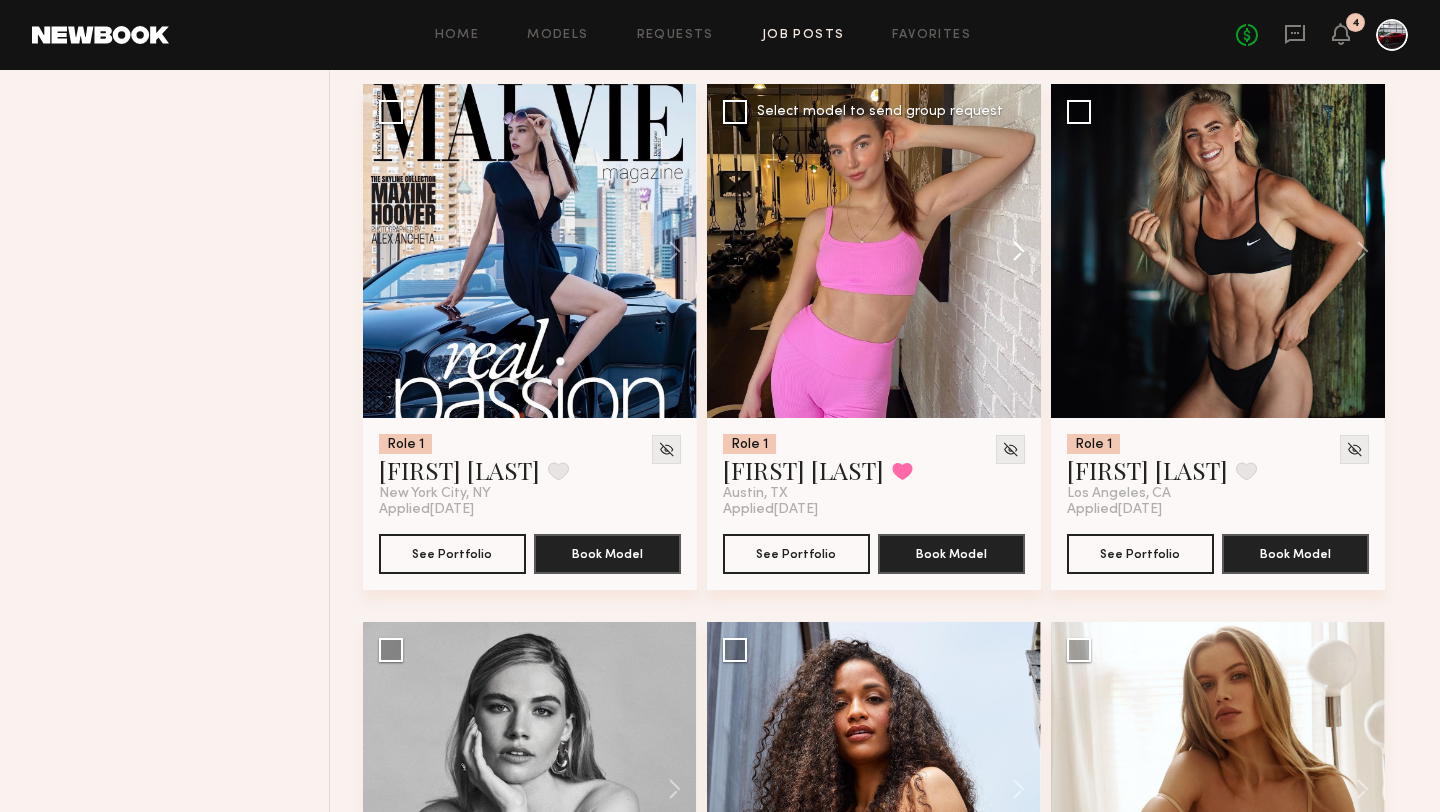 click 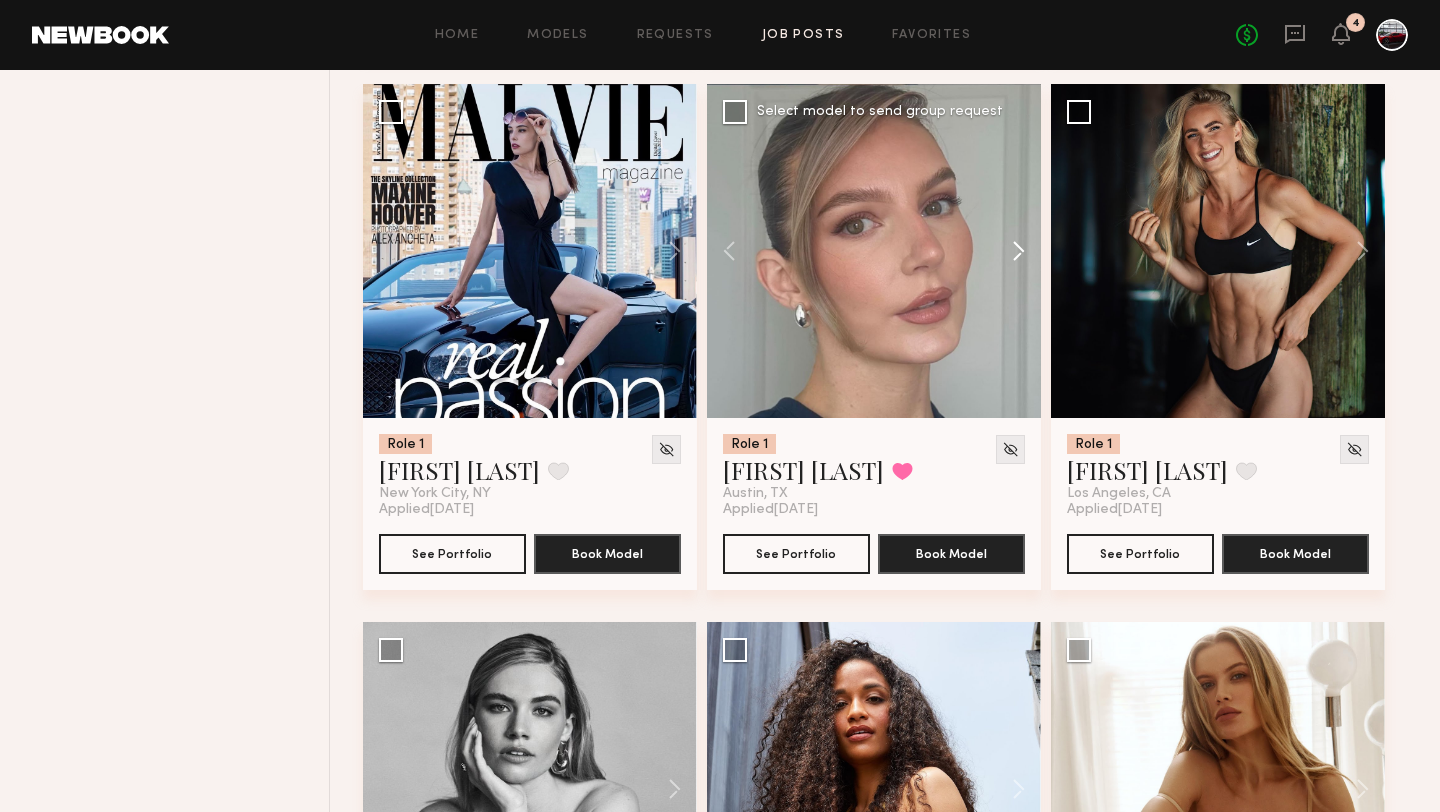 click 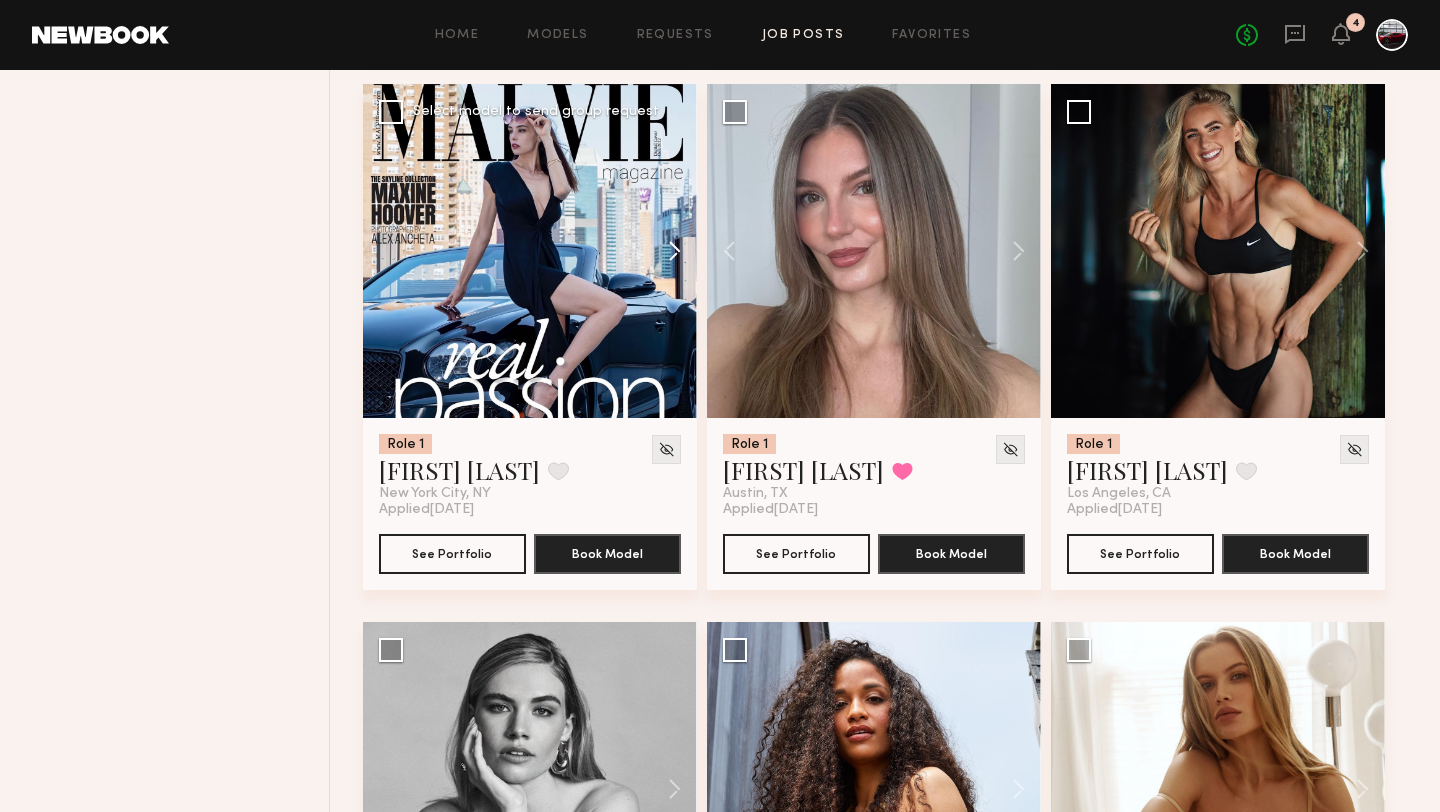 click 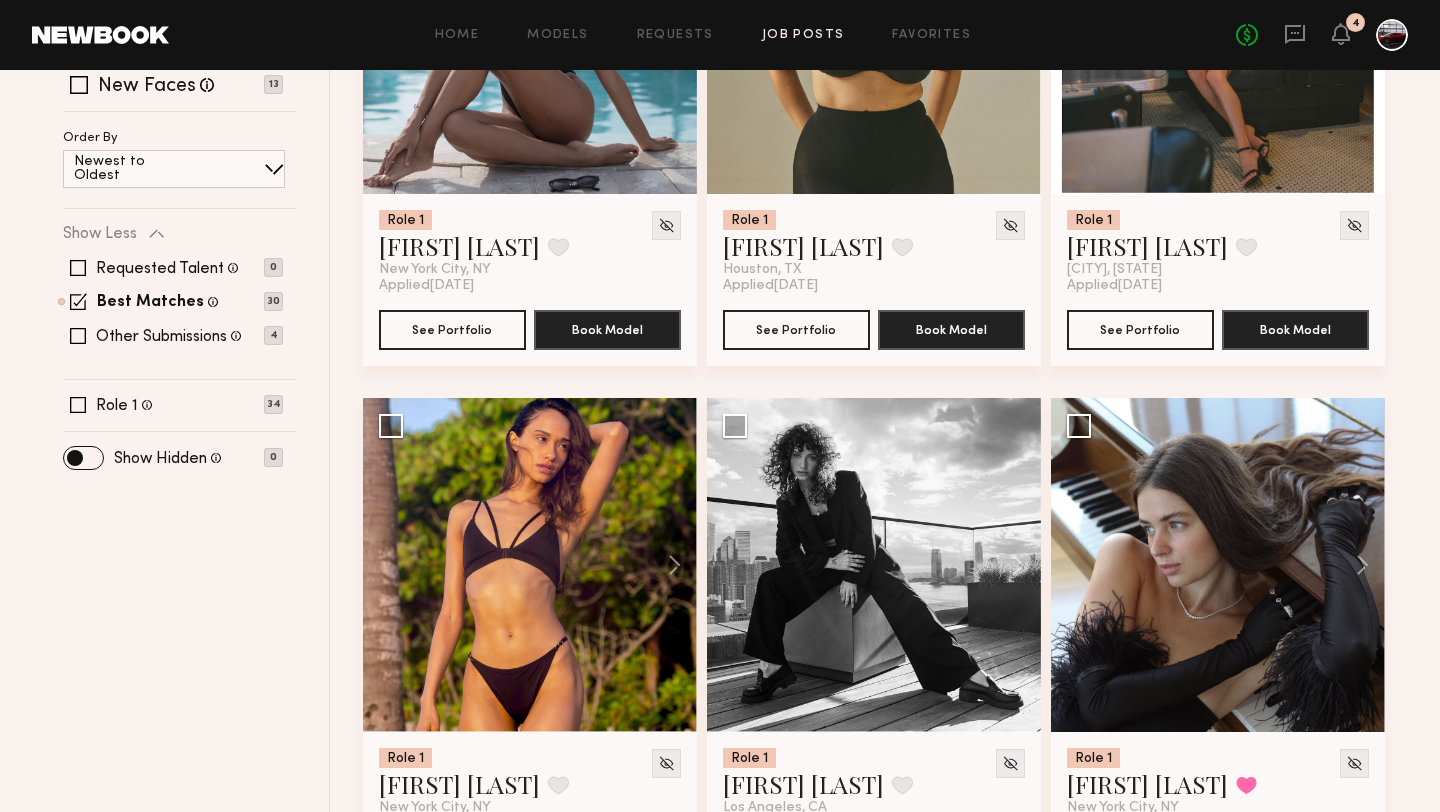 scroll, scrollTop: 0, scrollLeft: 0, axis: both 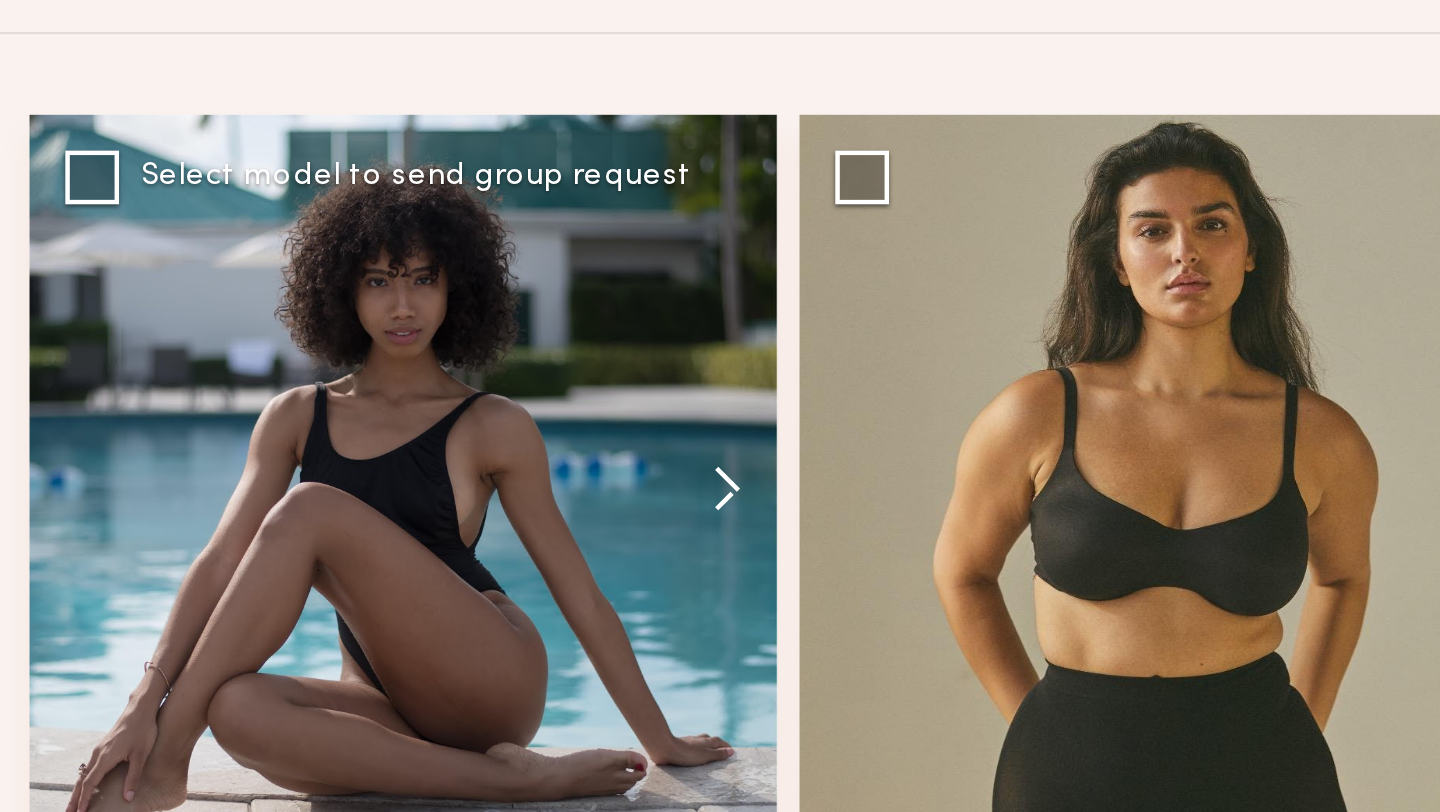 click 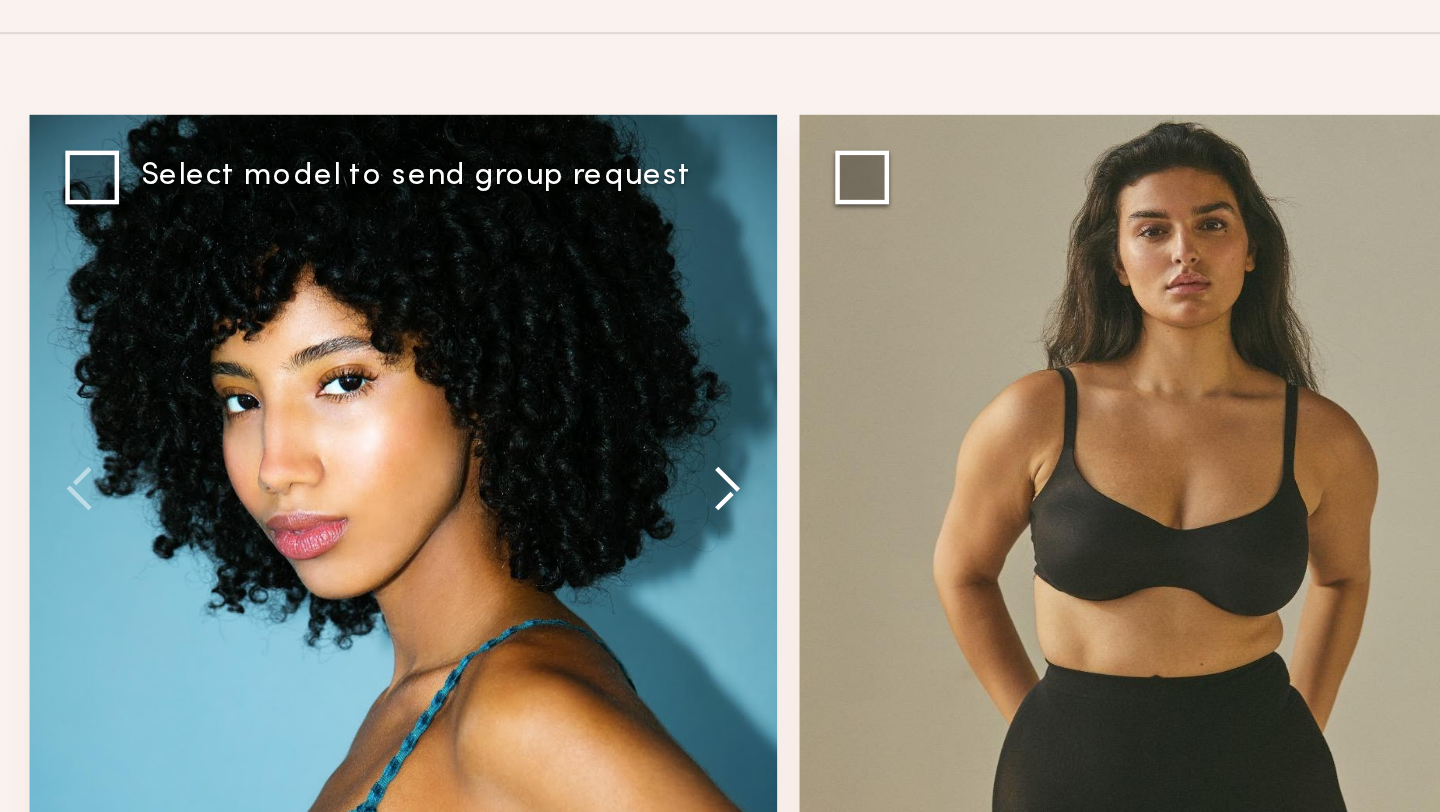 click 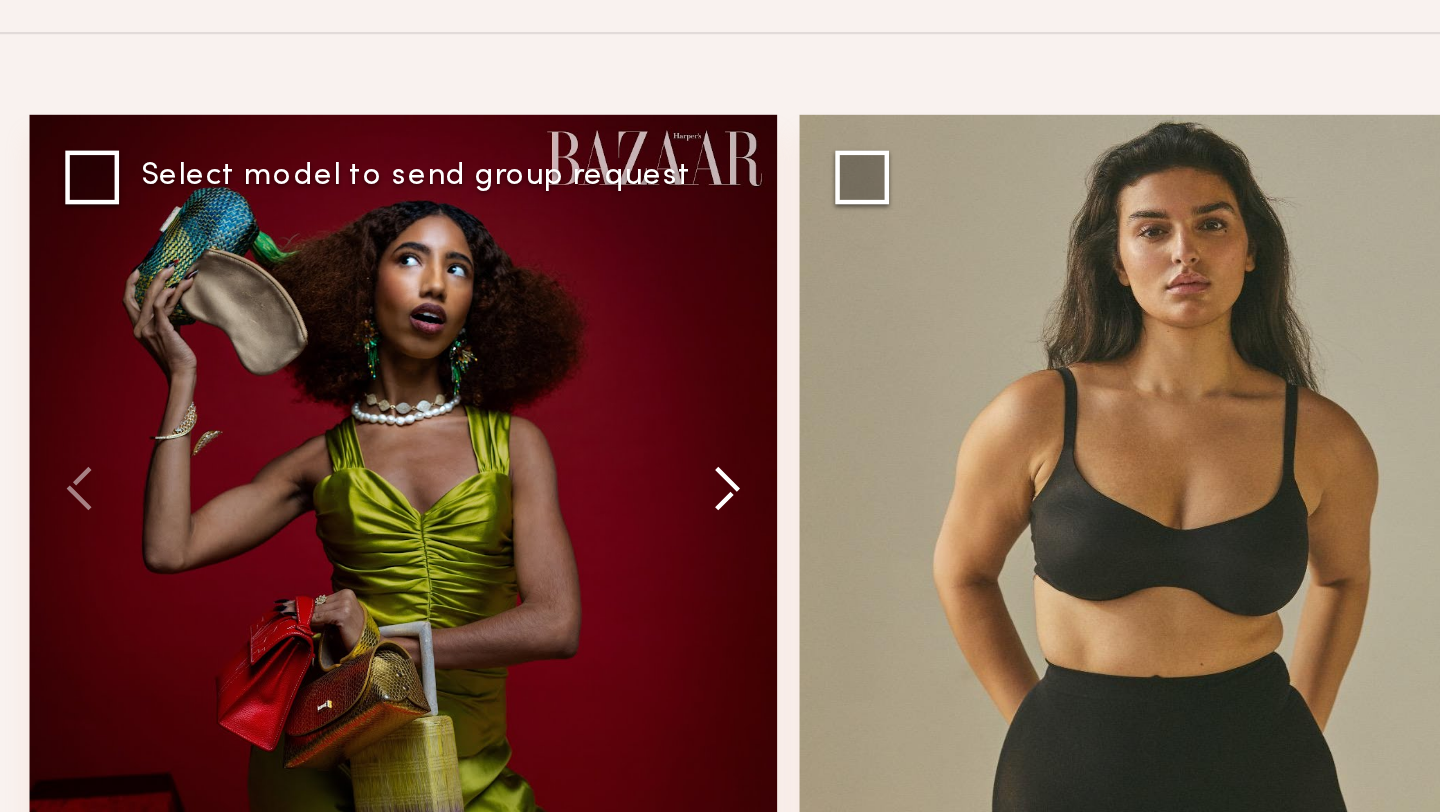 click 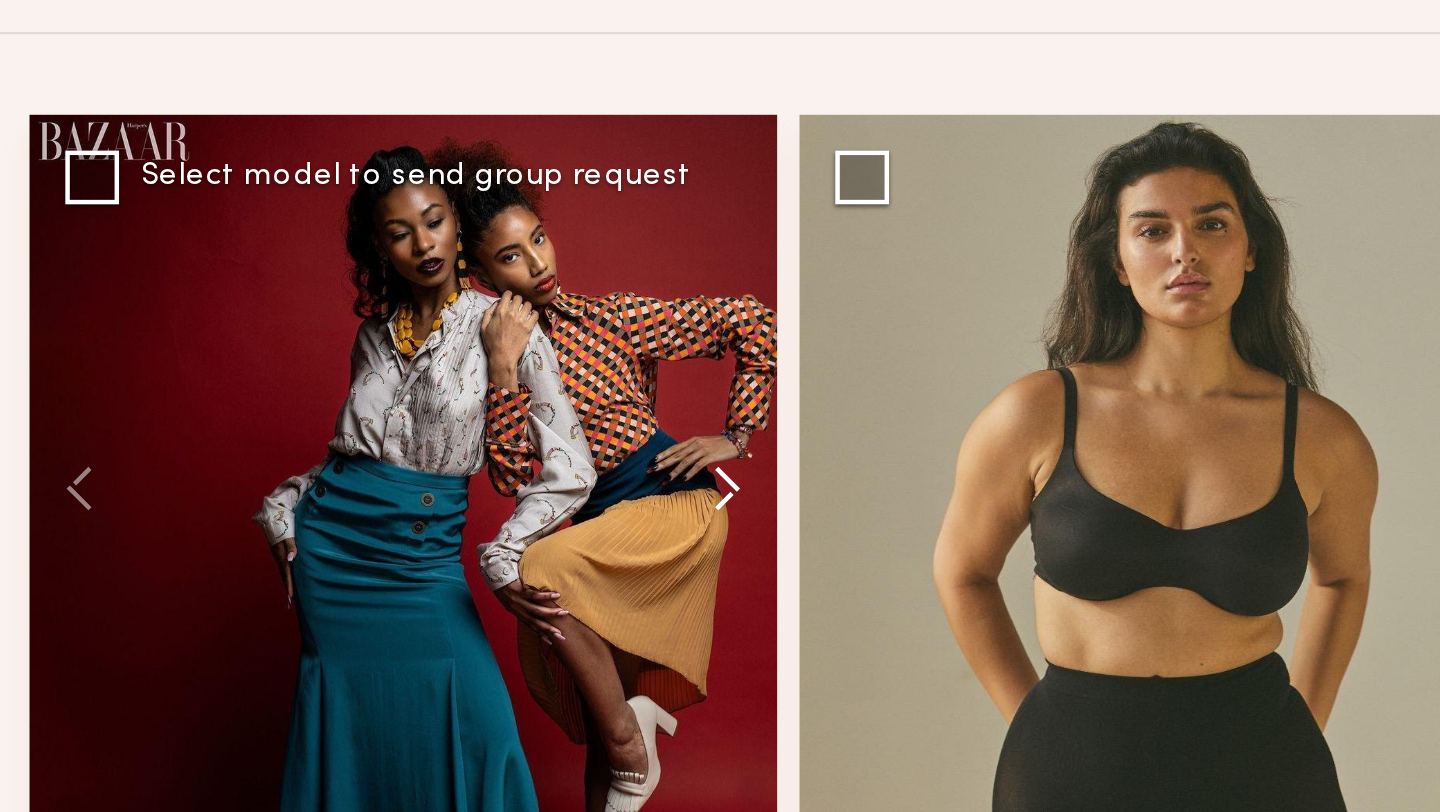 click 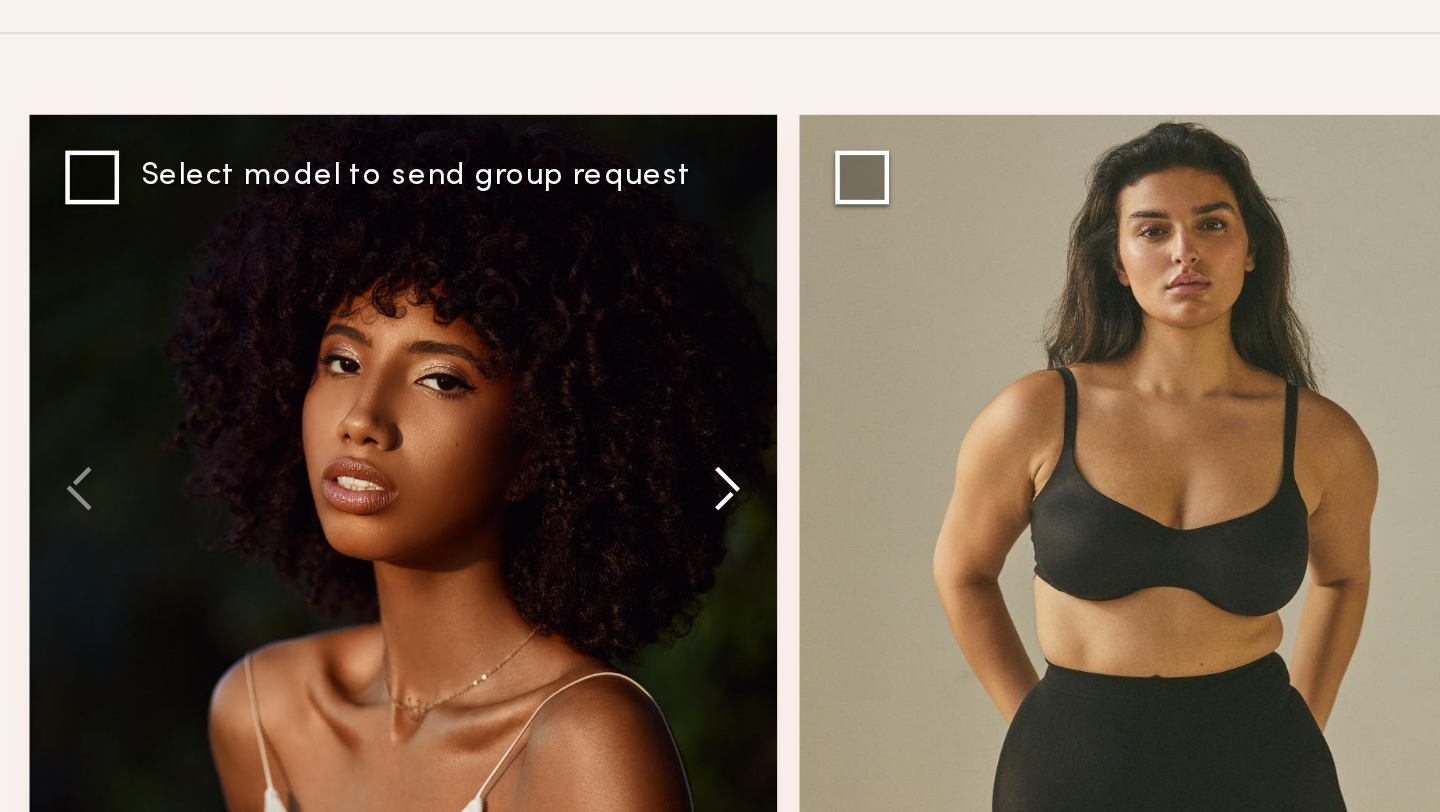 click 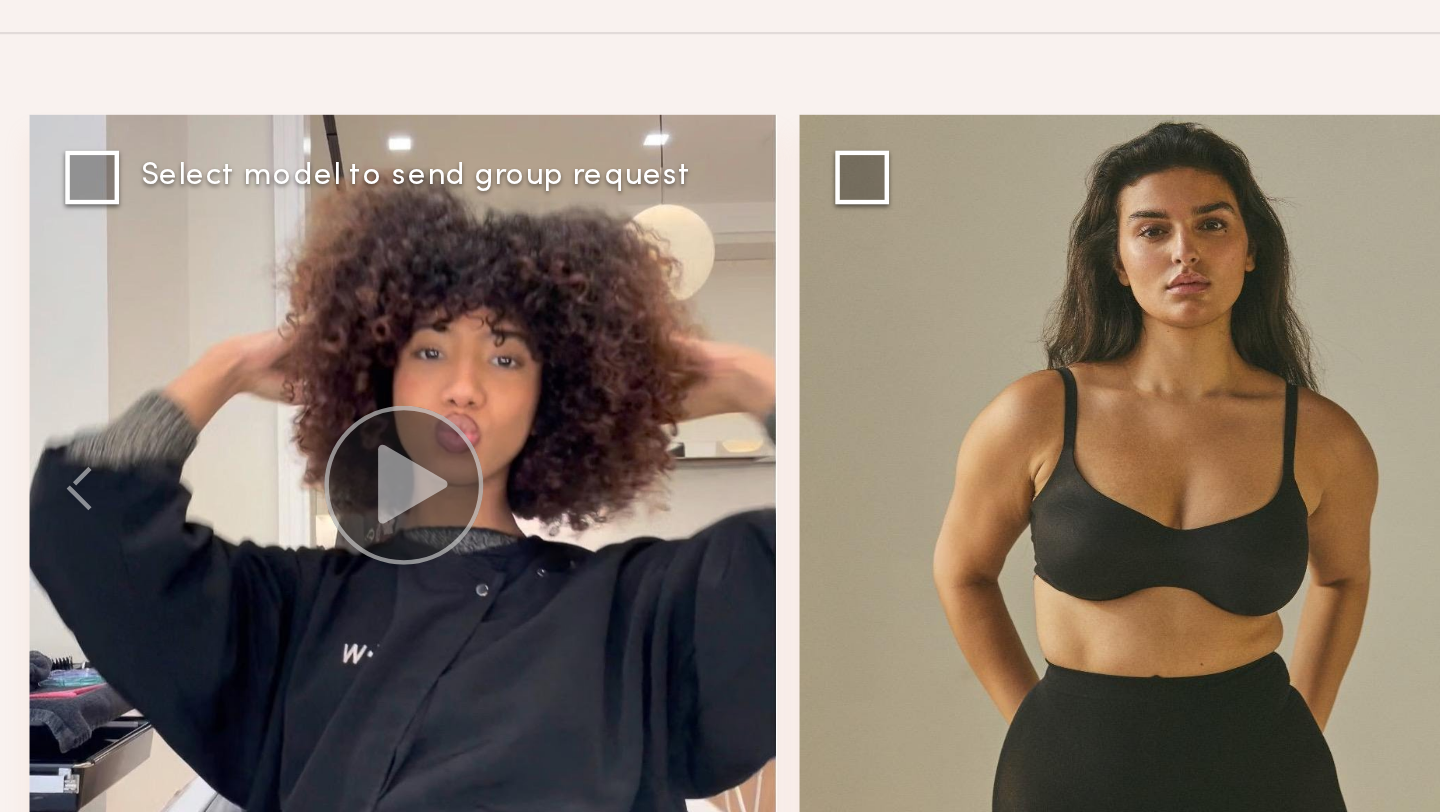 click 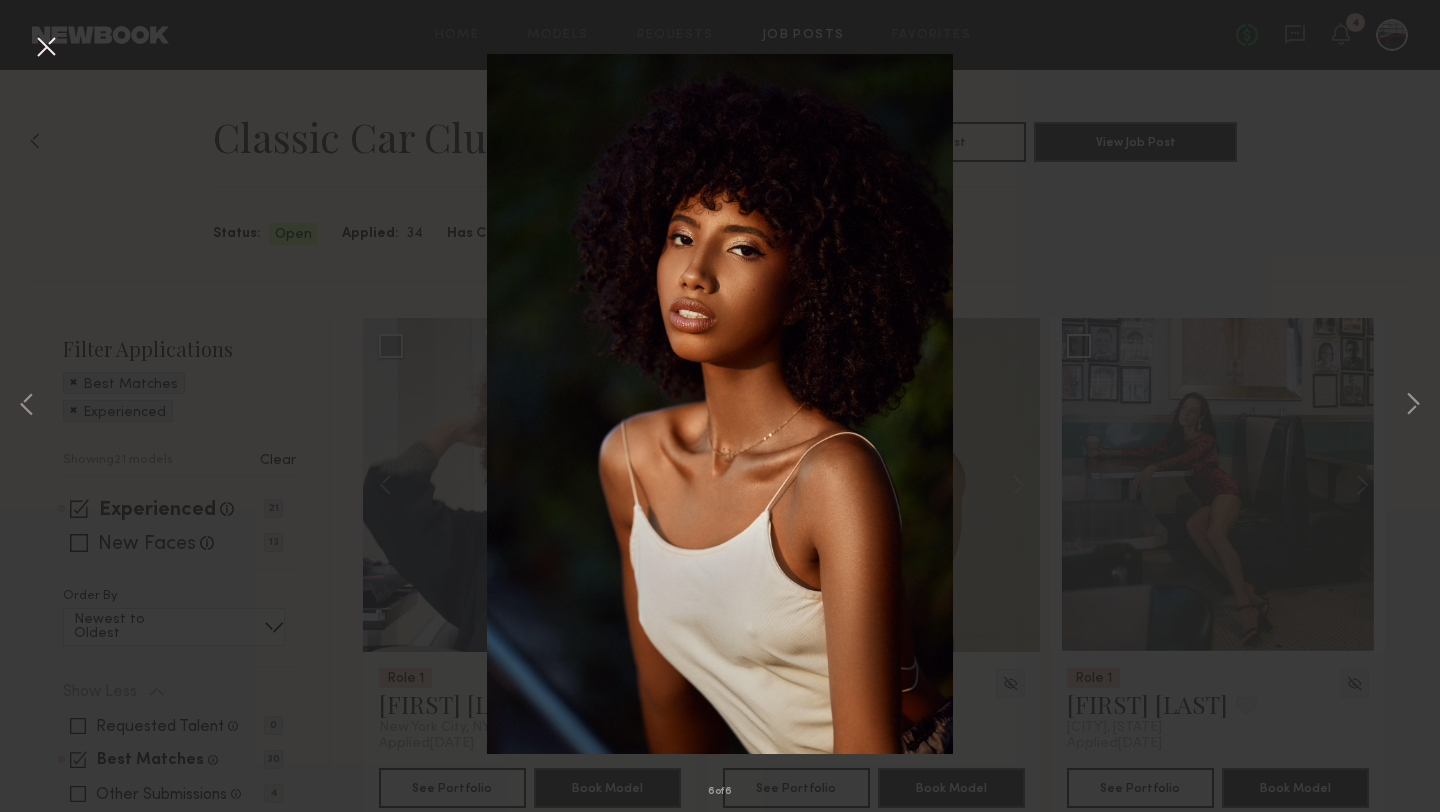 click on "6  of  6" at bounding box center (720, 406) 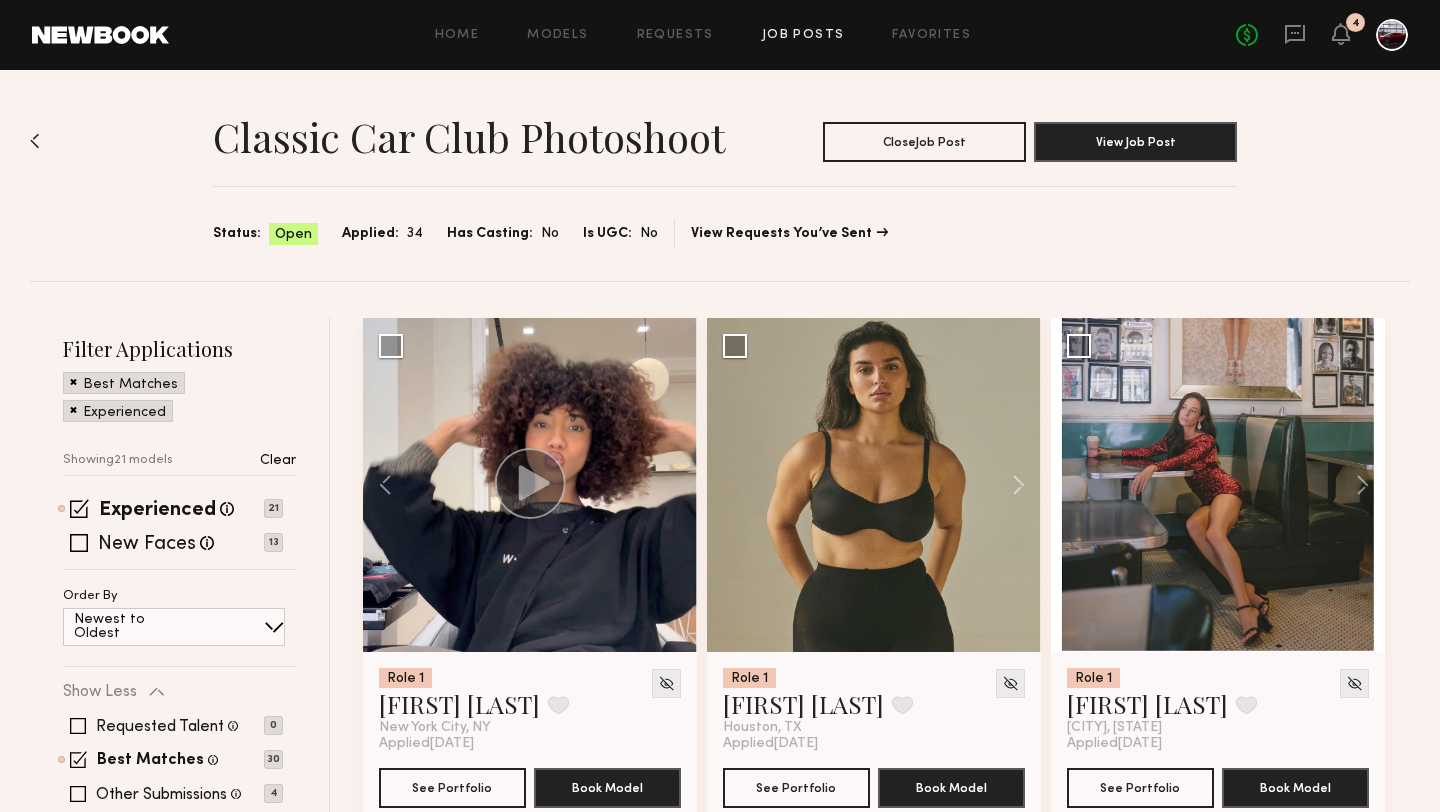 click 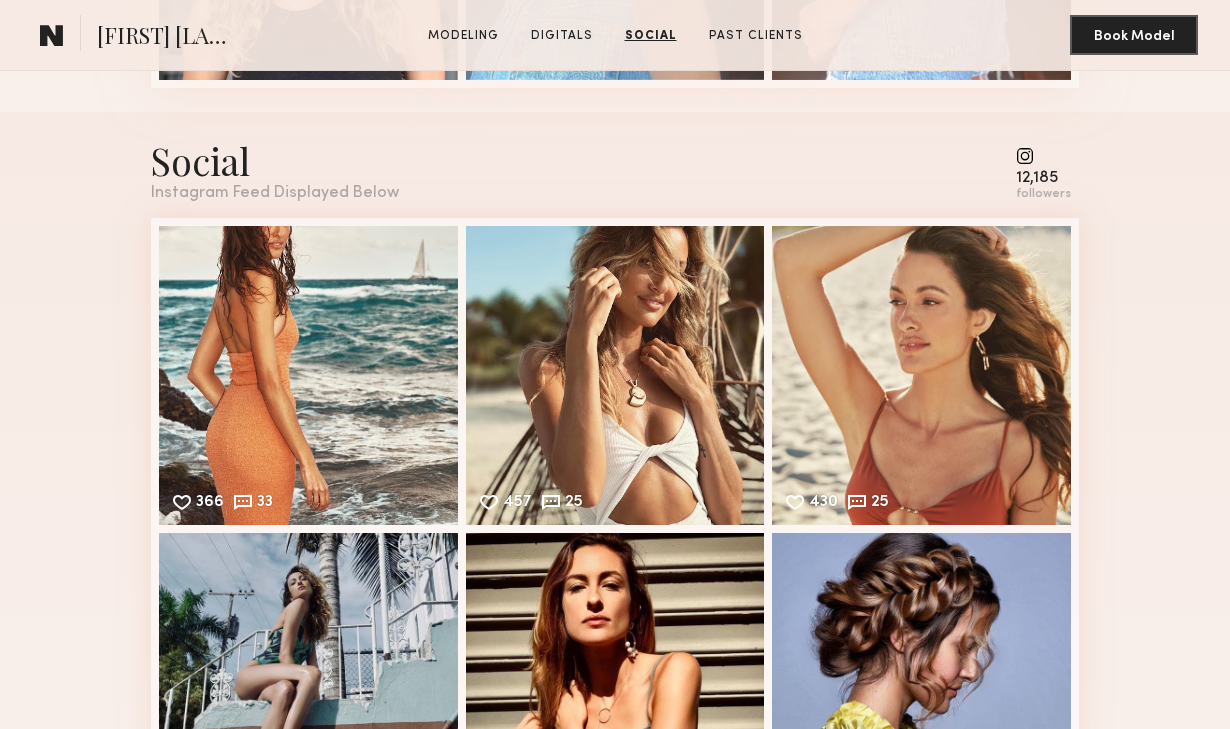 scroll, scrollTop: 2477, scrollLeft: 0, axis: vertical 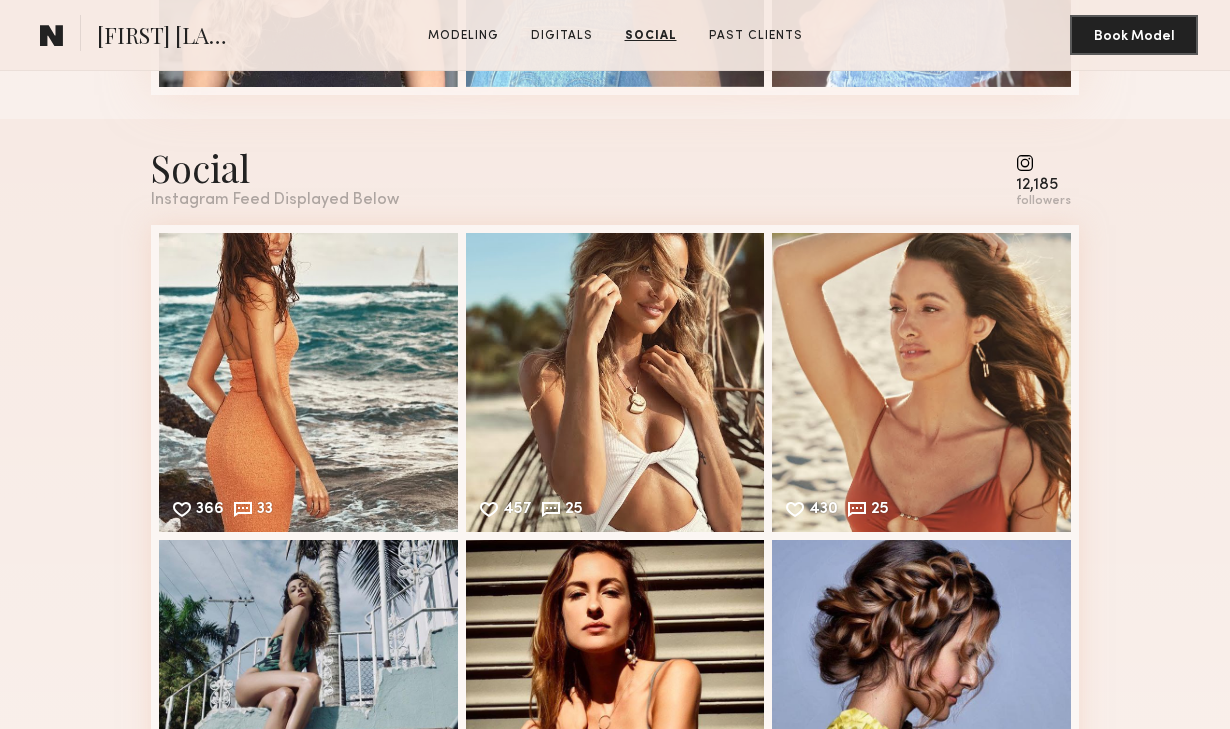 click at bounding box center [1043, 163] 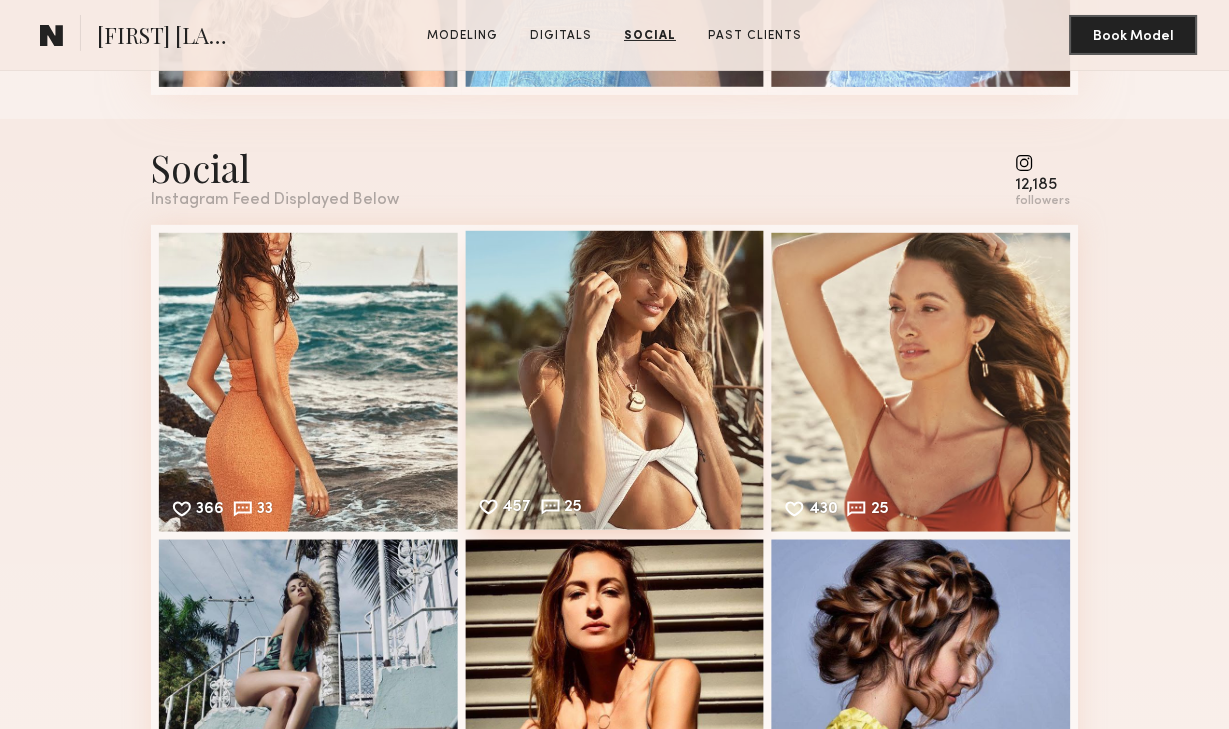scroll, scrollTop: 2798, scrollLeft: 0, axis: vertical 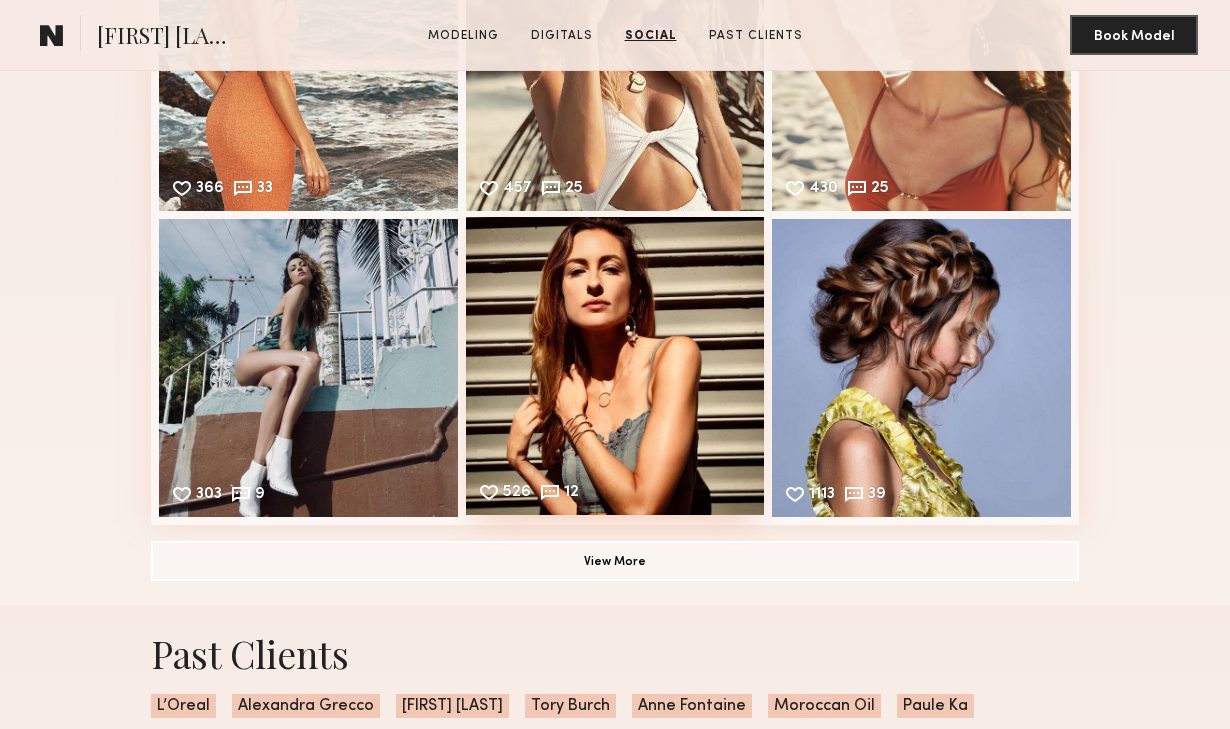 click on "526 12  Likes & comments displayed  to show model’s engagement" at bounding box center [615, 366] 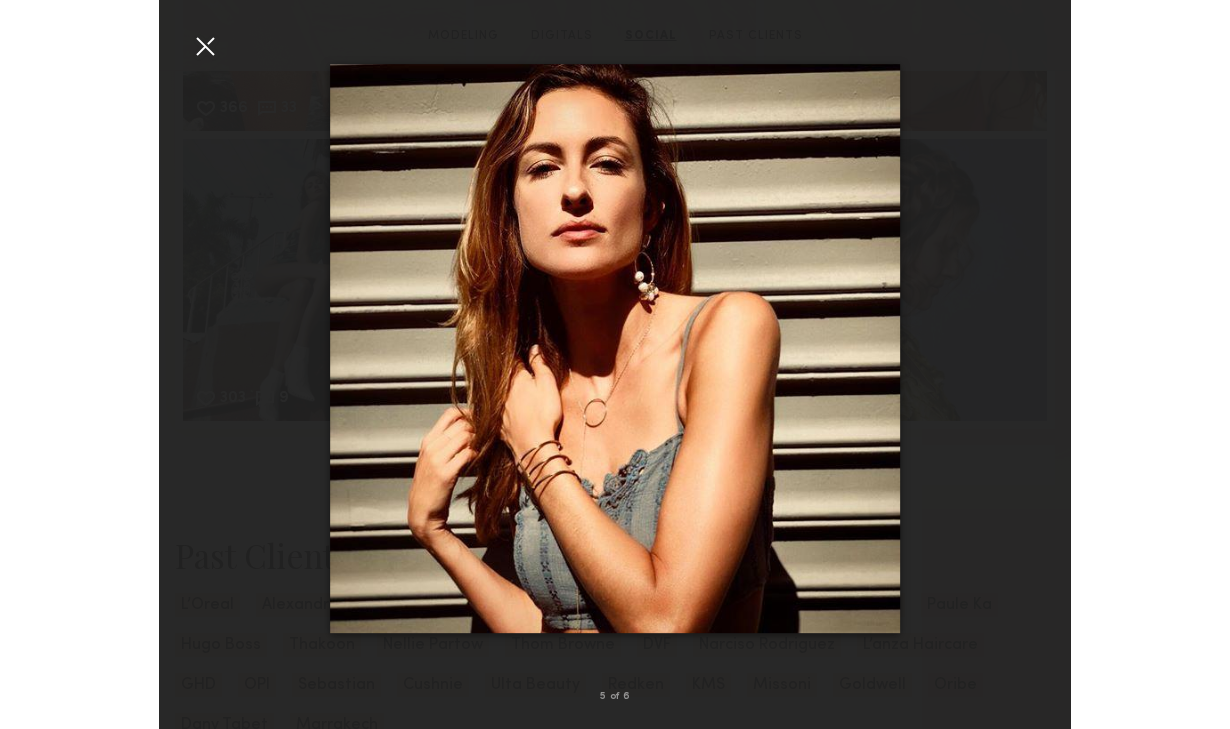 scroll, scrollTop: 2825, scrollLeft: 0, axis: vertical 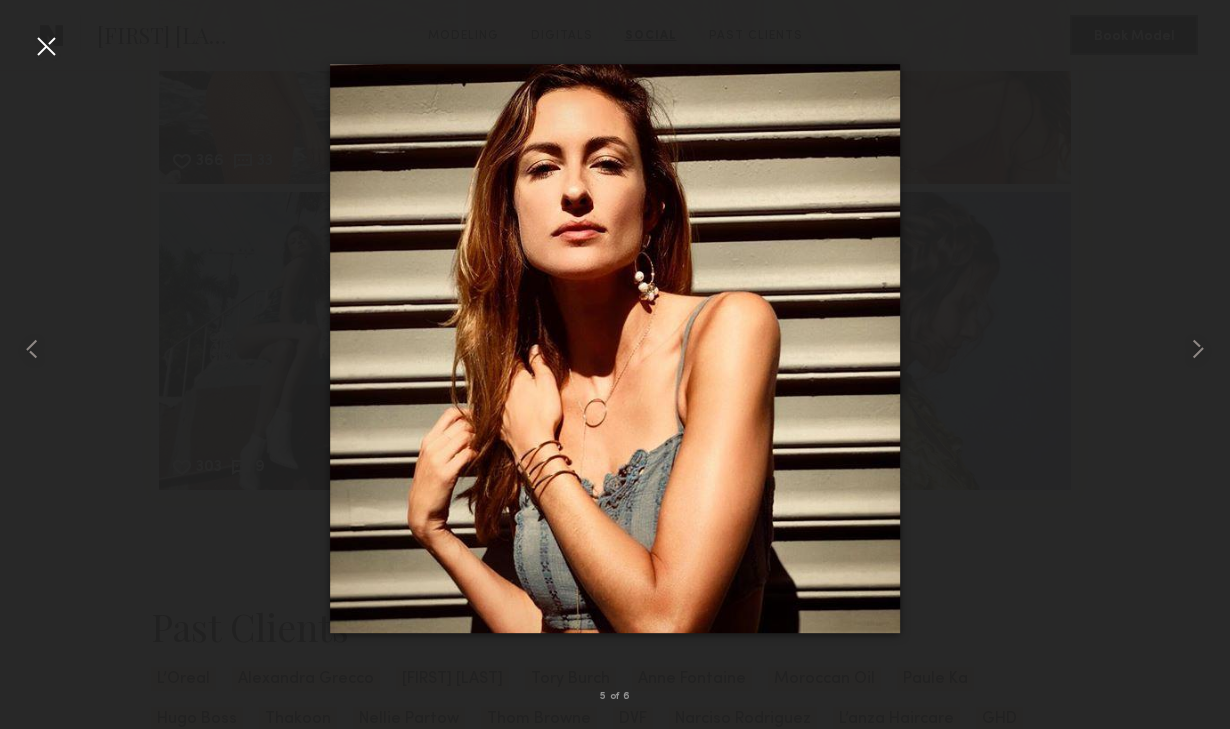 click at bounding box center (46, 46) 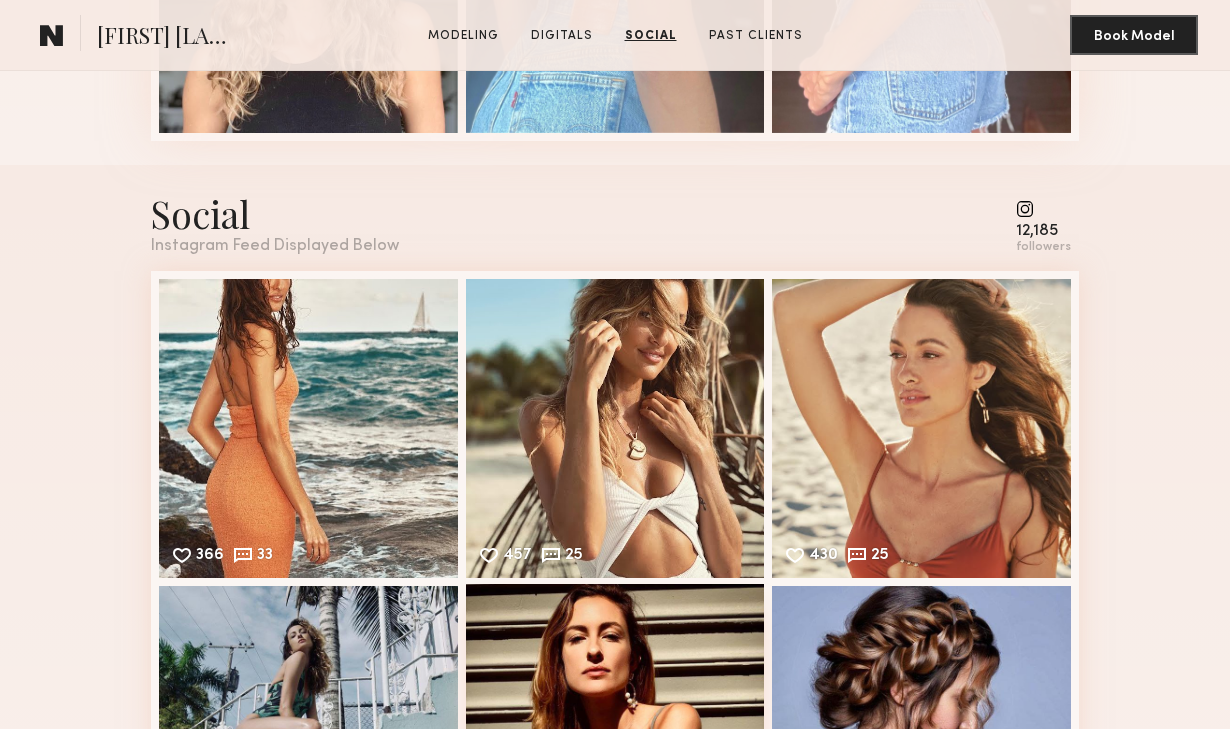 scroll, scrollTop: 2402, scrollLeft: 0, axis: vertical 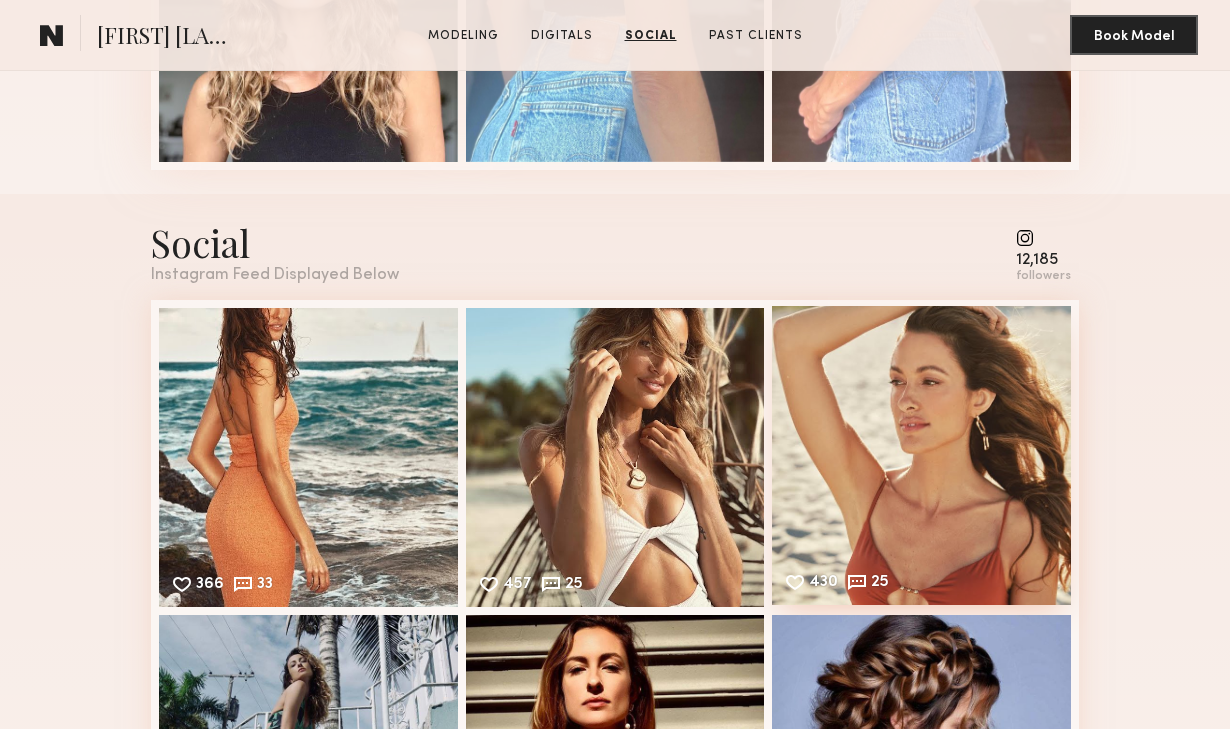 click on "430 25  Likes & comments displayed  to show model’s engagement" at bounding box center [921, 455] 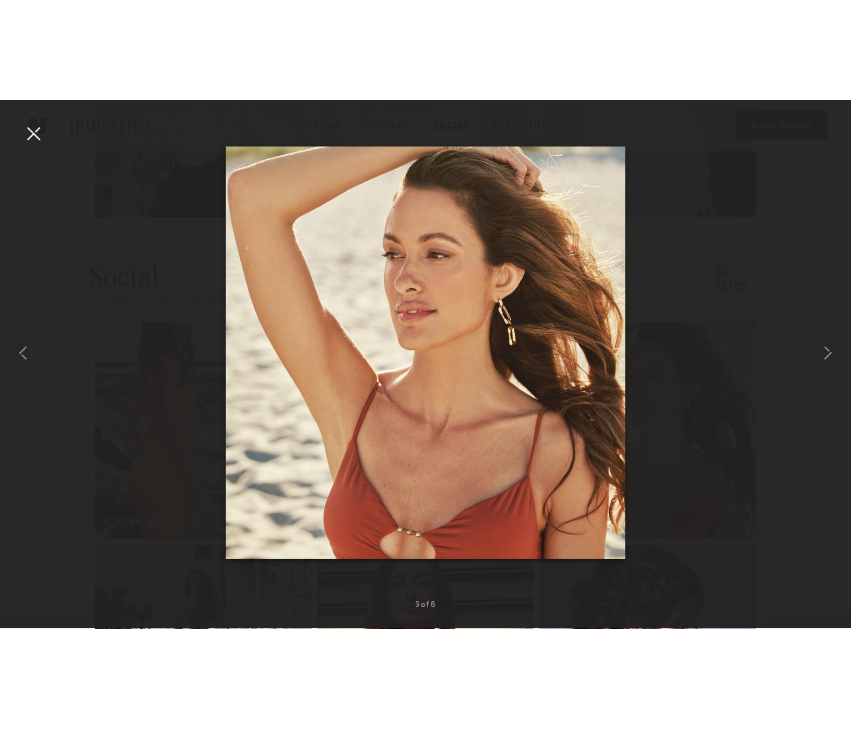 scroll, scrollTop: 2319, scrollLeft: 0, axis: vertical 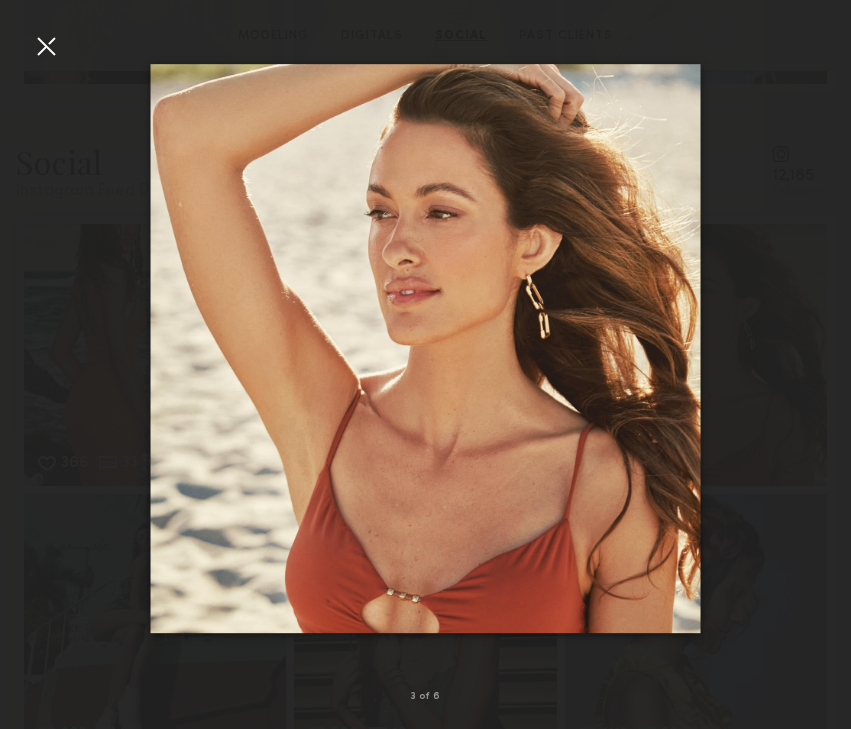 drag, startPoint x: 599, startPoint y: 364, endPoint x: 825, endPoint y: 182, distance: 290.17236 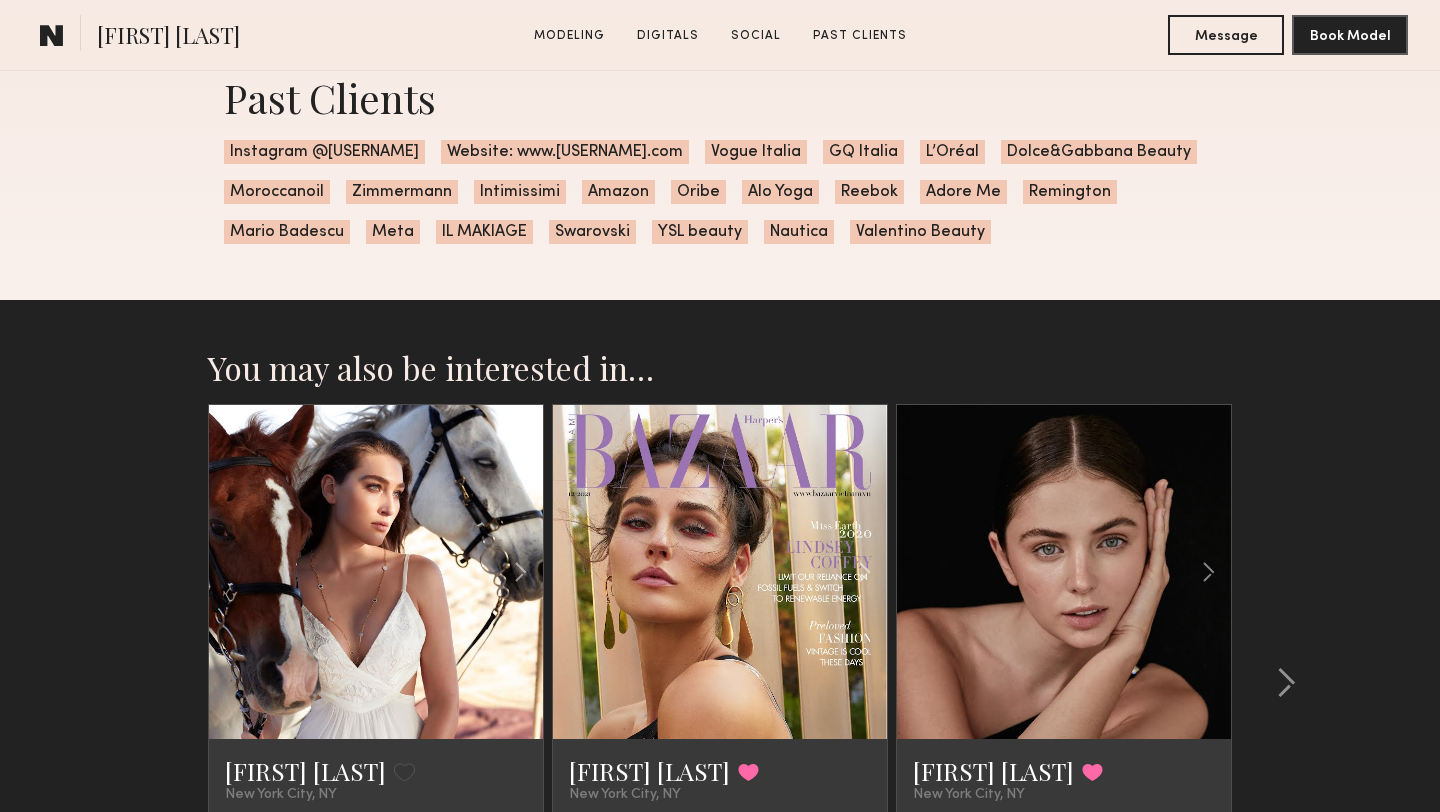 scroll, scrollTop: 3009, scrollLeft: 0, axis: vertical 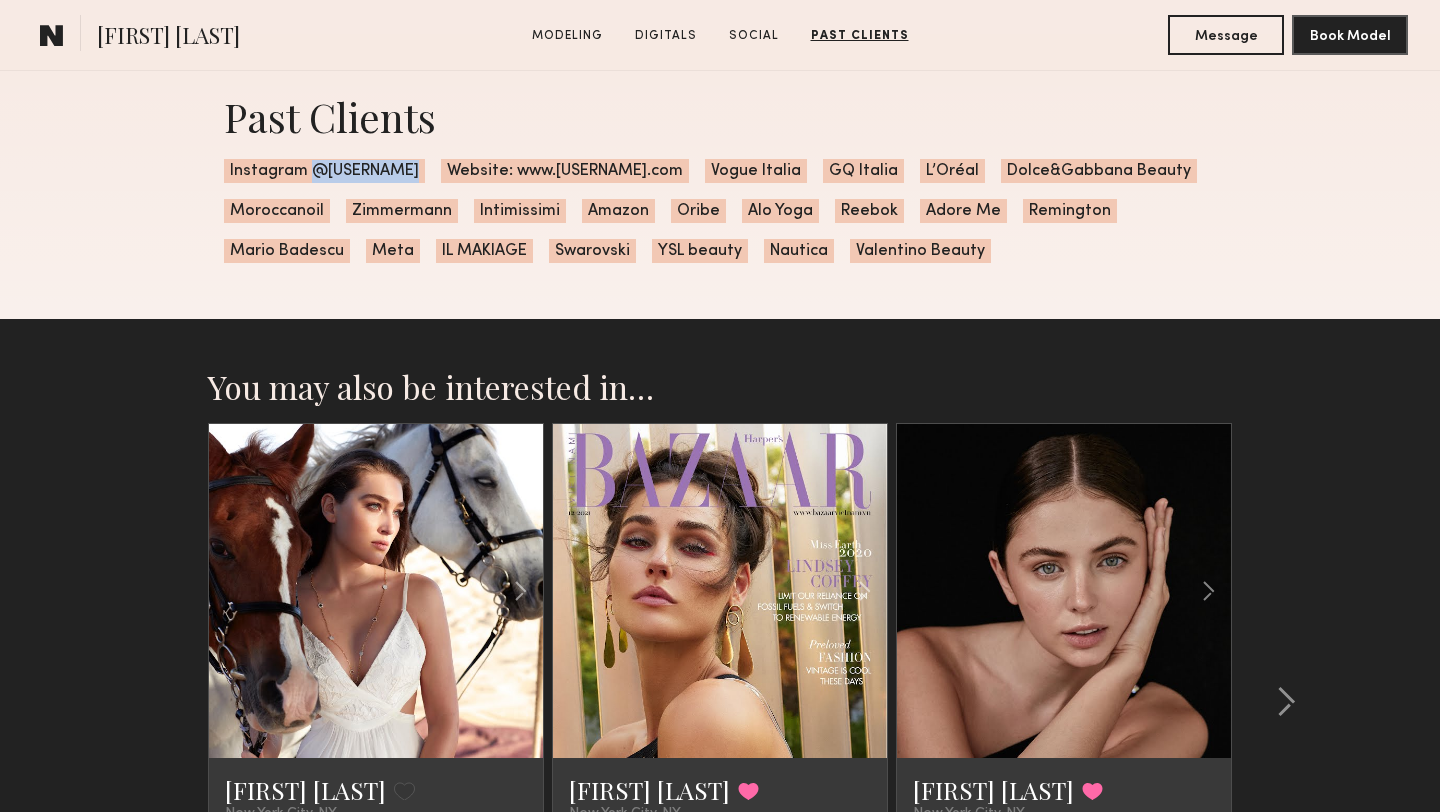 drag, startPoint x: 307, startPoint y: 170, endPoint x: 442, endPoint y: 180, distance: 135.36986 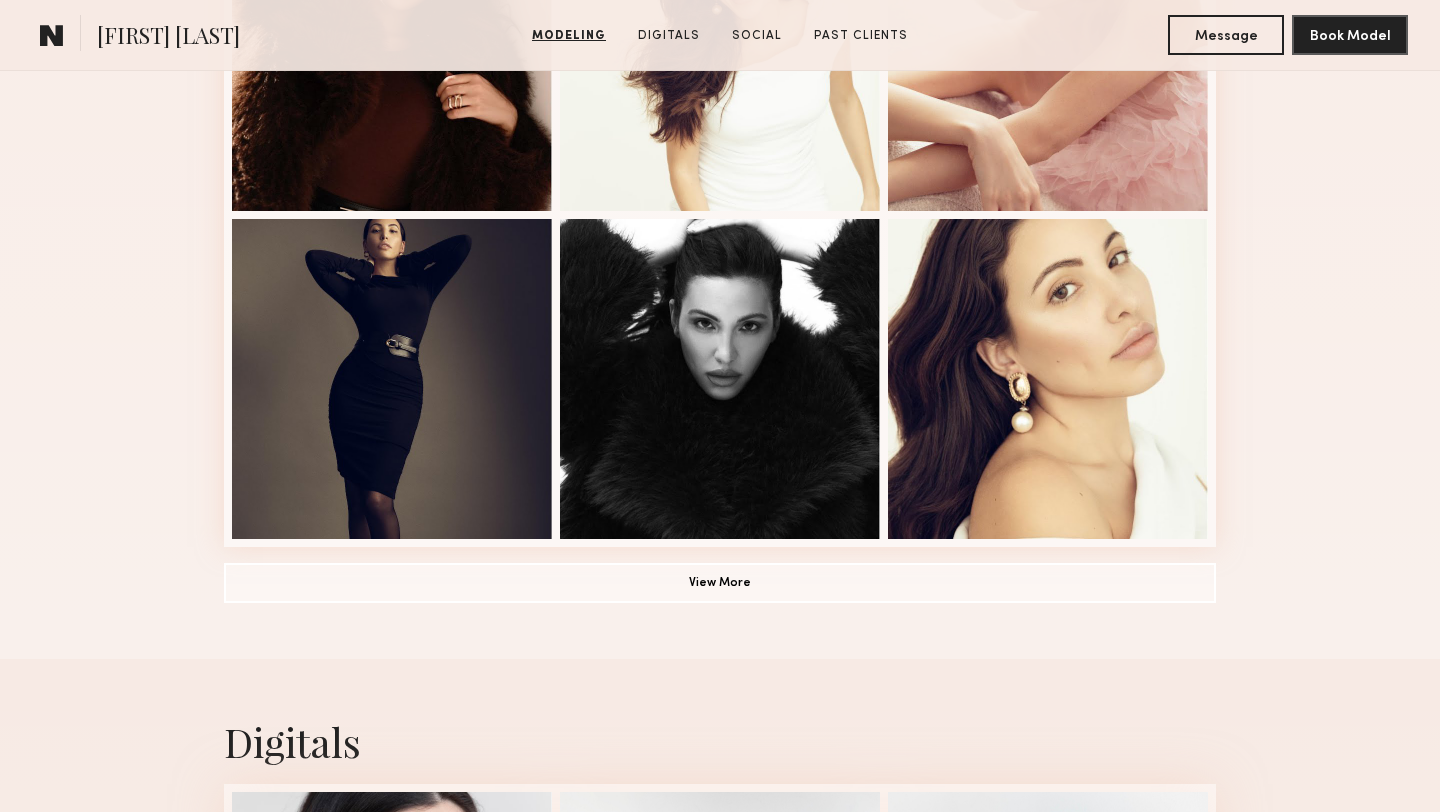scroll, scrollTop: 1574, scrollLeft: 0, axis: vertical 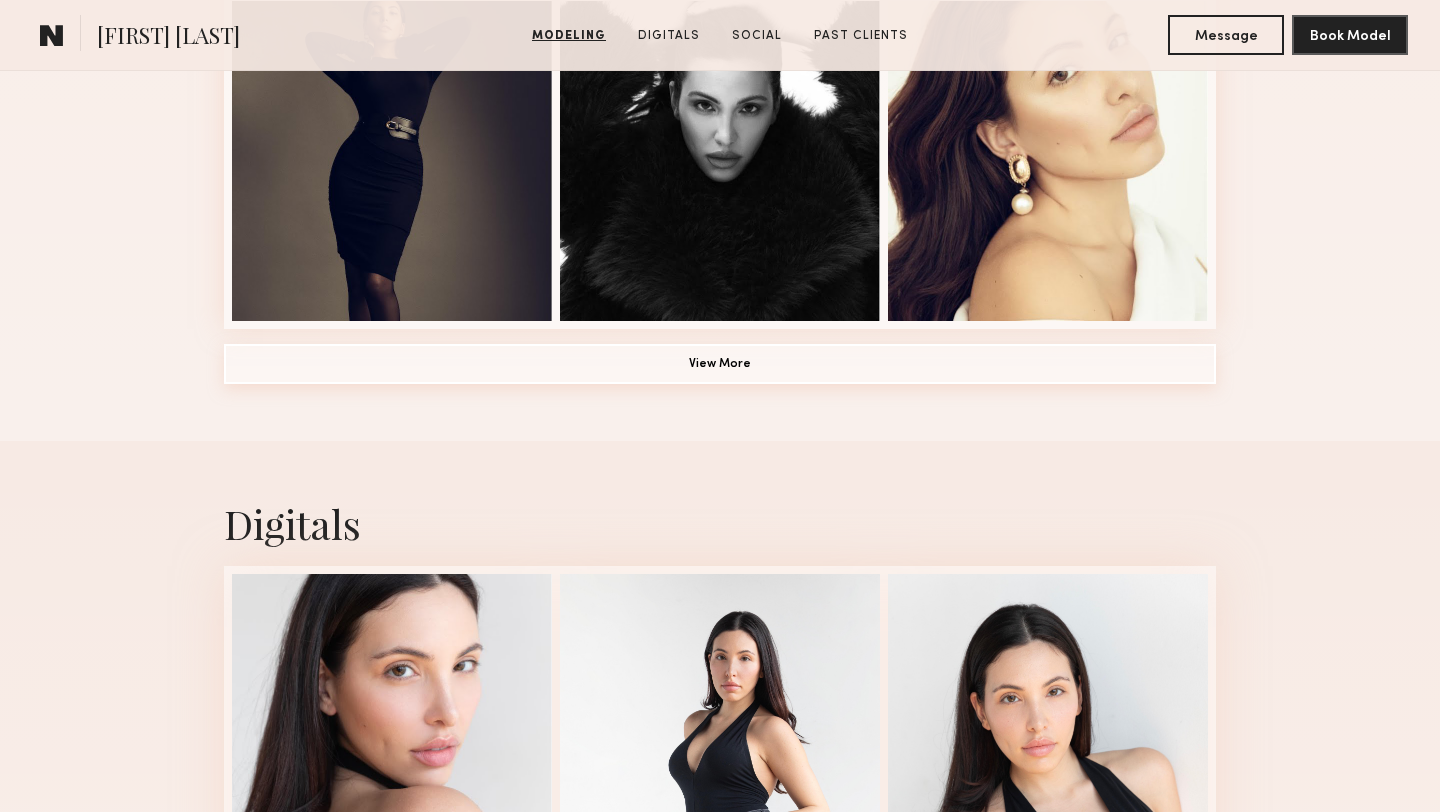 click on "View More" 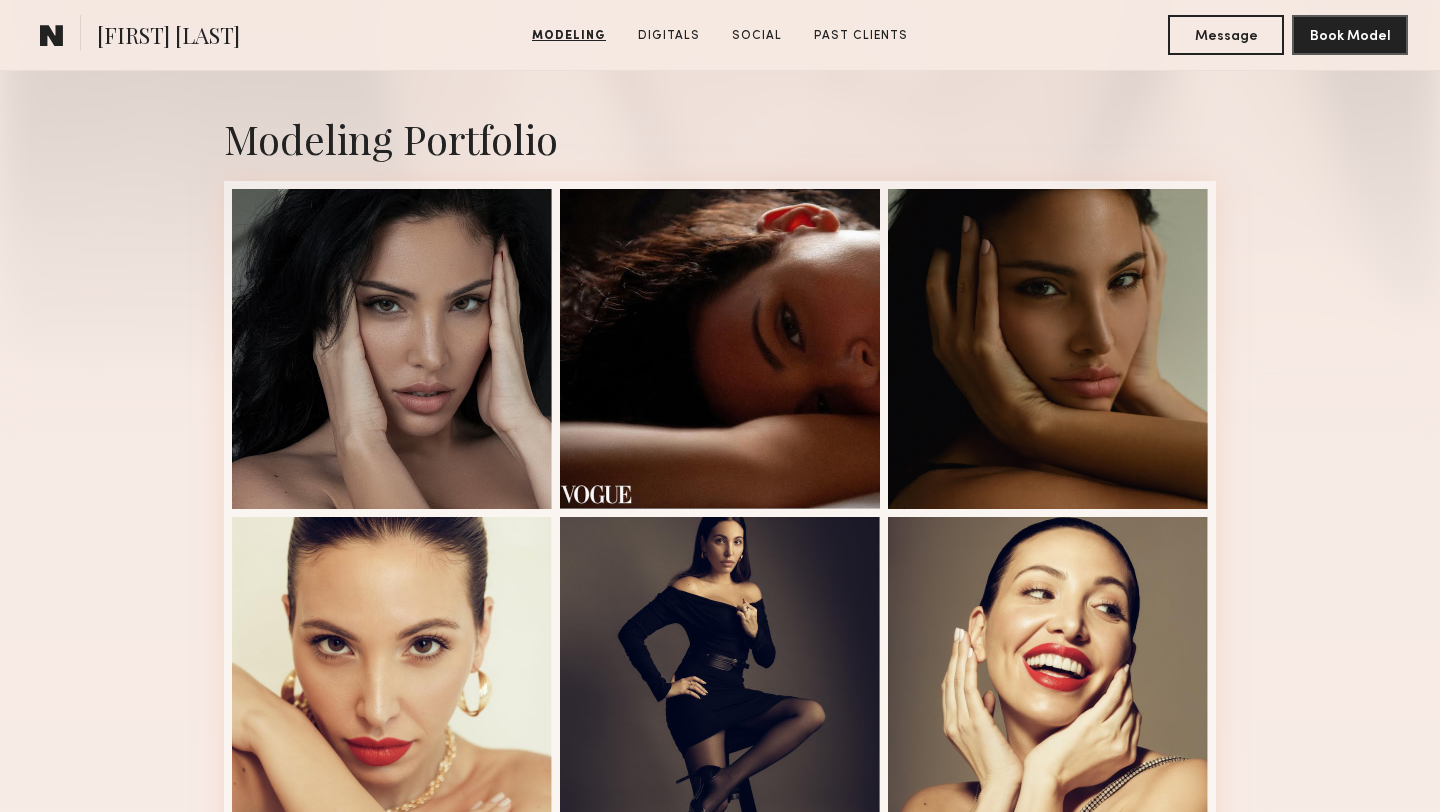 scroll, scrollTop: 0, scrollLeft: 0, axis: both 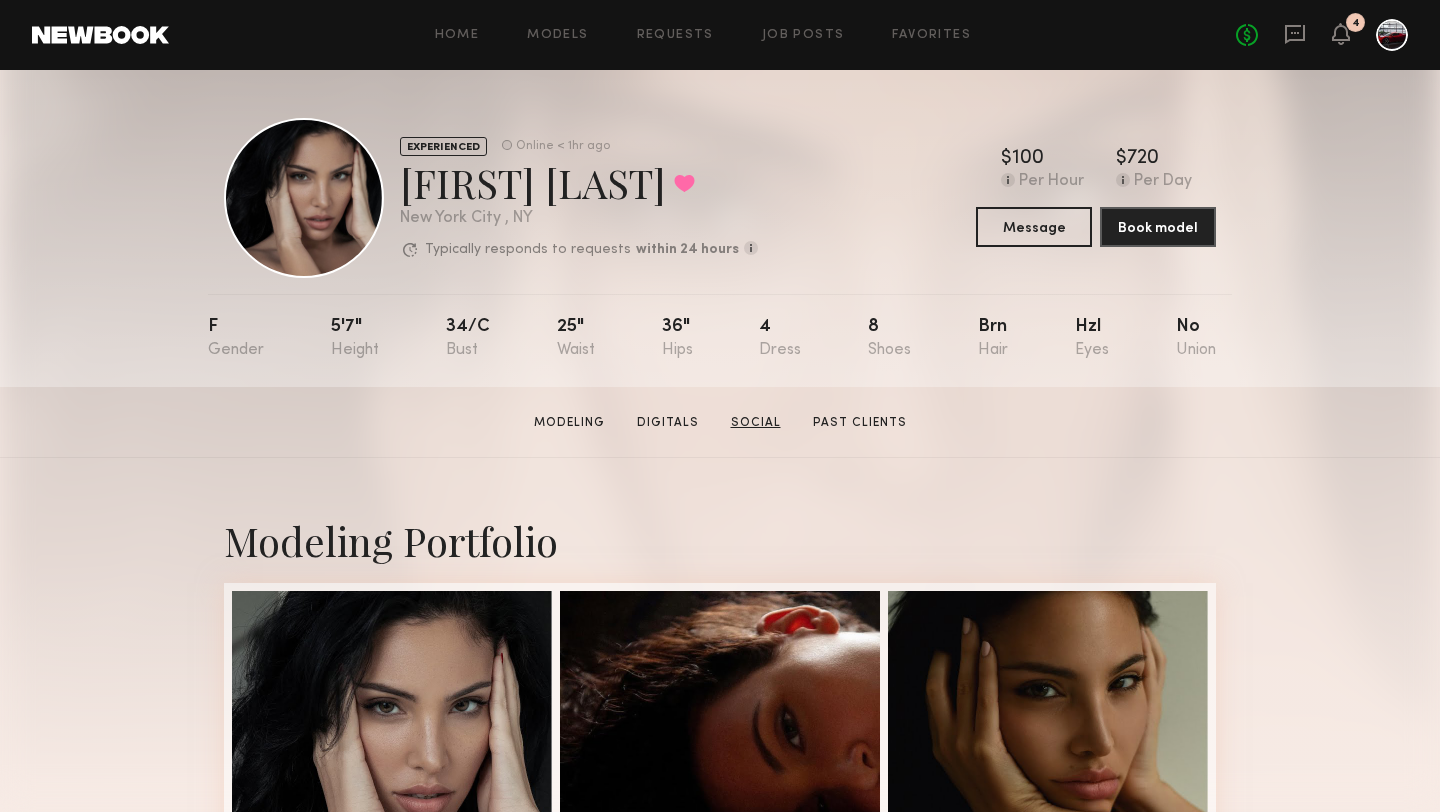 click on "Social" 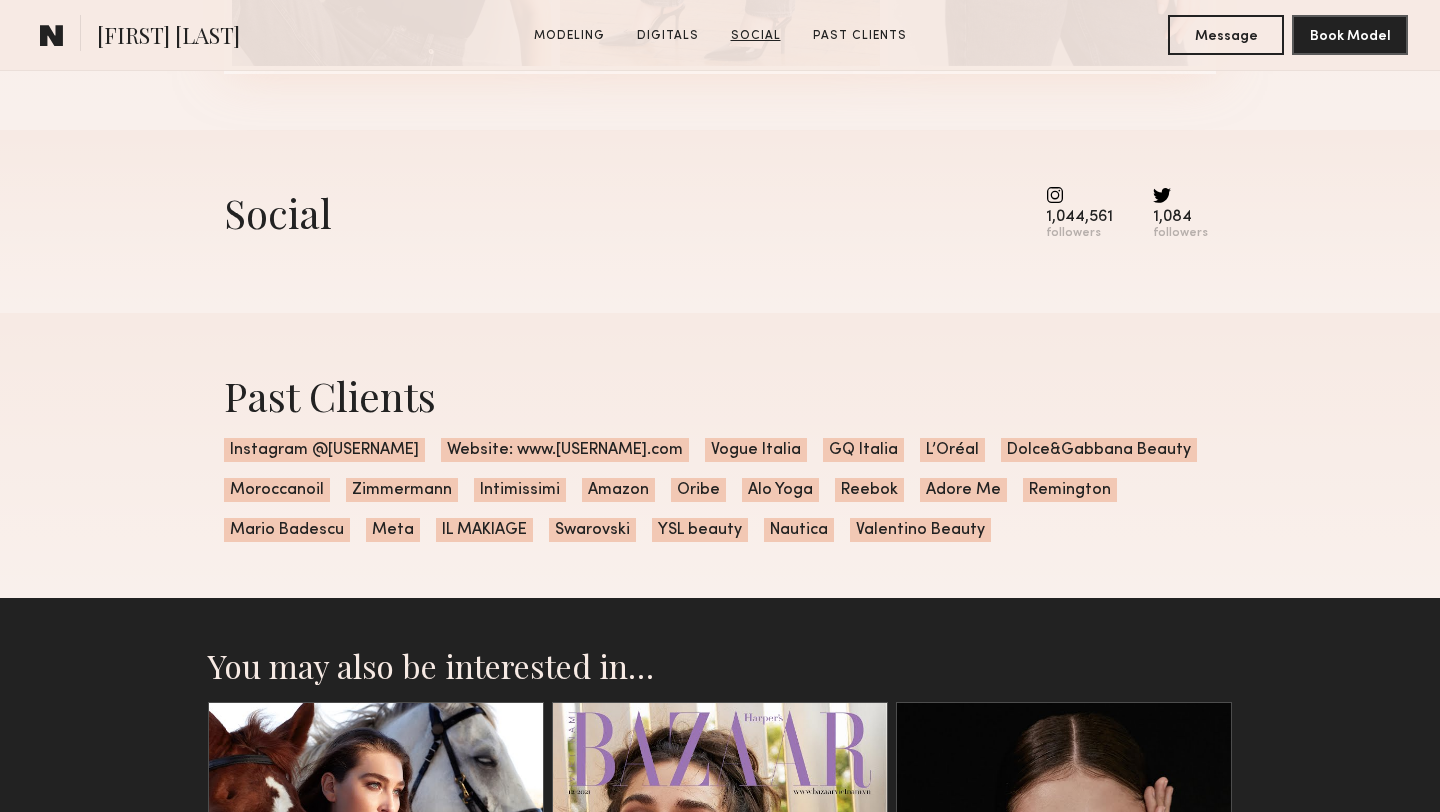 scroll, scrollTop: 3995, scrollLeft: 0, axis: vertical 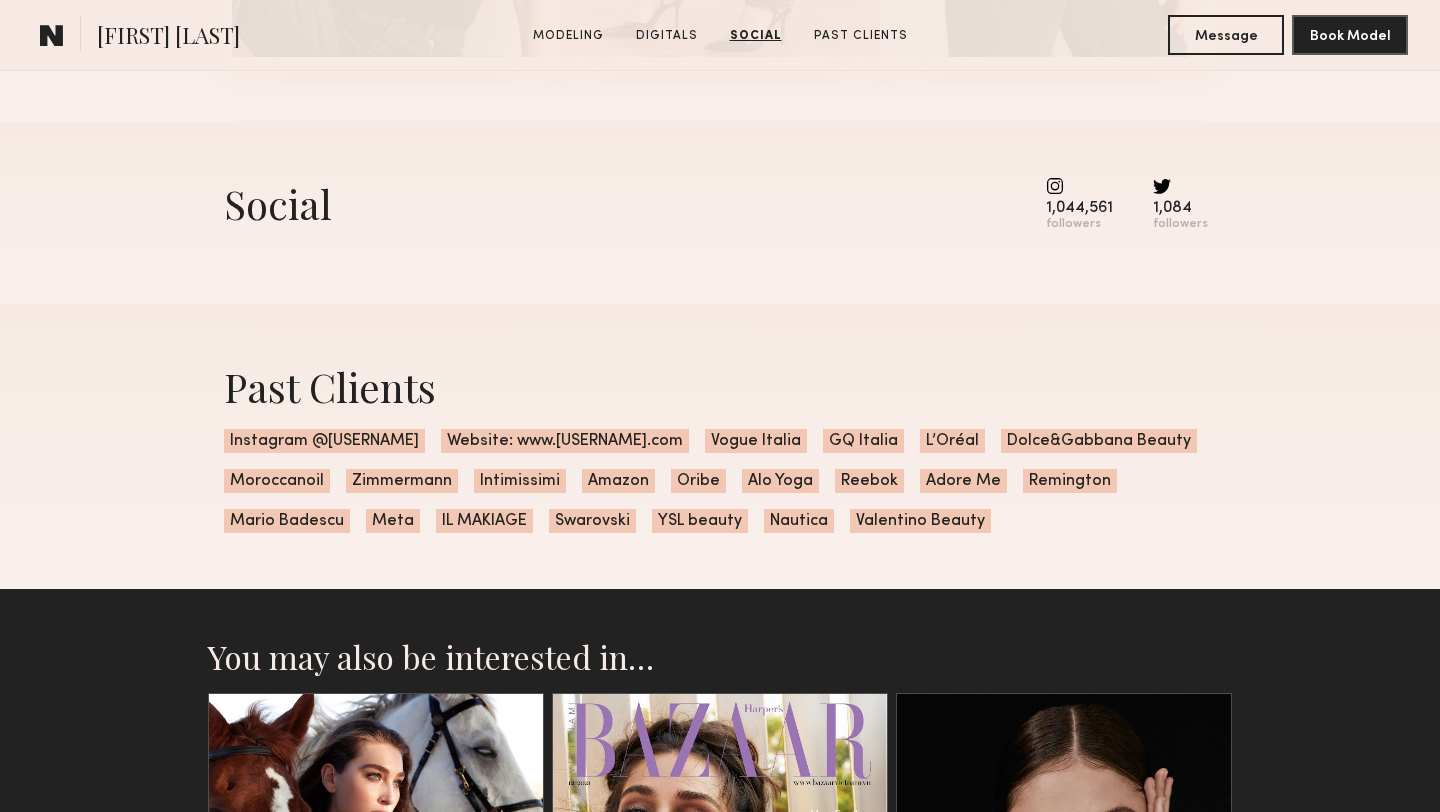 click at bounding box center (1079, 186) 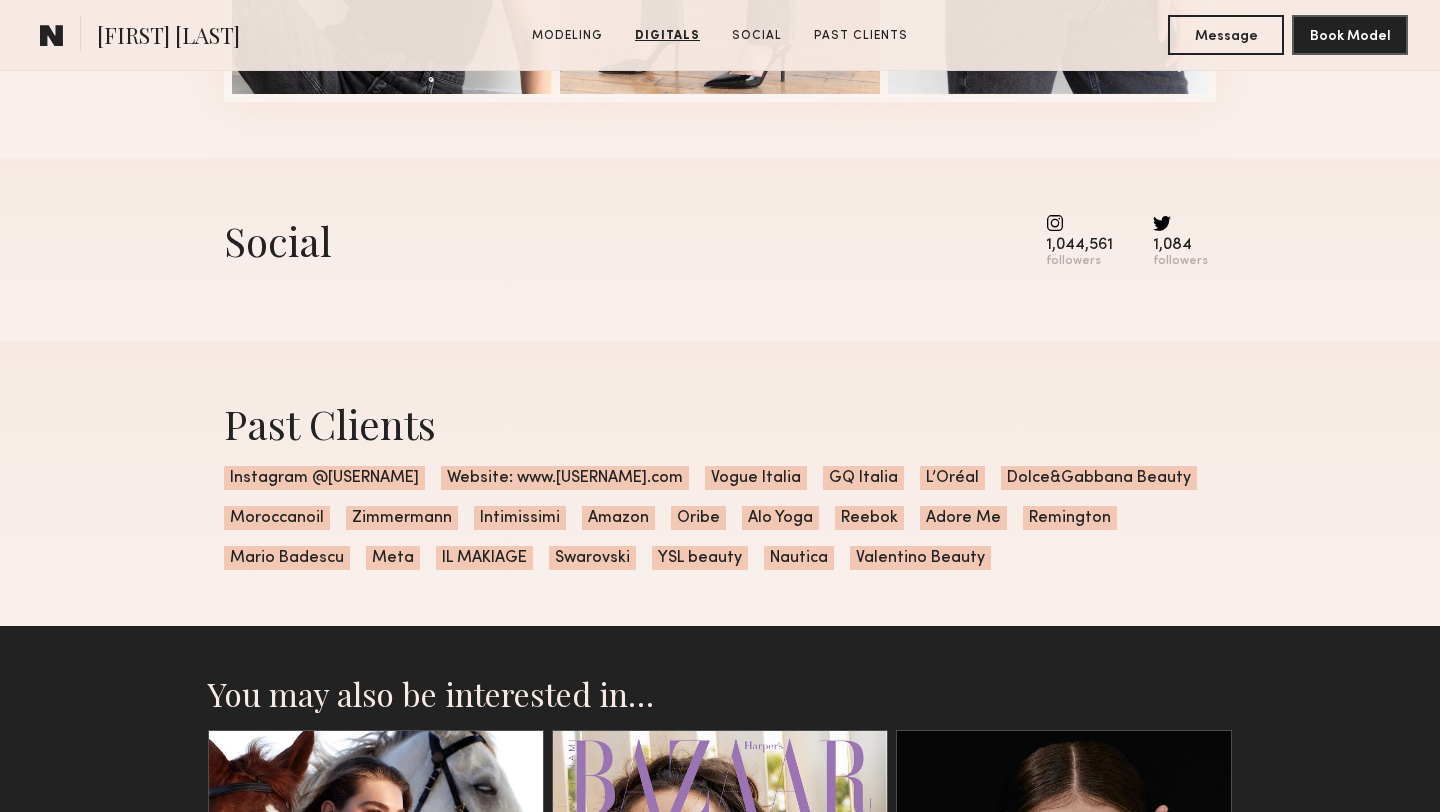 scroll, scrollTop: 4045, scrollLeft: 0, axis: vertical 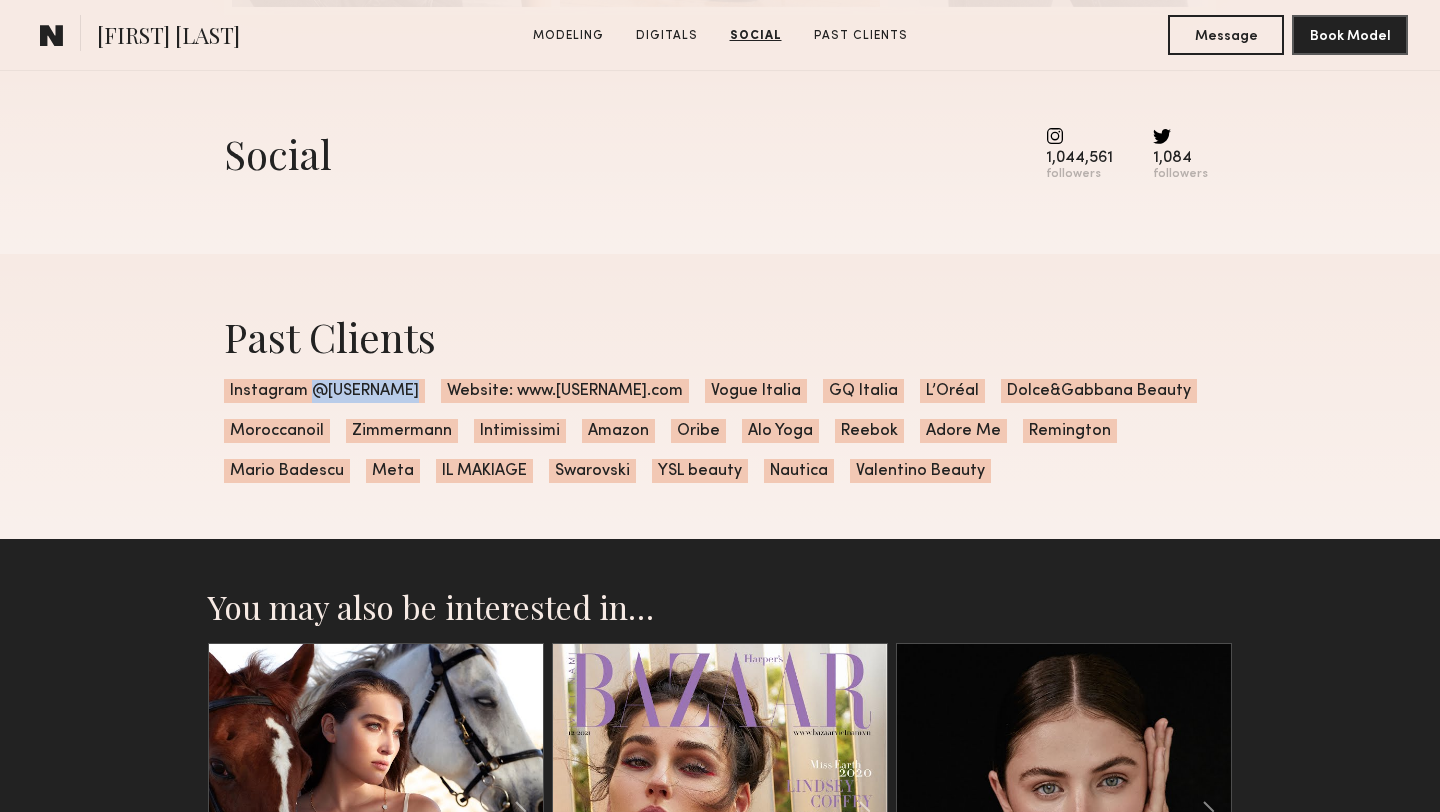 drag, startPoint x: 310, startPoint y: 391, endPoint x: 401, endPoint y: 405, distance: 92.070625 